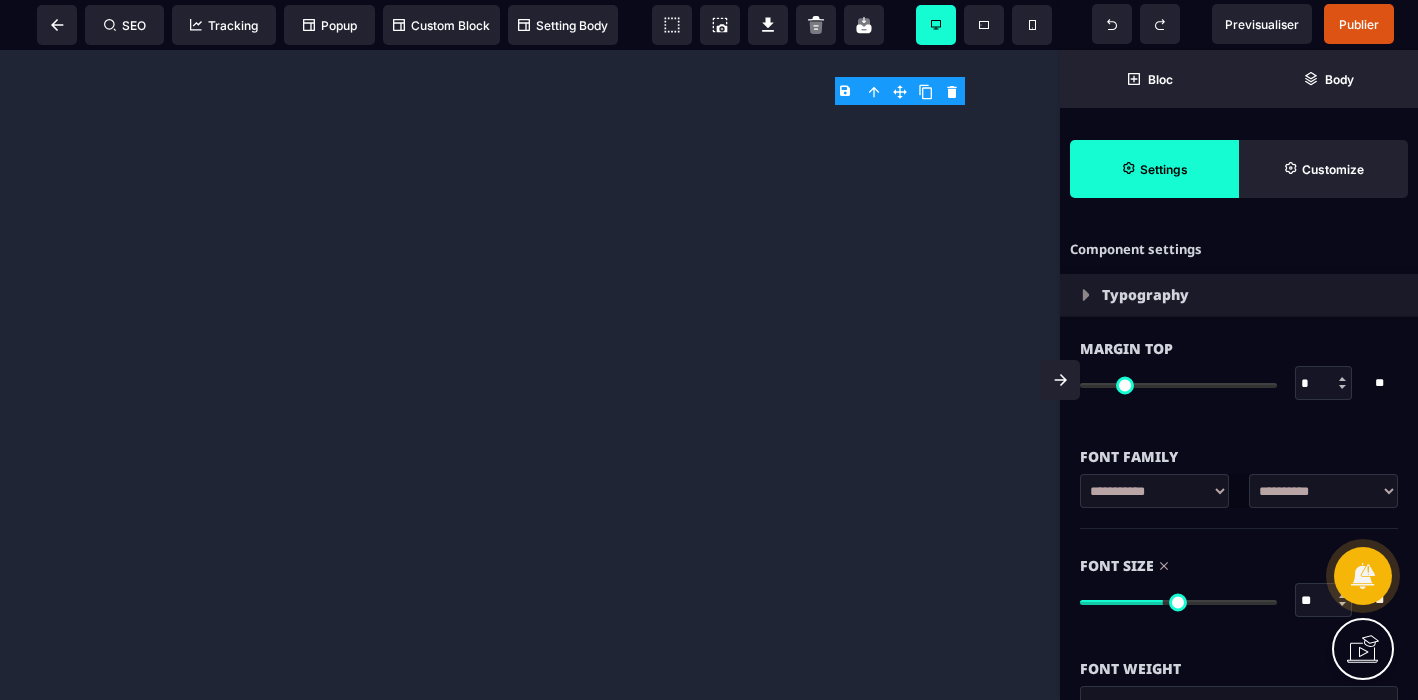 select 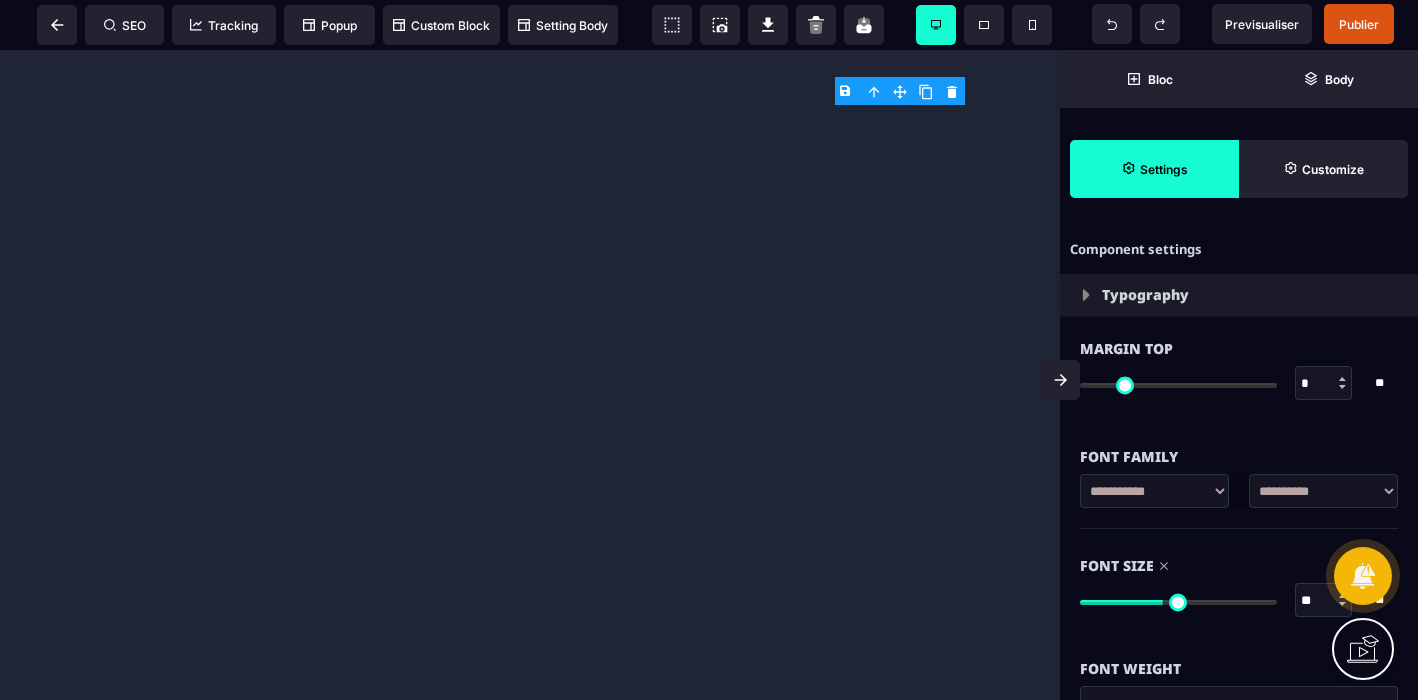 scroll, scrollTop: 0, scrollLeft: 0, axis: both 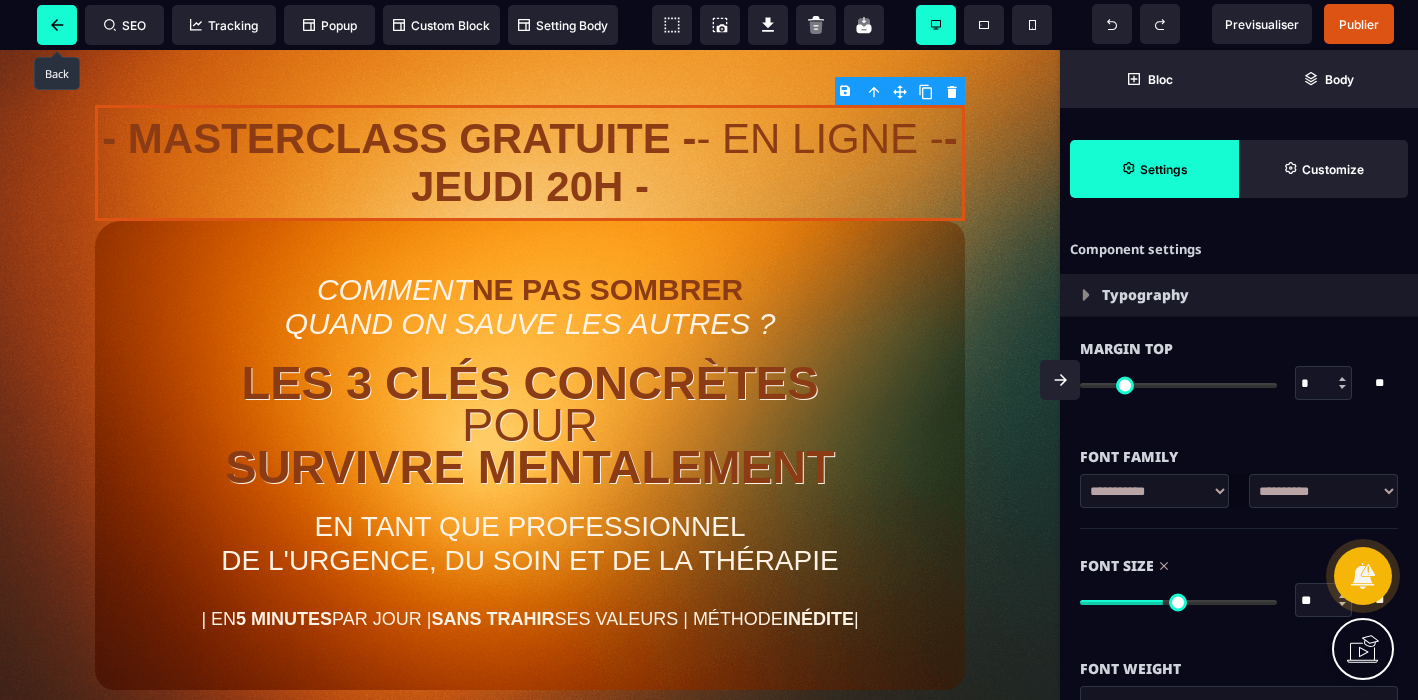 click 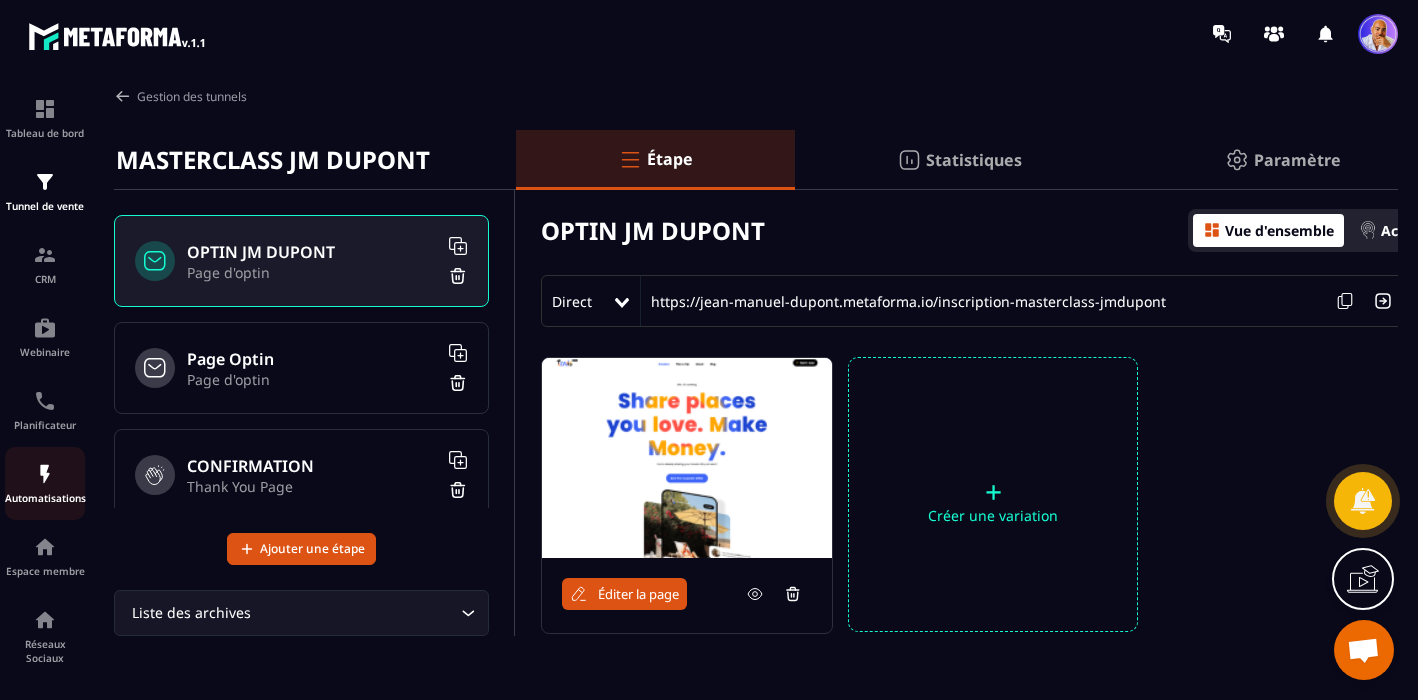click at bounding box center (45, 474) 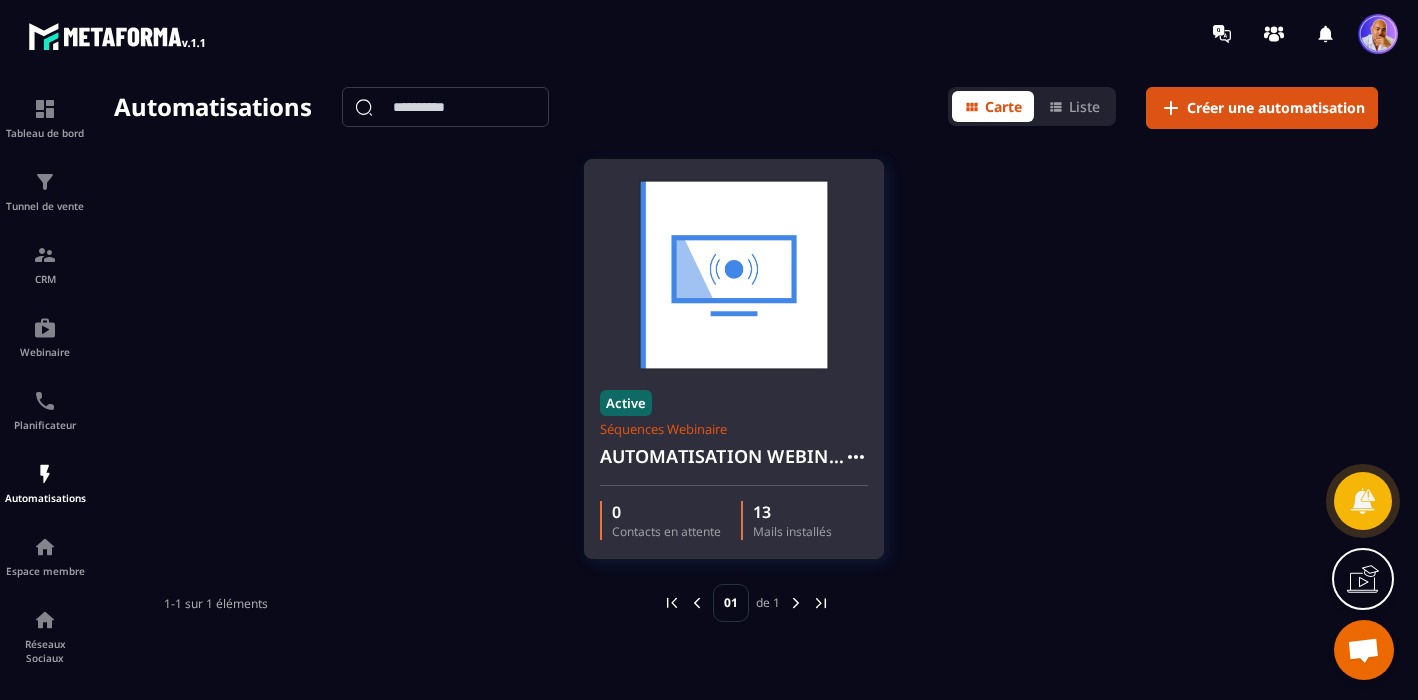 click at bounding box center [734, 275] 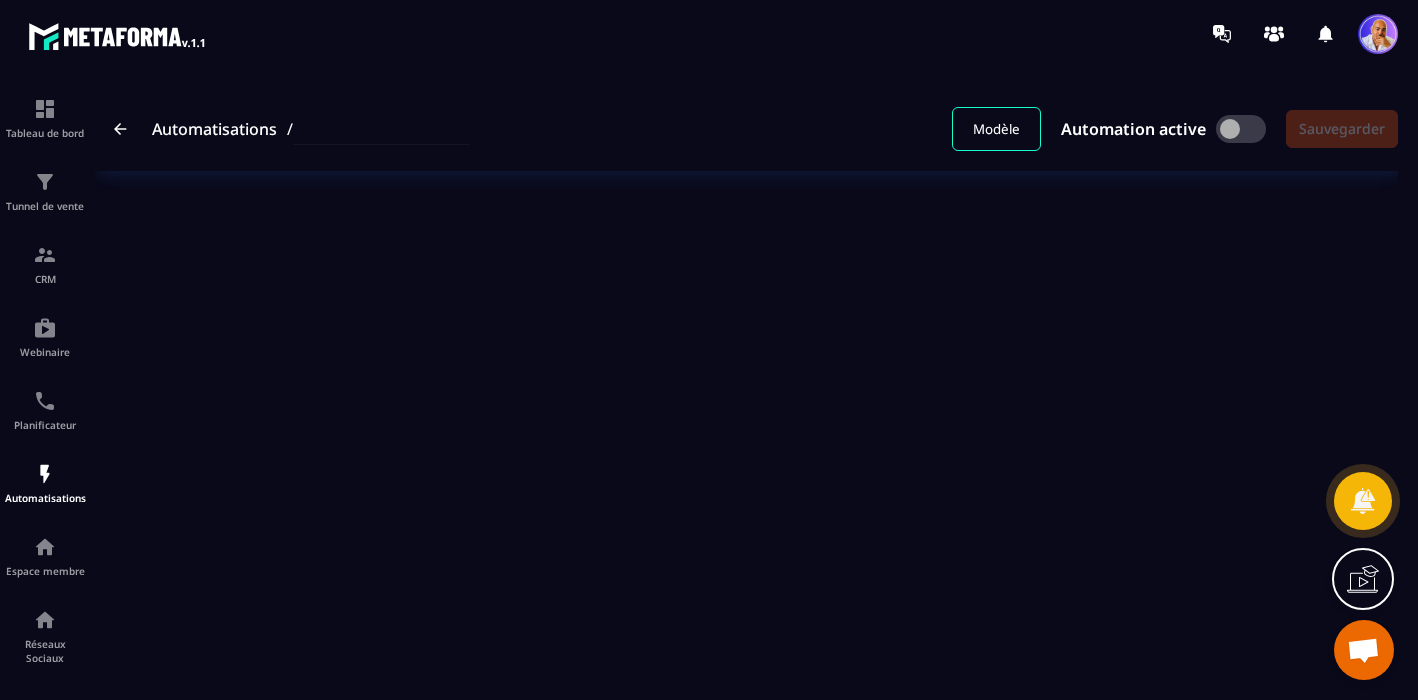 type on "**********" 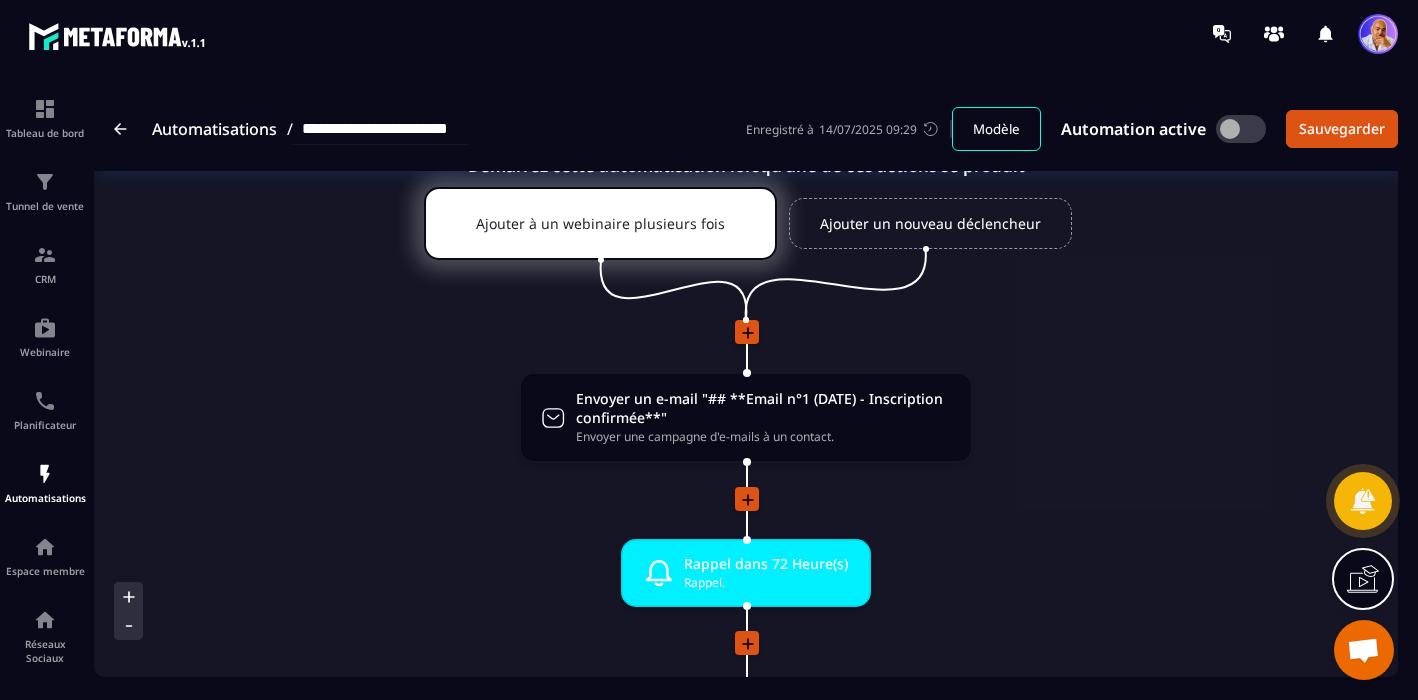 scroll, scrollTop: 0, scrollLeft: 0, axis: both 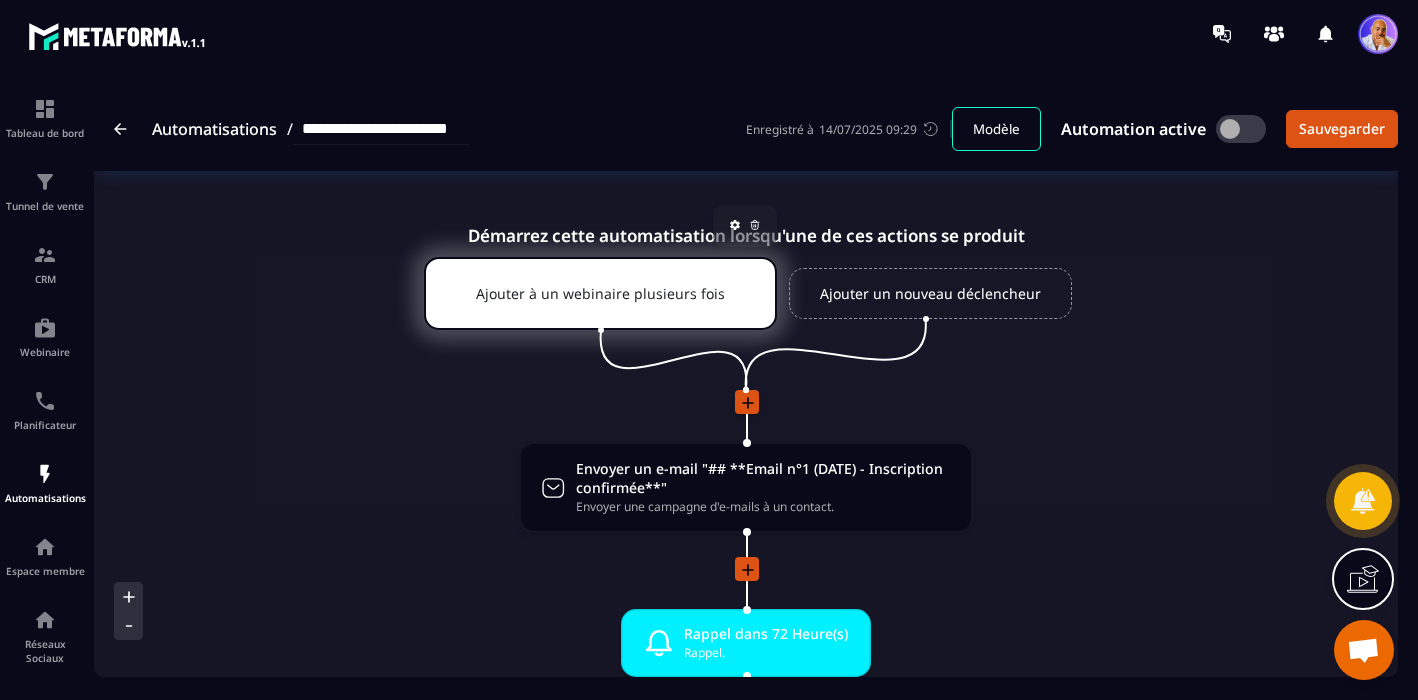 click on "Ajouter à un webinaire  plusieurs fois" at bounding box center [600, 293] 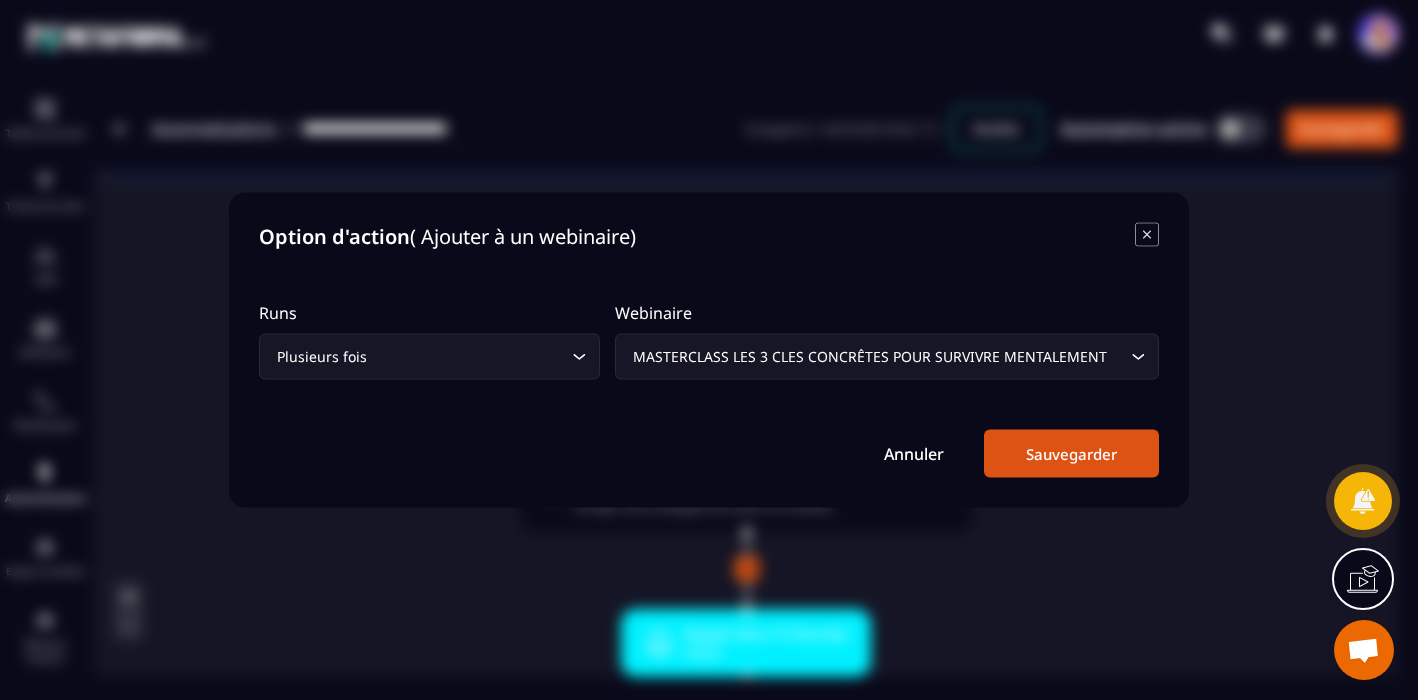 click on "Sauvegarder" at bounding box center [1071, 454] 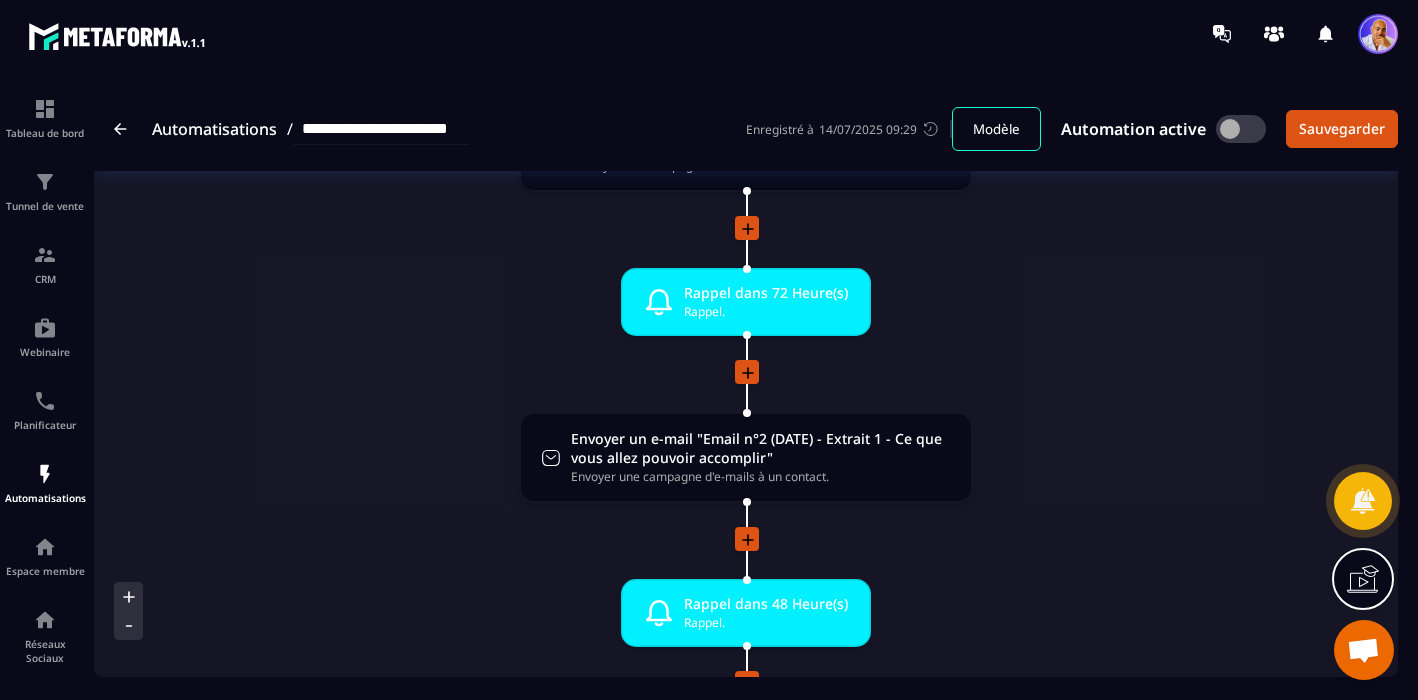 scroll, scrollTop: 350, scrollLeft: 0, axis: vertical 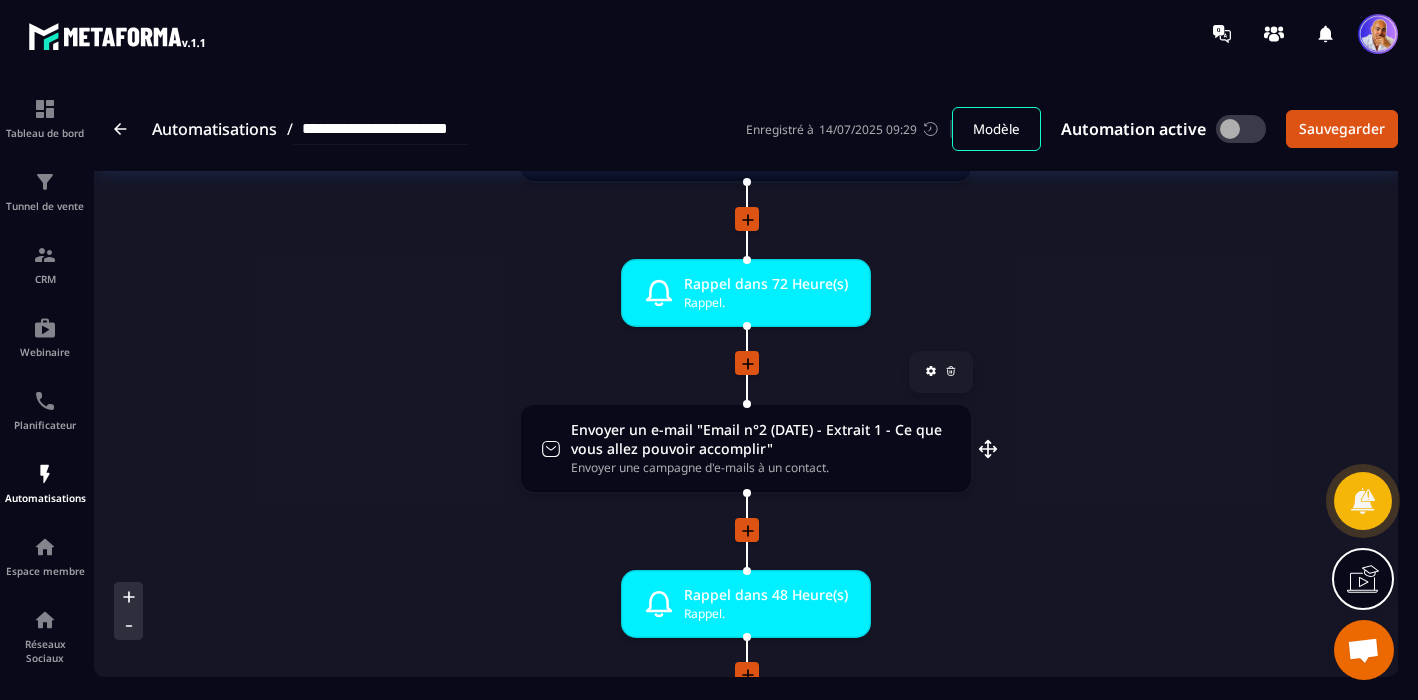 click on "Envoyer un e-mail "Email n°2 (DATE) - Extrait 1 - Ce que vous allez pouvoir accomplir"" at bounding box center (761, 439) 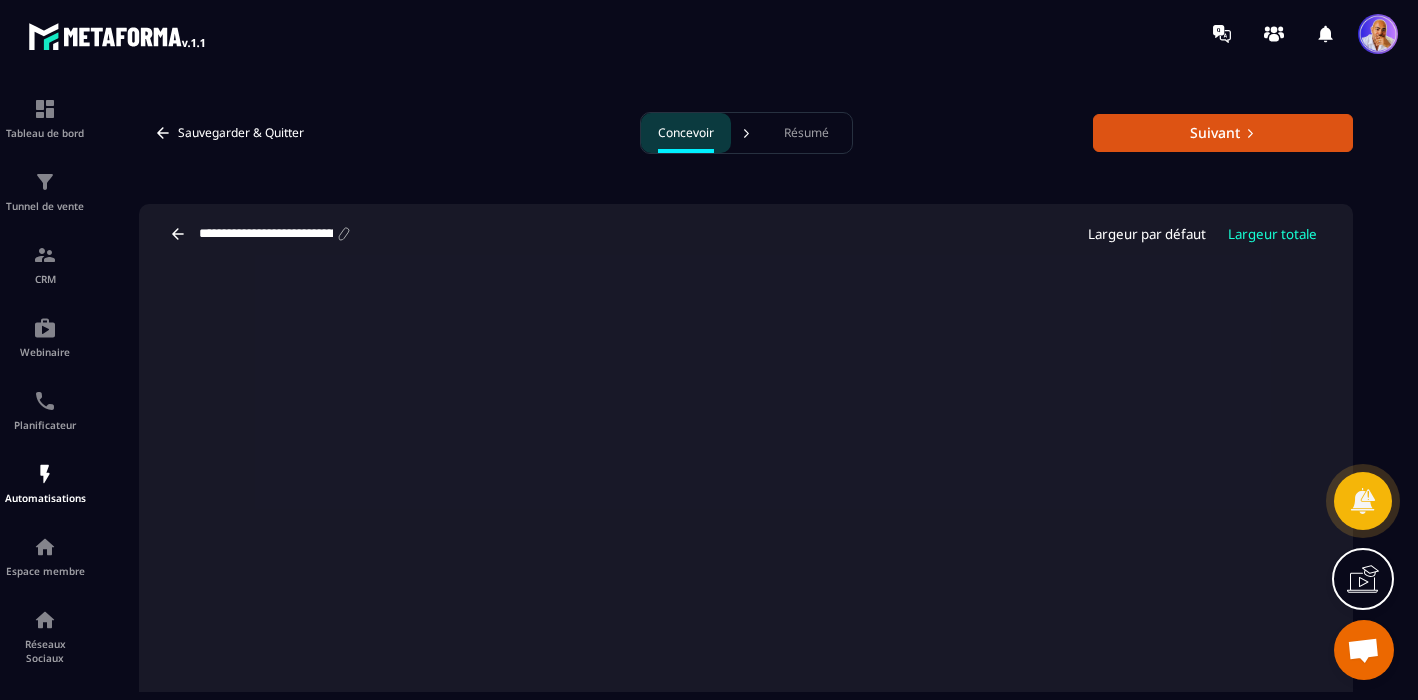 click 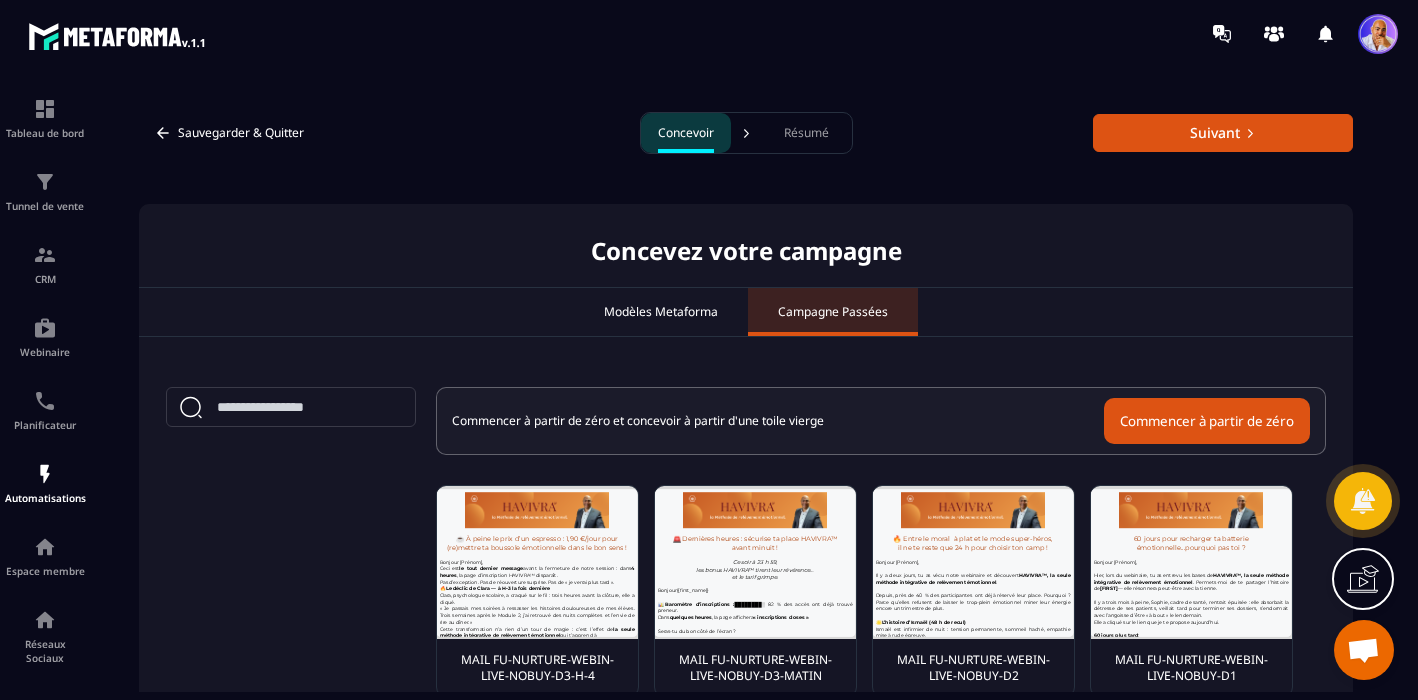 scroll, scrollTop: 0, scrollLeft: 0, axis: both 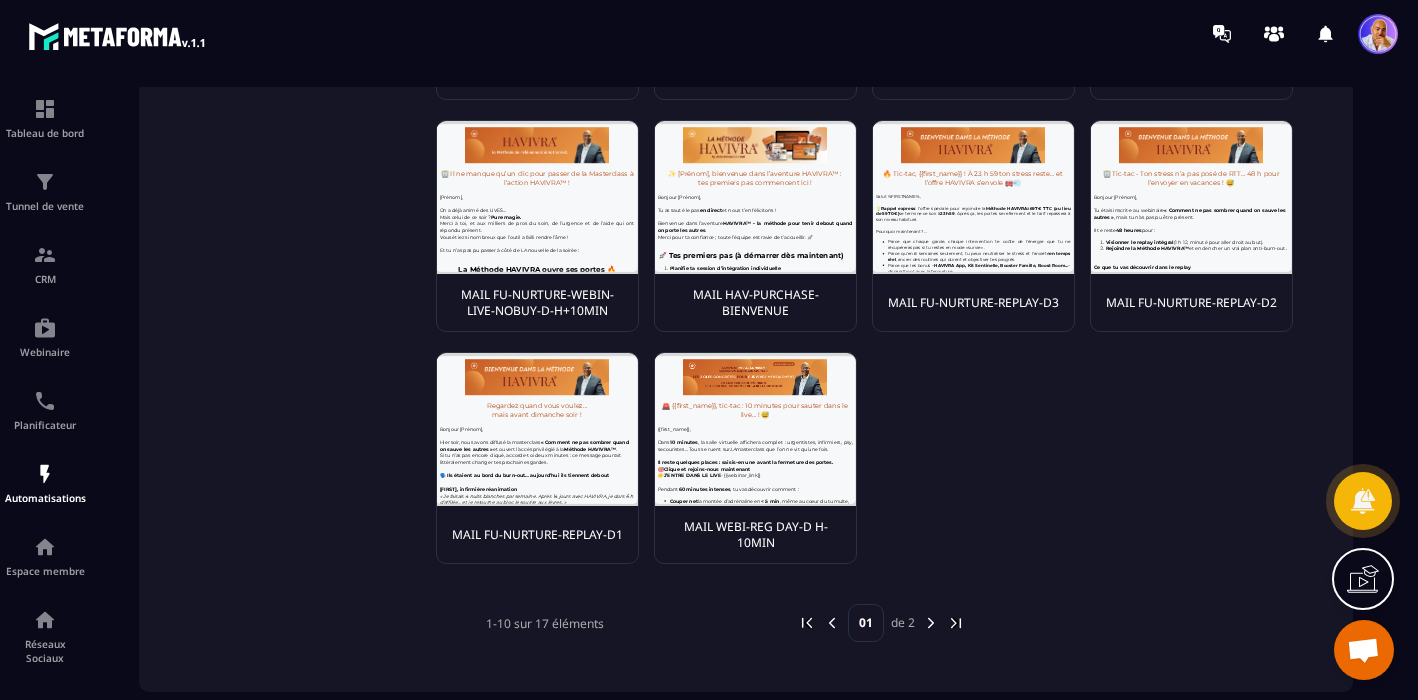 click at bounding box center (931, 623) 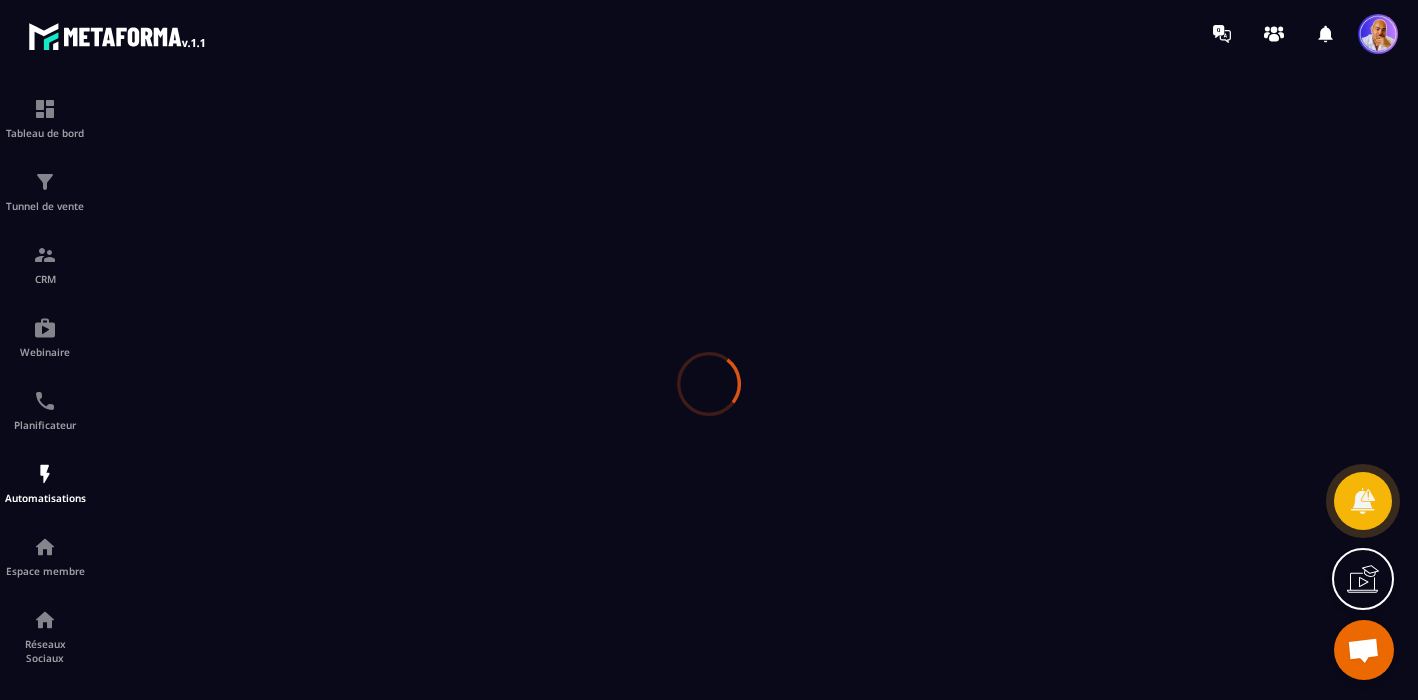 scroll, scrollTop: 365, scrollLeft: 0, axis: vertical 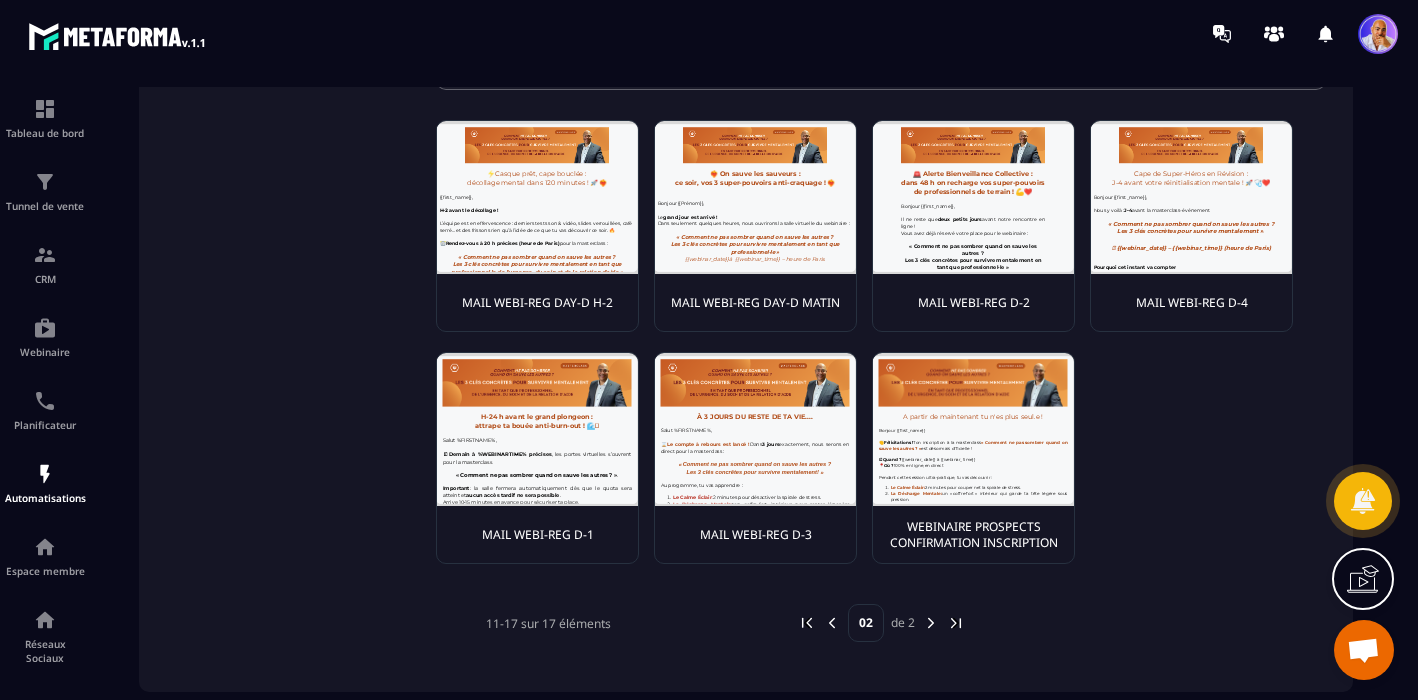 click at bounding box center [973, 429] 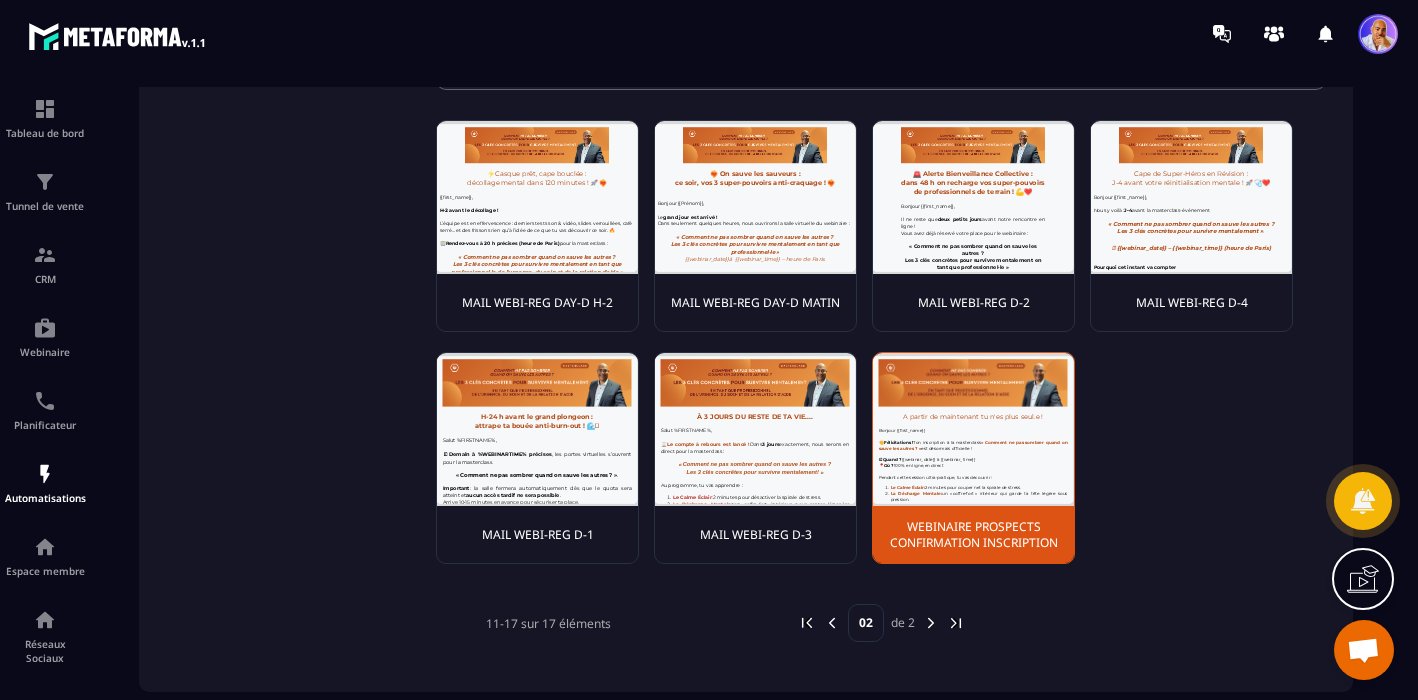 click on "WEBINAIRE PROSPECTS CONFIRMATION INSCRIPTION" at bounding box center [973, 535] 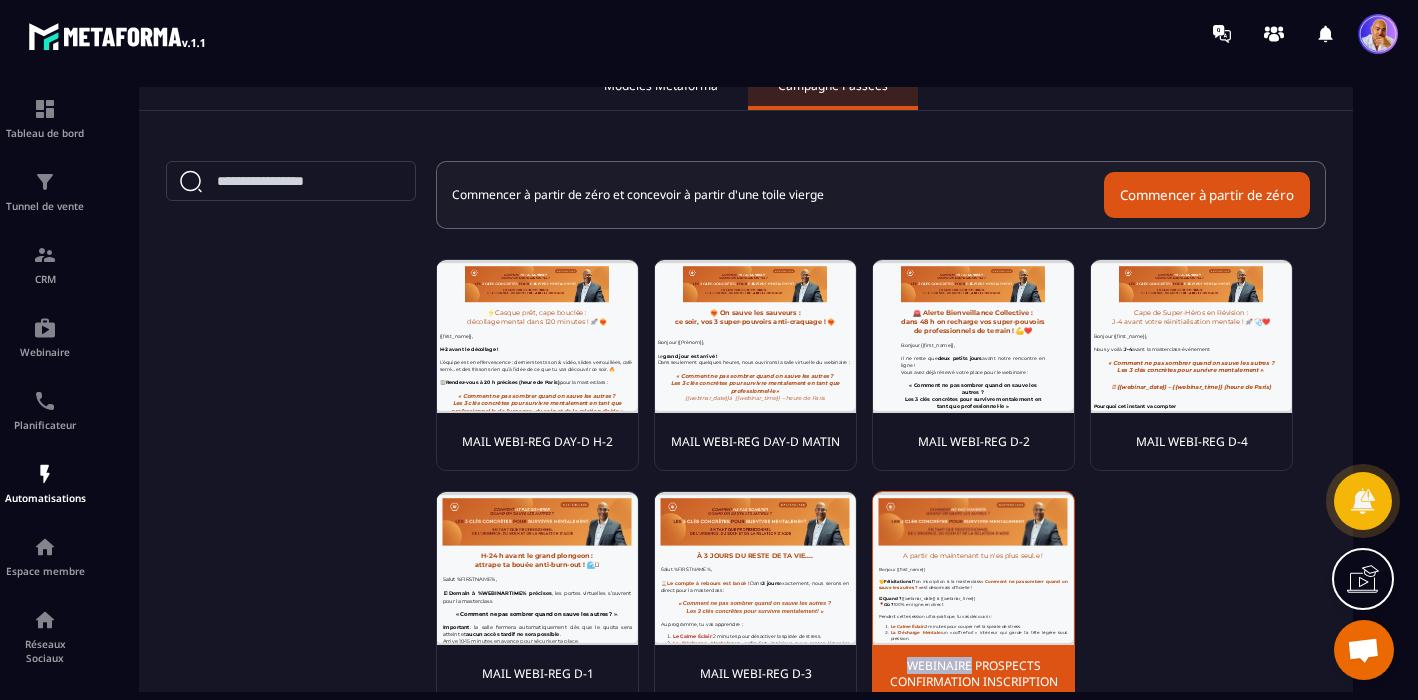 scroll, scrollTop: 0, scrollLeft: 0, axis: both 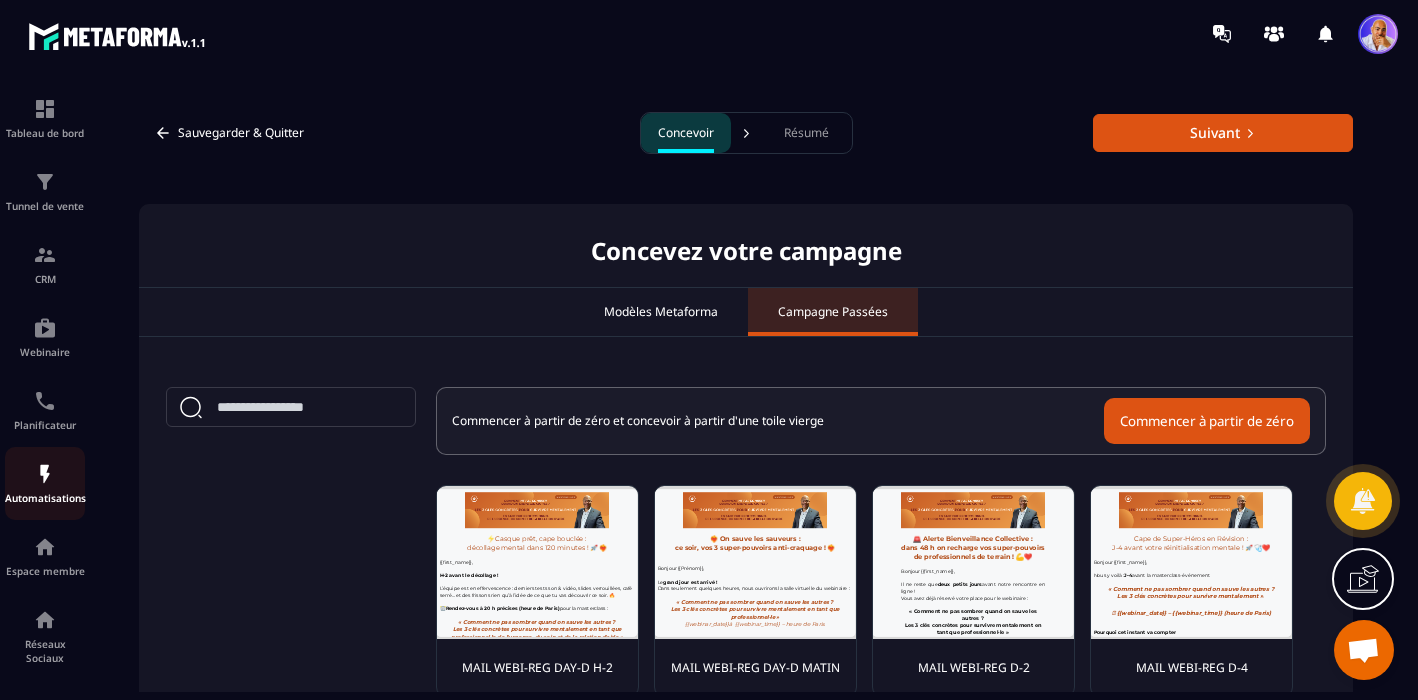 click at bounding box center [45, 474] 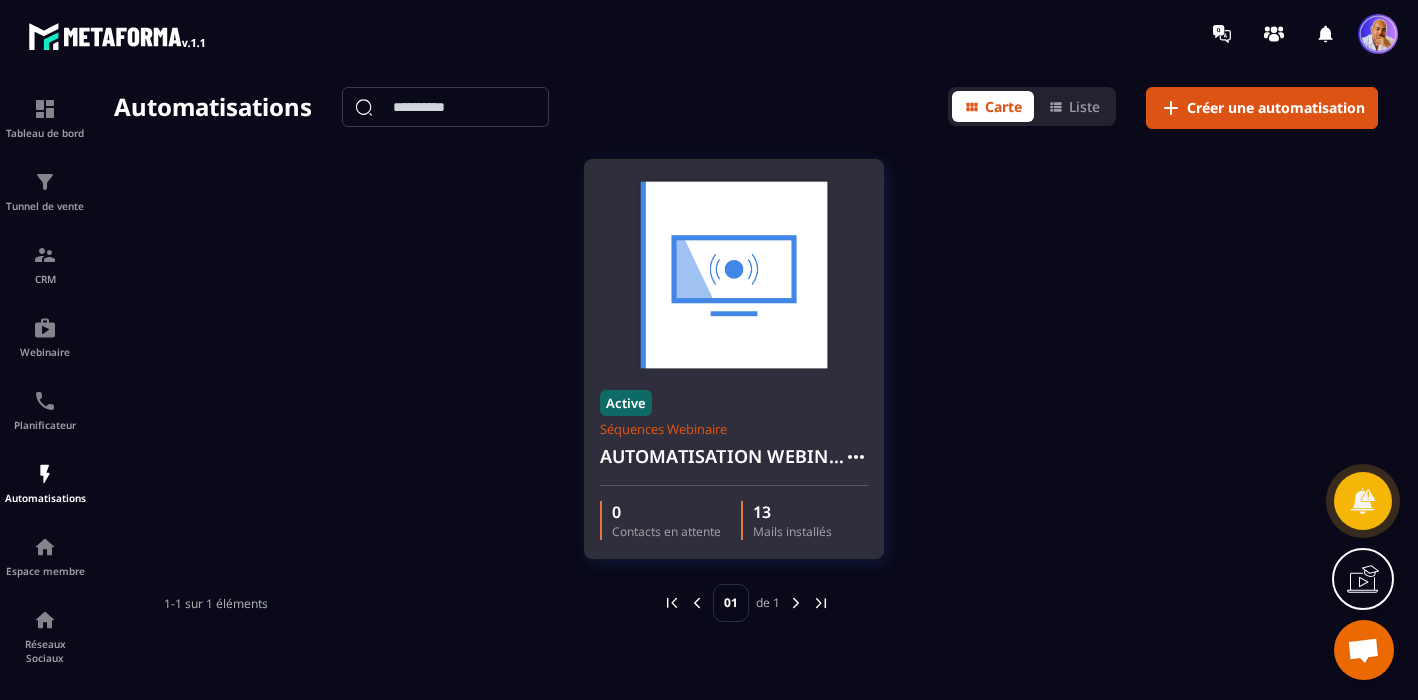 click on "Mails installés" at bounding box center (792, 531) 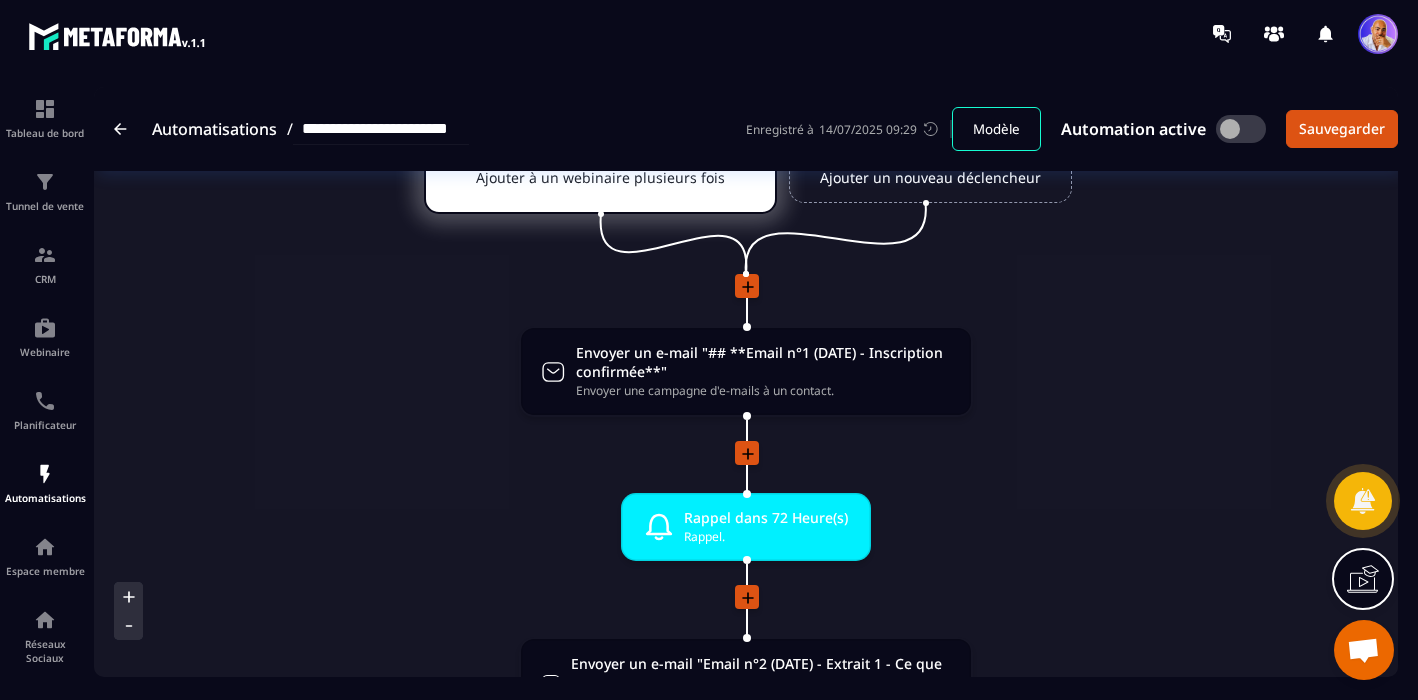 scroll, scrollTop: 104, scrollLeft: 0, axis: vertical 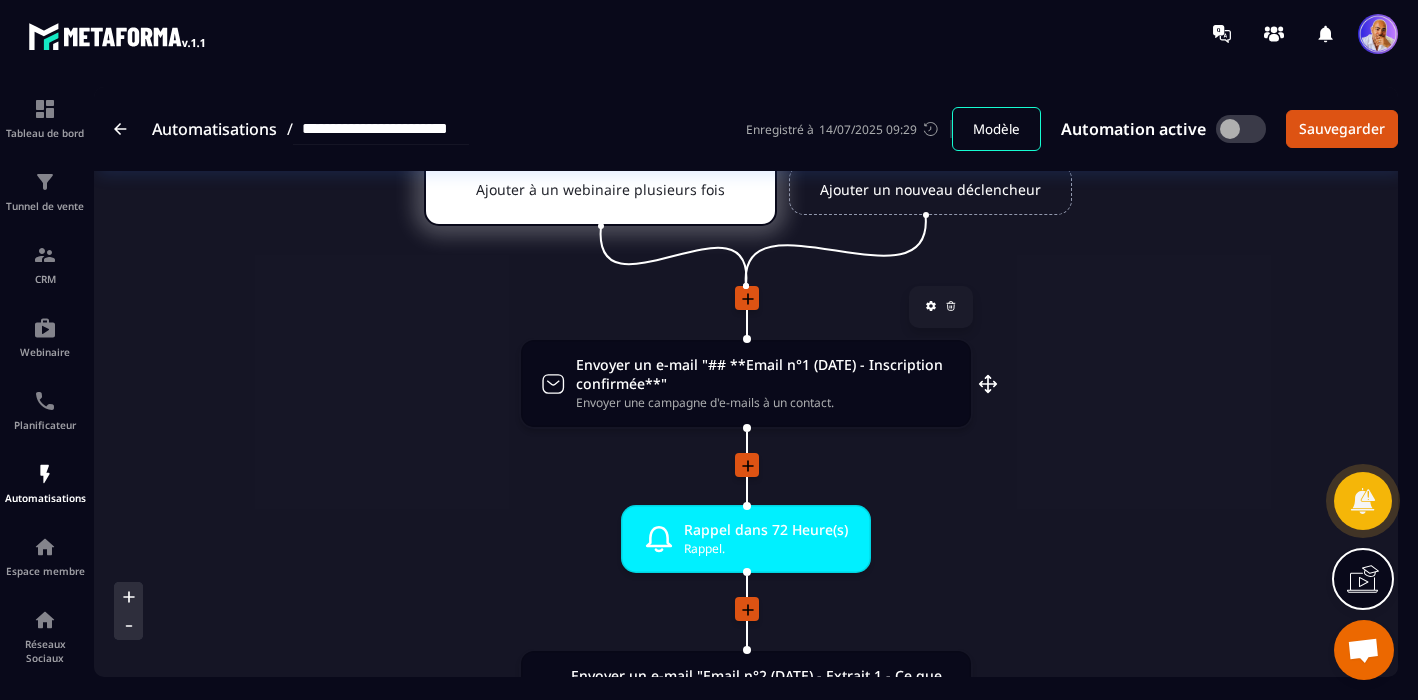 click on "Envoyer un e-mail "## **Email n°1 (DATE) - Inscription confirmée**"" at bounding box center (764, 374) 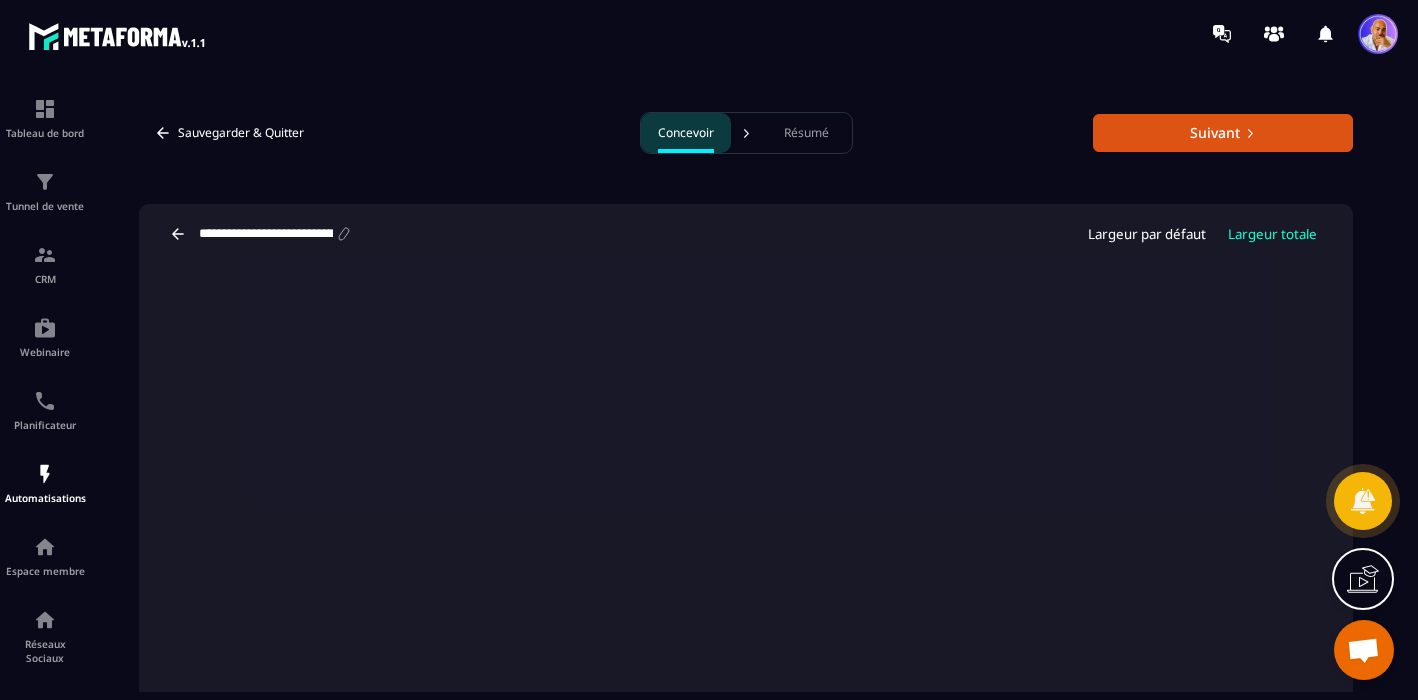 click on "**********" at bounding box center [266, 234] 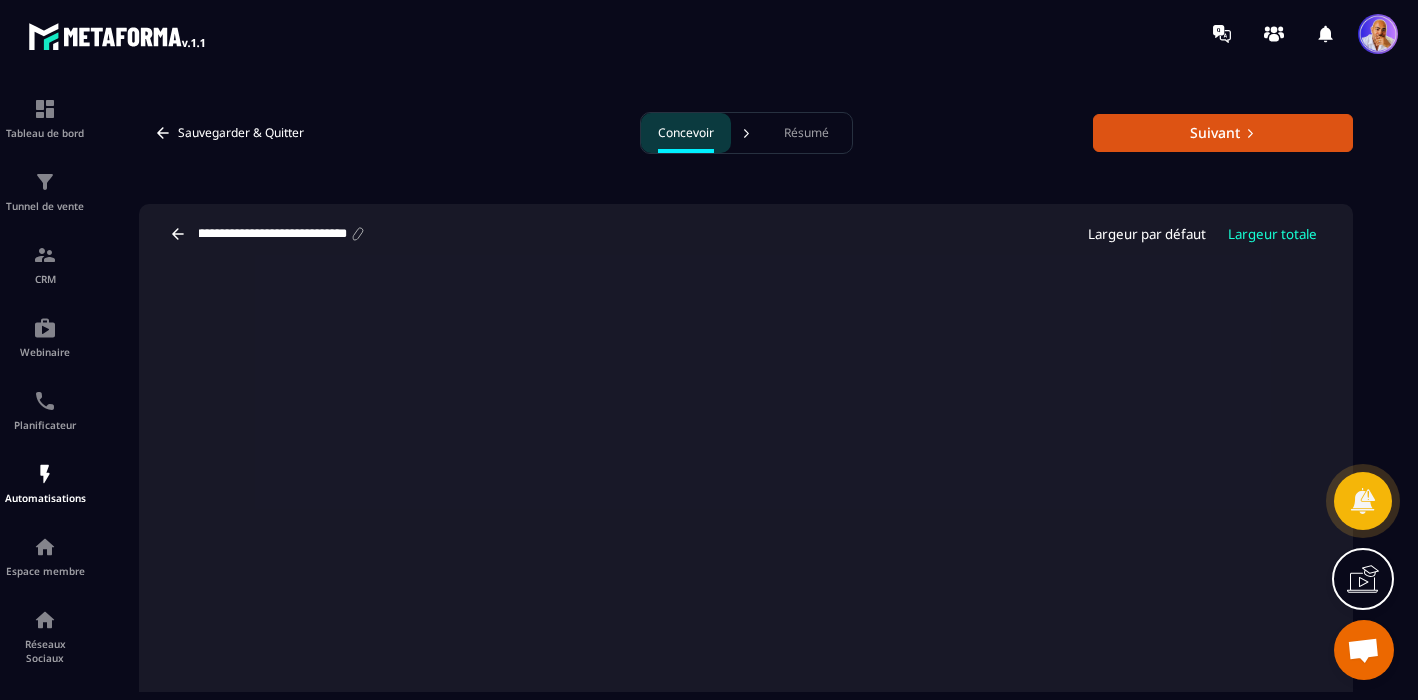 type on "**********" 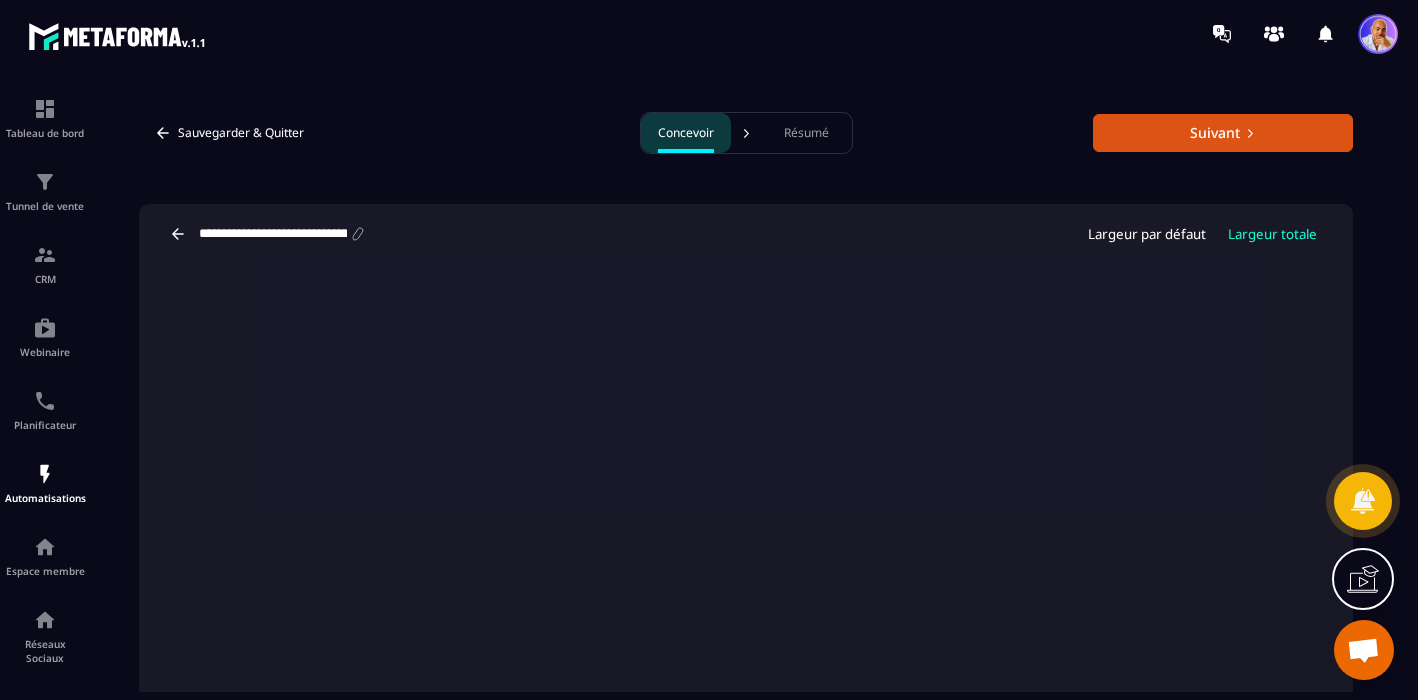 scroll, scrollTop: 37, scrollLeft: 0, axis: vertical 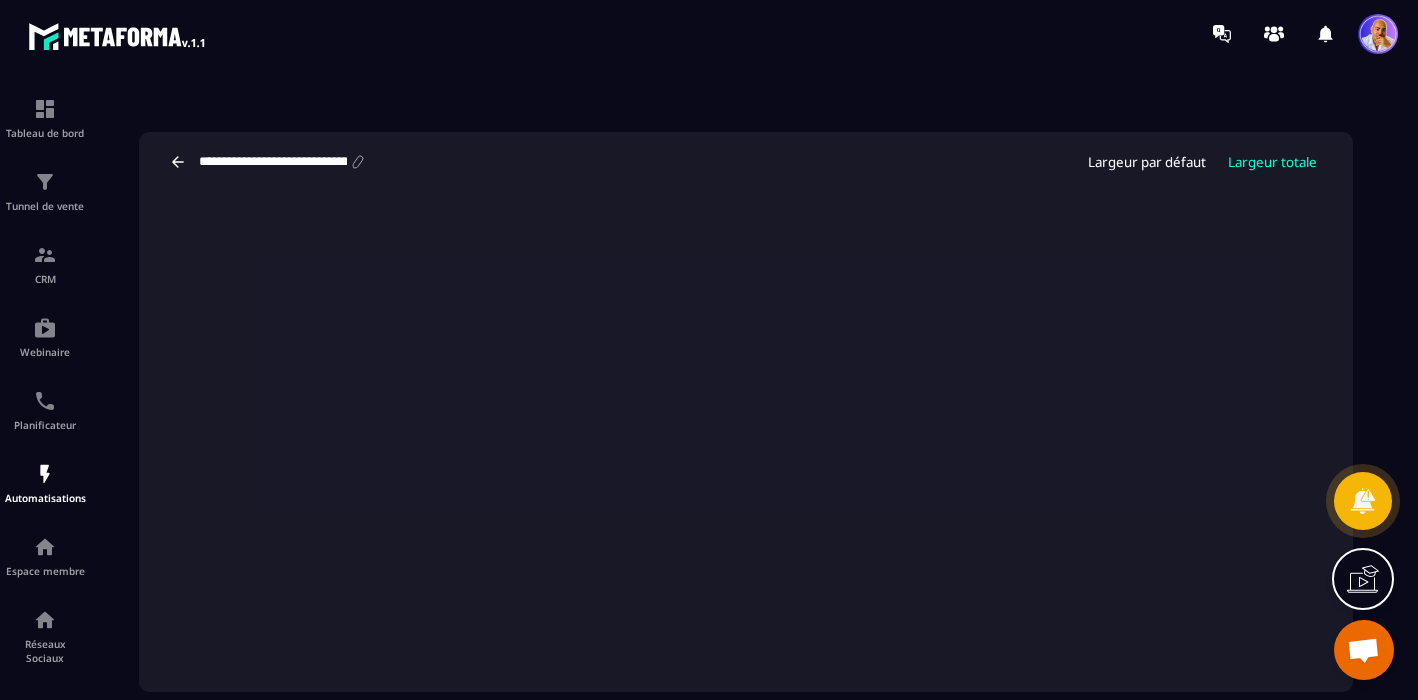 click 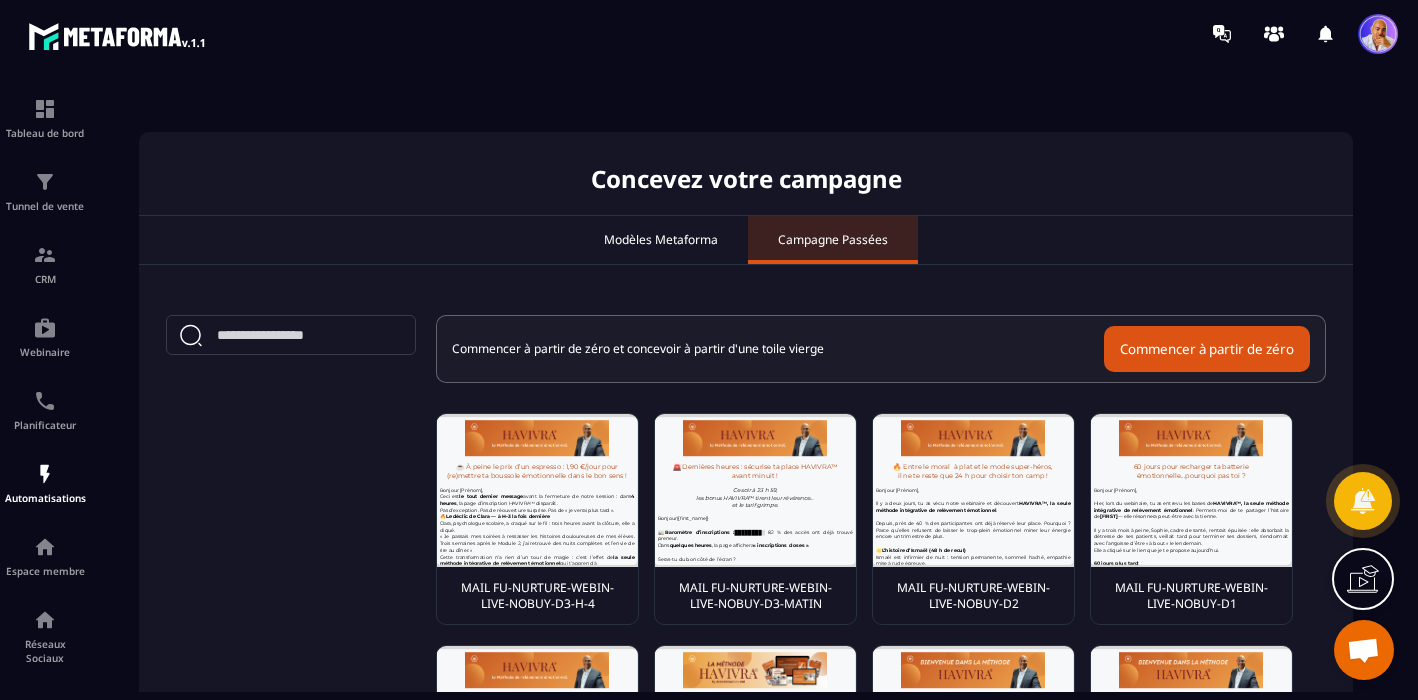scroll, scrollTop: 0, scrollLeft: 0, axis: both 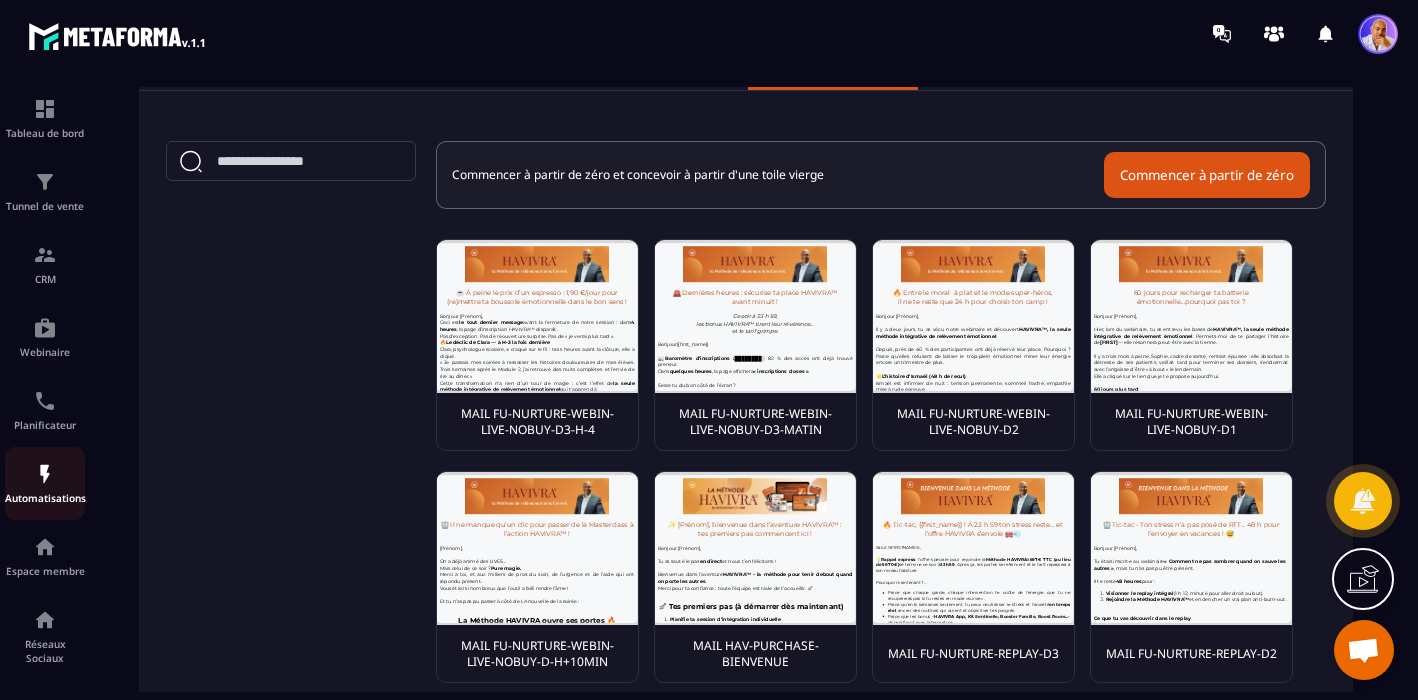 click at bounding box center (45, 474) 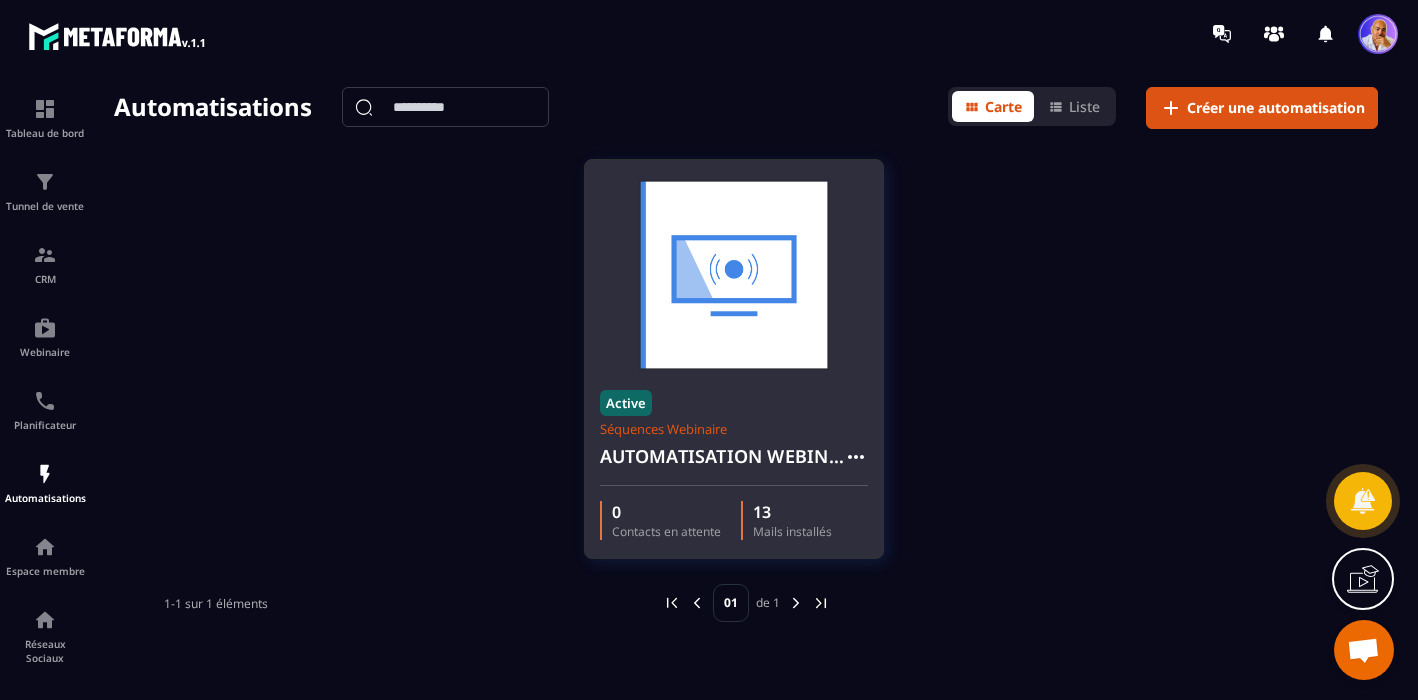 click on "AUTOMATISATION WEBINAIRE" at bounding box center [722, 456] 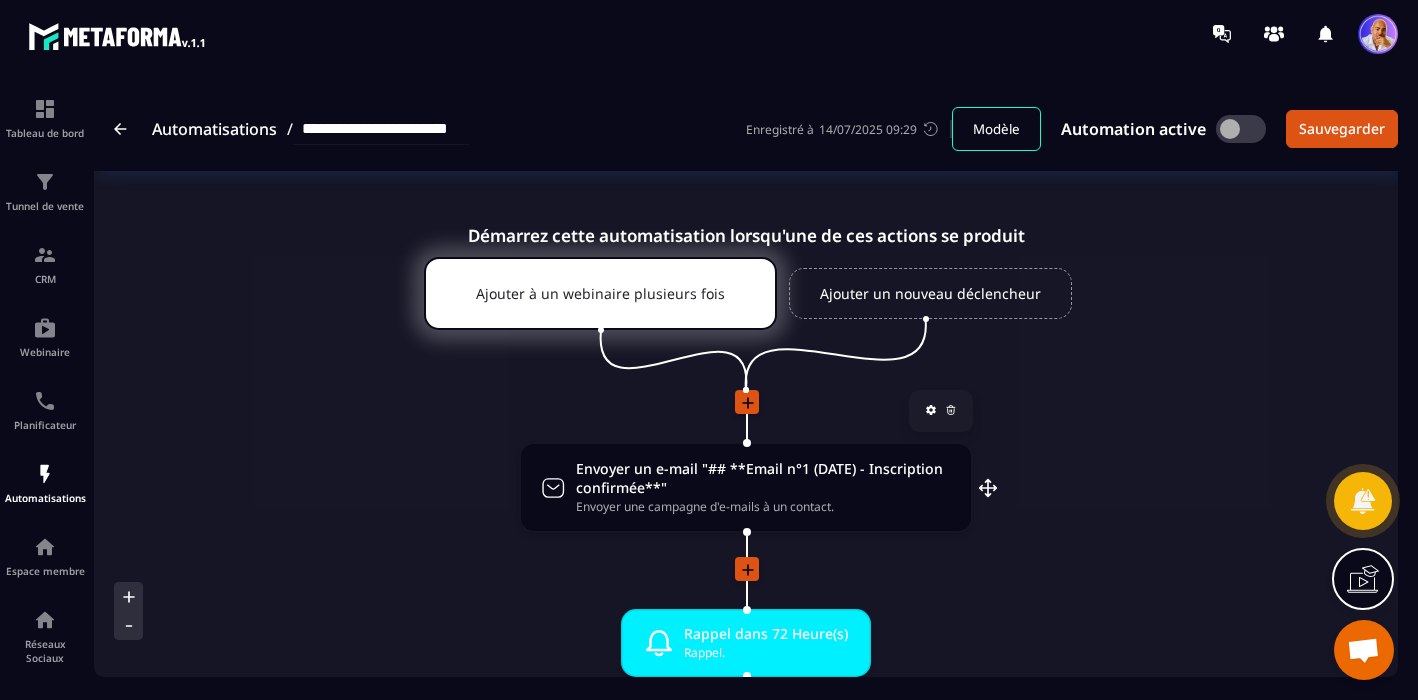 click on "Envoyer un e-mail "## **Email n°1 (DATE) - Inscription confirmée**"" at bounding box center [764, 478] 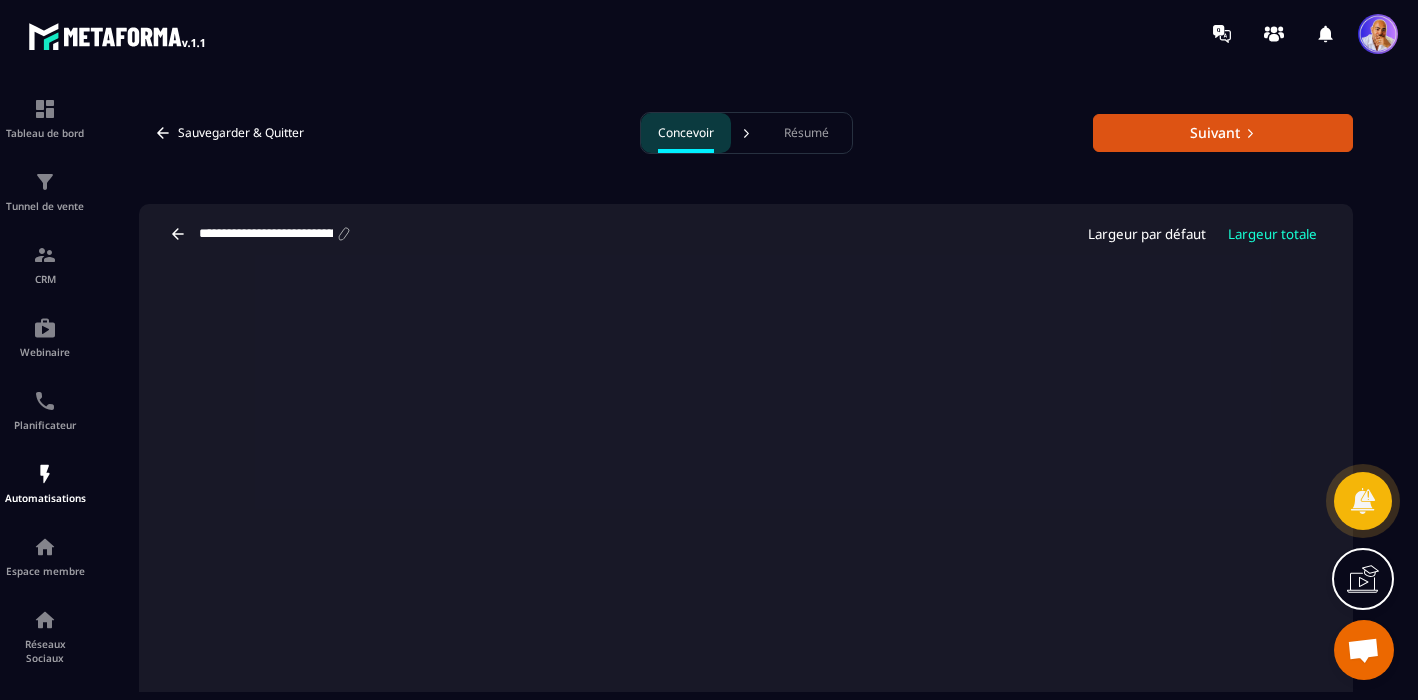 click 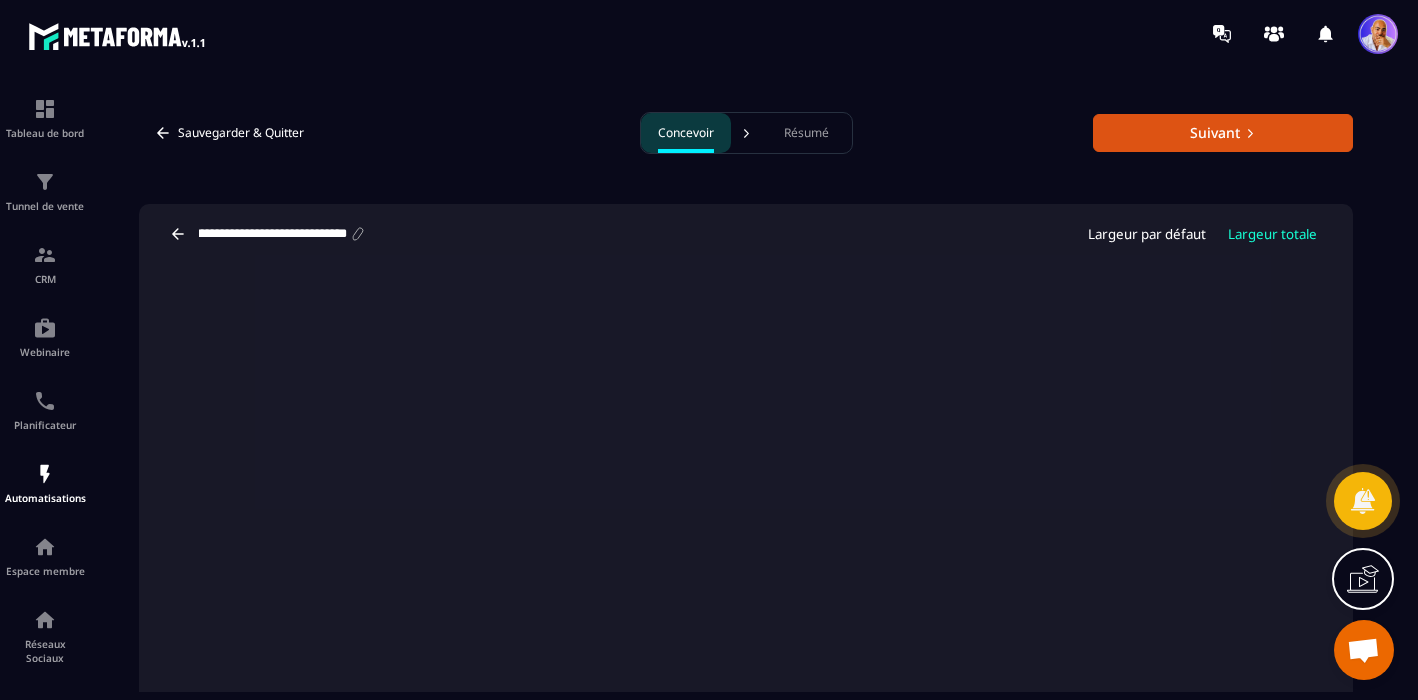 type on "**********" 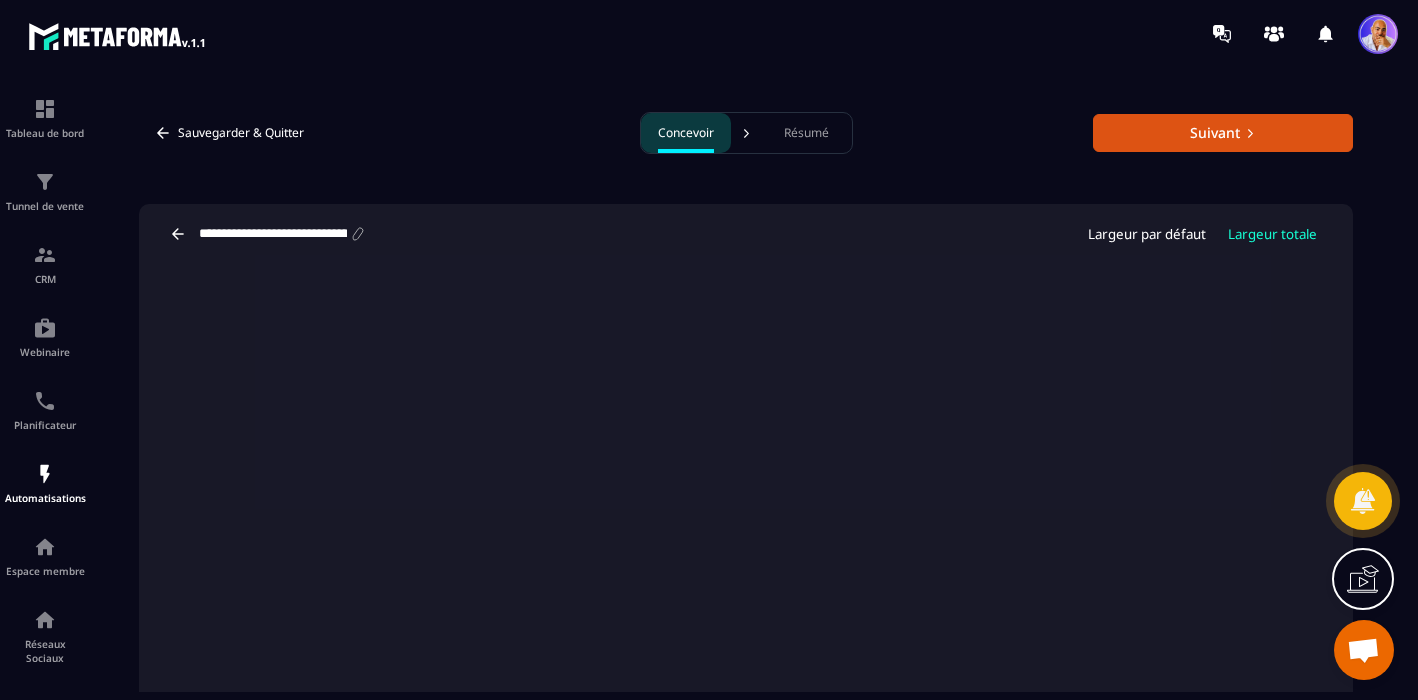 click on "**********" at bounding box center [273, 234] 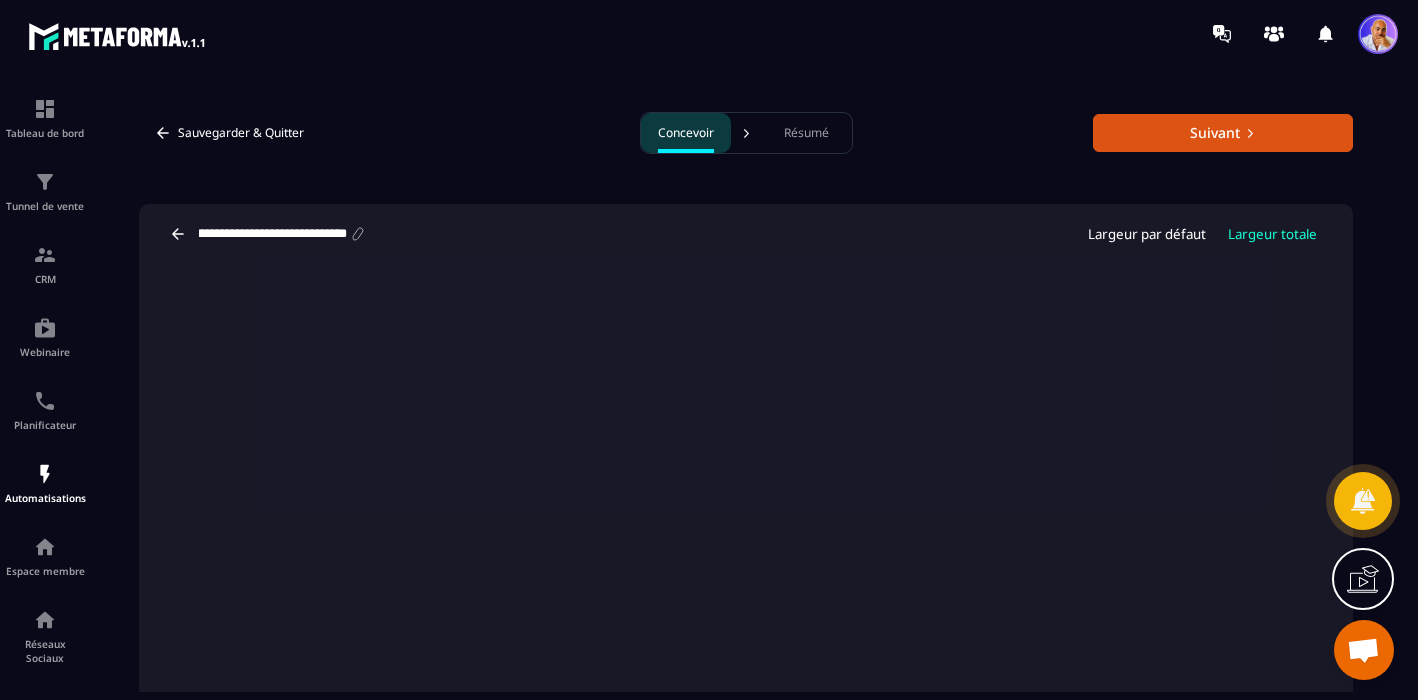 scroll, scrollTop: 0, scrollLeft: 0, axis: both 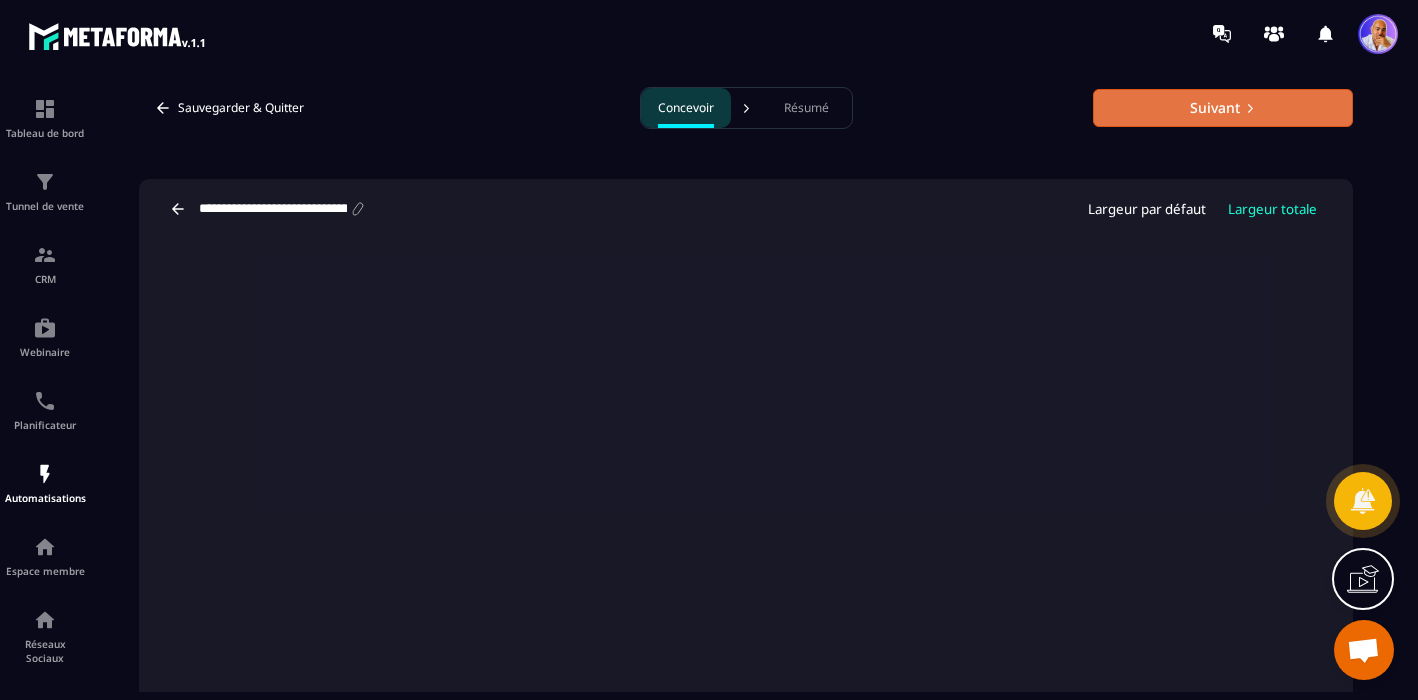 click on "Suivant" at bounding box center [1223, 108] 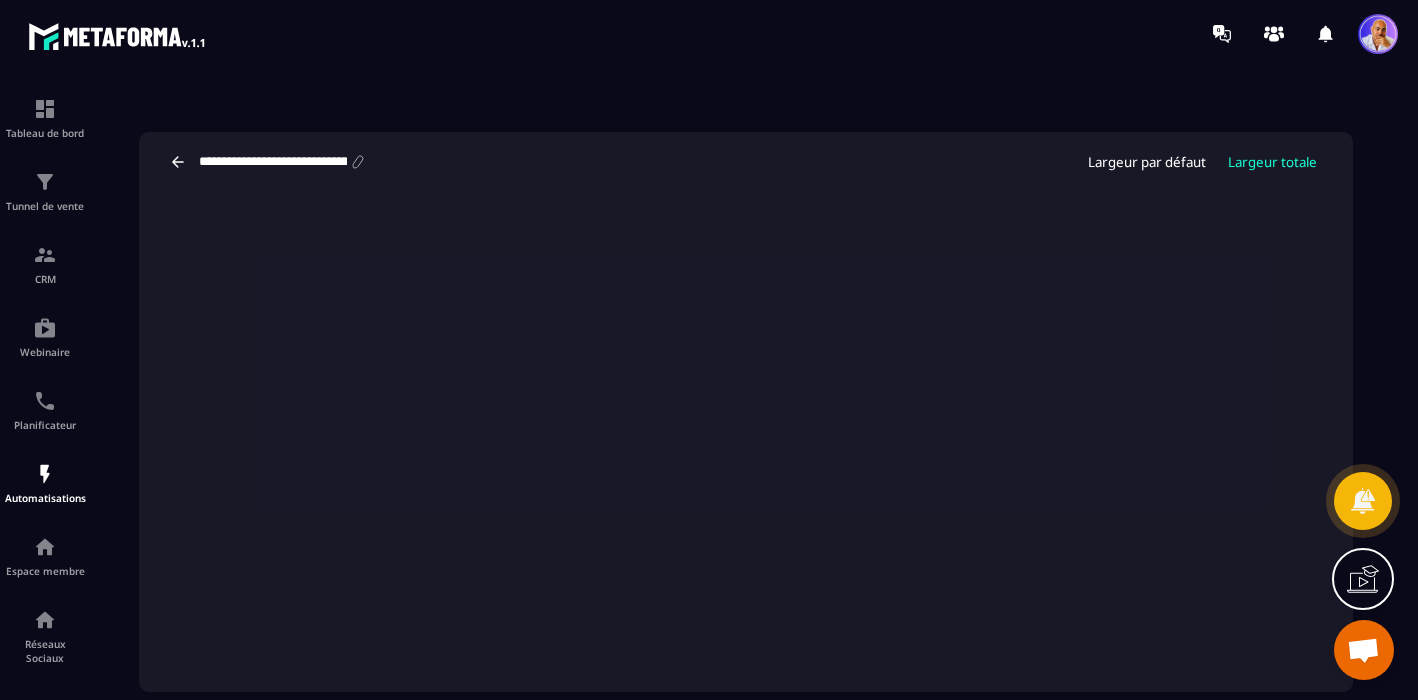 scroll, scrollTop: 0, scrollLeft: 0, axis: both 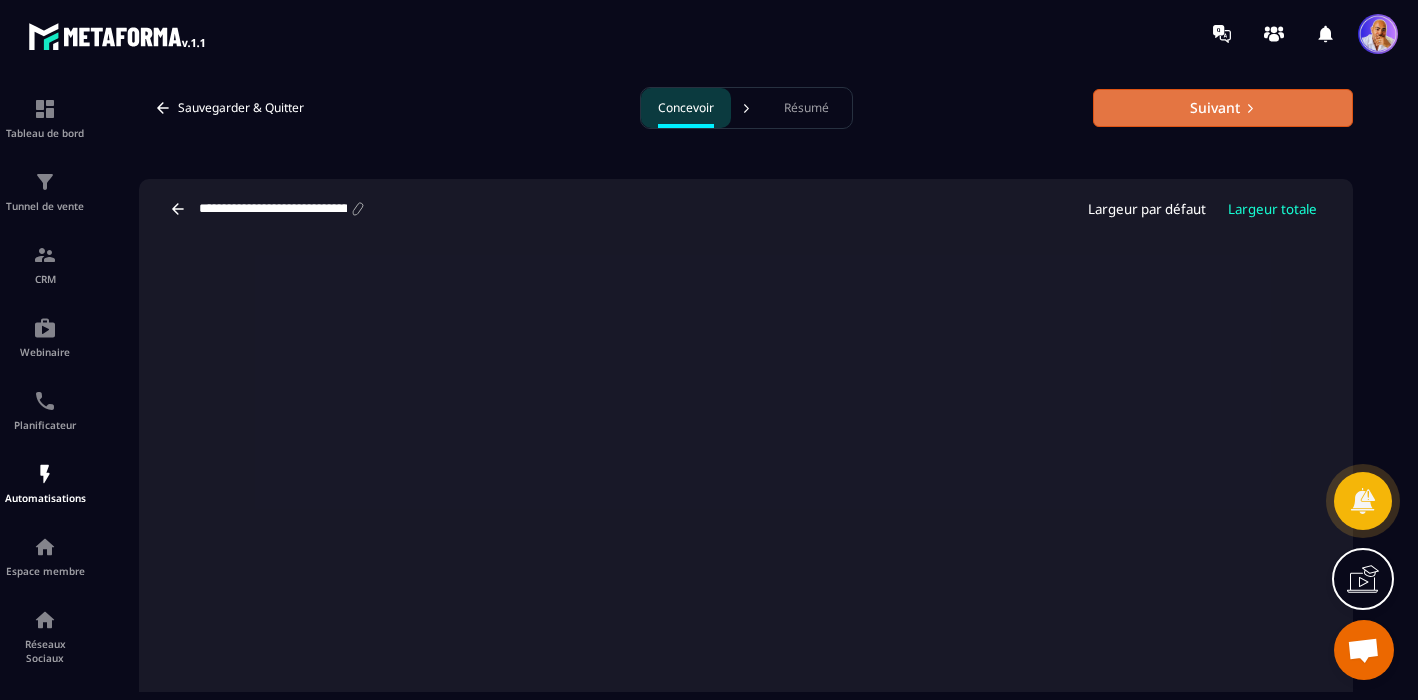 click on "Suivant" at bounding box center [1223, 108] 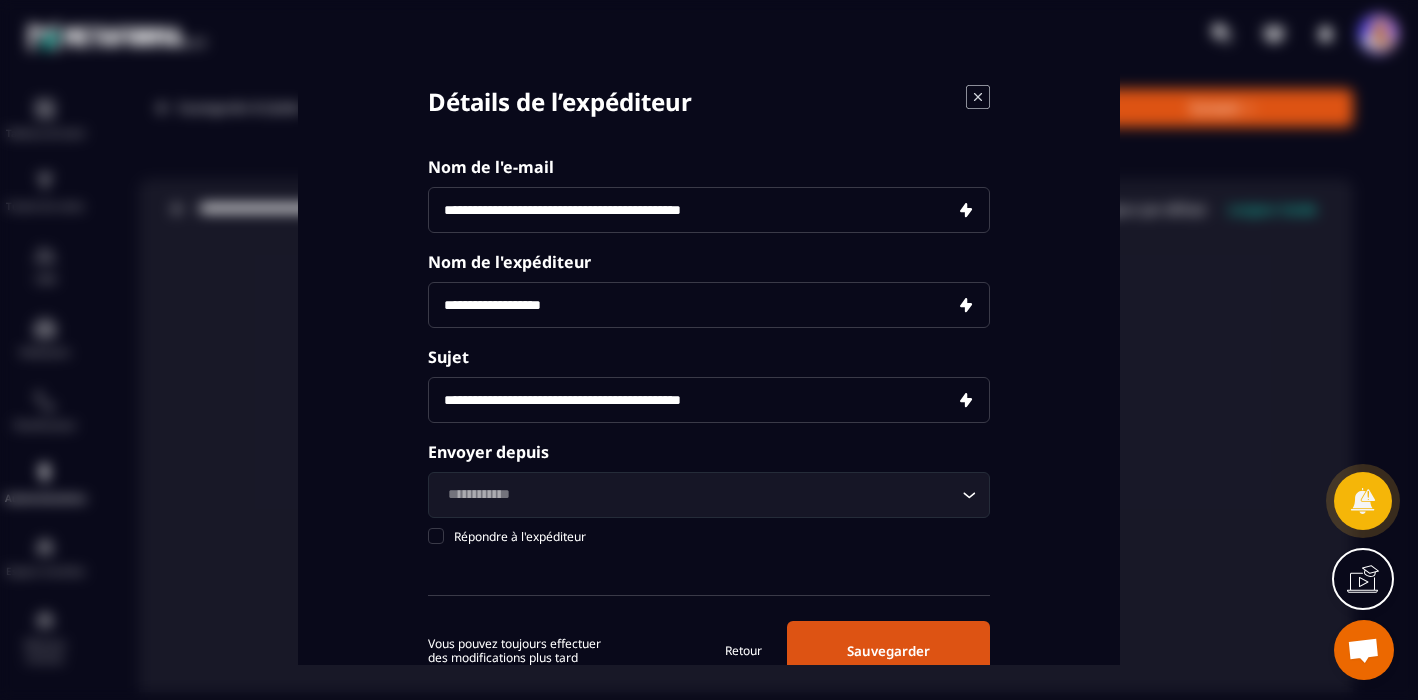 click 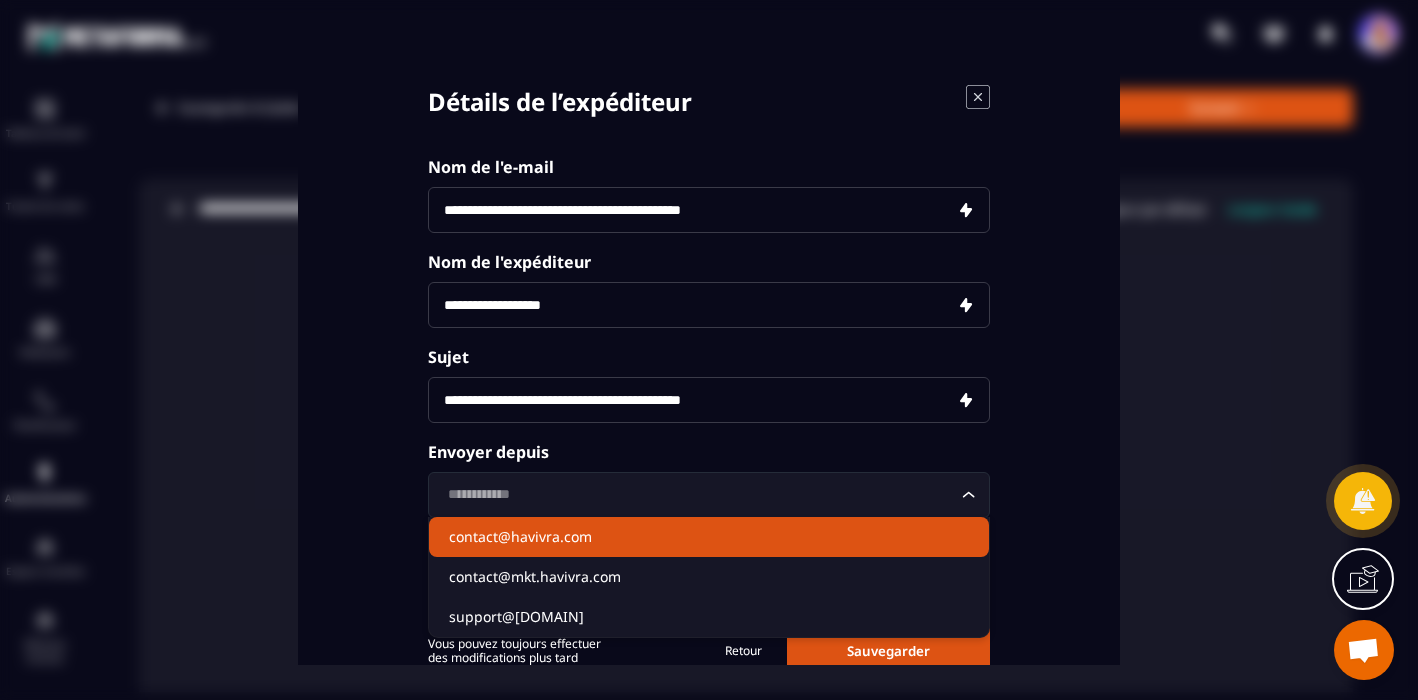 click on "contact@havivra.com" 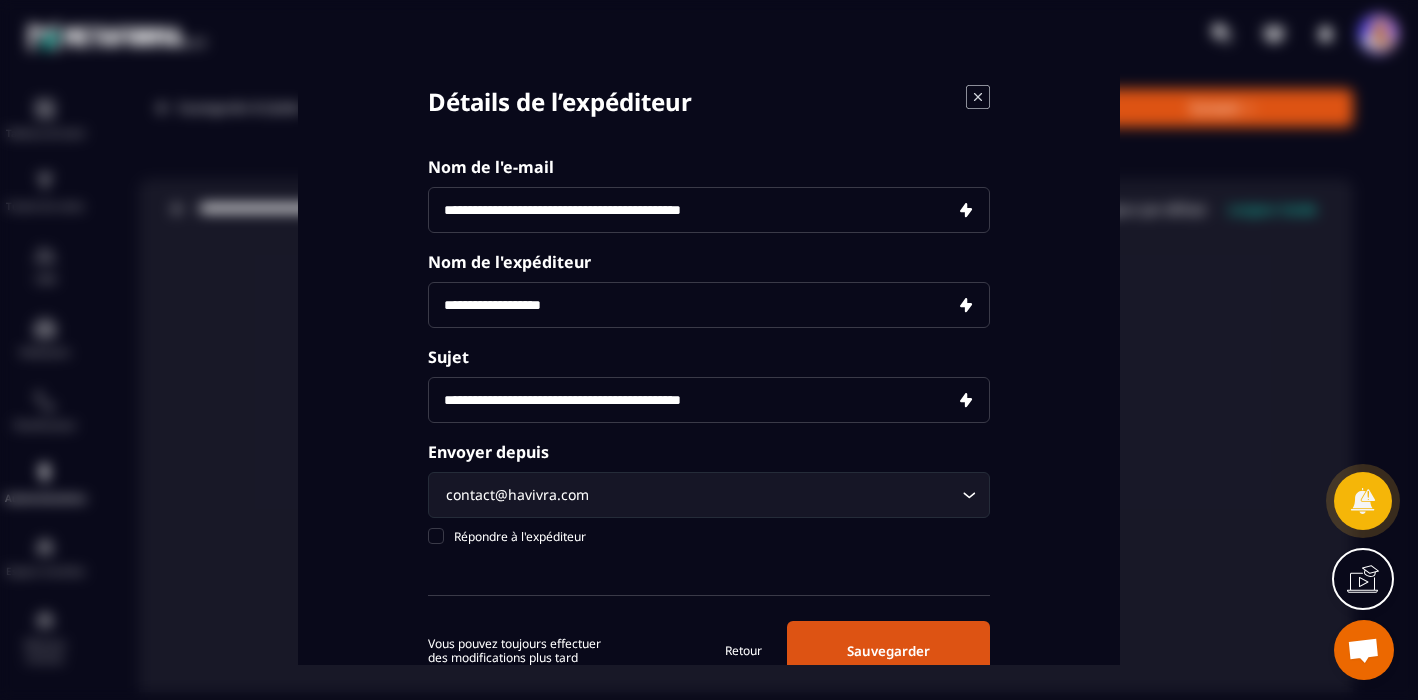 drag, startPoint x: 770, startPoint y: 399, endPoint x: 404, endPoint y: 396, distance: 366.0123 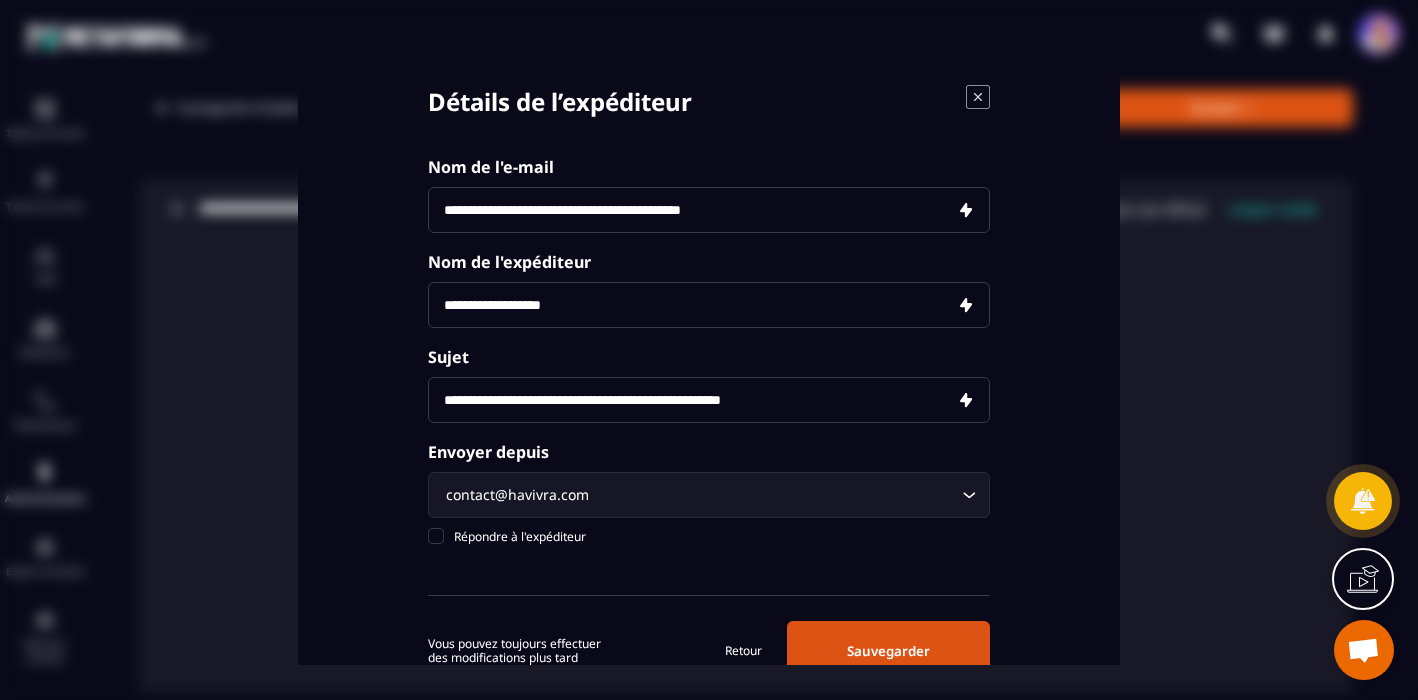 type on "**********" 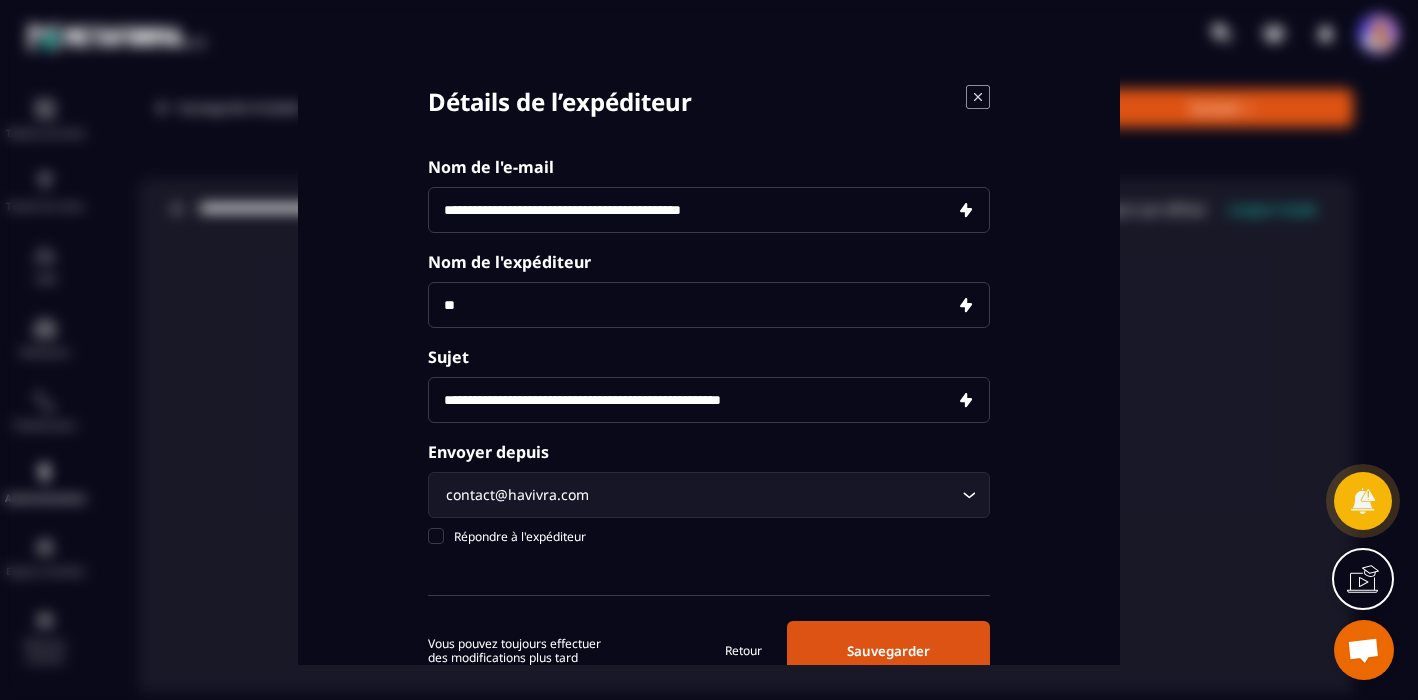 type on "**********" 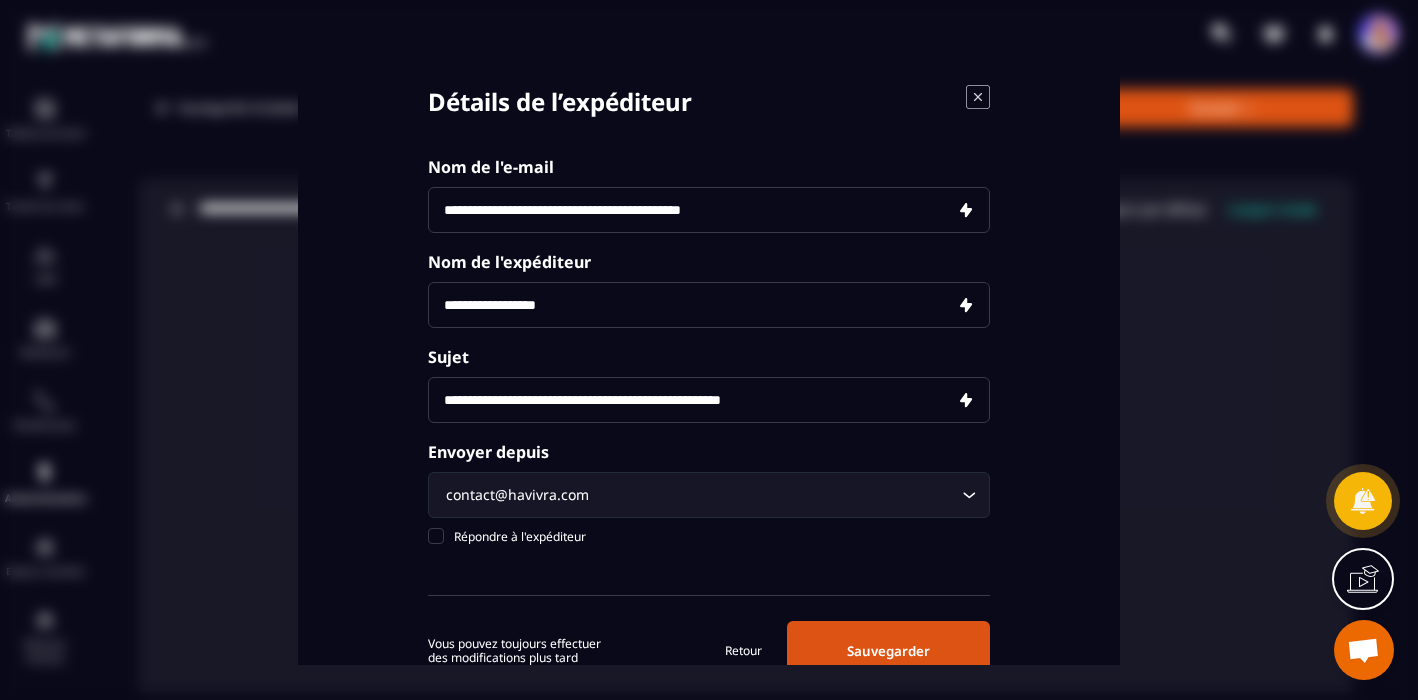 type on "**********" 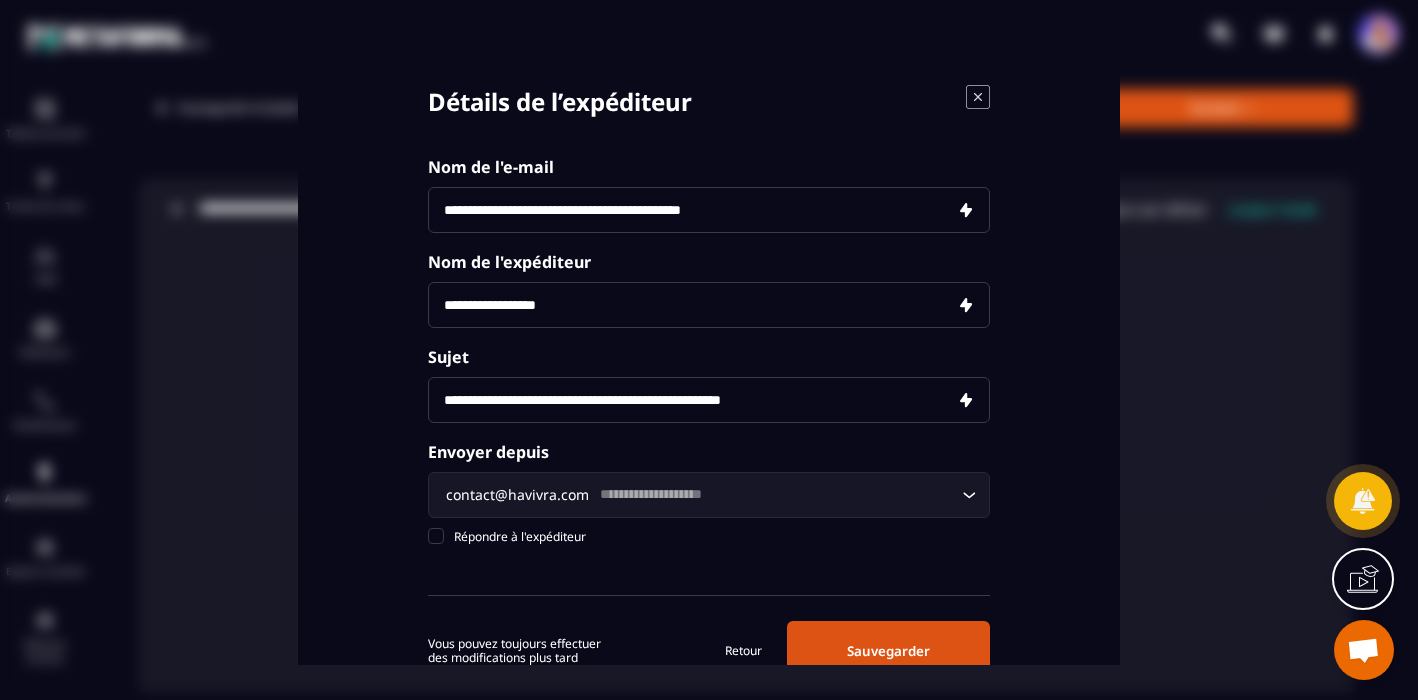 type 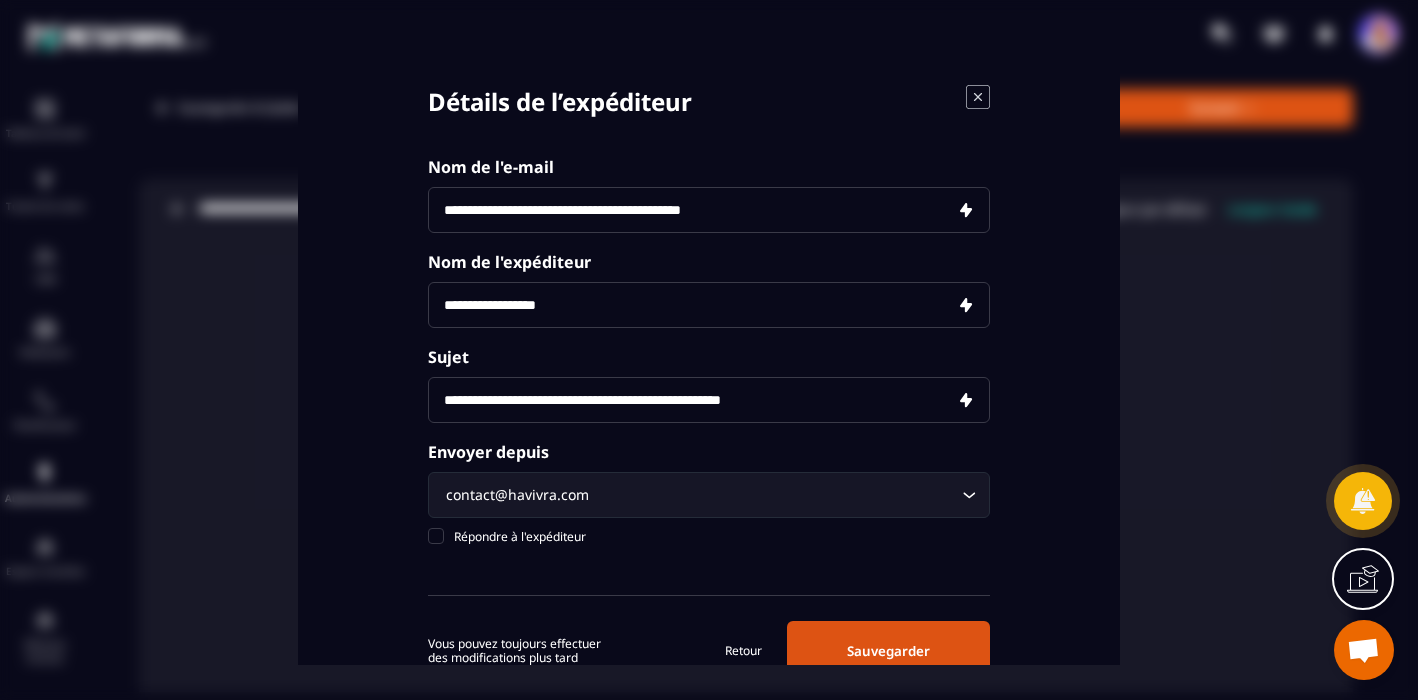 click on "**********" at bounding box center [709, 210] 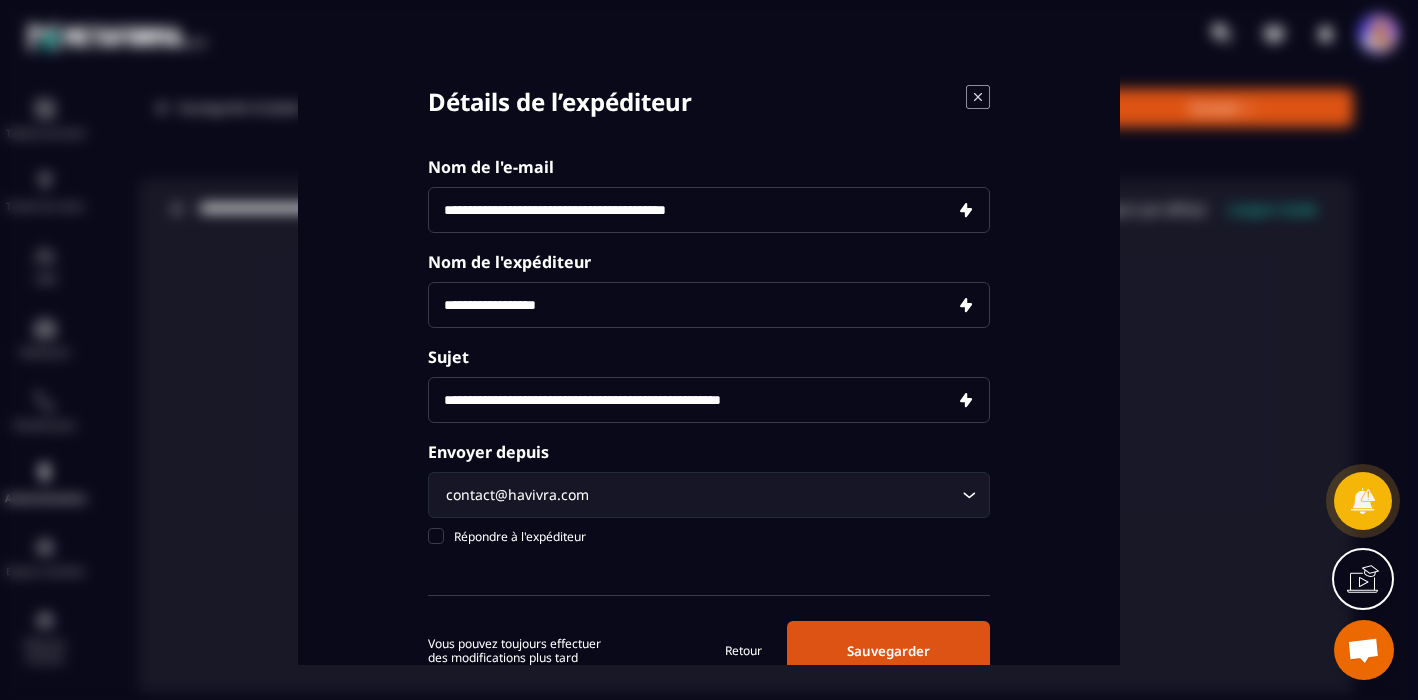 scroll, scrollTop: 65, scrollLeft: 0, axis: vertical 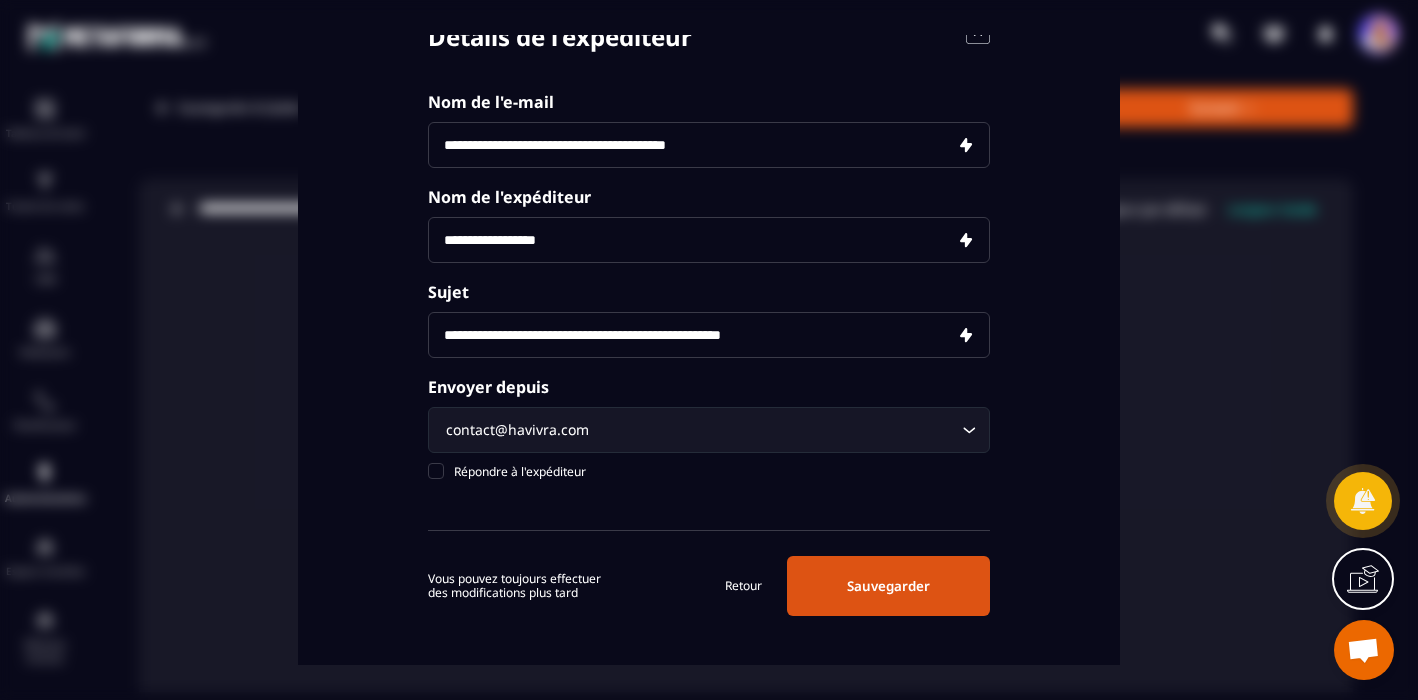type on "**********" 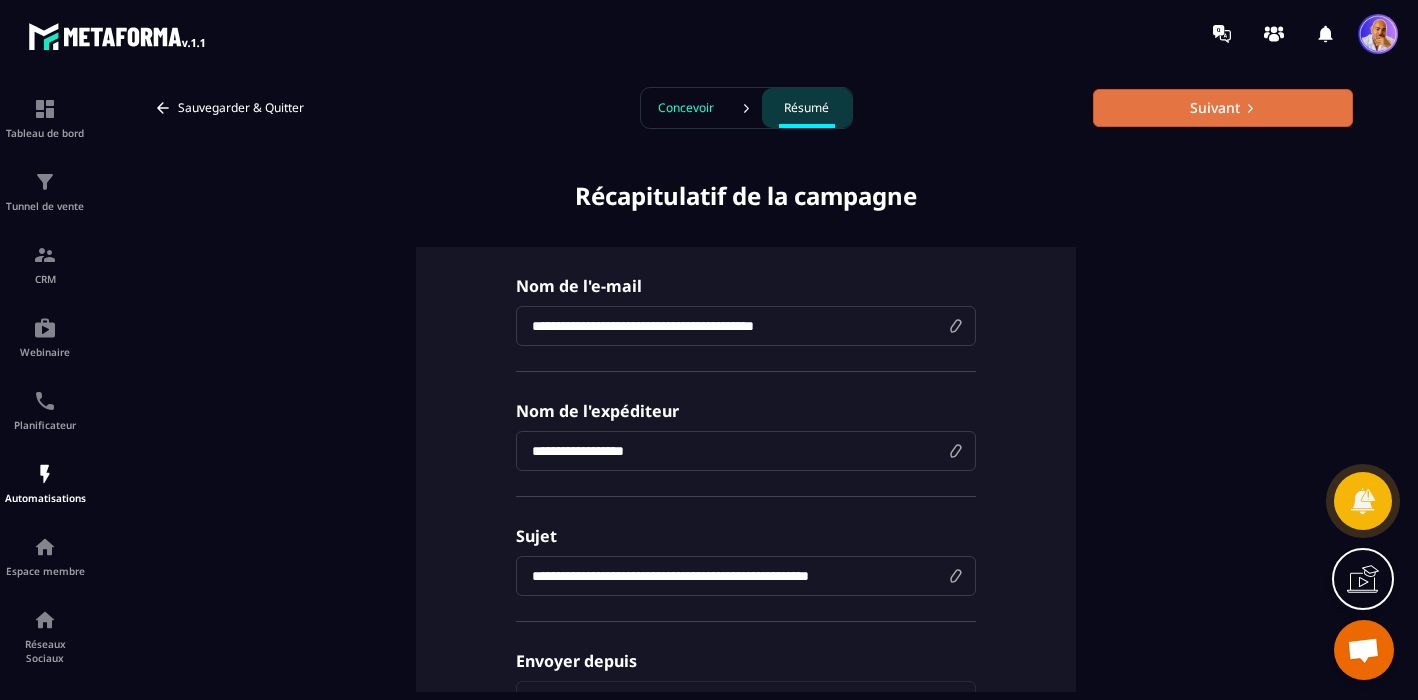 click on "Suivant" at bounding box center [1223, 108] 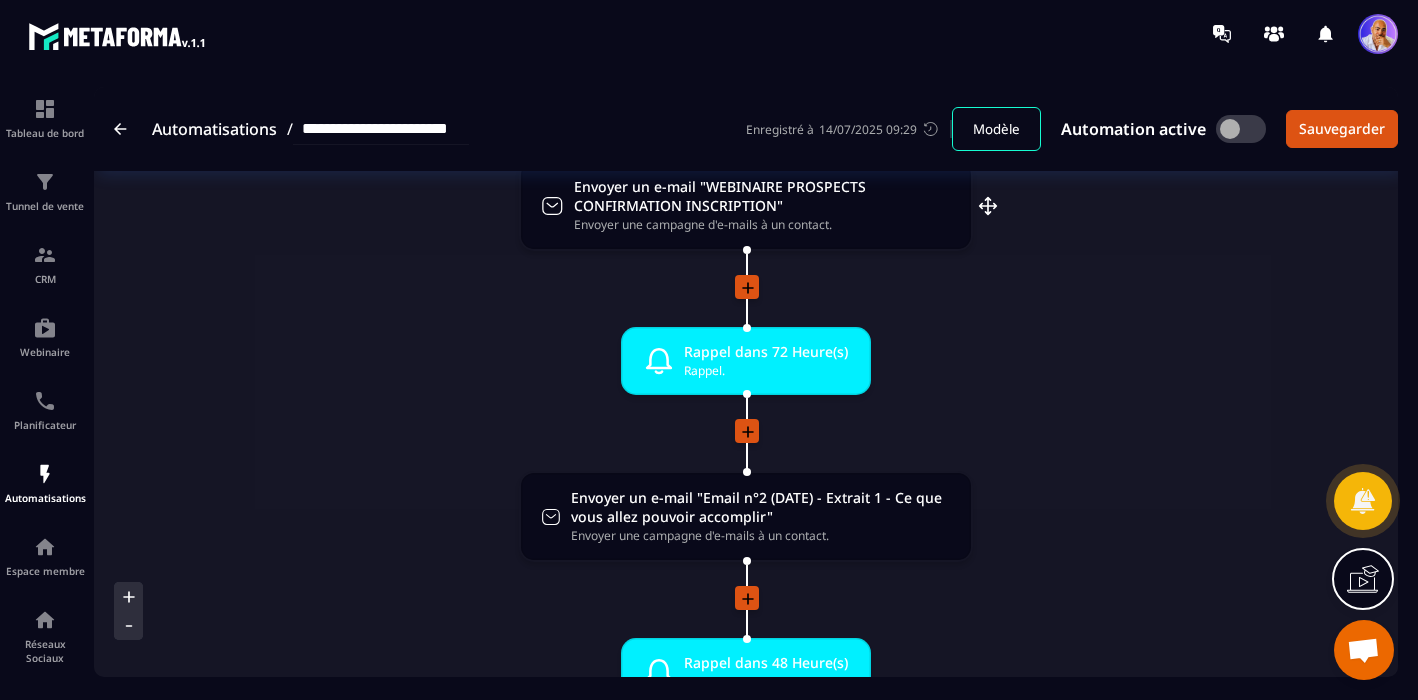 scroll, scrollTop: 286, scrollLeft: 0, axis: vertical 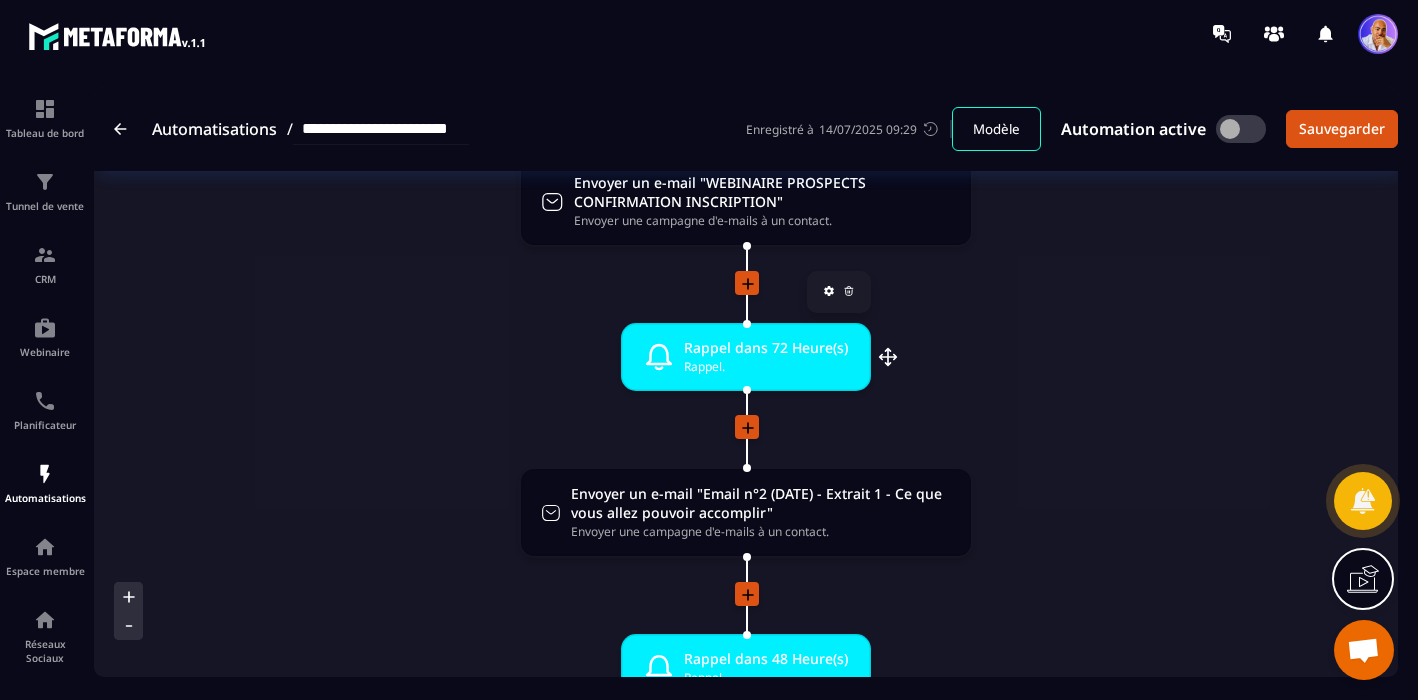 click on "Rappel dans 72 Heure(s)" at bounding box center (766, 347) 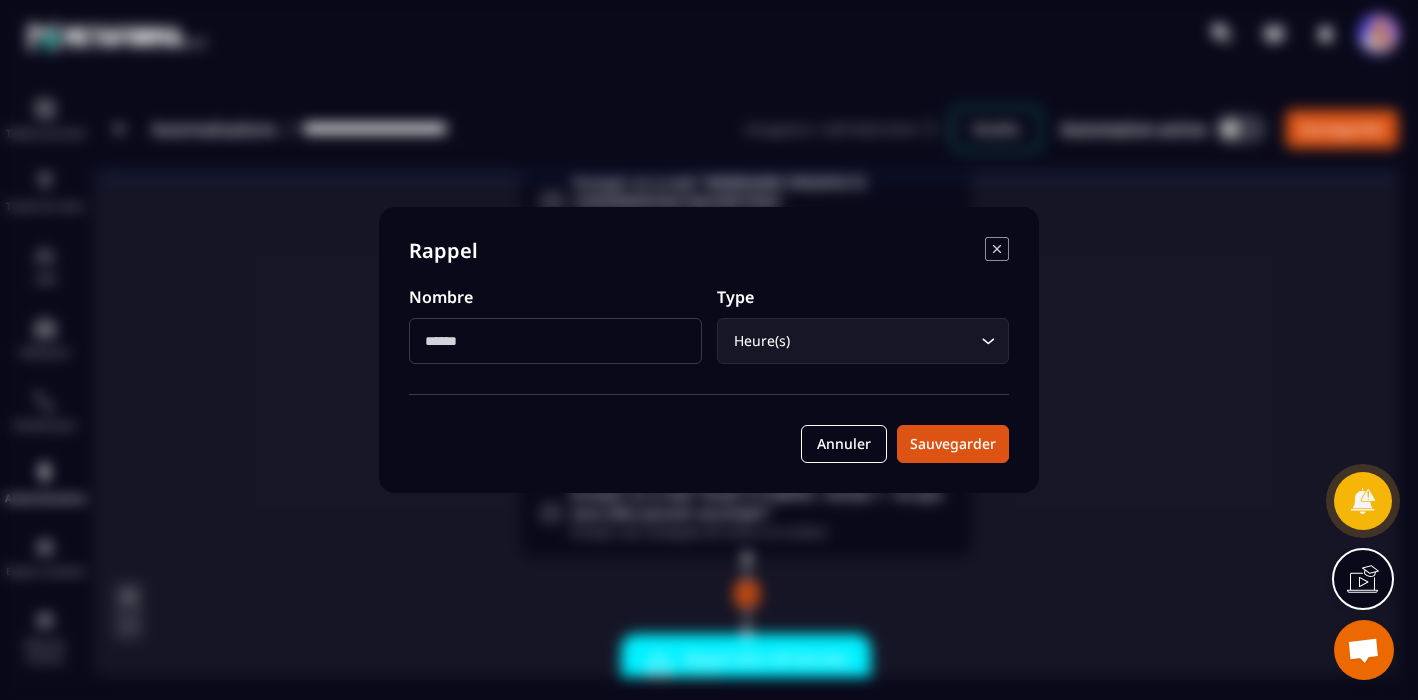 click 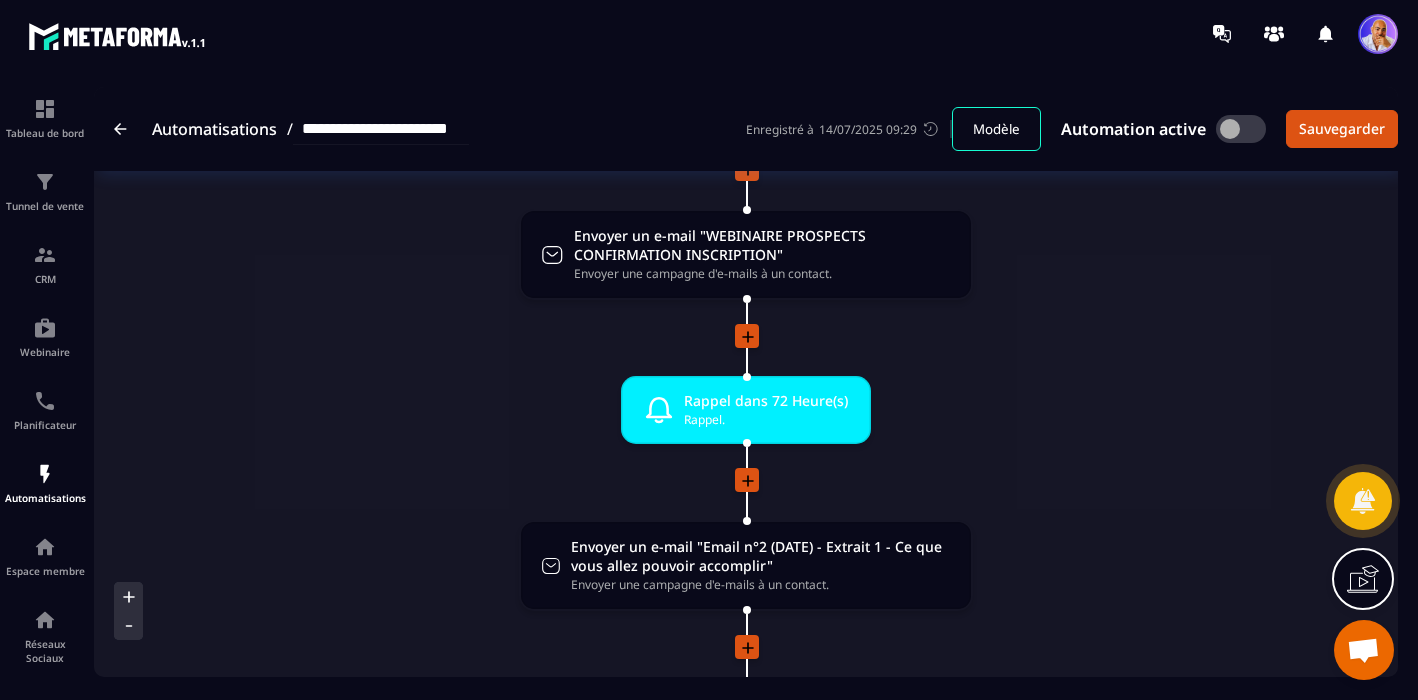 scroll, scrollTop: 245, scrollLeft: 0, axis: vertical 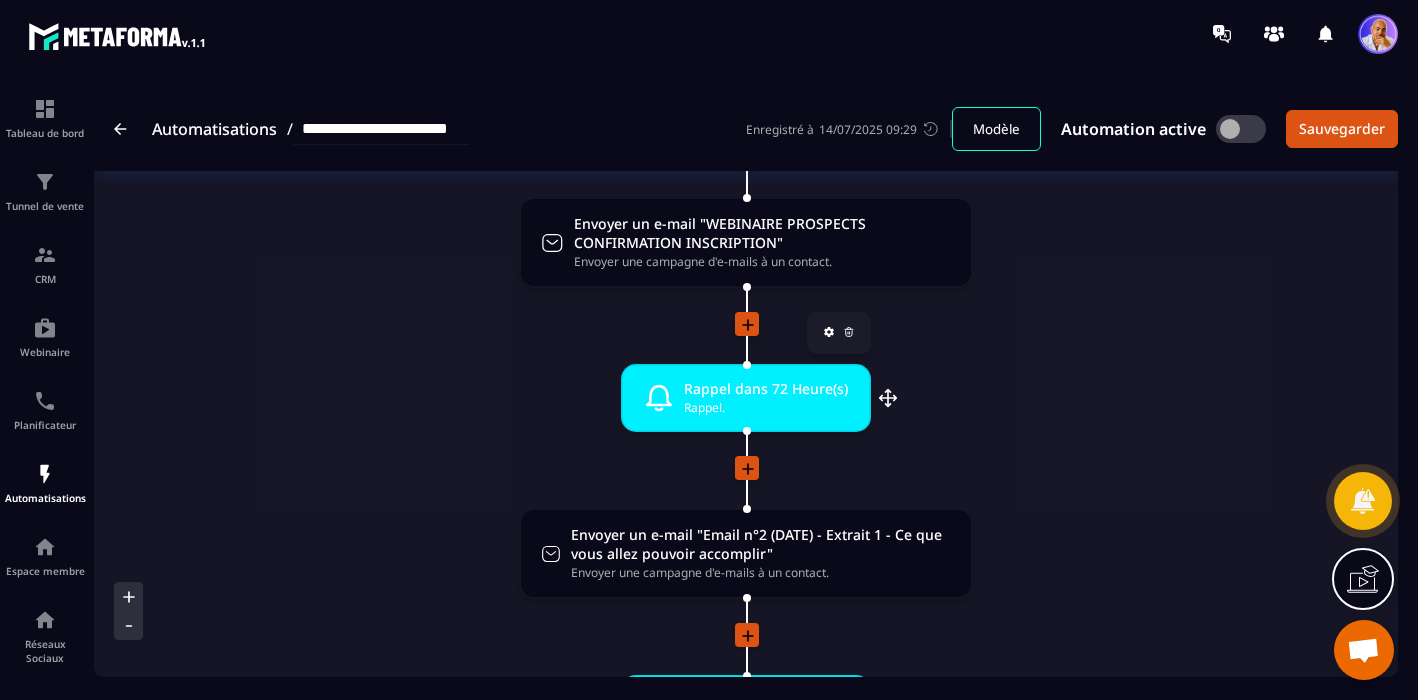 click on "Rappel." at bounding box center (766, 407) 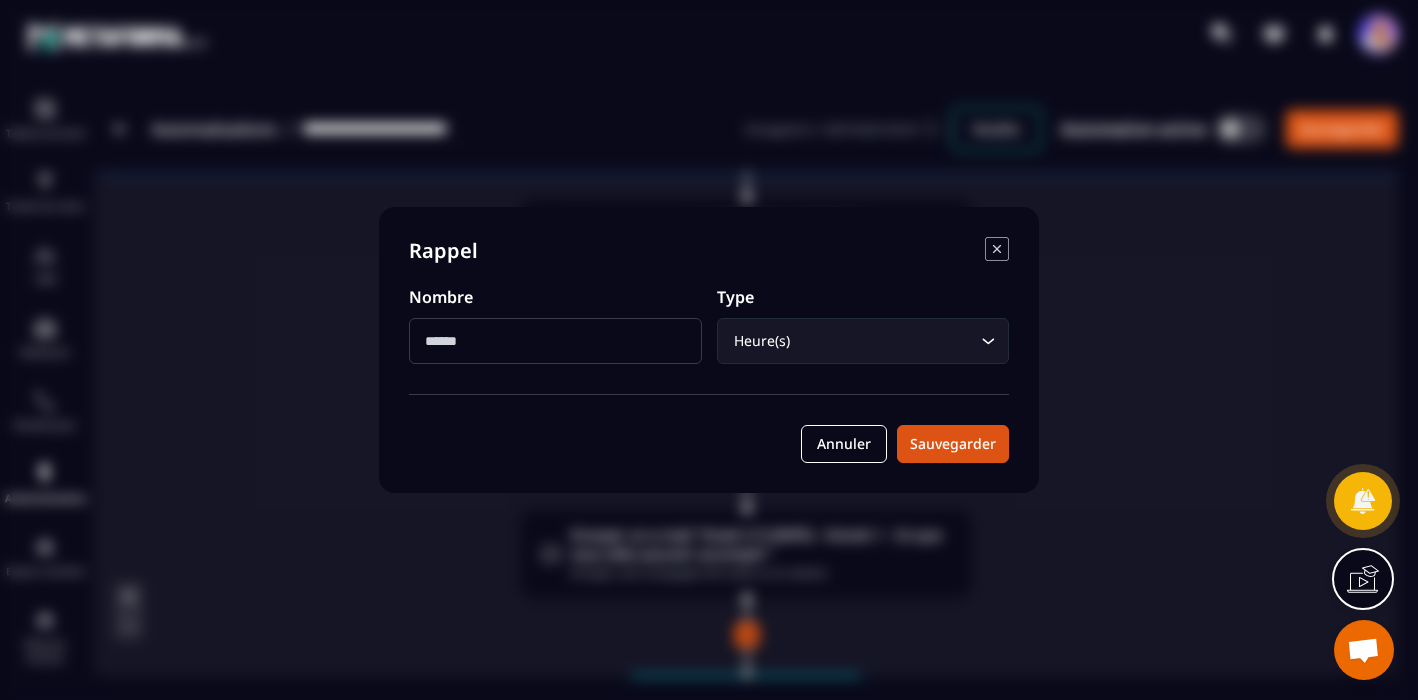 click 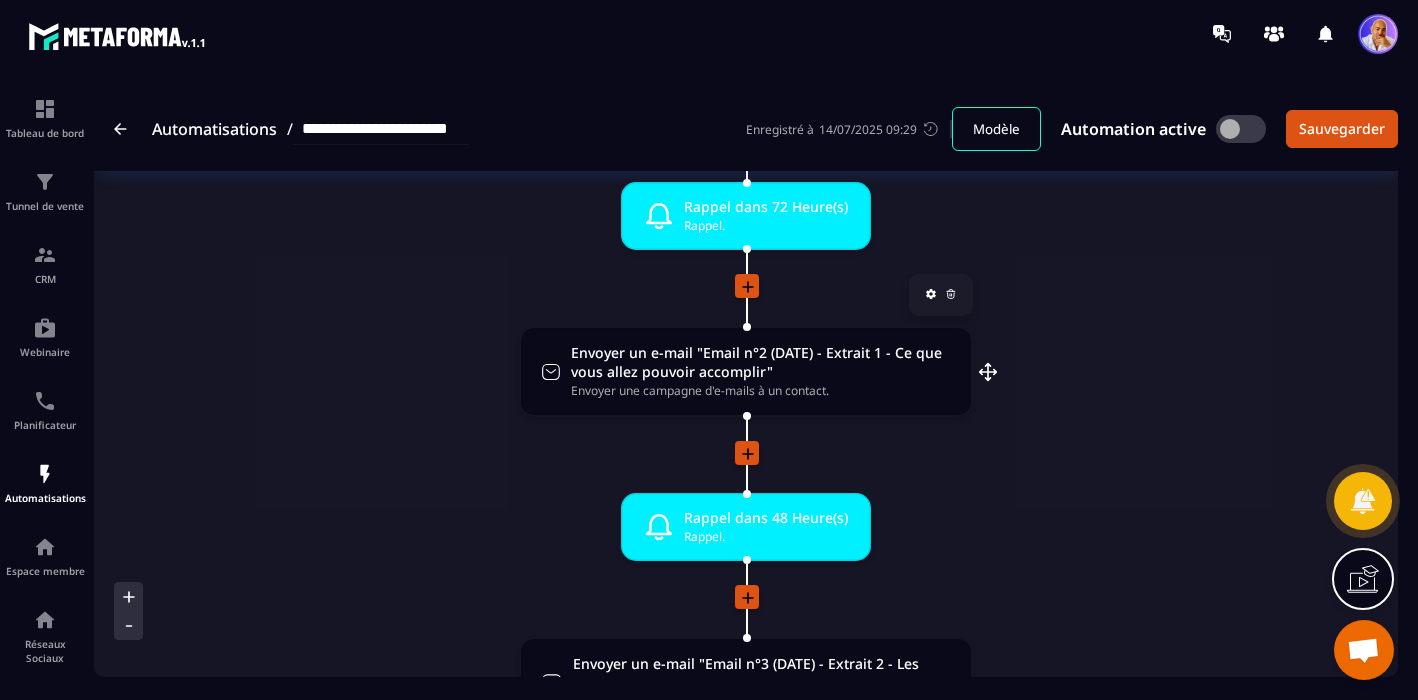 scroll, scrollTop: 445, scrollLeft: 0, axis: vertical 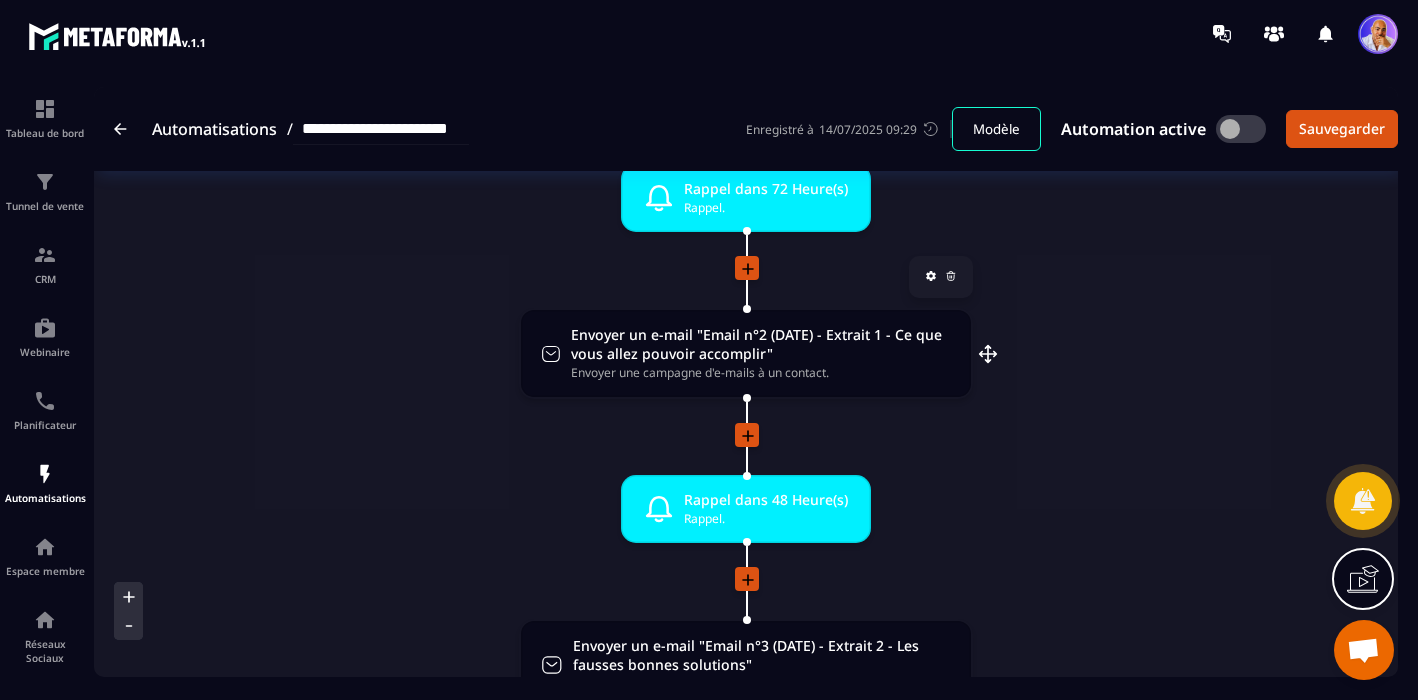 click on "Envoyer un e-mail "Email n°2 (DATE) - Extrait 1 - Ce que vous allez pouvoir accomplir"" at bounding box center (761, 344) 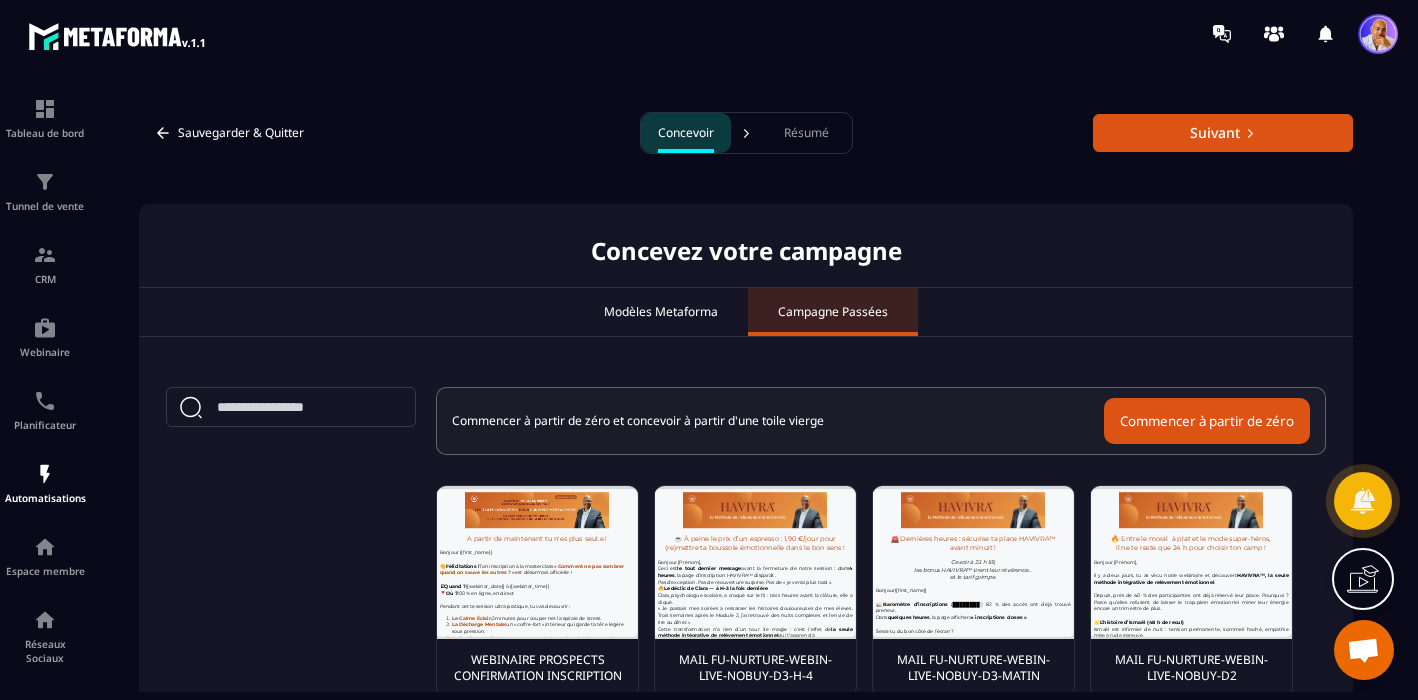 scroll, scrollTop: 0, scrollLeft: 0, axis: both 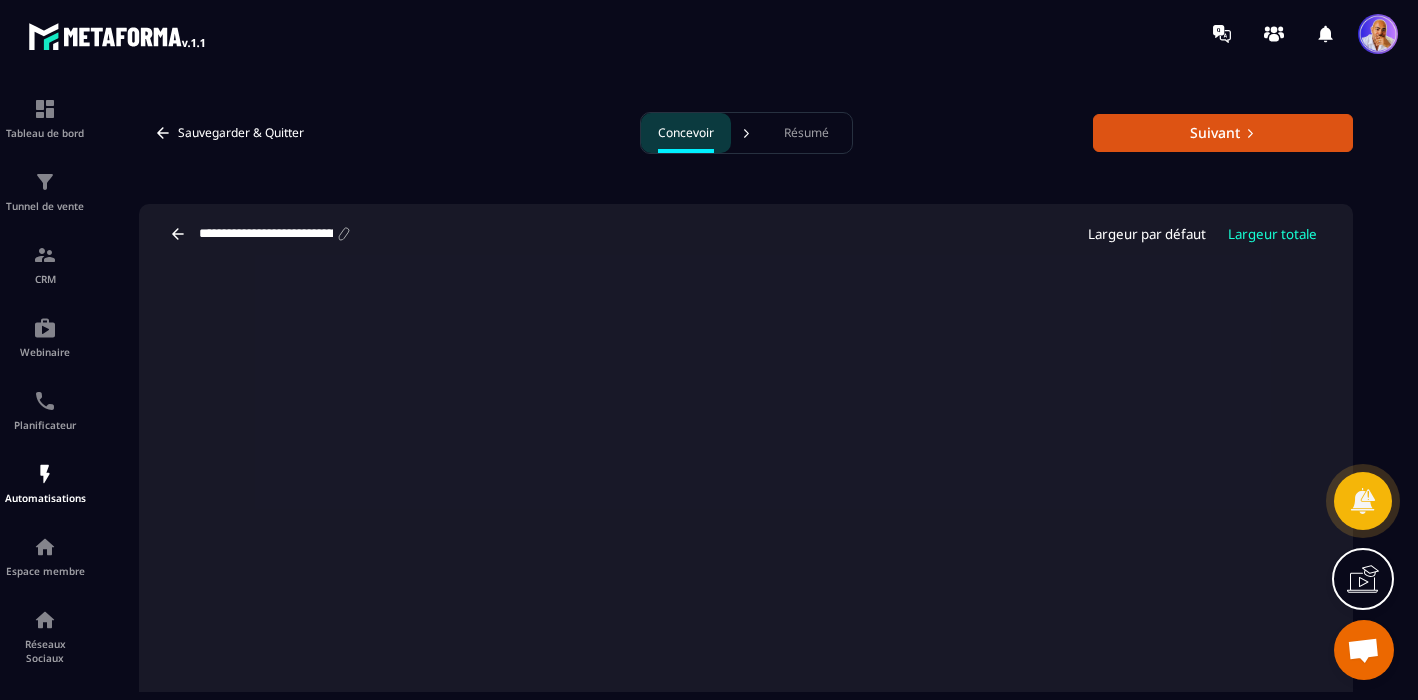 click on "**********" at bounding box center [266, 234] 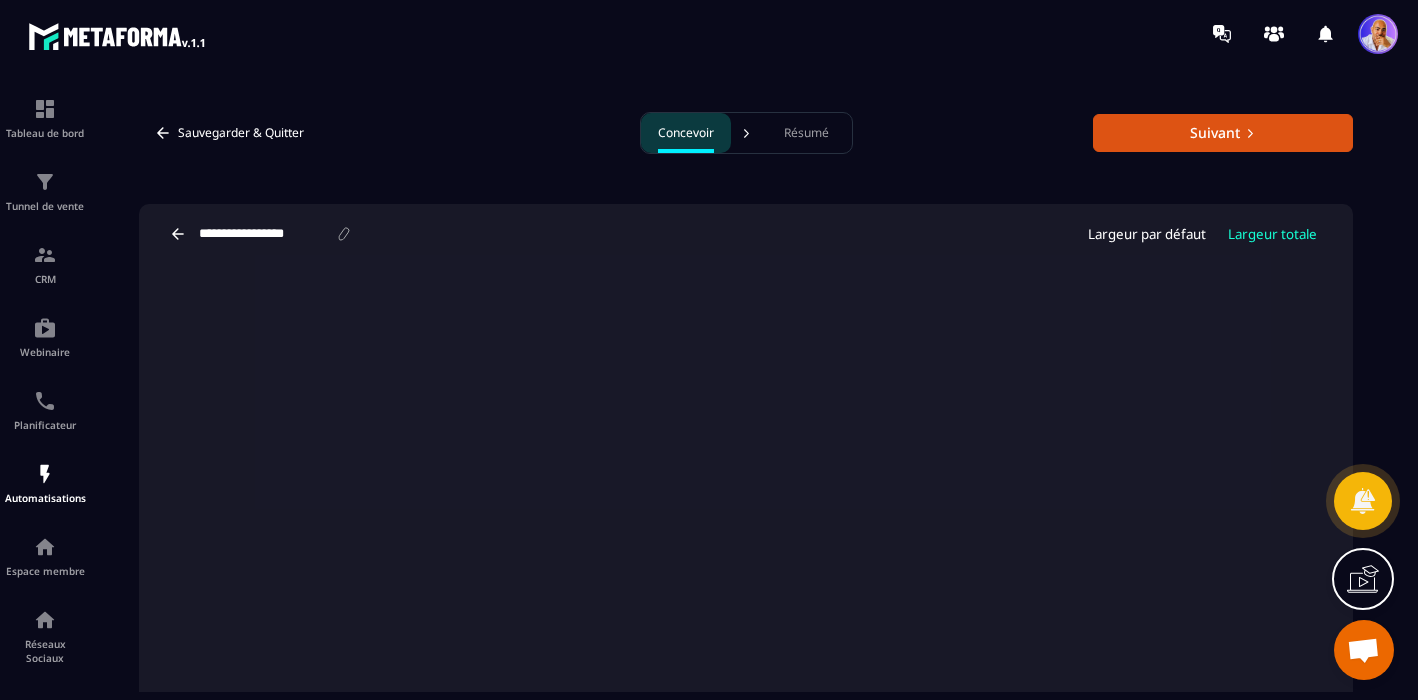 type on "**********" 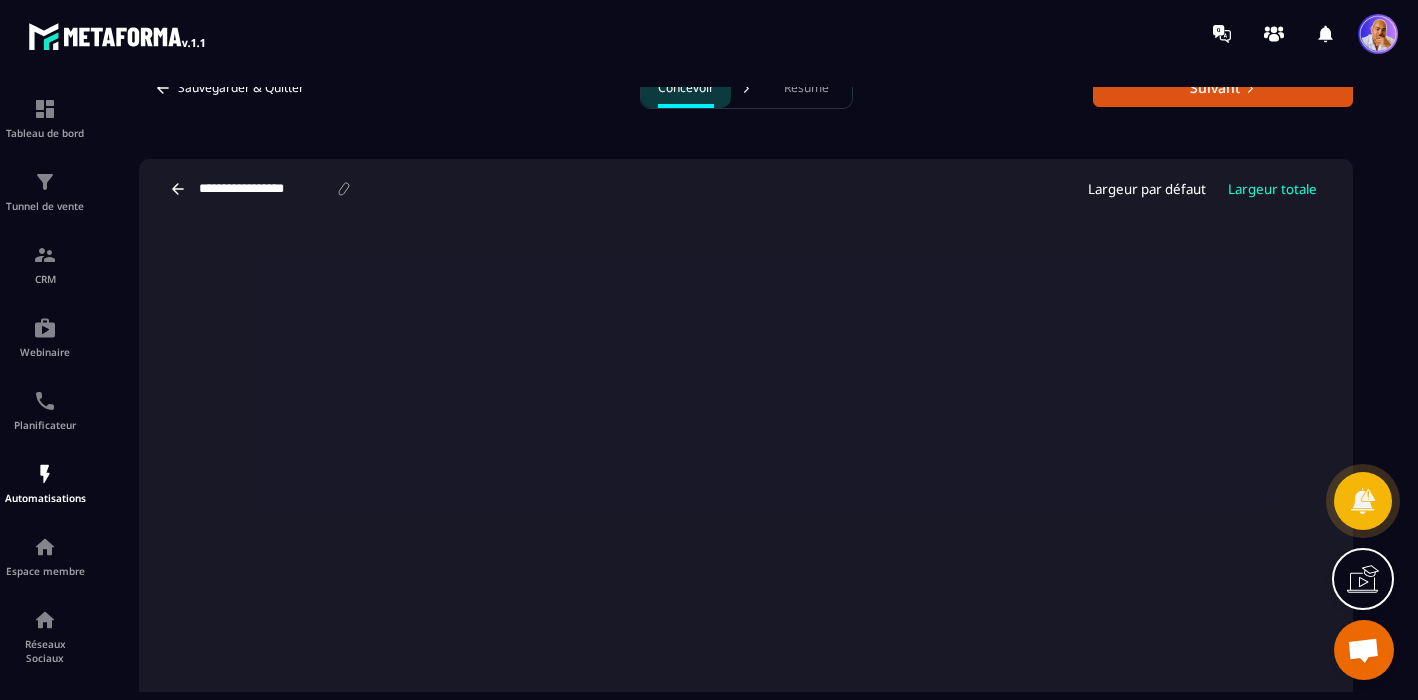 scroll, scrollTop: 72, scrollLeft: 0, axis: vertical 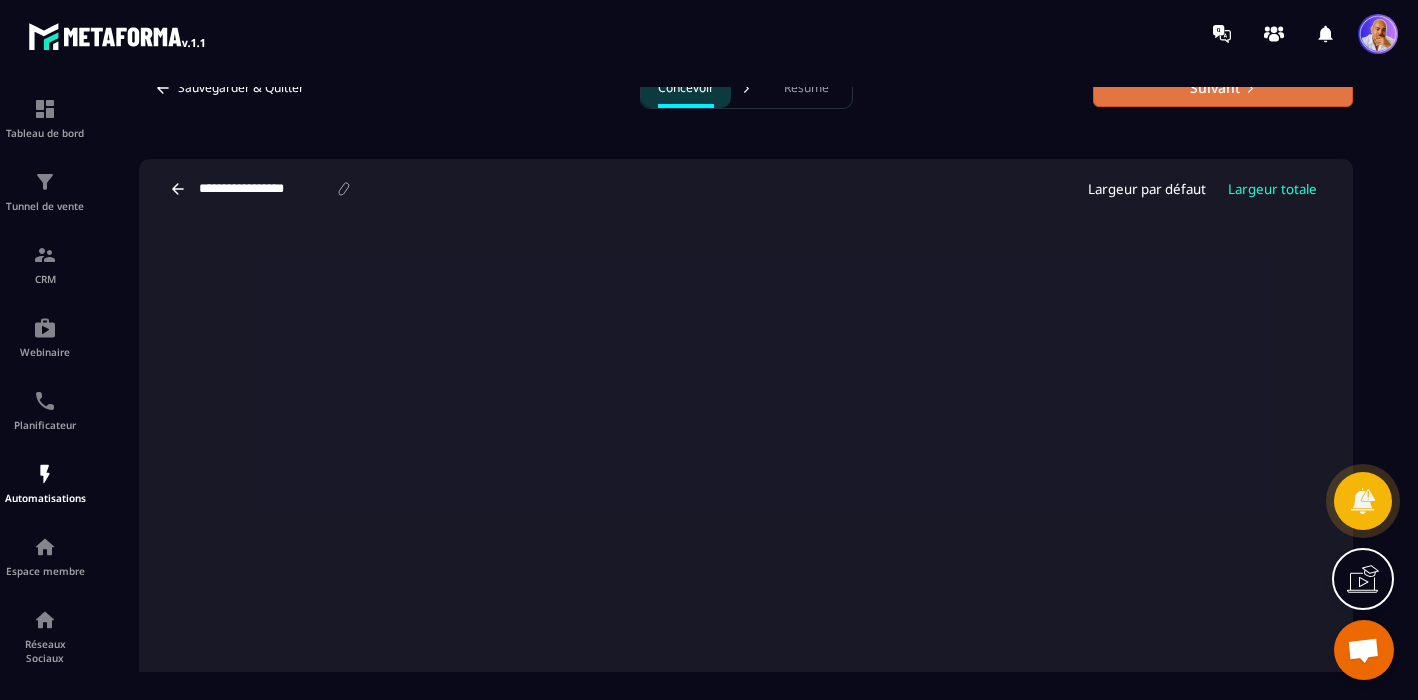 click on "Suivant" at bounding box center [1223, 88] 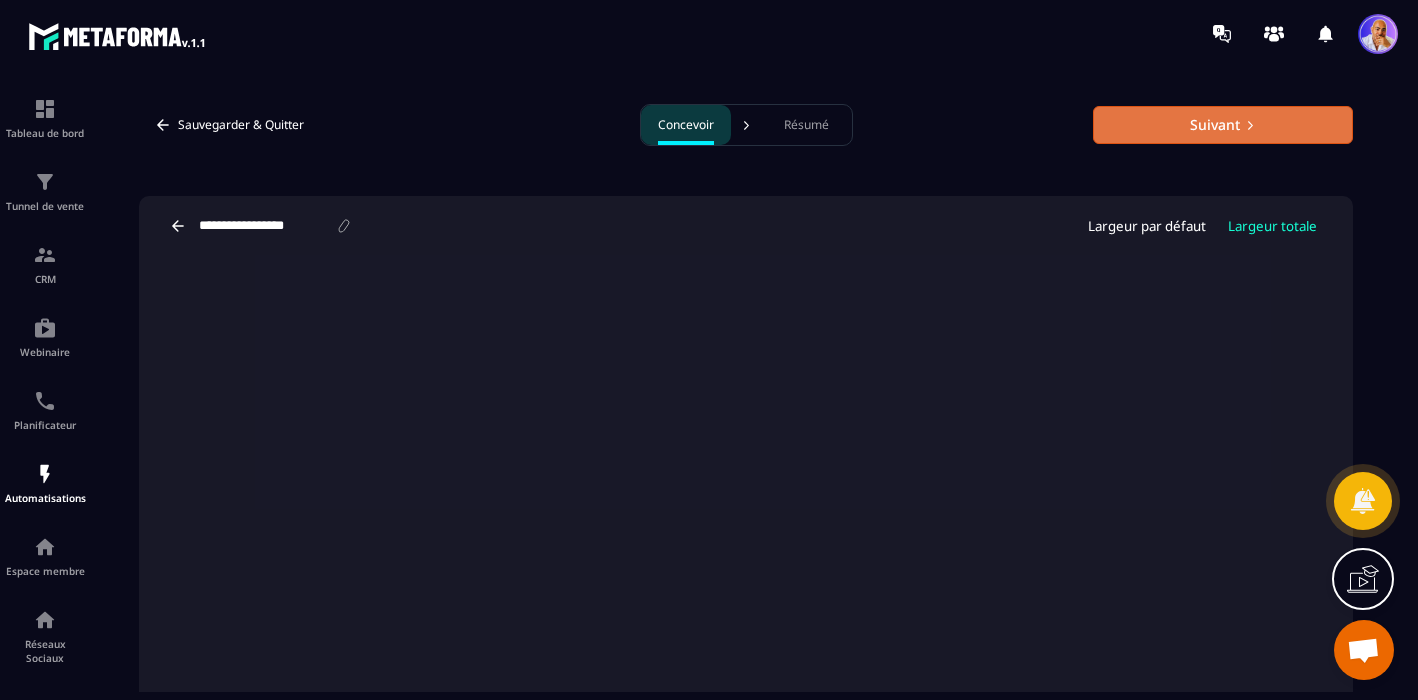 scroll, scrollTop: 0, scrollLeft: 0, axis: both 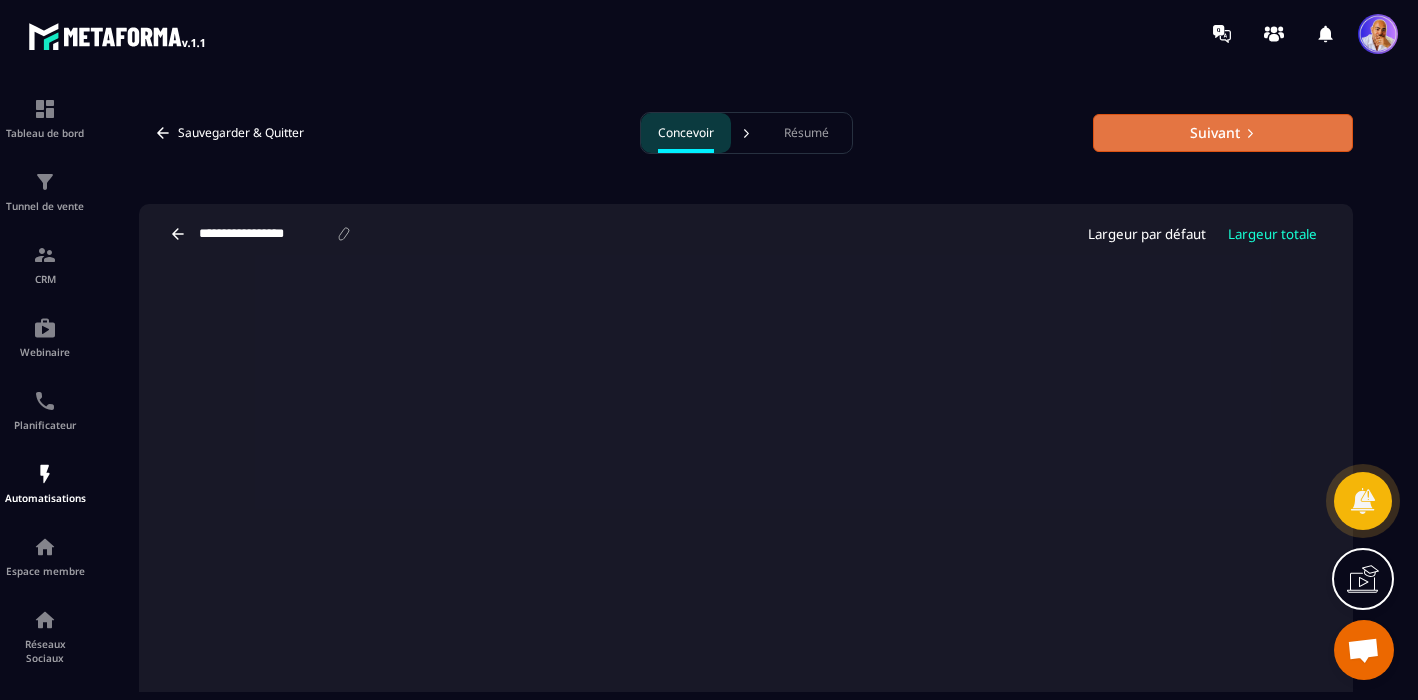 click on "Suivant" at bounding box center [1223, 133] 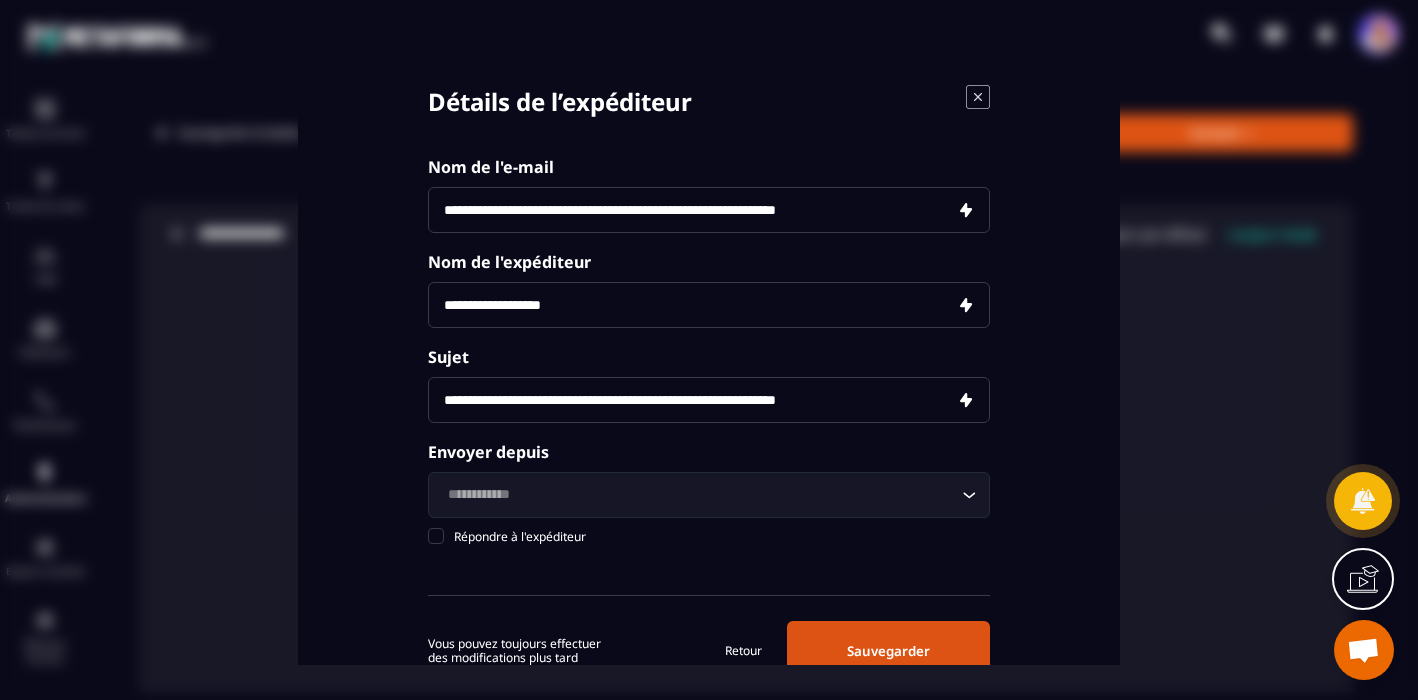 click on "**********" at bounding box center [709, 400] 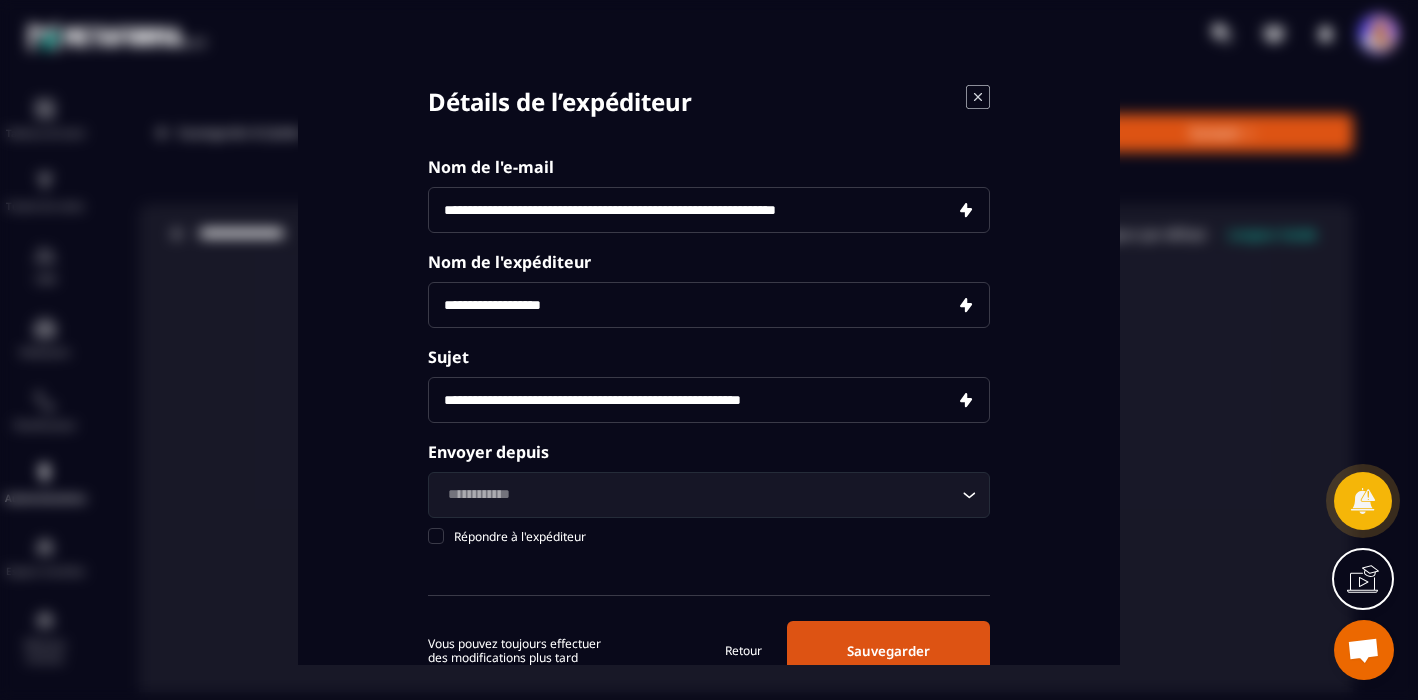 type on "**********" 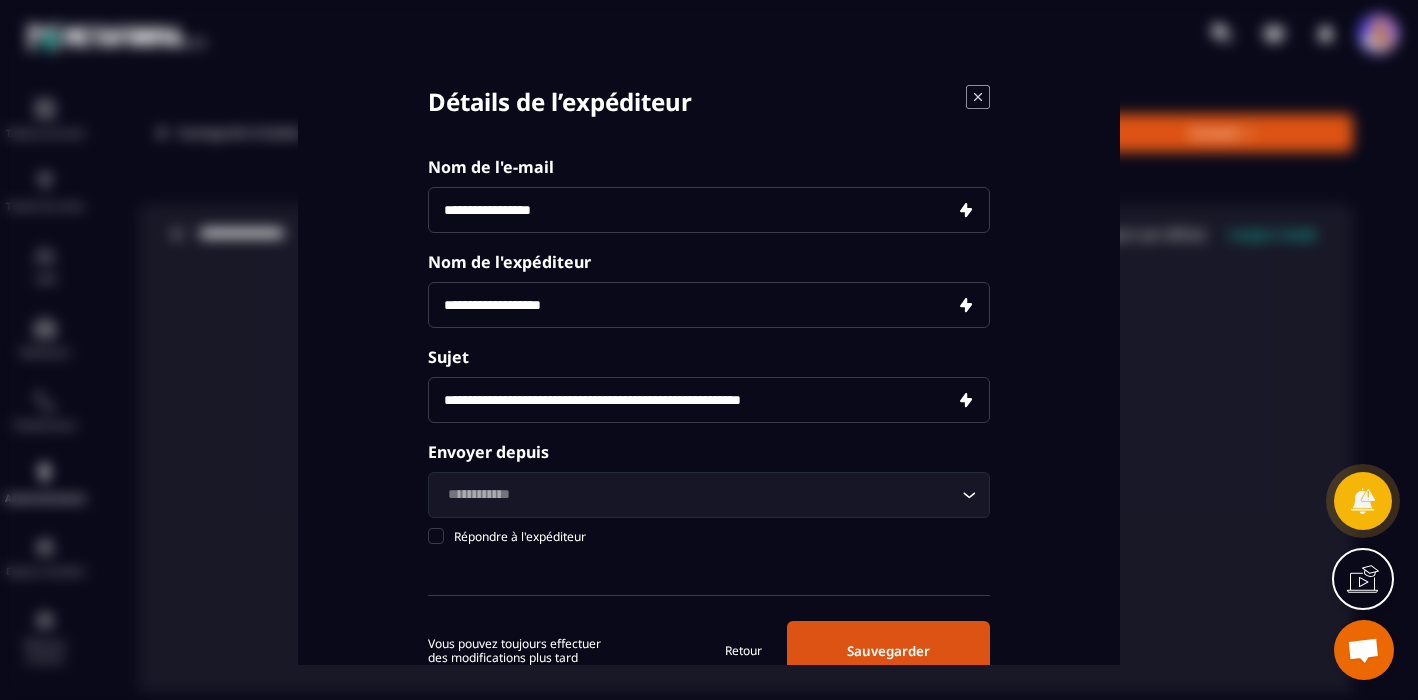 type on "**********" 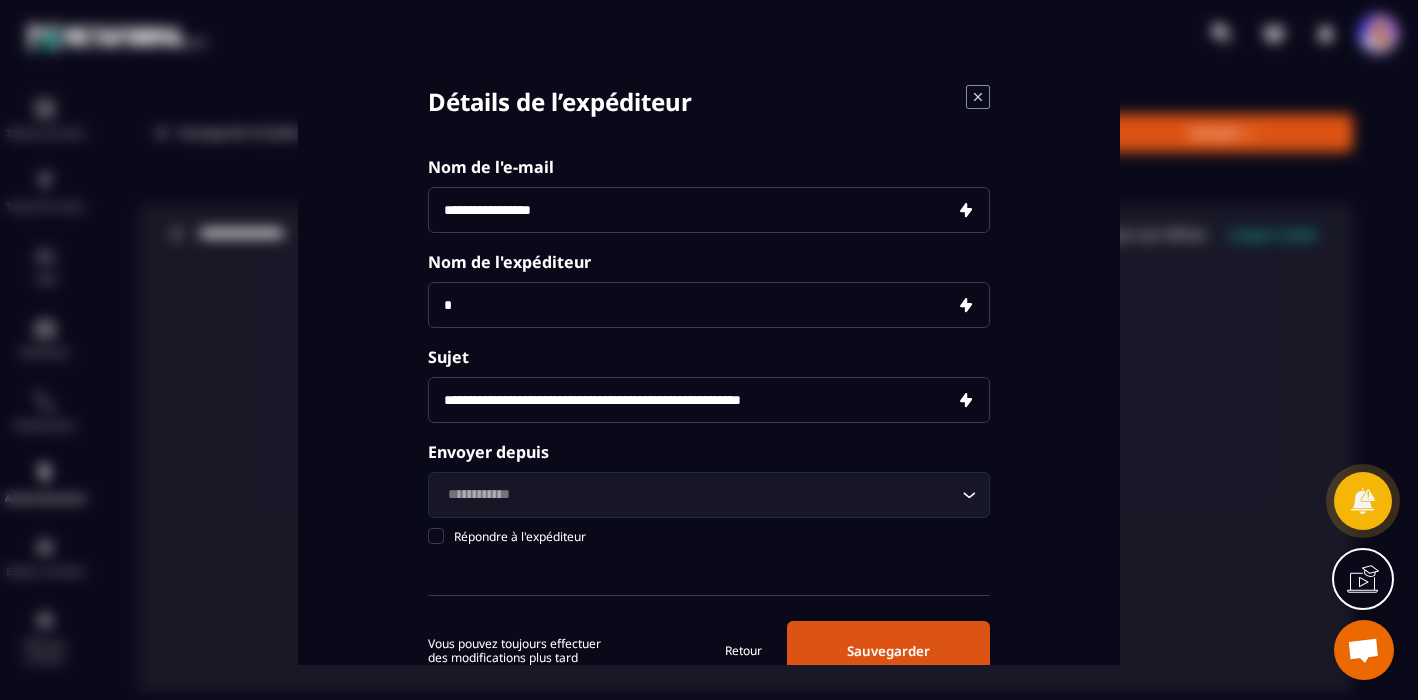 type on "**********" 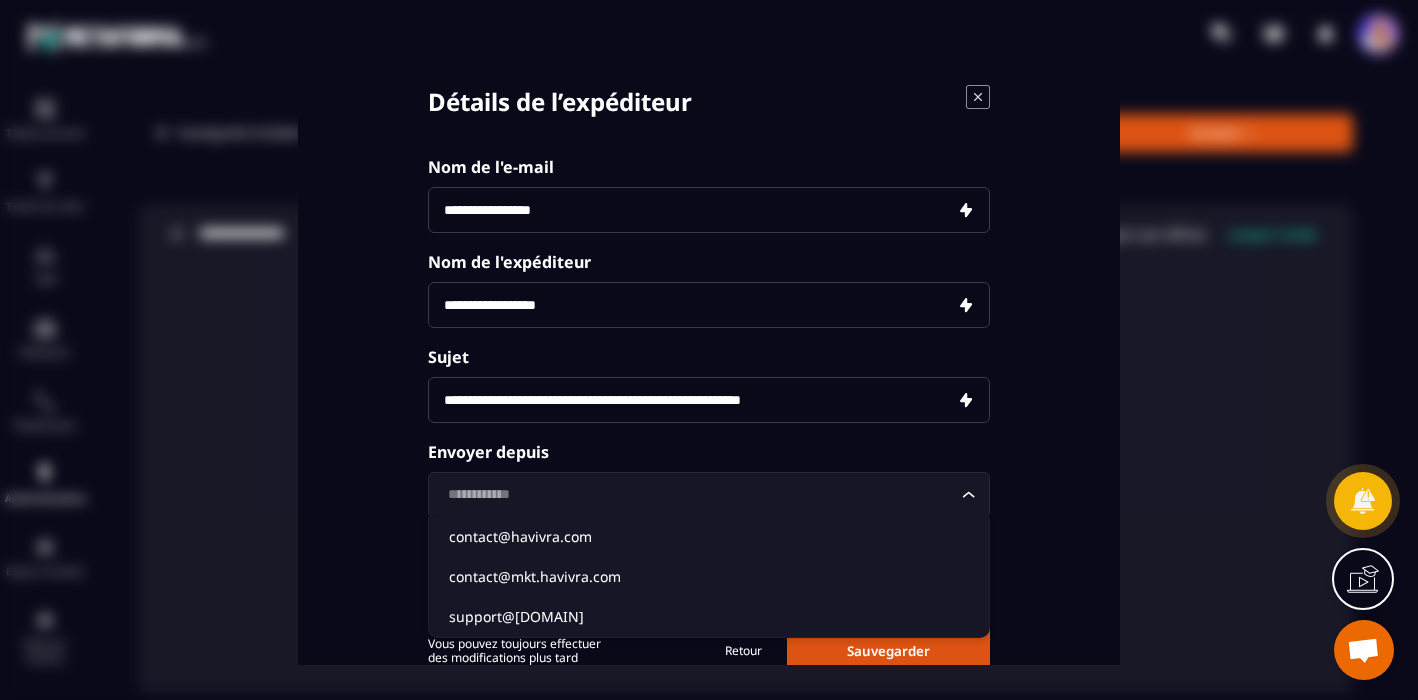 click on "Loading..." 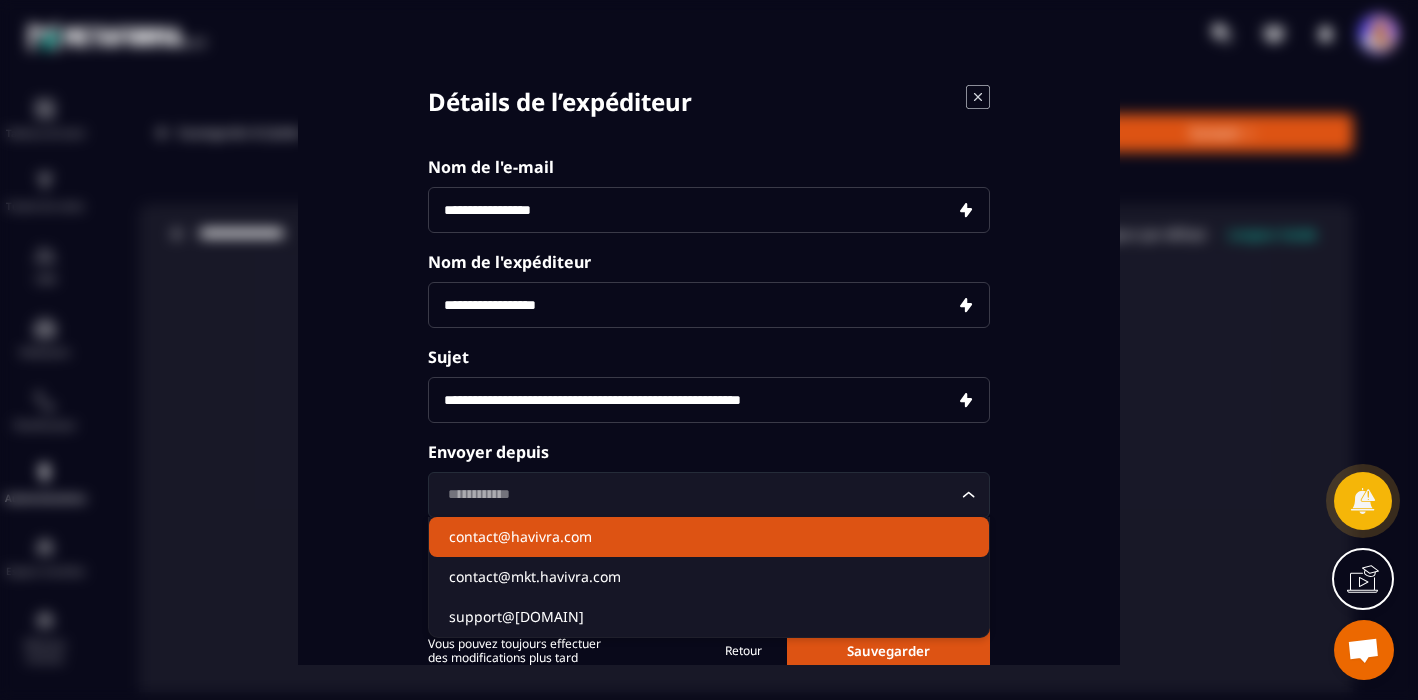 click on "contact@havivra.com" 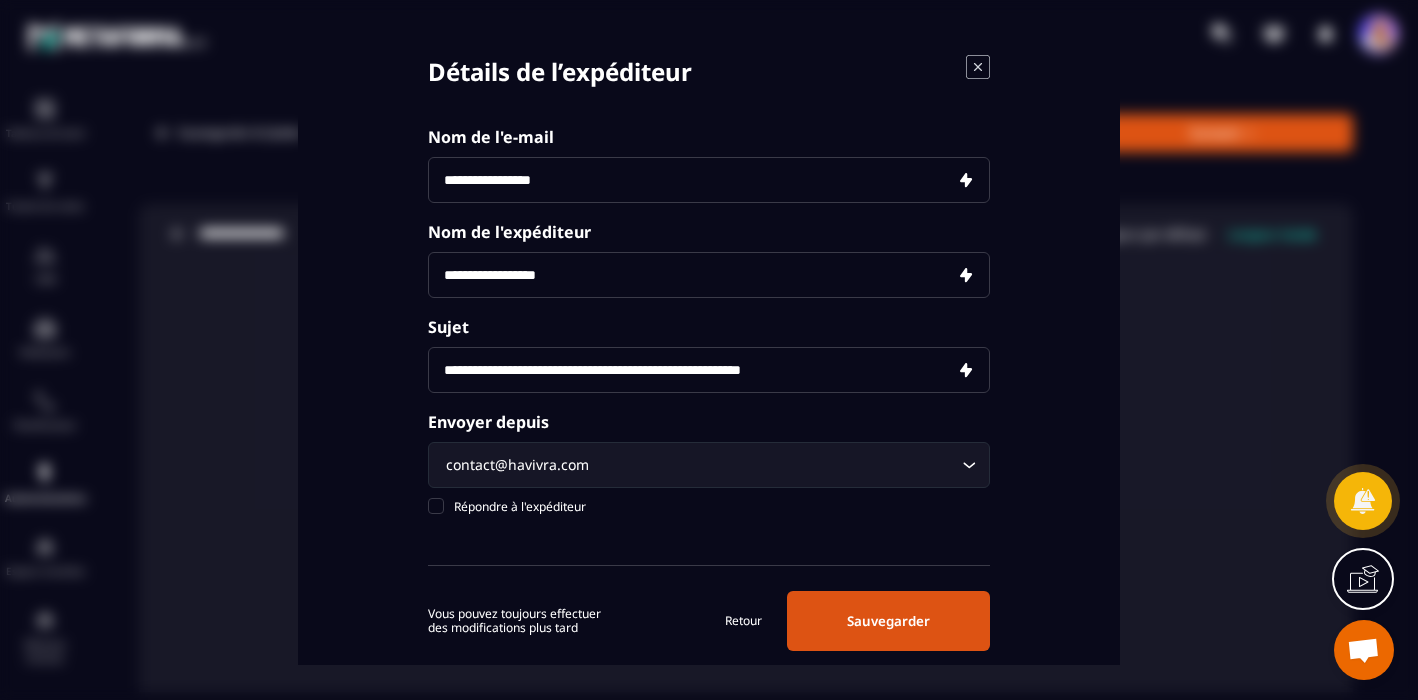 scroll, scrollTop: 65, scrollLeft: 0, axis: vertical 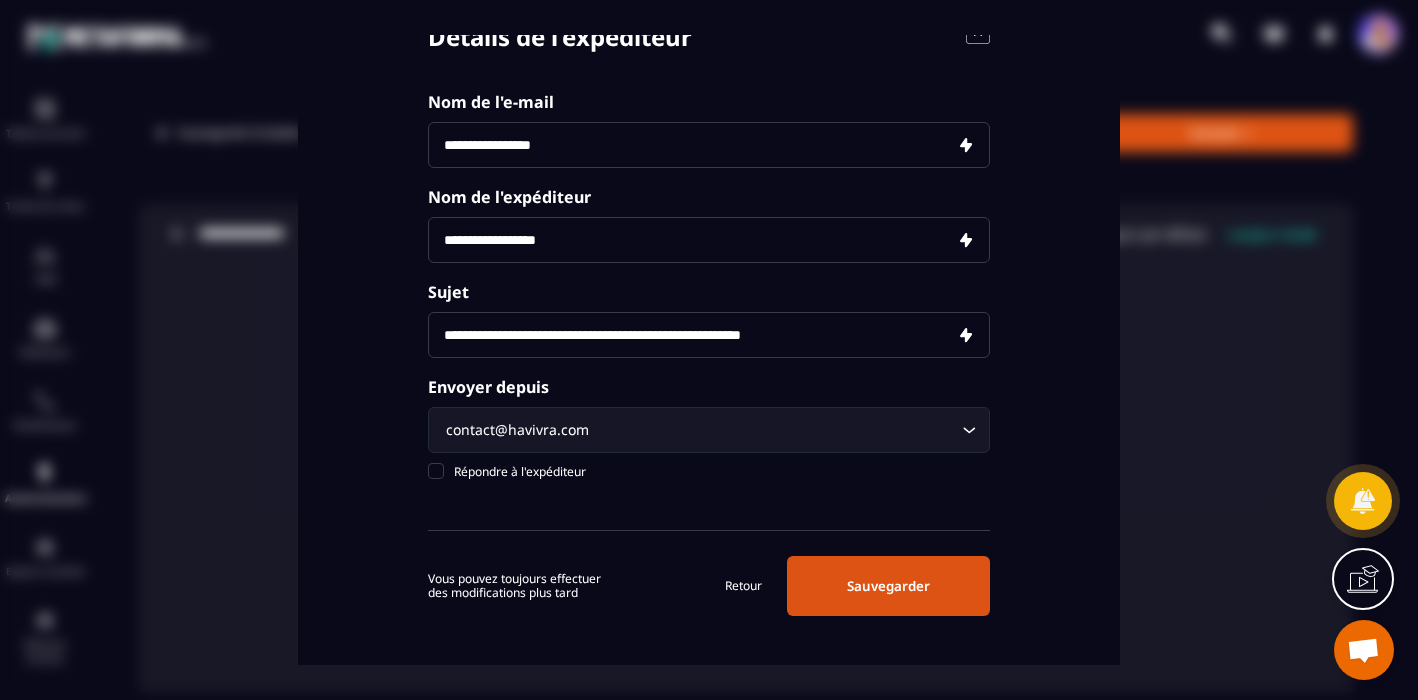 click on "Sauvegarder" at bounding box center (888, 586) 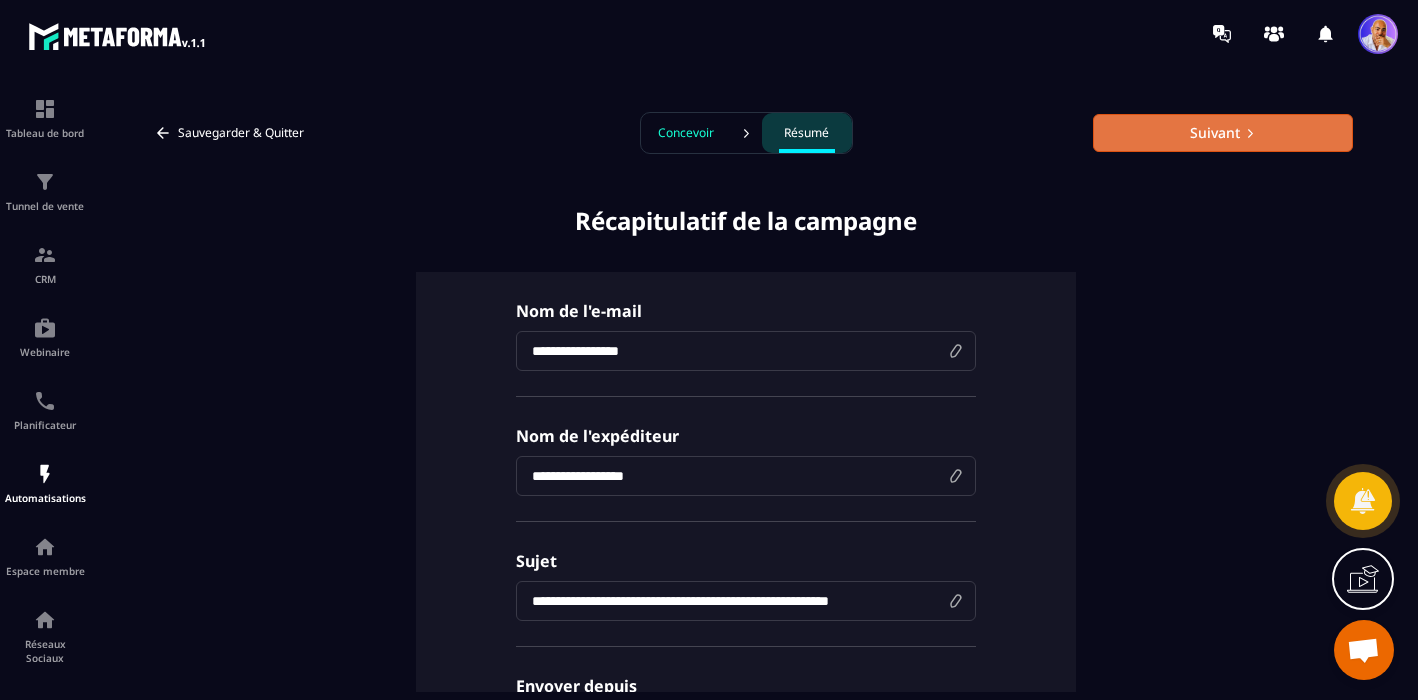 click on "Suivant" at bounding box center [1223, 133] 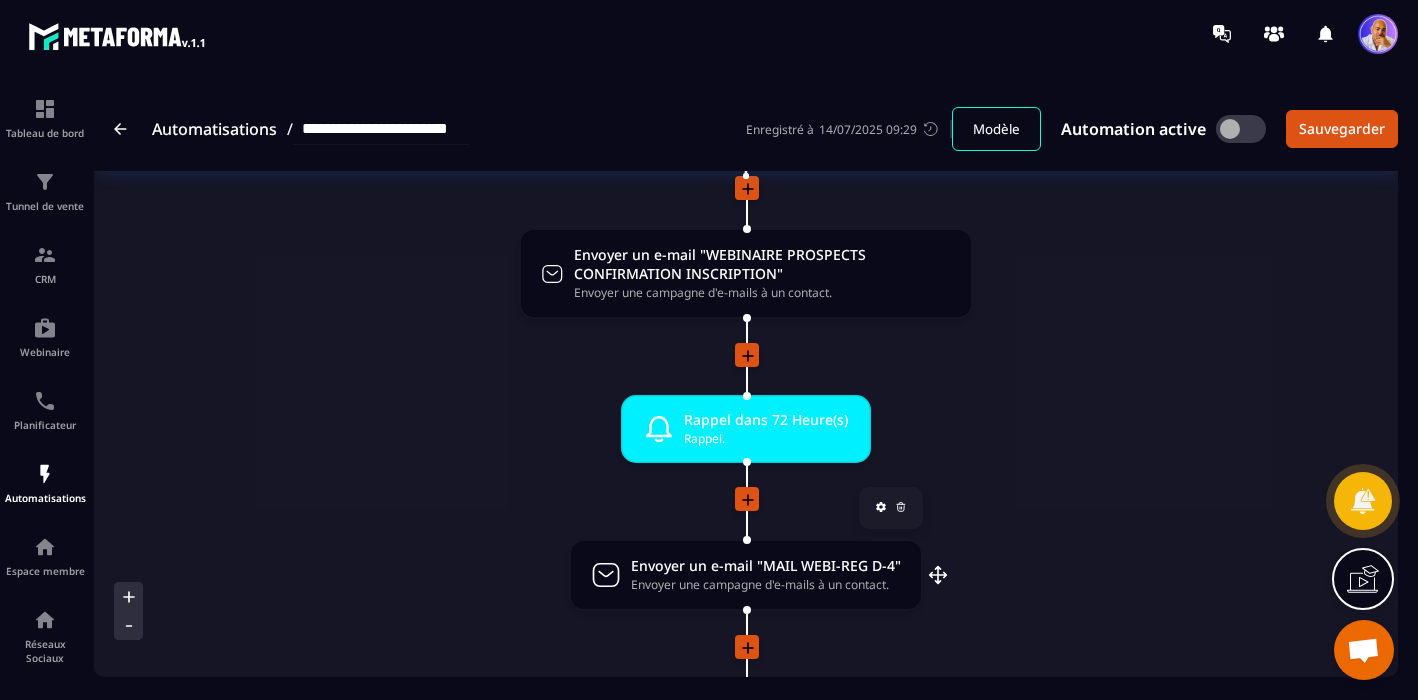 scroll, scrollTop: 209, scrollLeft: 0, axis: vertical 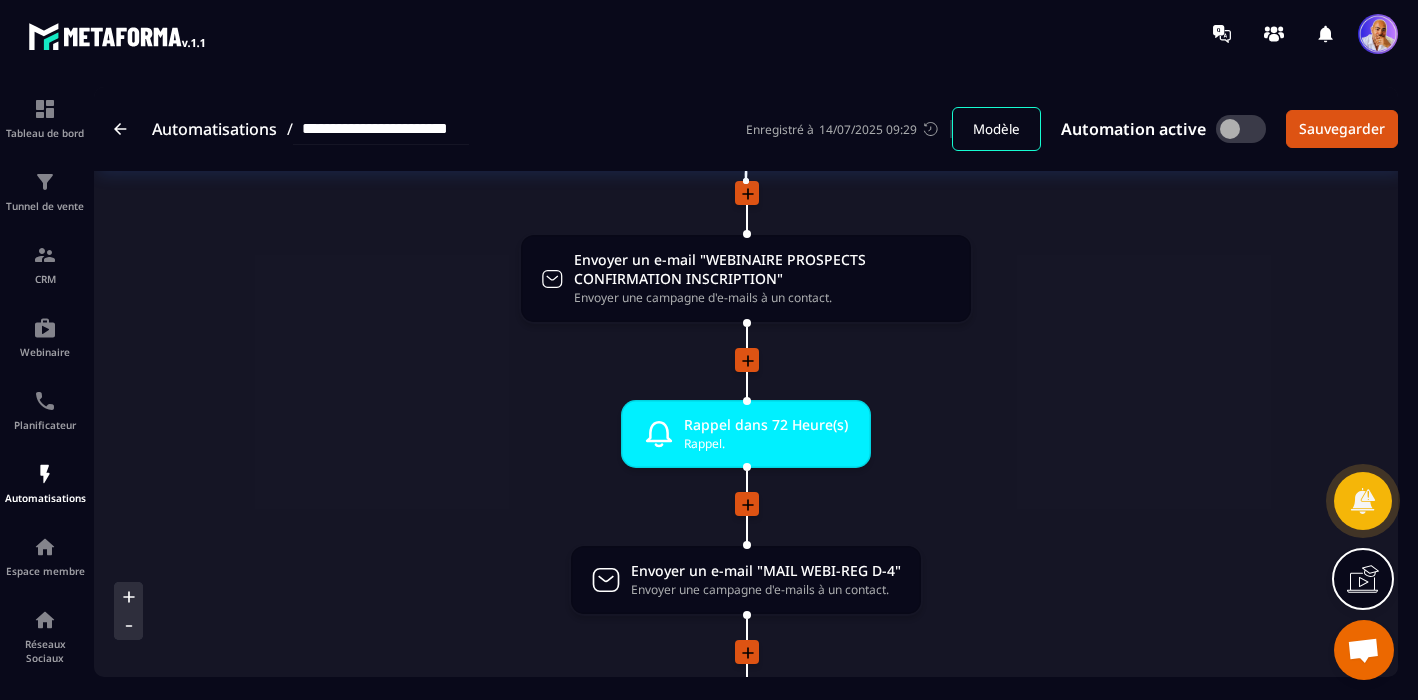 click 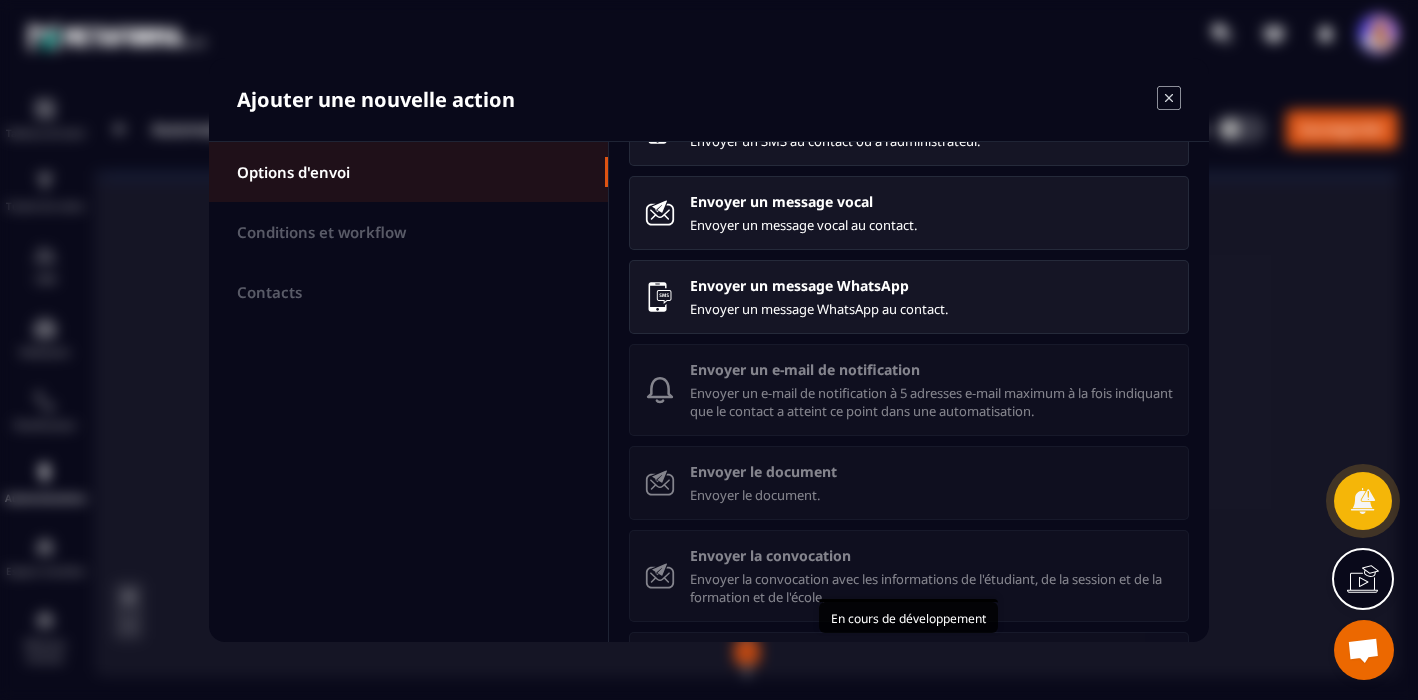 scroll, scrollTop: 0, scrollLeft: 0, axis: both 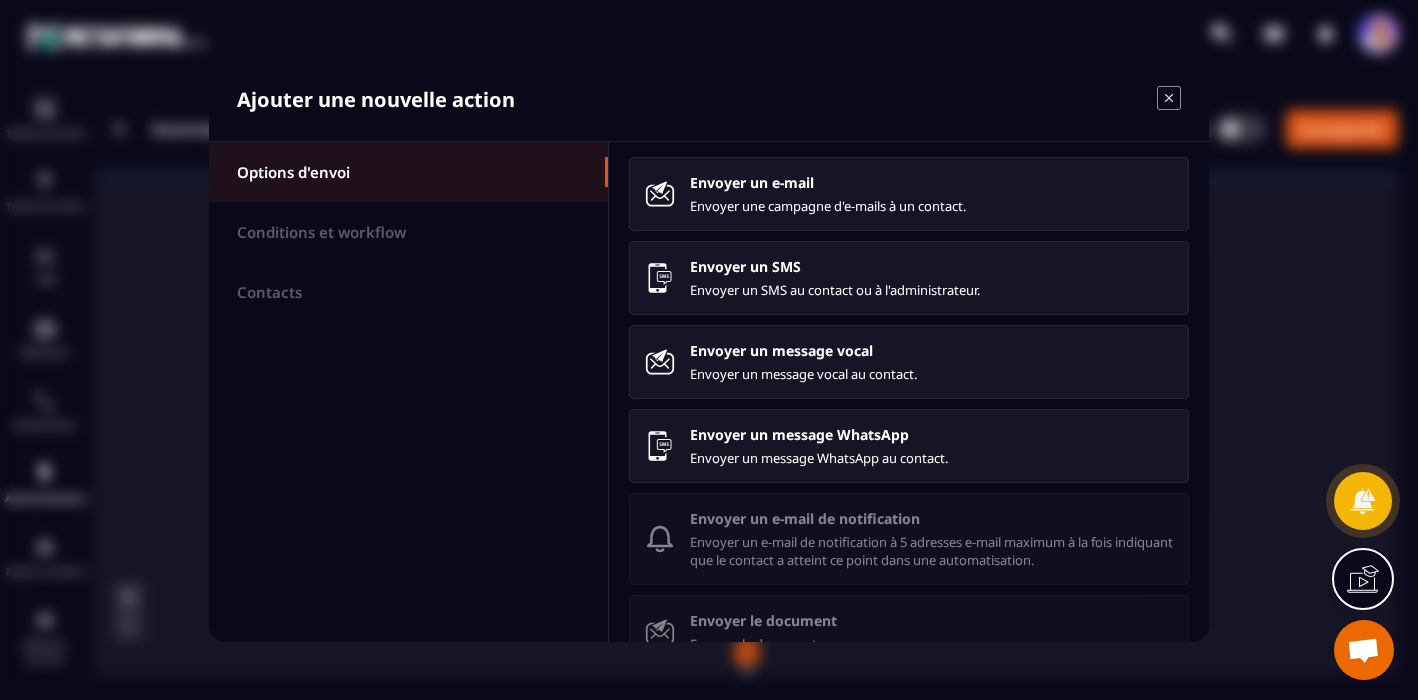 click on "Ajouter une nouvelle action Options d'envoi Conditions et workflow Contacts Envoyer un e-mail Envoyer une campagne d'e-mails à un contact. Envoyer un SMS Envoyer un SMS au contact ou à l'administrateur. Envoyer un message vocal Envoyer un message vocal au contact. Envoyer un message WhatsApp Envoyer un message WhatsApp au contact. Envoyer un e-mail de notification Envoyer un e-mail de notification à 5 adresses e-mail maximum à la fois indiquant que le contact a atteint ce point dans une automatisation. Envoyer le document Envoyer le document. Envoyer la convocation Envoyer la convocation avec les informations de l'étudiant, de la session et de la formation et de l'école. Envoyer la convention Envoyer la convention avec les informations de l'étudiant, de la session et de la formation et de l'école. Envoyer la date limite Envoyer le courrier avec la réduction." 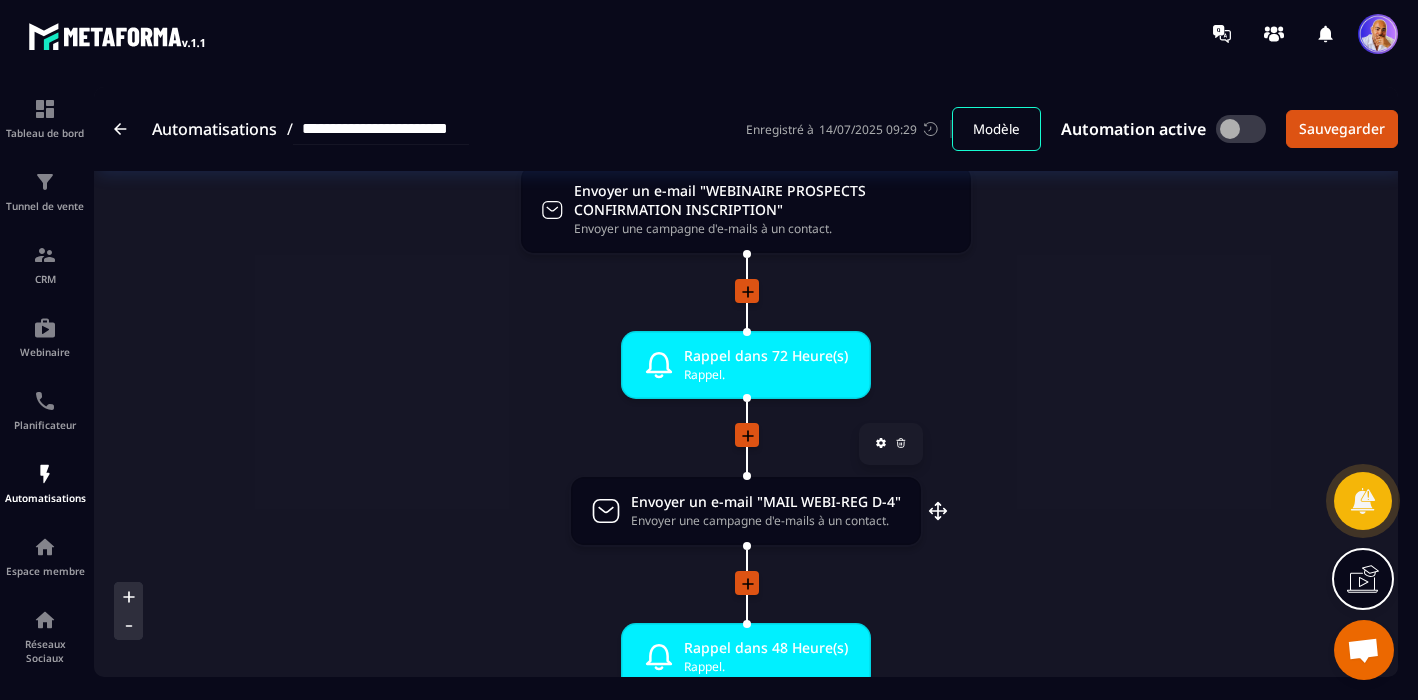 scroll, scrollTop: 283, scrollLeft: 0, axis: vertical 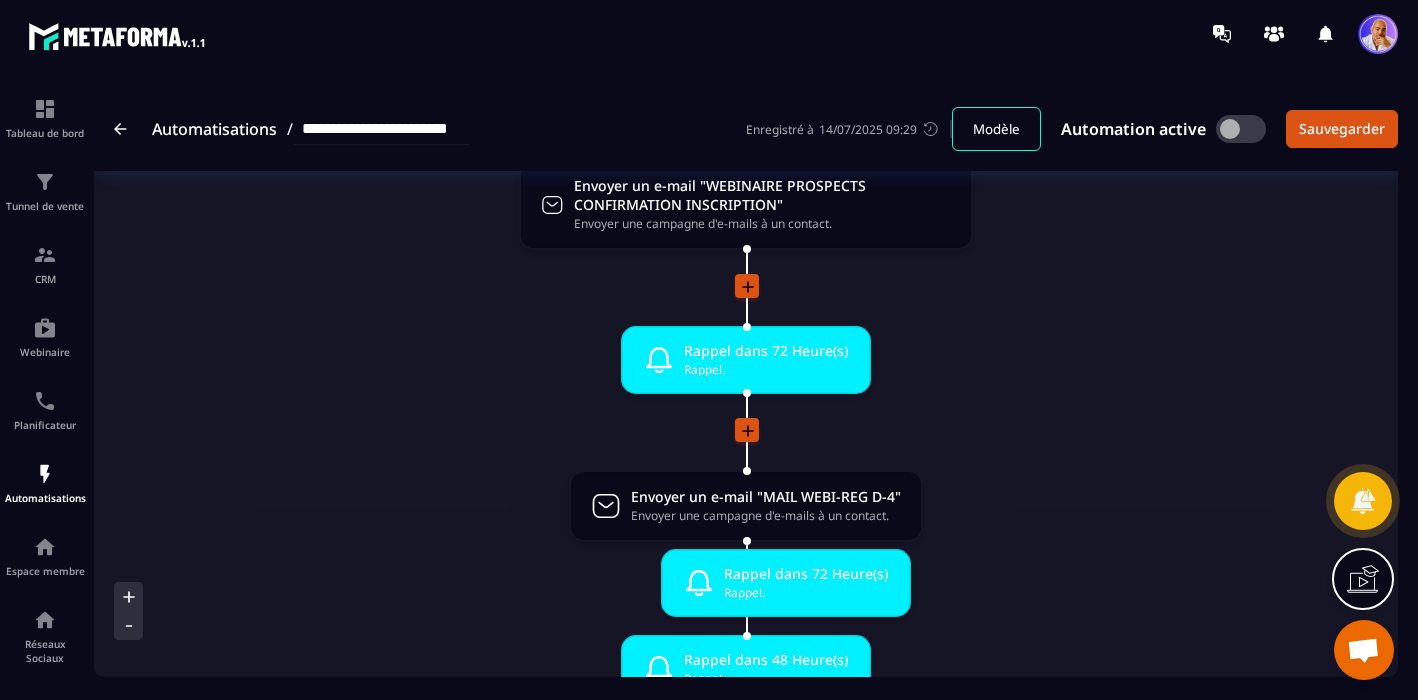 drag, startPoint x: 730, startPoint y: 358, endPoint x: 770, endPoint y: 581, distance: 226.55904 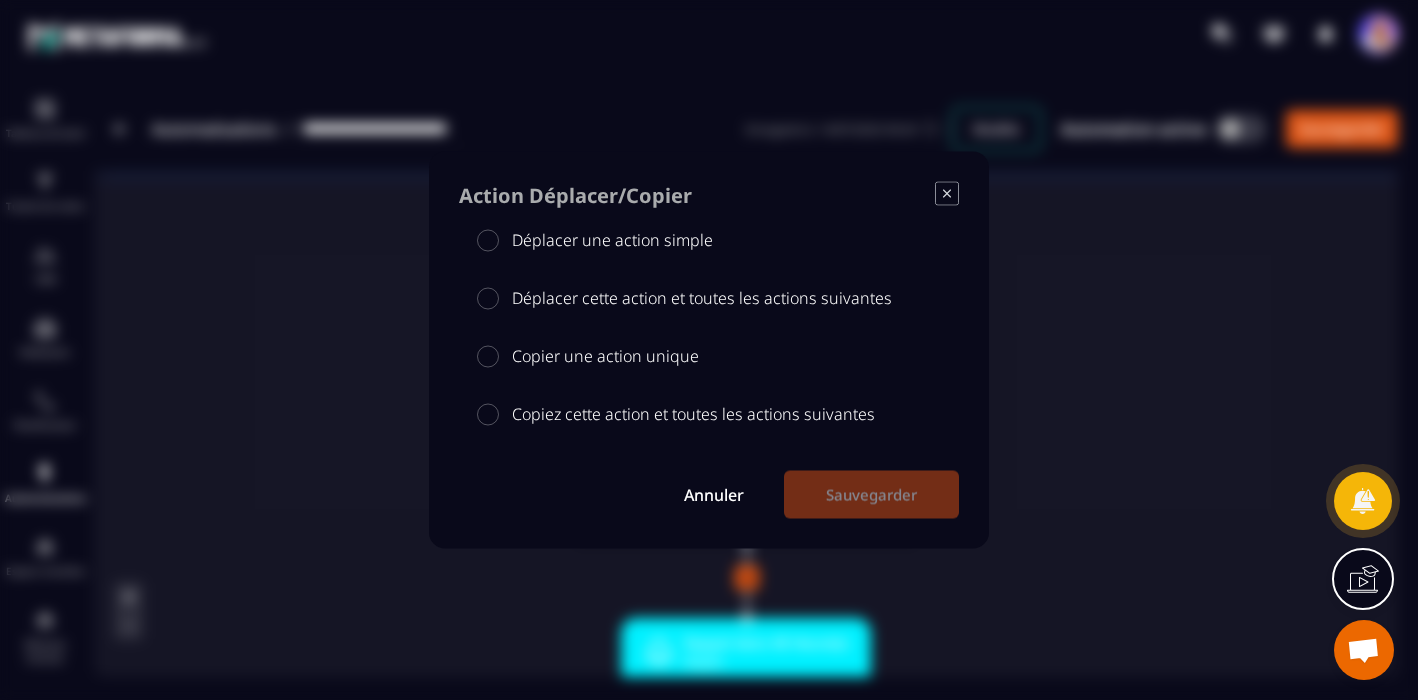 click at bounding box center [488, 240] 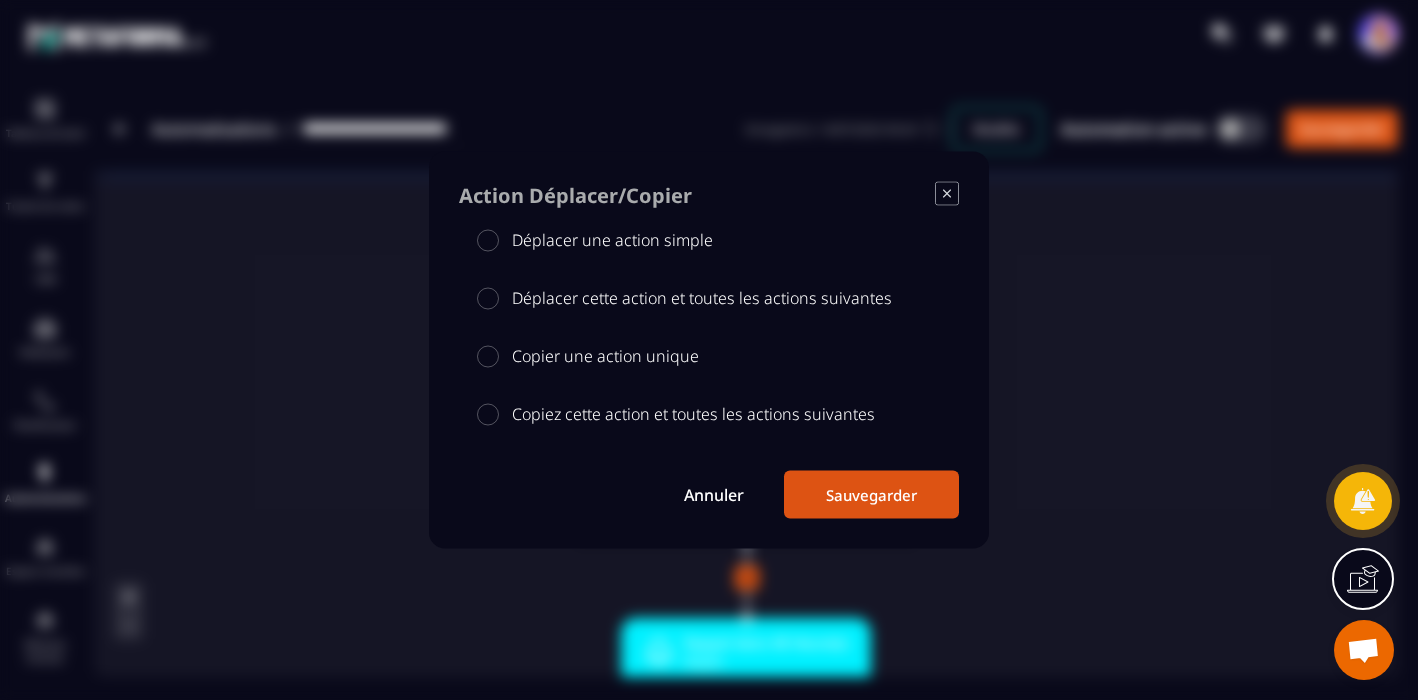 click on "Sauvegarder" at bounding box center [871, 495] 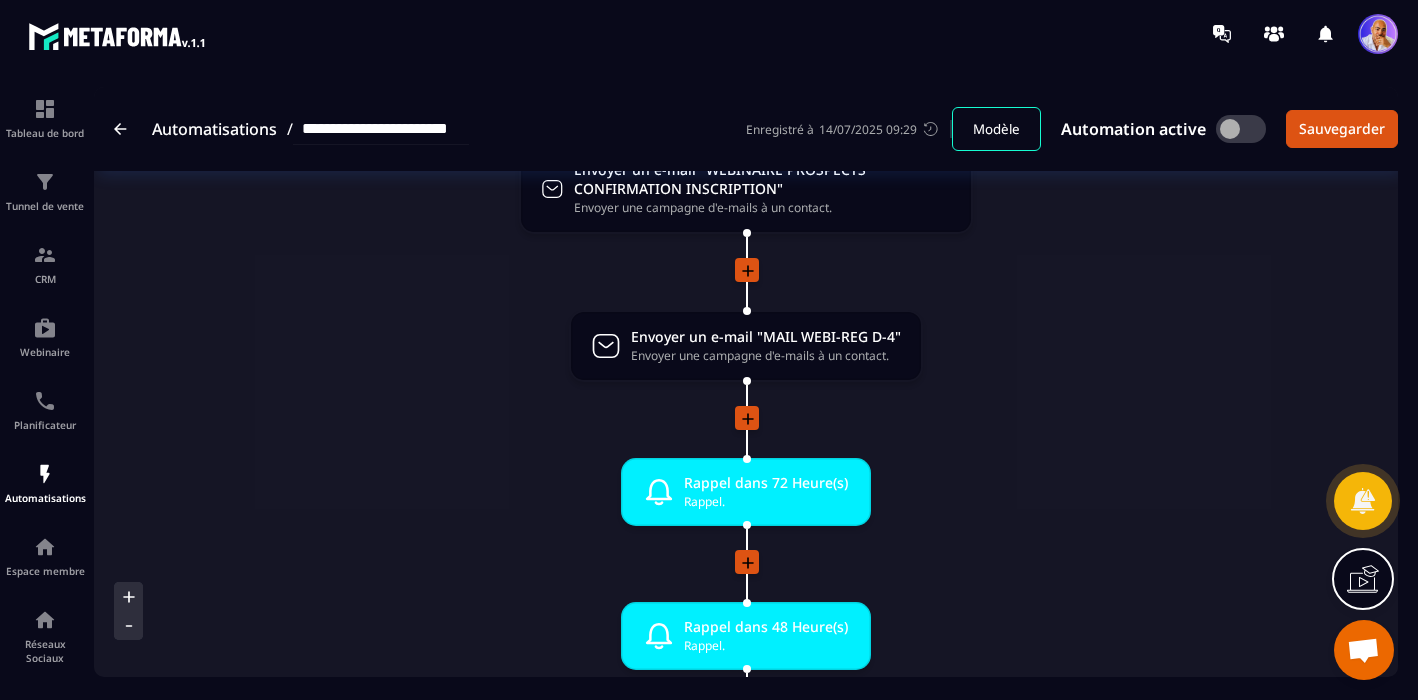 scroll, scrollTop: 285, scrollLeft: 0, axis: vertical 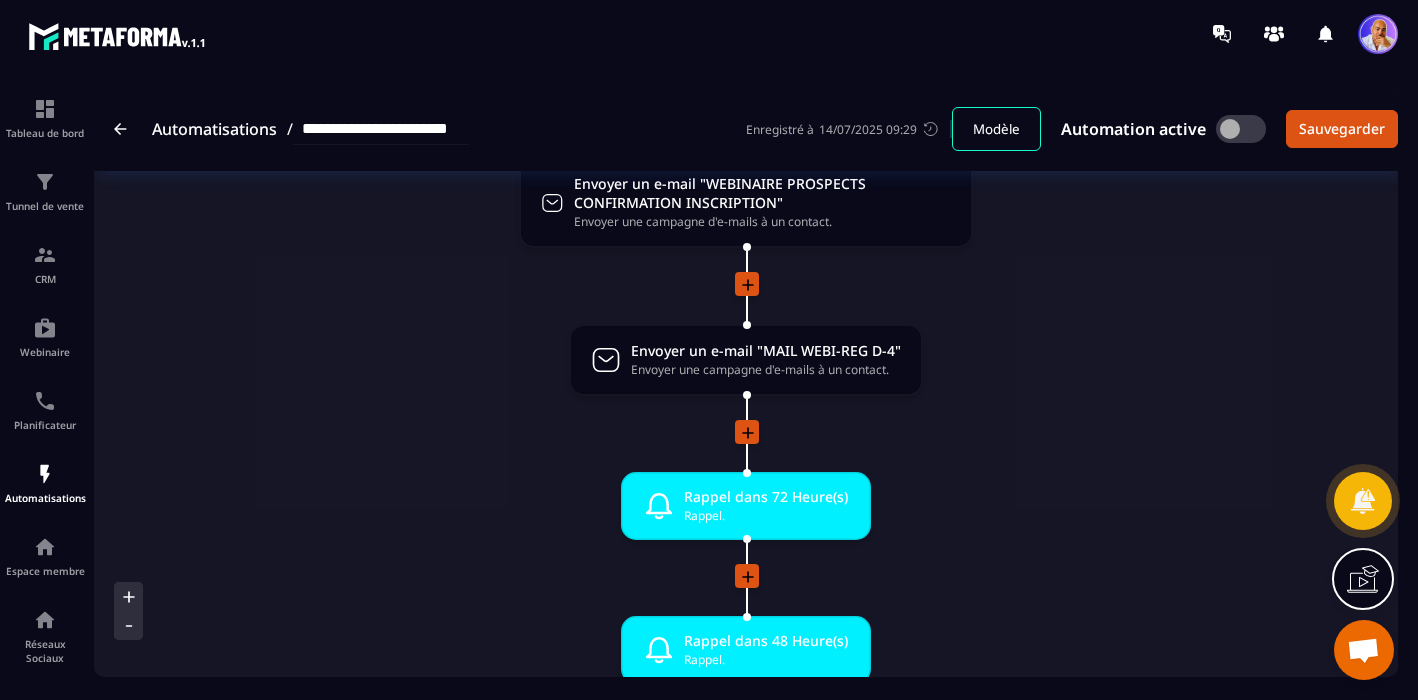 click 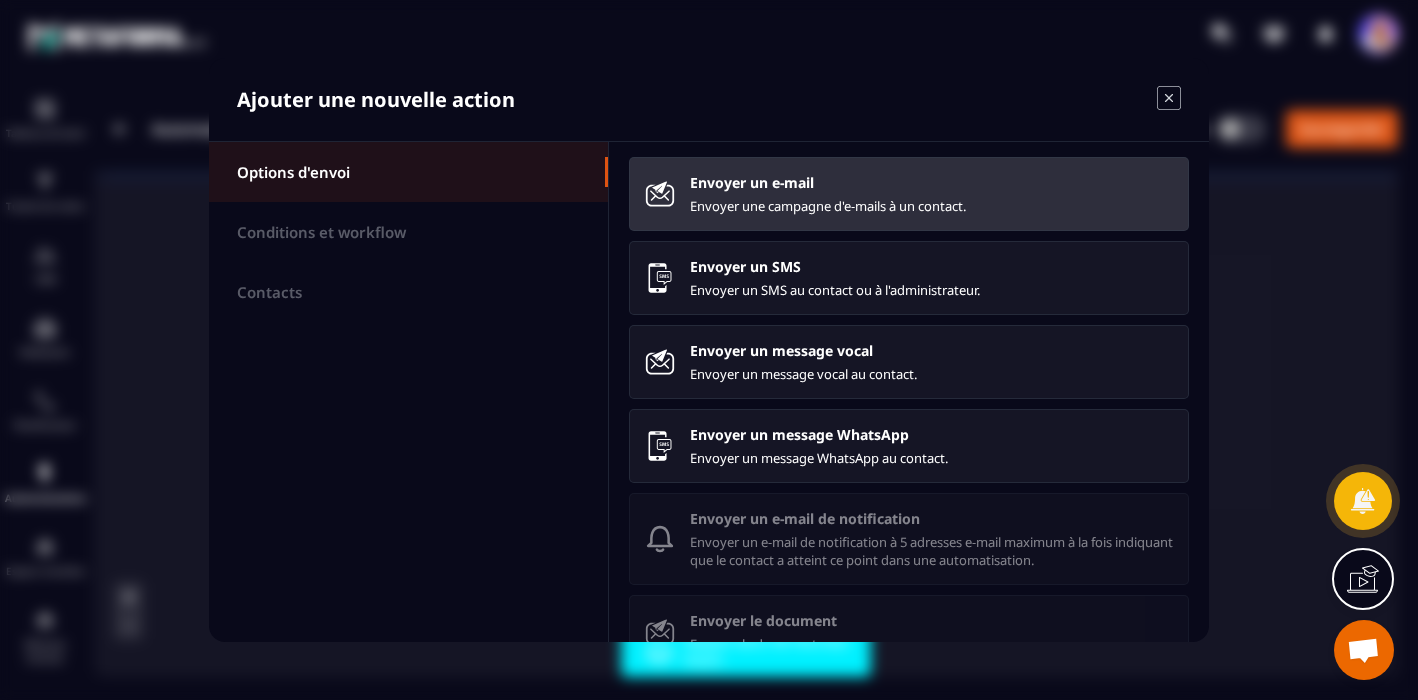 click on "Envoyer une campagne d'e-mails à un contact." at bounding box center (931, 206) 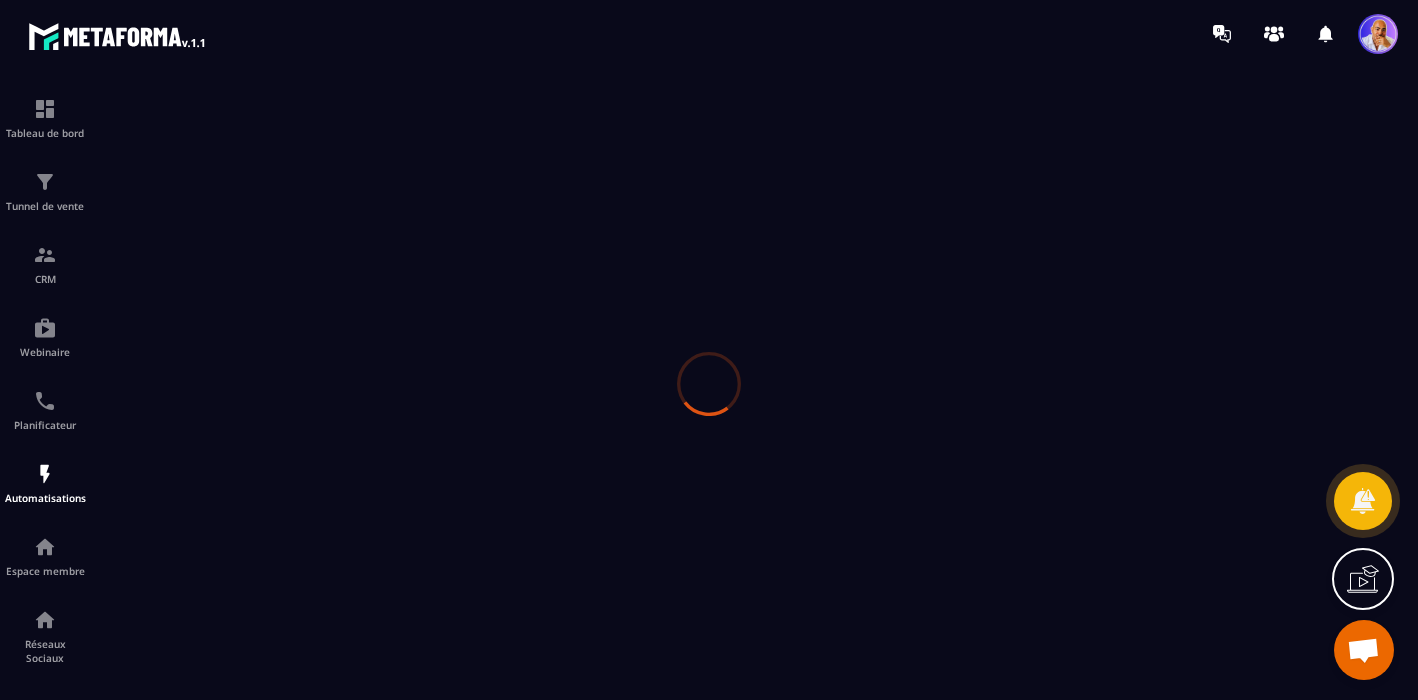 scroll, scrollTop: 0, scrollLeft: 0, axis: both 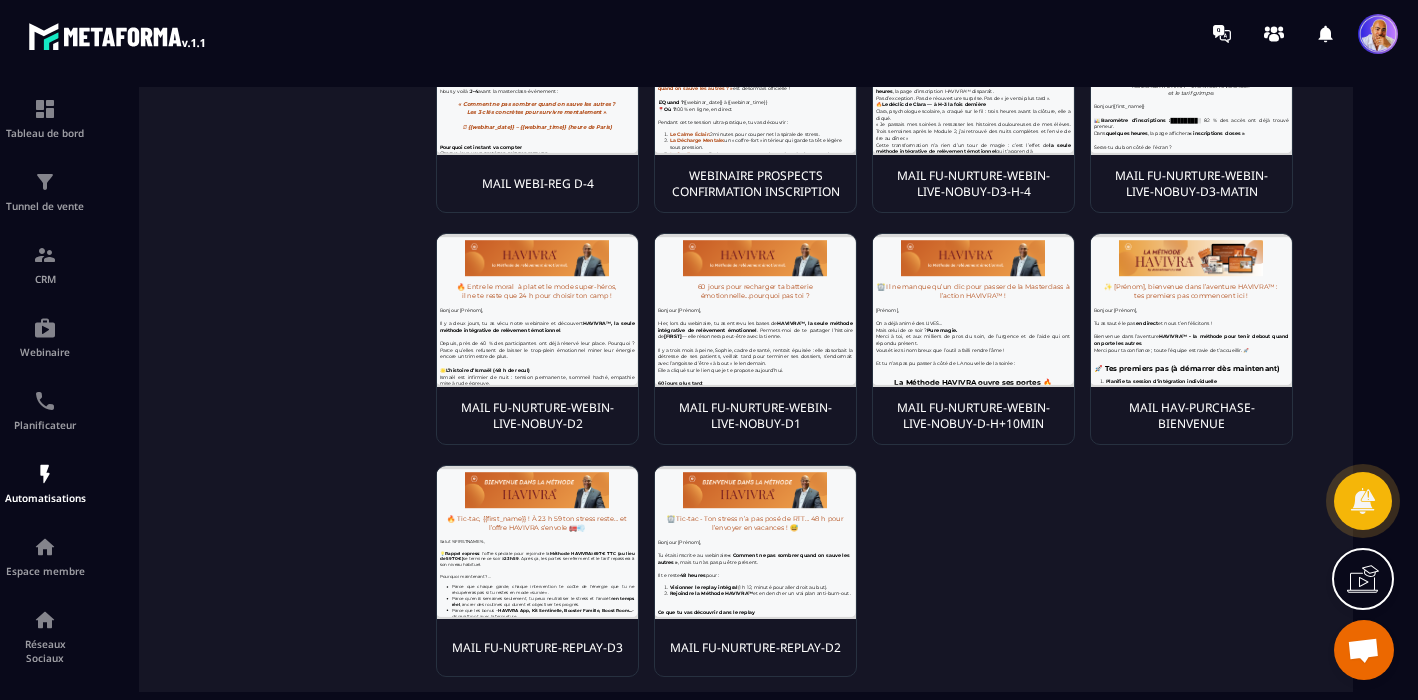 click at bounding box center (537, 542) 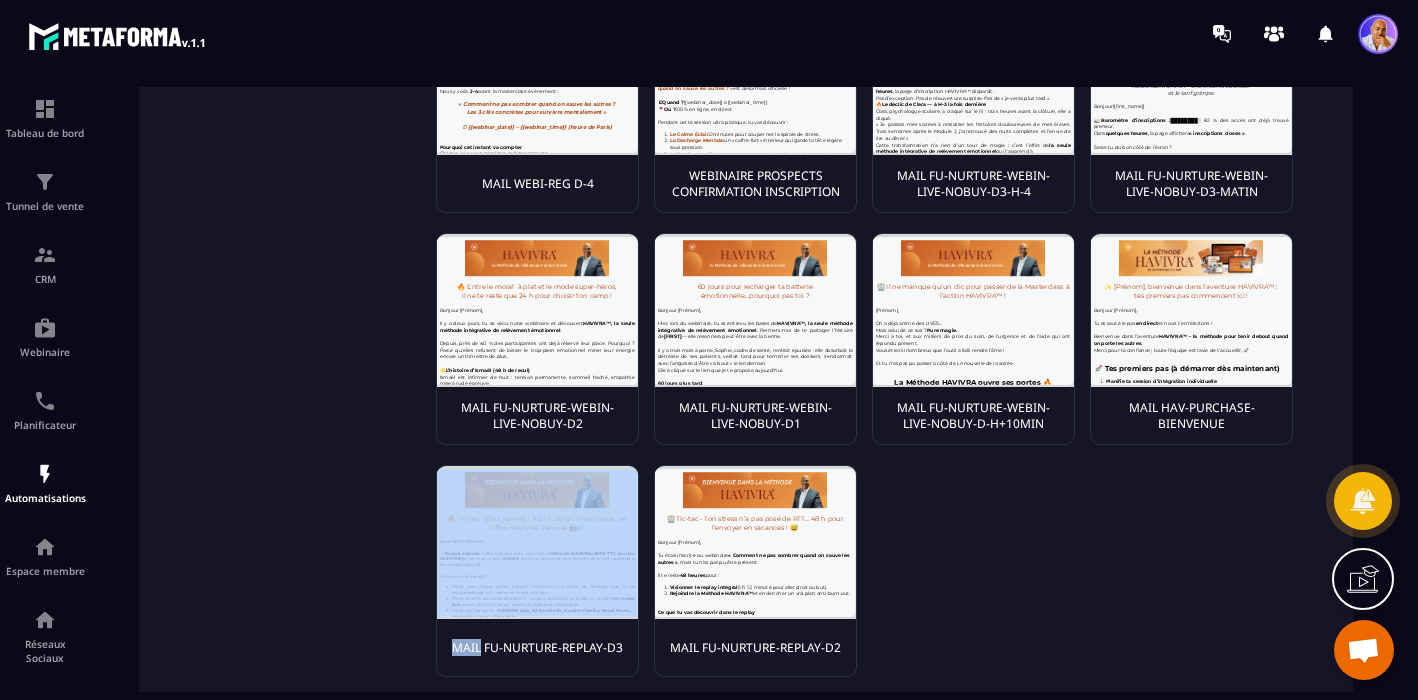 click at bounding box center [537, 542] 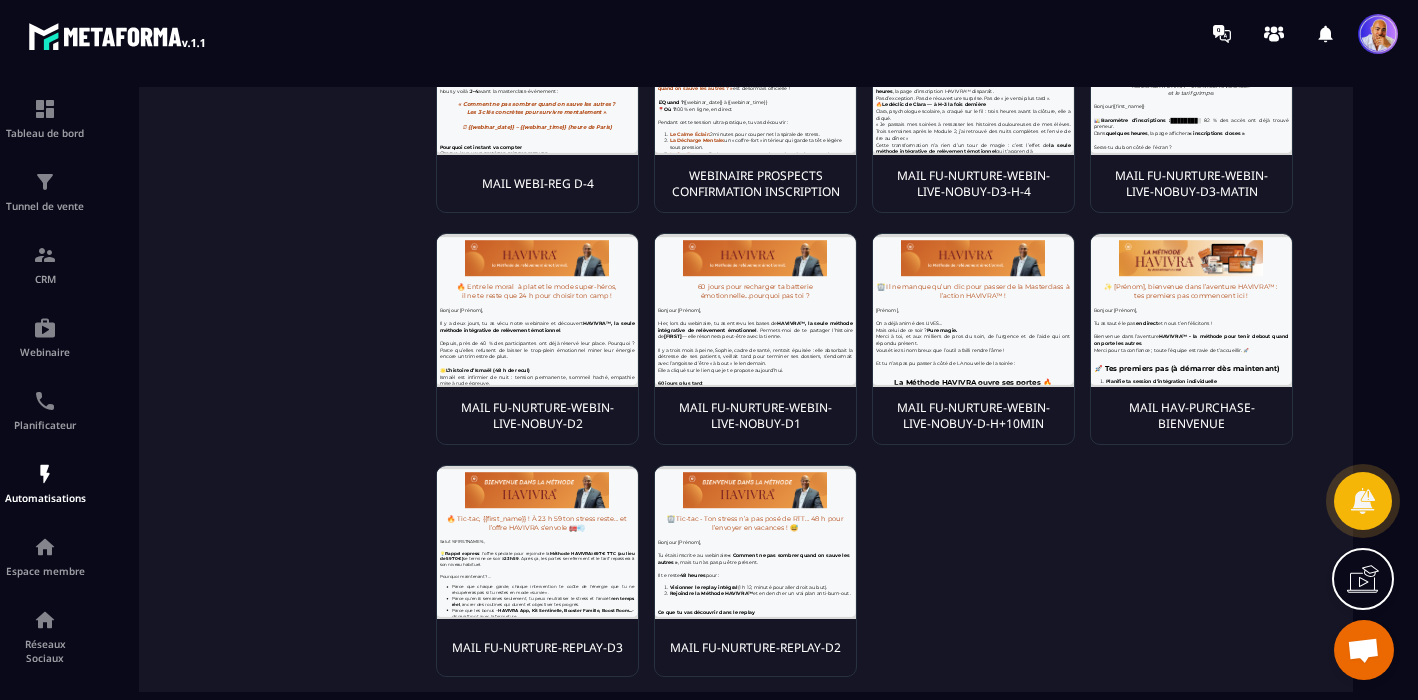 click at bounding box center (537, 542) 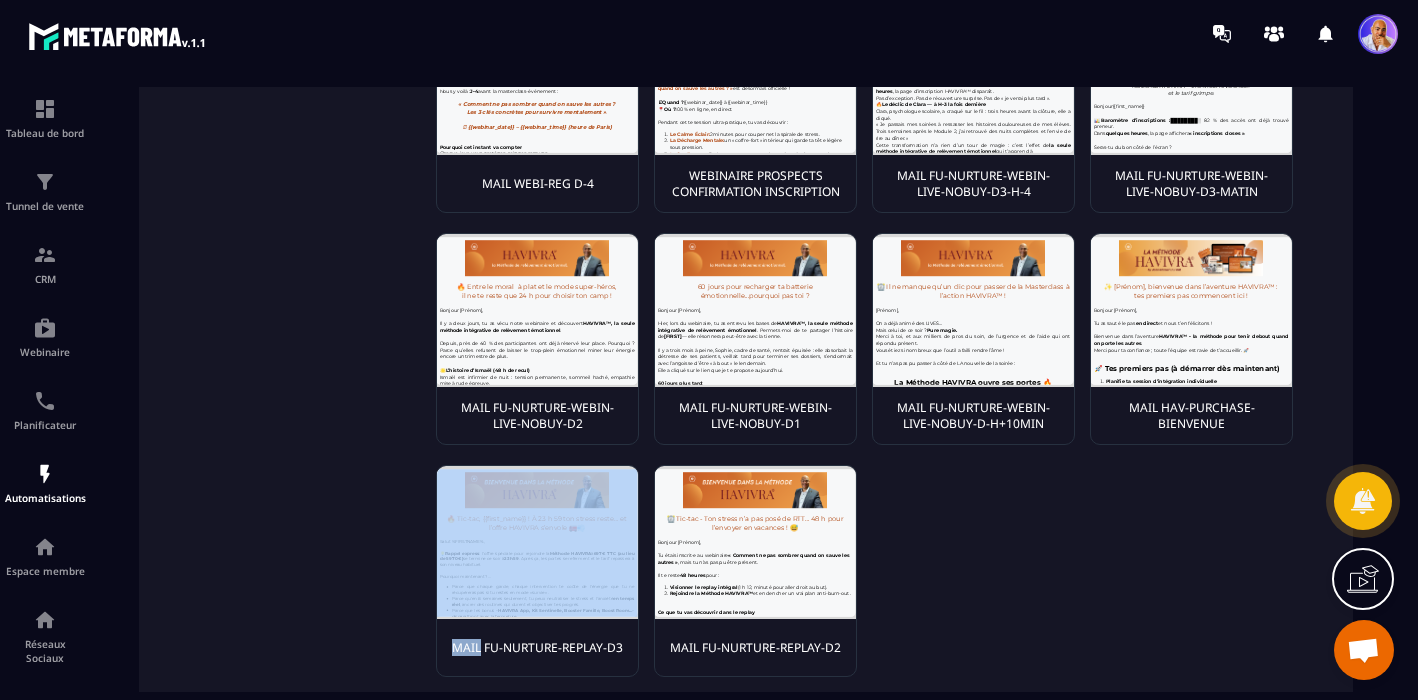 click on "Commencer à partir de zéro et concevoir à partir d'une toile vierge Commencer à partir de zéro MAIL WEBI-REG D-4 WEBINAIRE PROSPECTS CONFIRMATION INSCRIPTION MAIL FU-NURTURE-WEBIN-LIVE-NOBUY-D3-H-4 MAIL FU-NURTURE-WEBIN-LIVE-NOBUY-D3-MATIN MAIL FU-NURTURE-WEBIN-LIVE-NOBUY-D2 MAIL FU-NURTURE-WEBIN-LIVE-NOBUY-D1 MAIL FU-NURTURE-WEBIN-LIVE-NOBUY-D-H+10MIN MAIL HAV-PURCHASE-BIENVENUE MAIL FU-NURTURE-REPLAY-D3 MAIL FU-NURTURE-REPLAY-D2 1-10 sur 19 éléments 01 de 2" at bounding box center (746, 329) 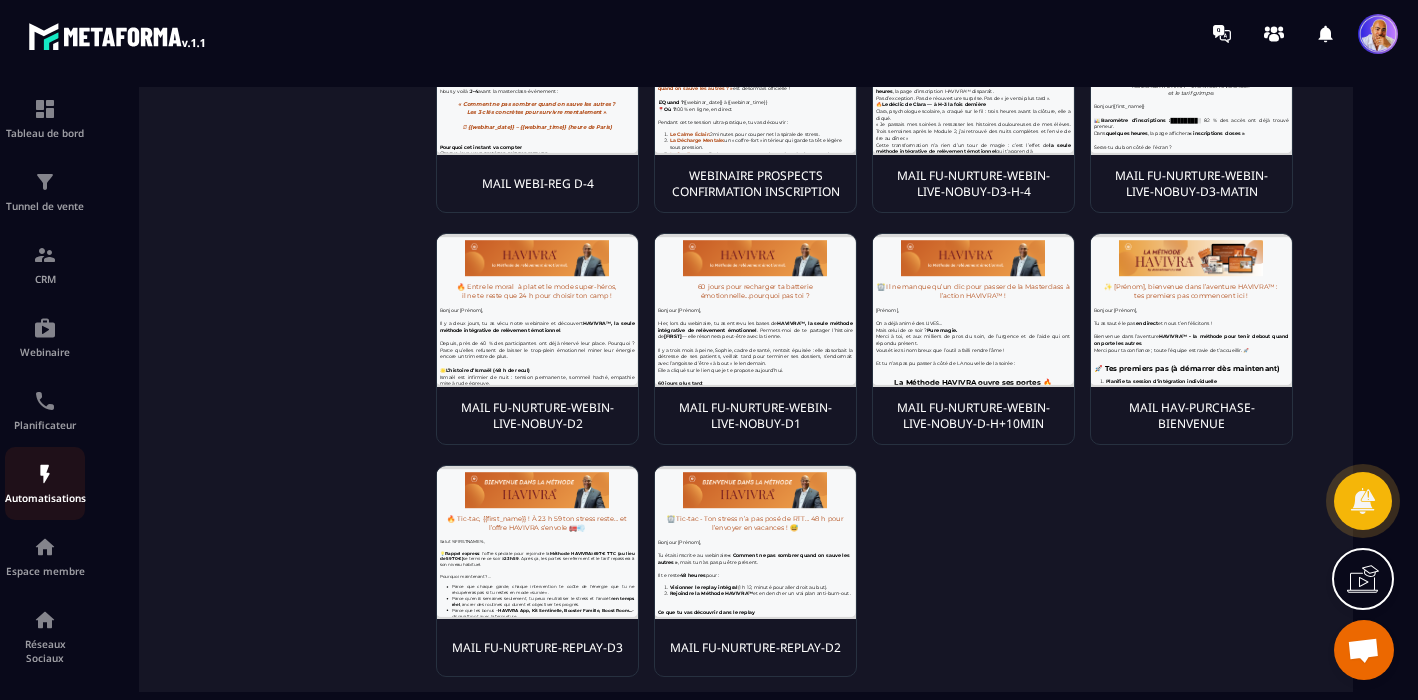 click on "Automatisations" at bounding box center (45, 483) 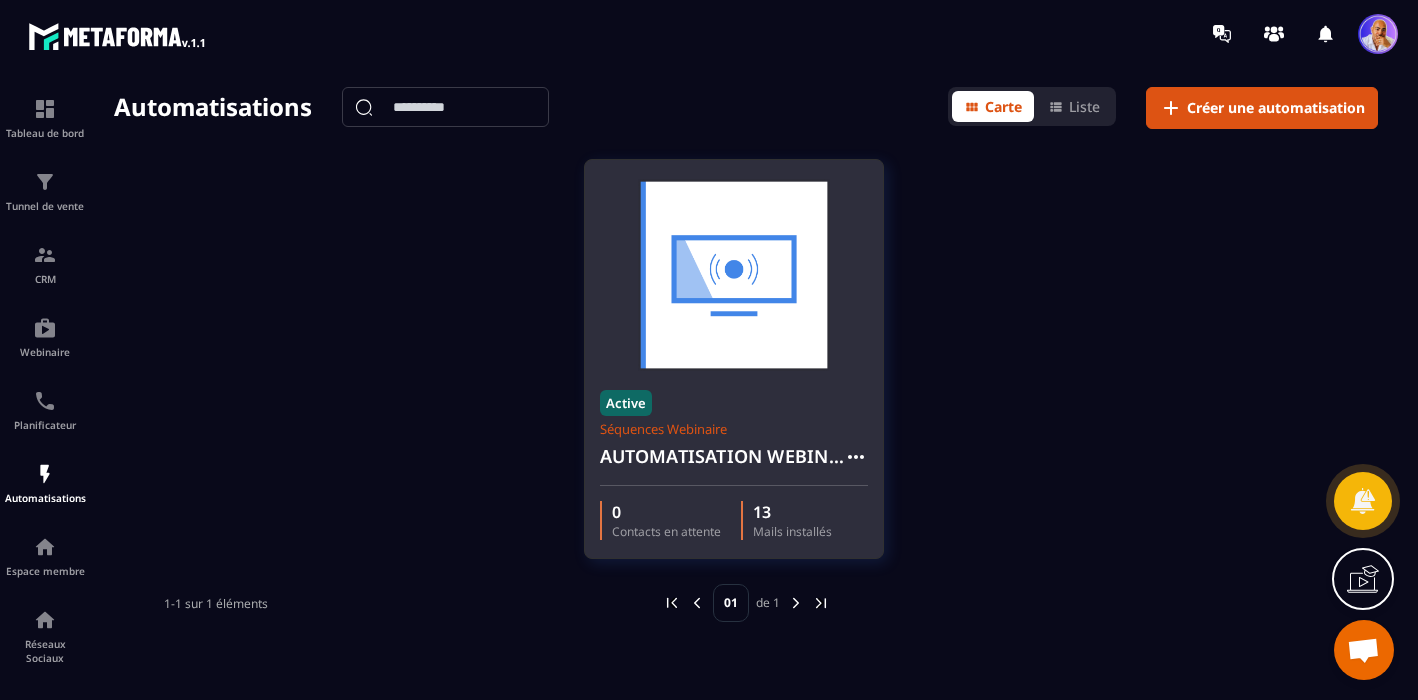 click on "AUTOMATISATION WEBINAIRE" at bounding box center (722, 456) 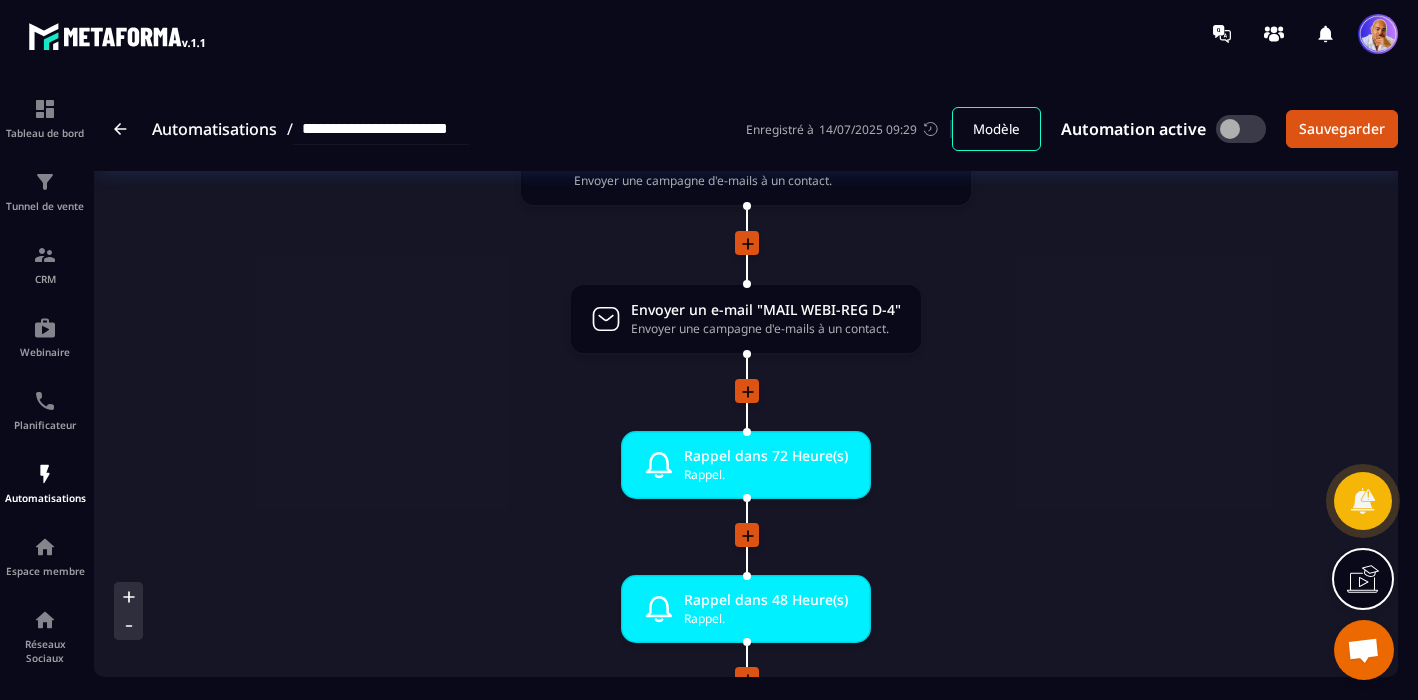 scroll, scrollTop: 287, scrollLeft: 0, axis: vertical 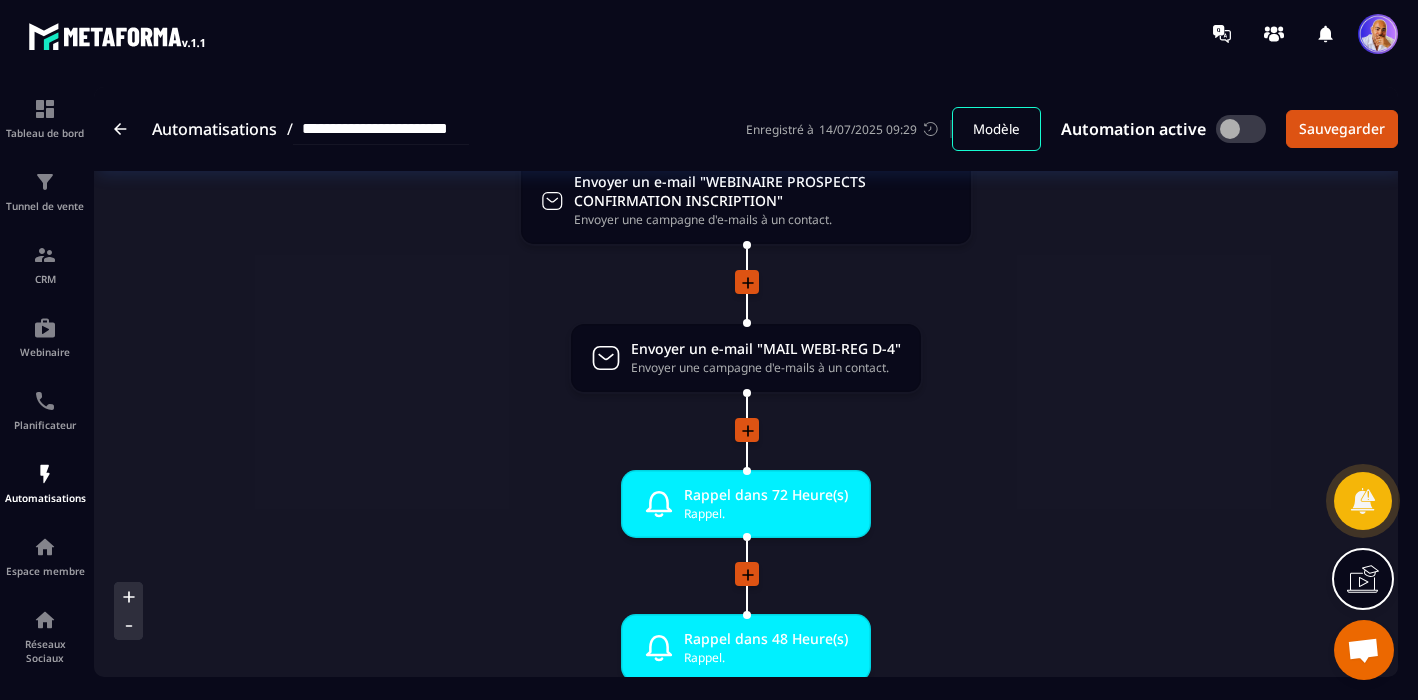 click 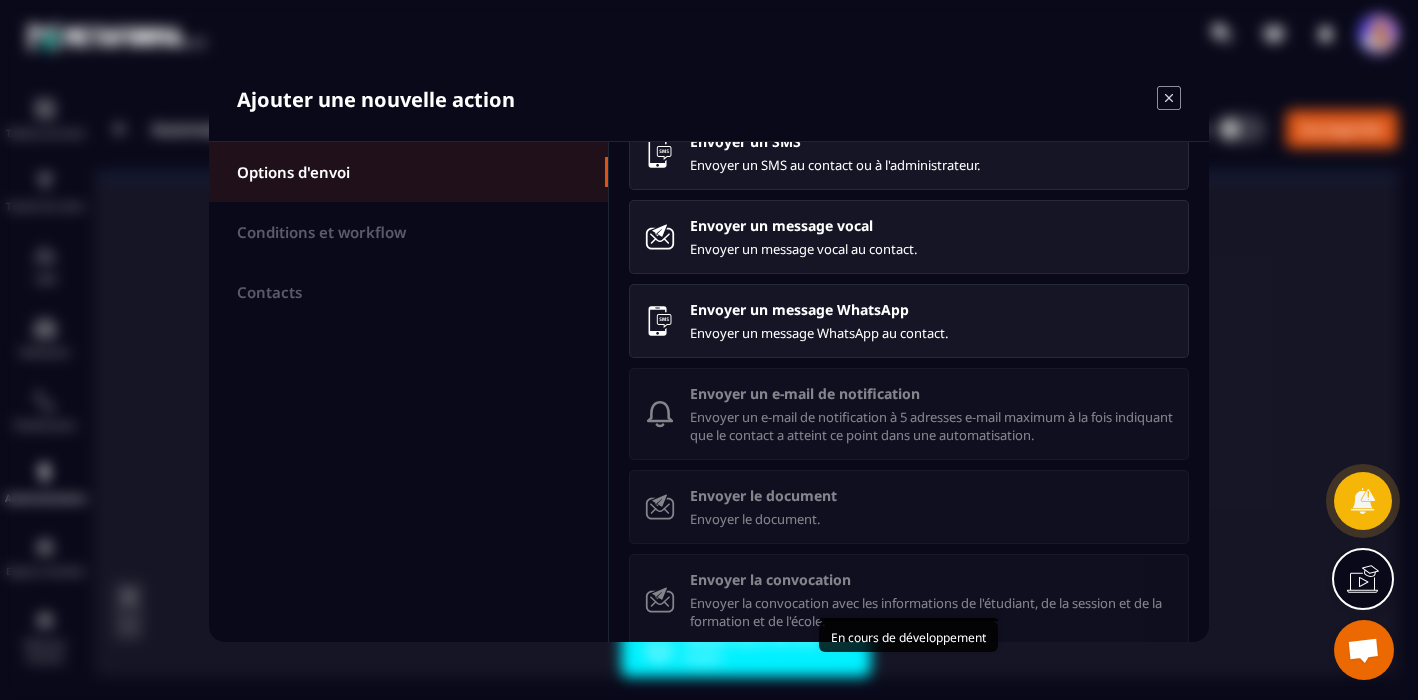 scroll, scrollTop: 0, scrollLeft: 0, axis: both 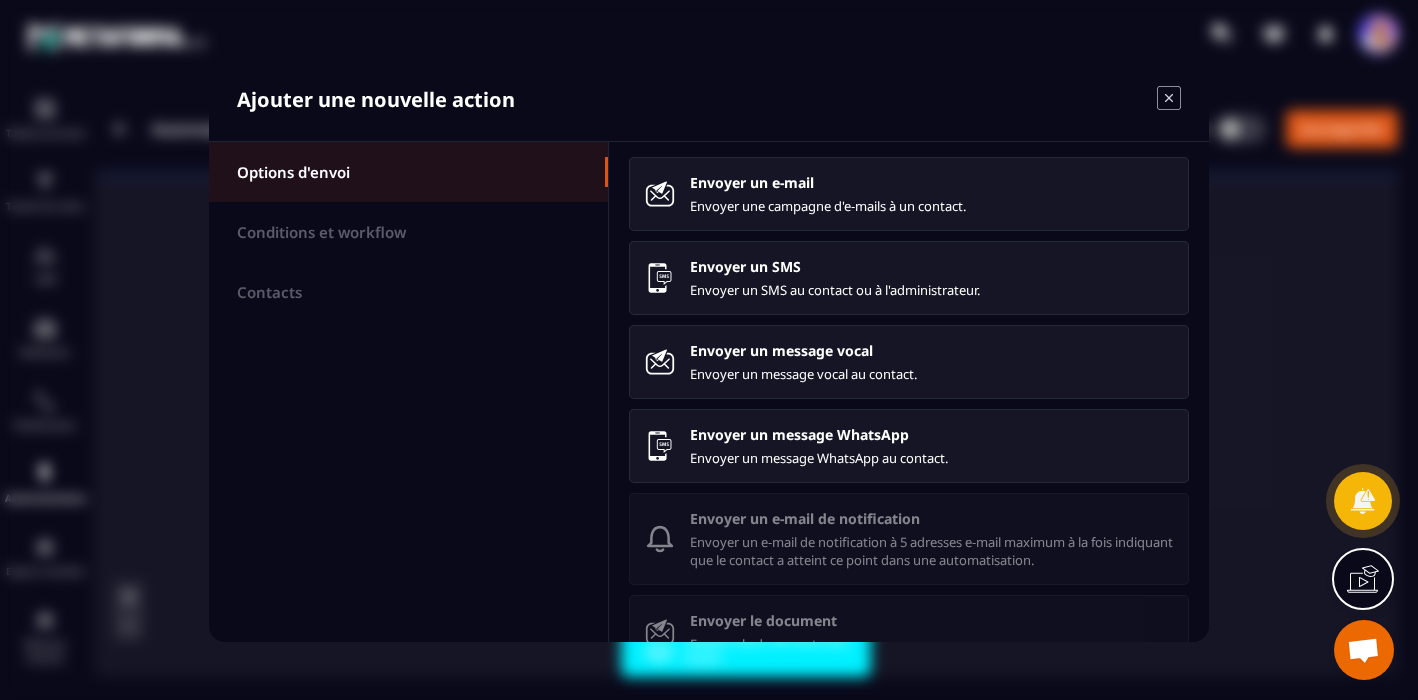 click on "Options d'envoi Conditions et workflow Contacts" at bounding box center (409, 392) 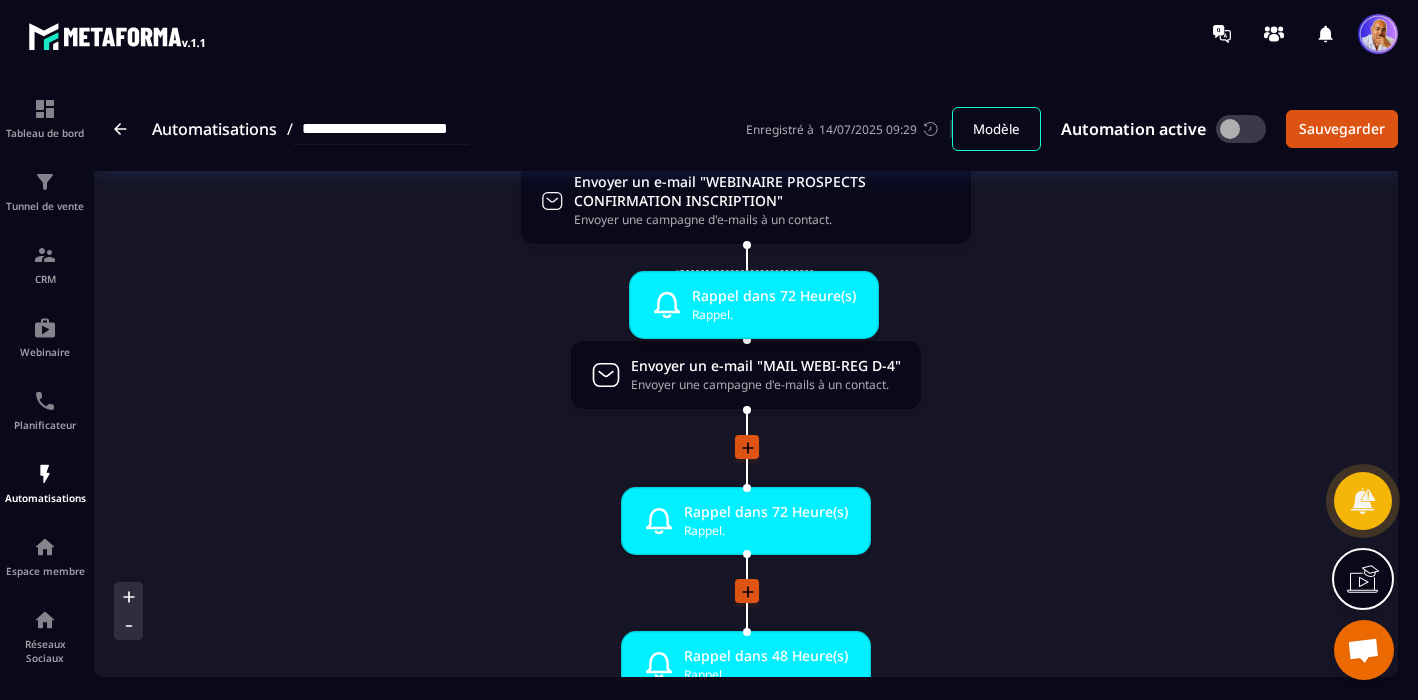 drag, startPoint x: 727, startPoint y: 509, endPoint x: 735, endPoint y: 309, distance: 200.15994 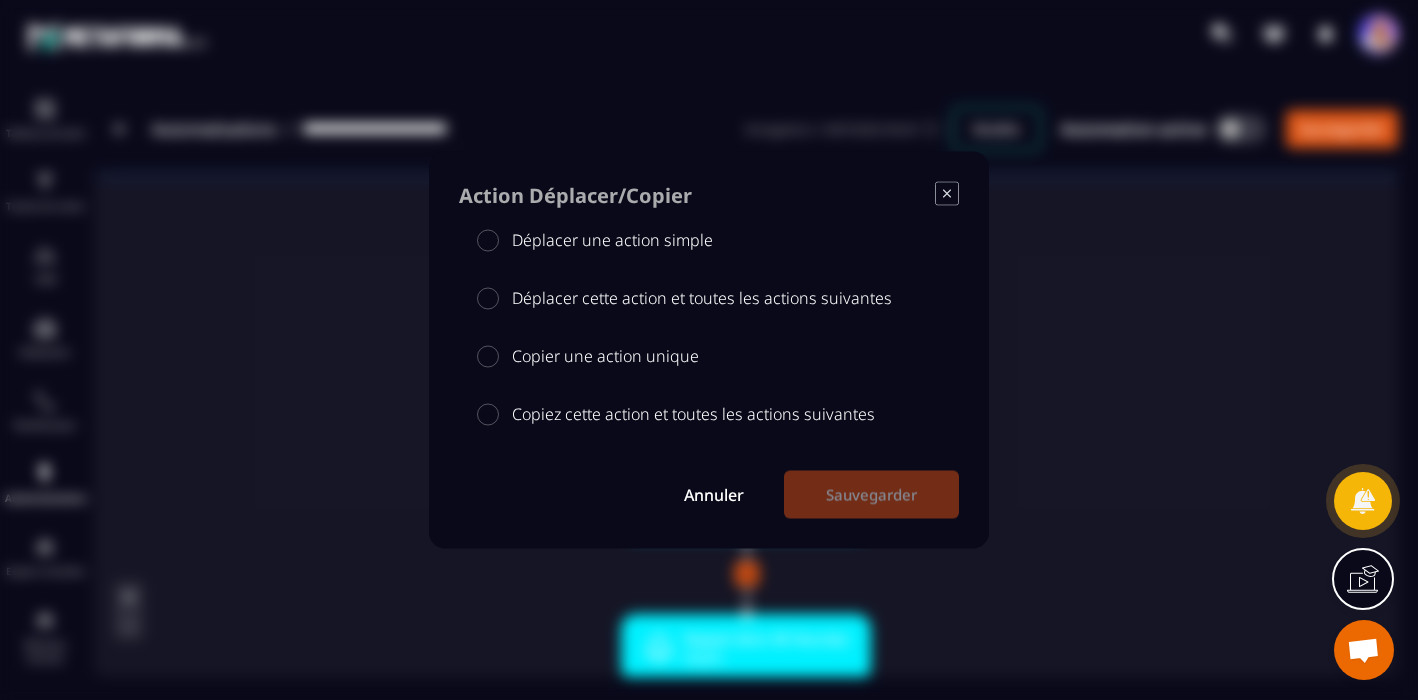 click at bounding box center [488, 240] 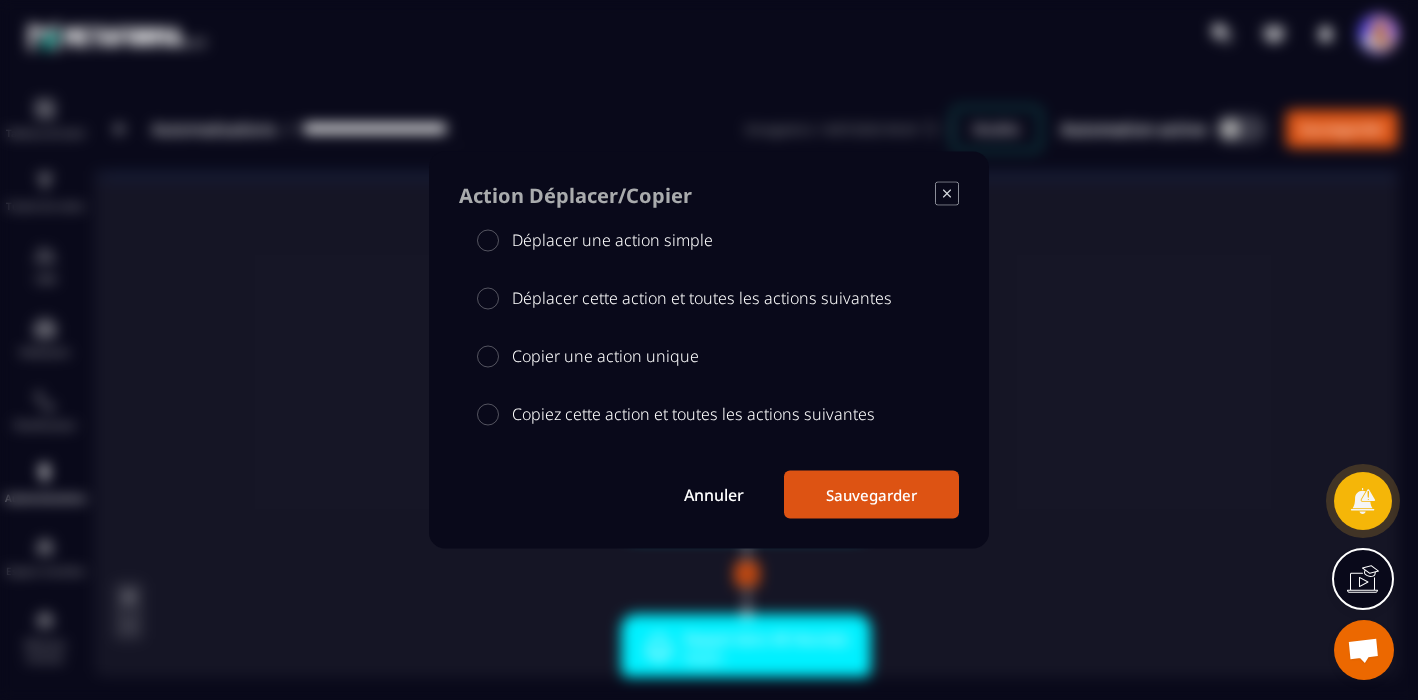 click on "Sauvegarder" at bounding box center [871, 495] 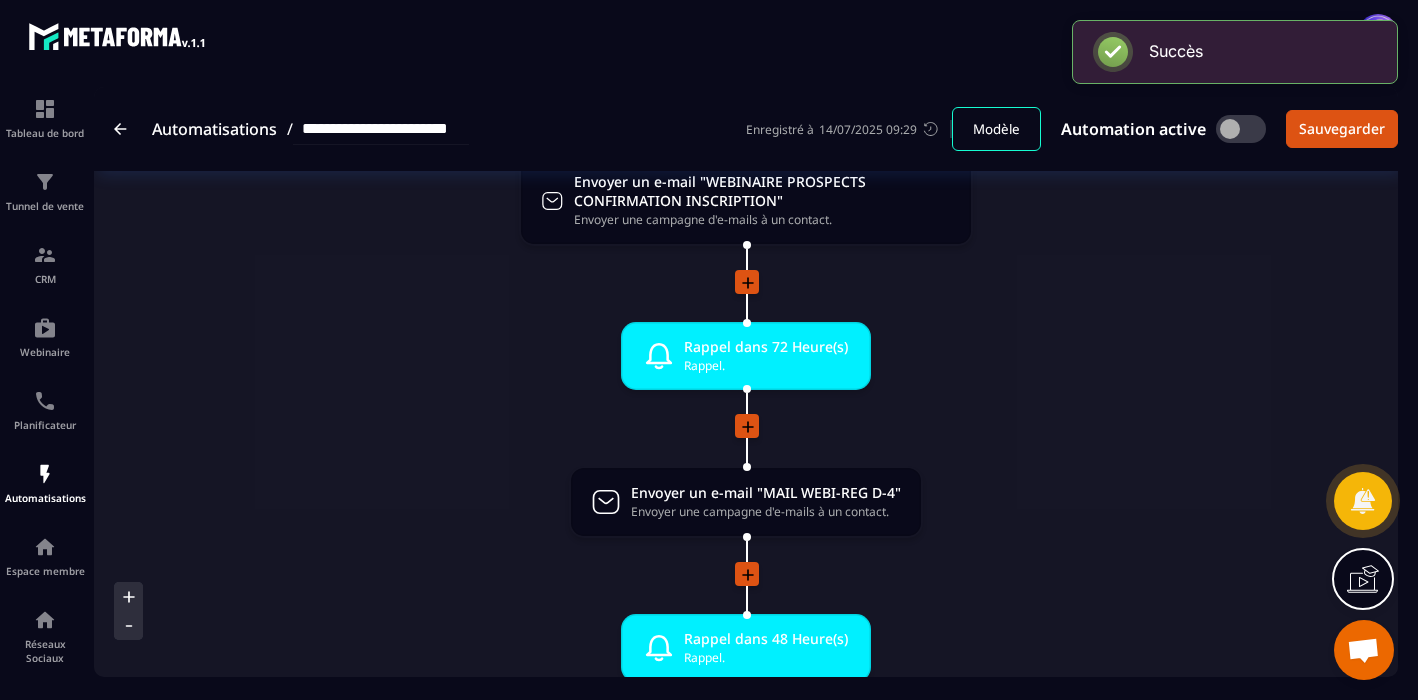 scroll, scrollTop: 287, scrollLeft: 0, axis: vertical 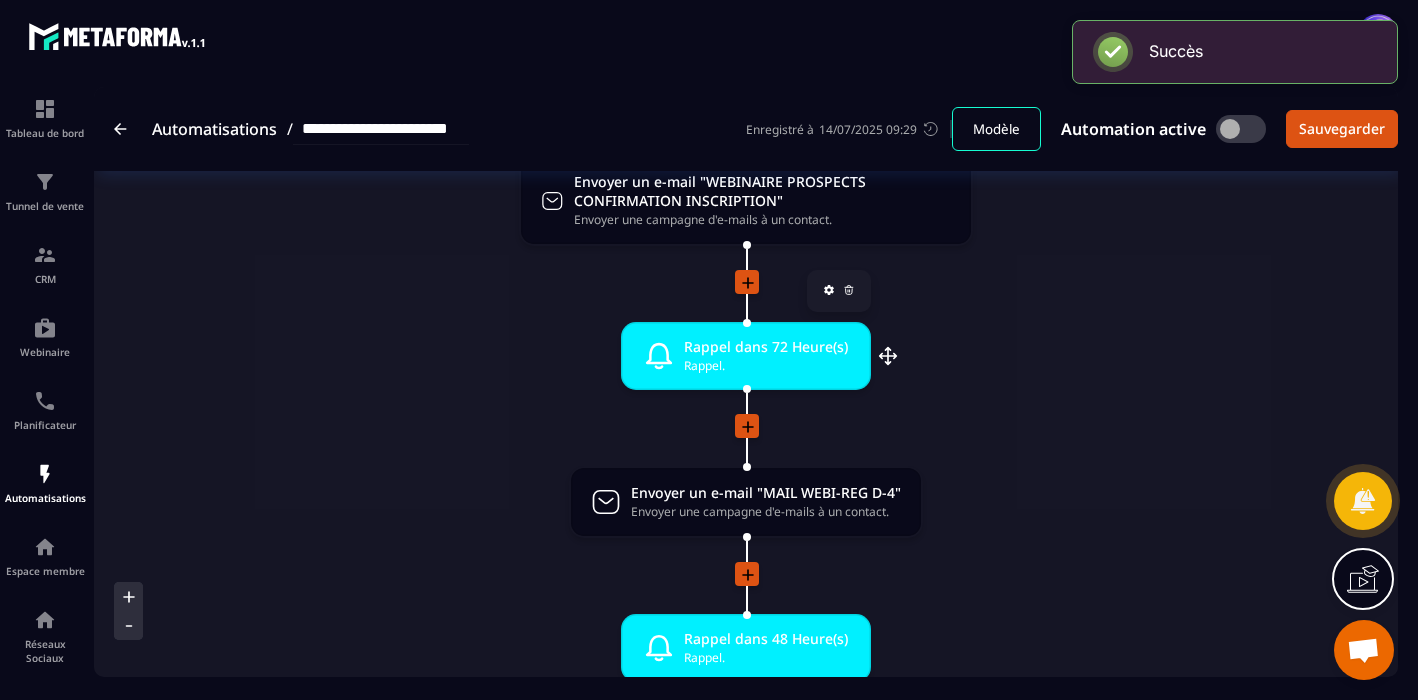click on "Rappel dans 72 Heure(s)" at bounding box center [766, 346] 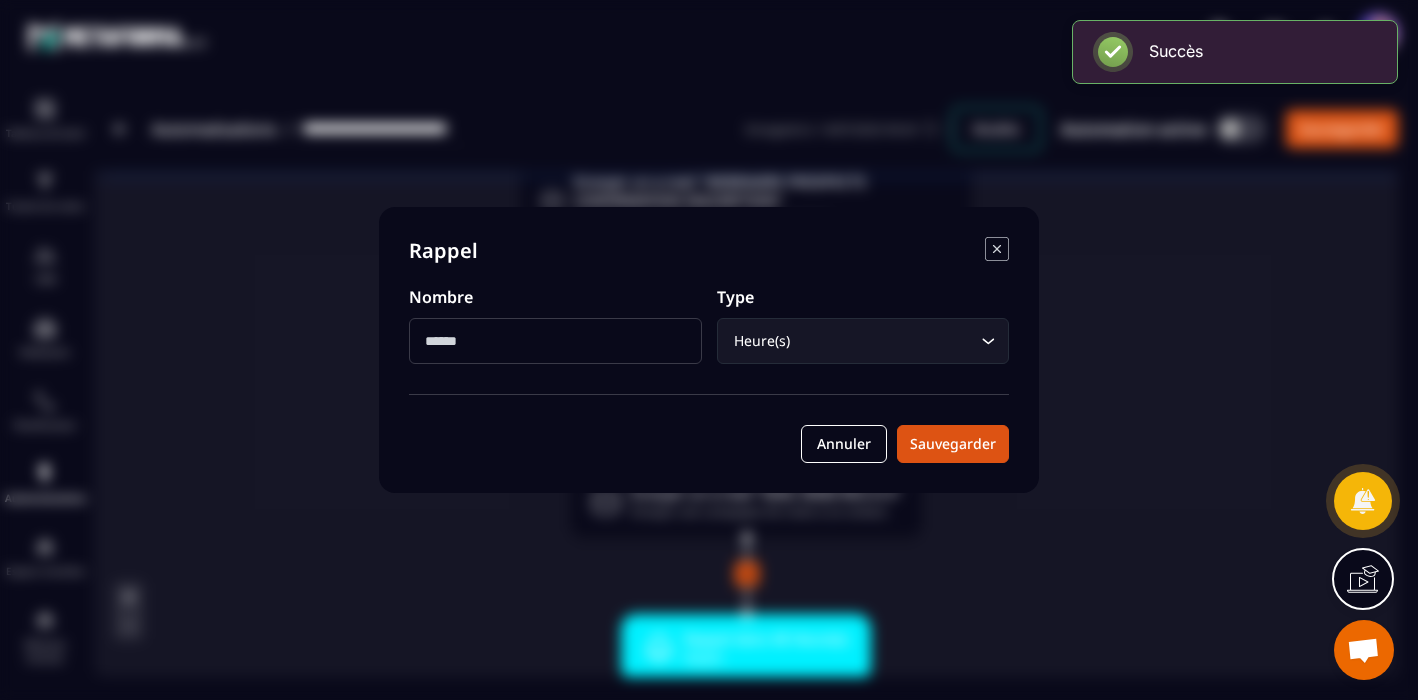 click on "Rappel Nombre ** Type Heure(s) Loading... Annuler Sauvegarder" at bounding box center (709, 350) 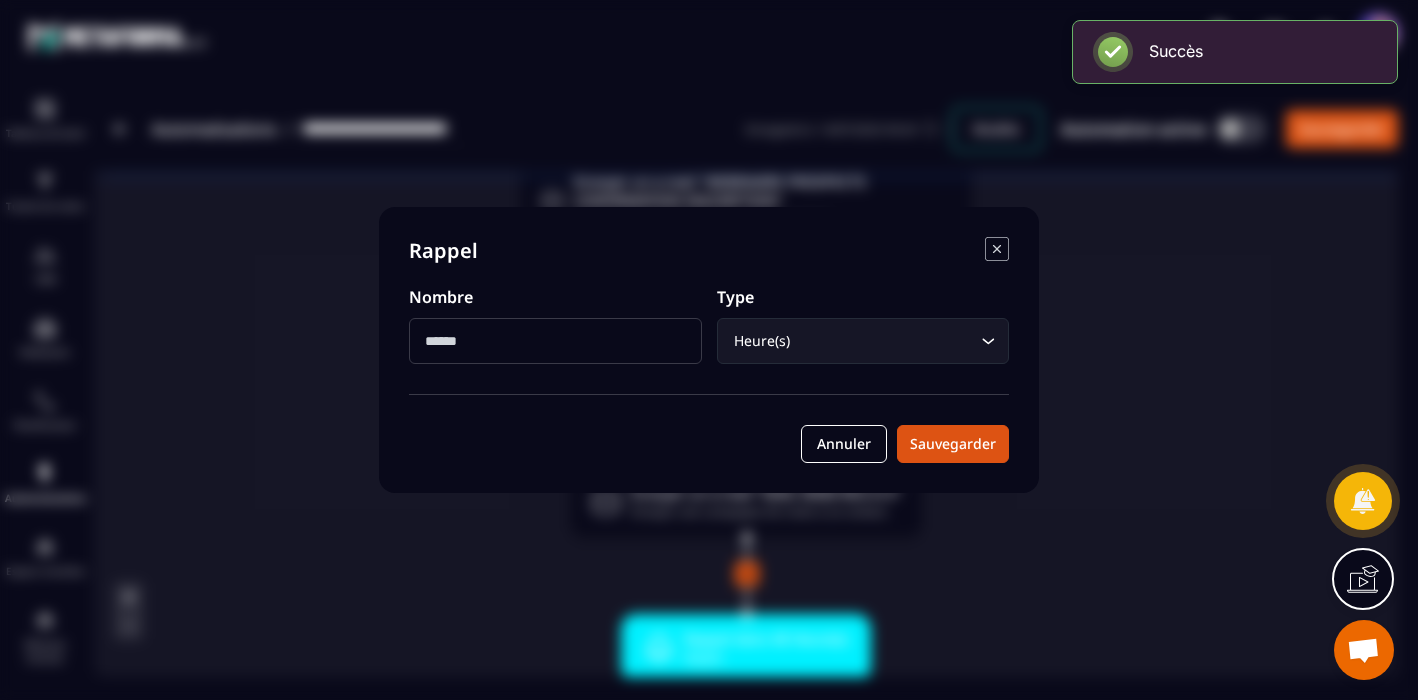drag, startPoint x: 445, startPoint y: 343, endPoint x: 427, endPoint y: 342, distance: 18.027756 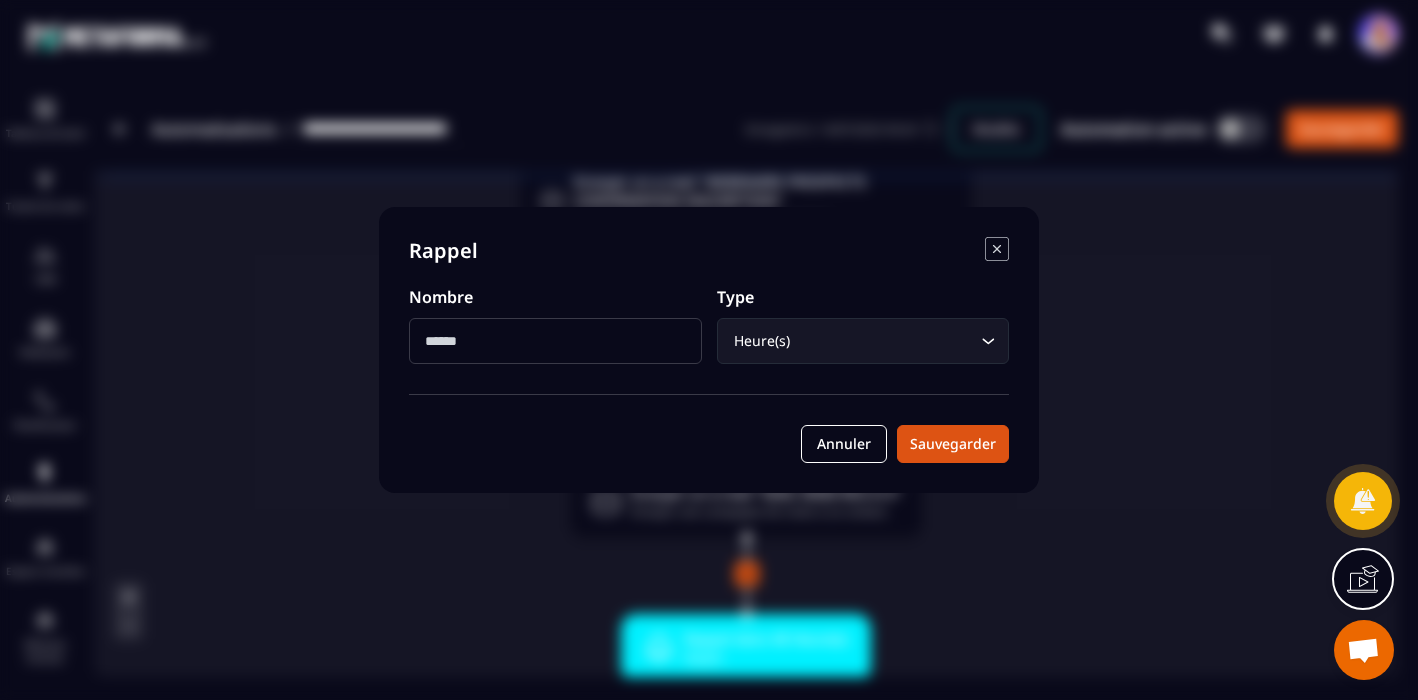 click 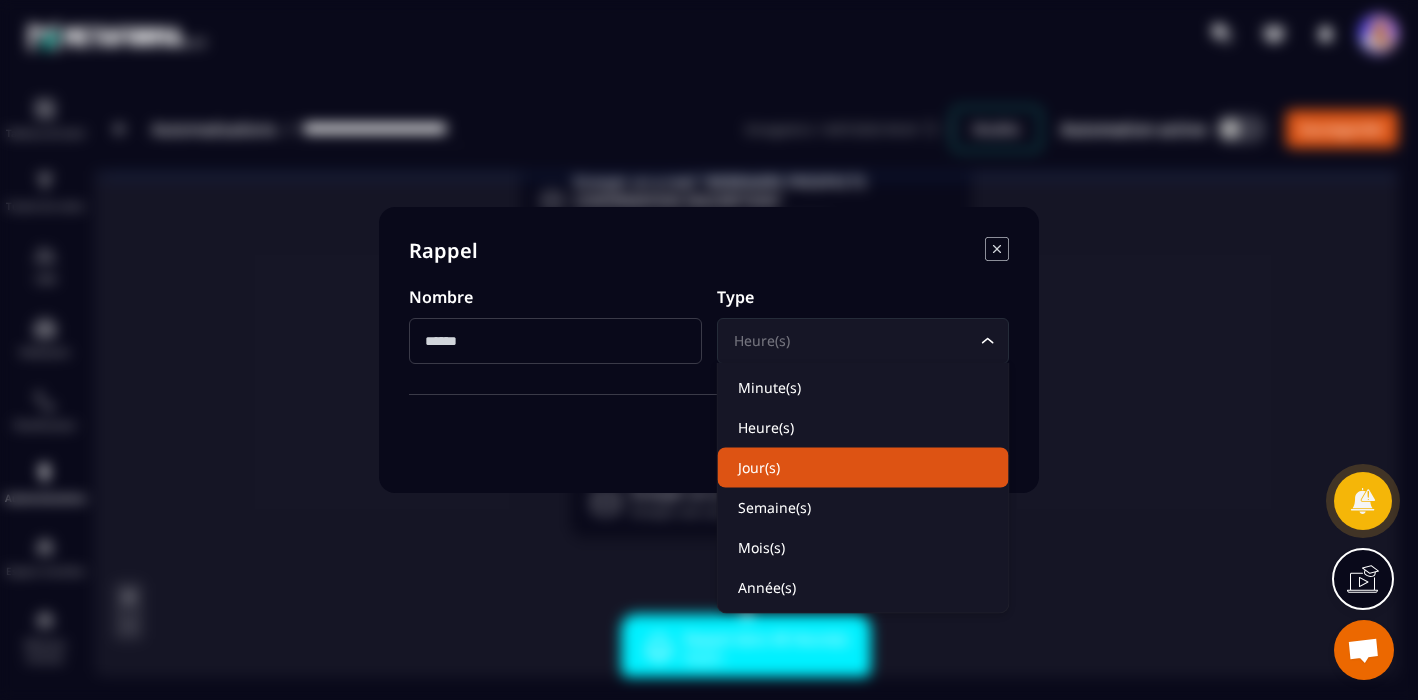 click on "Jour(s)" 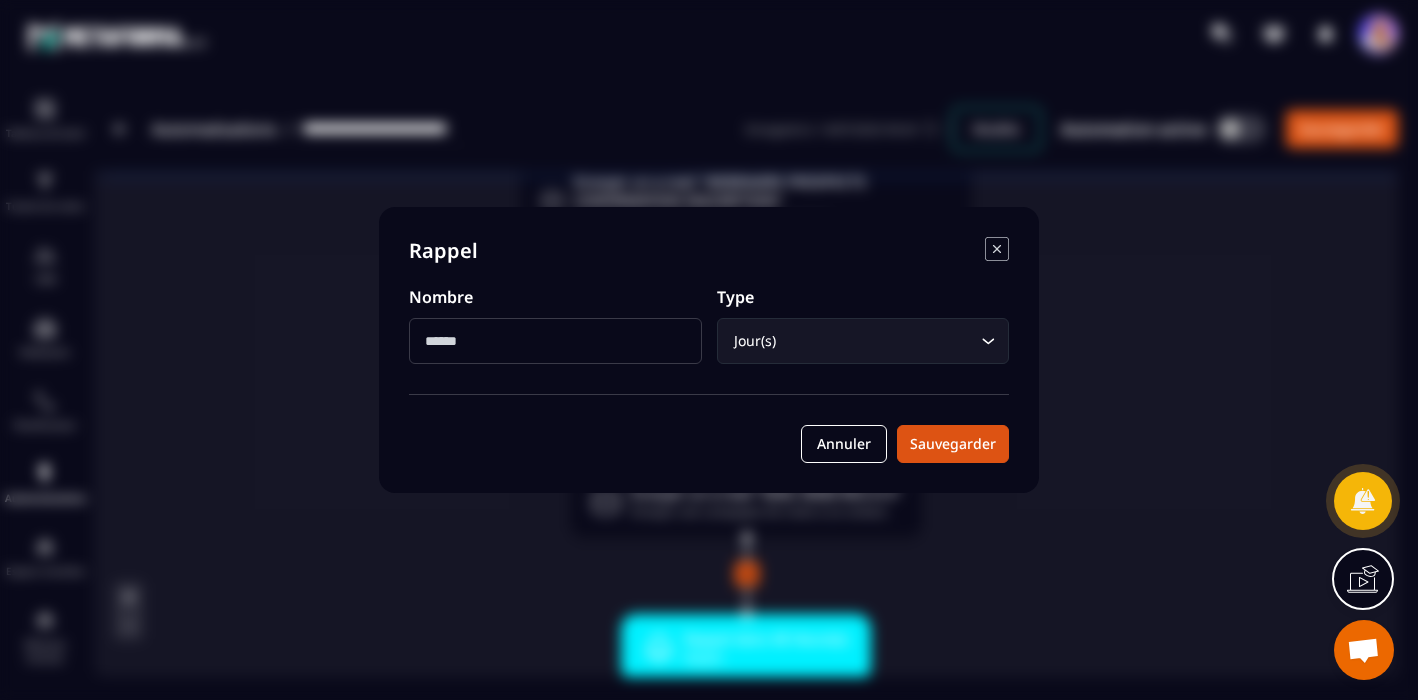 drag, startPoint x: 445, startPoint y: 340, endPoint x: 421, endPoint y: 339, distance: 24.020824 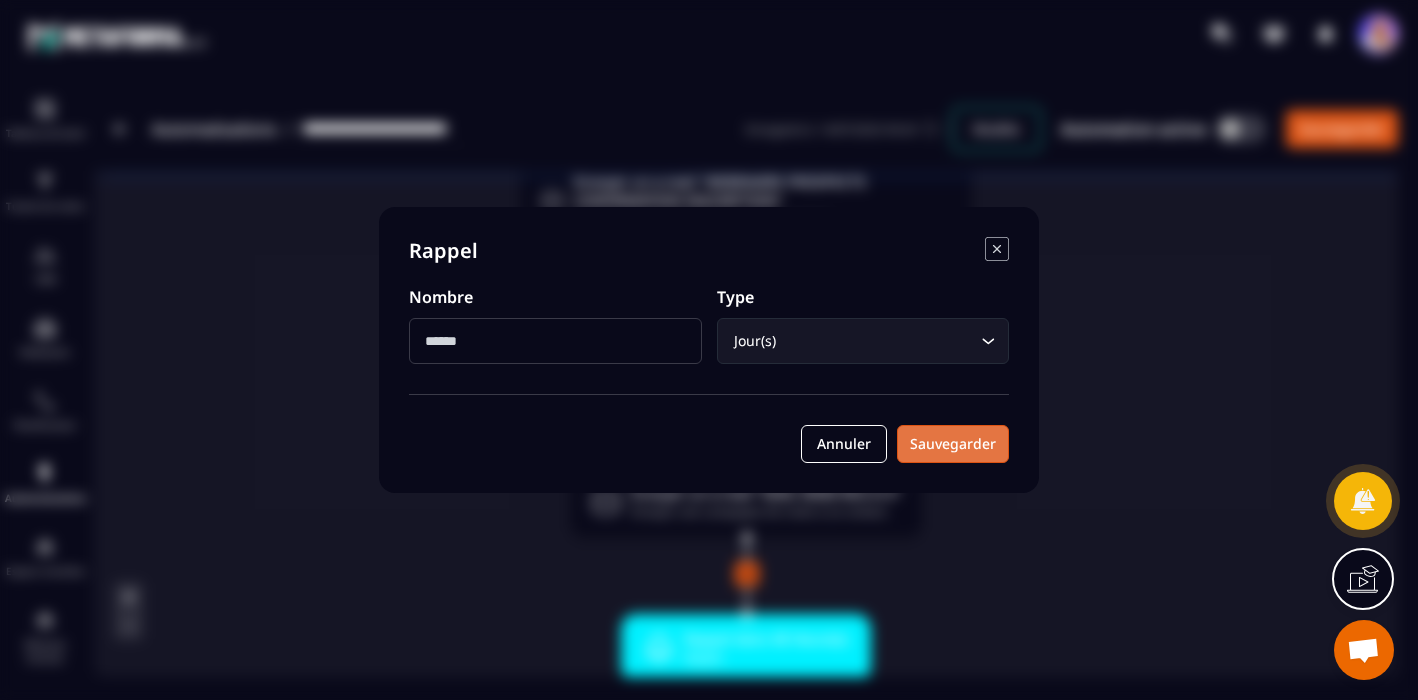 click on "Sauvegarder" at bounding box center [953, 444] 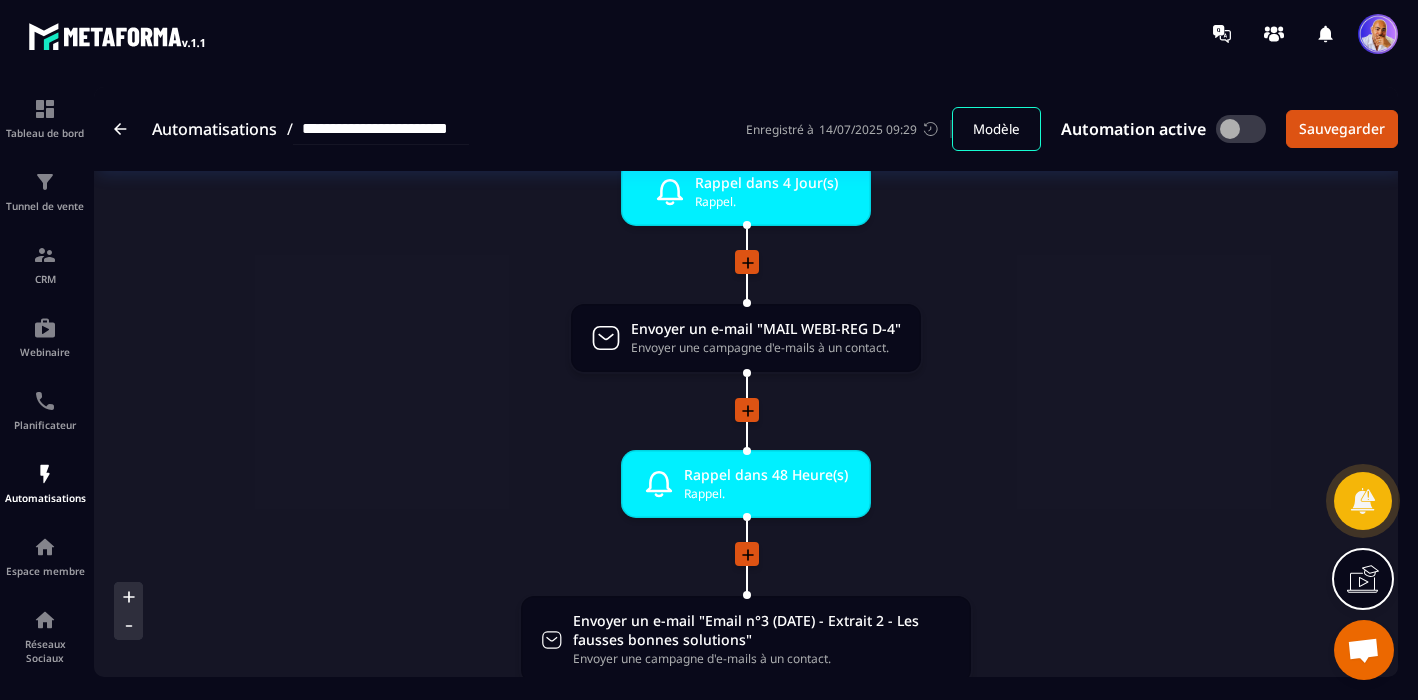 scroll, scrollTop: 459, scrollLeft: 0, axis: vertical 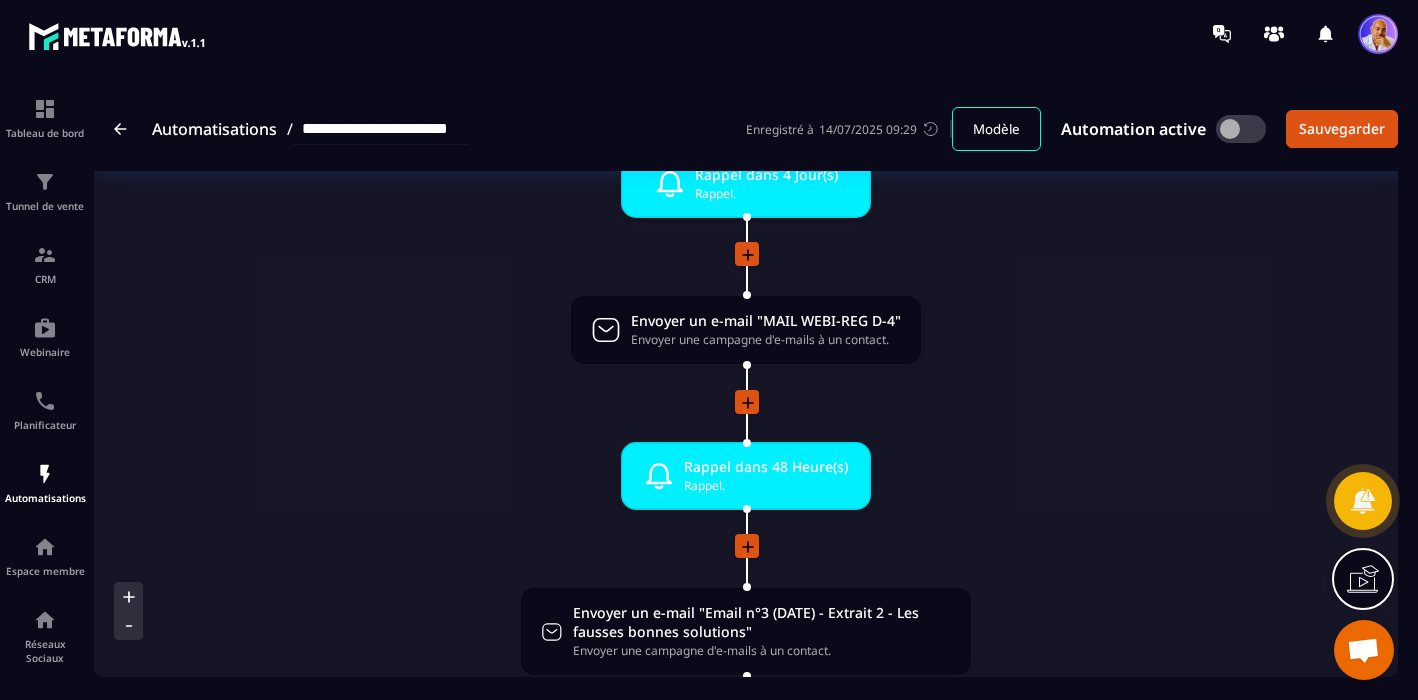 click 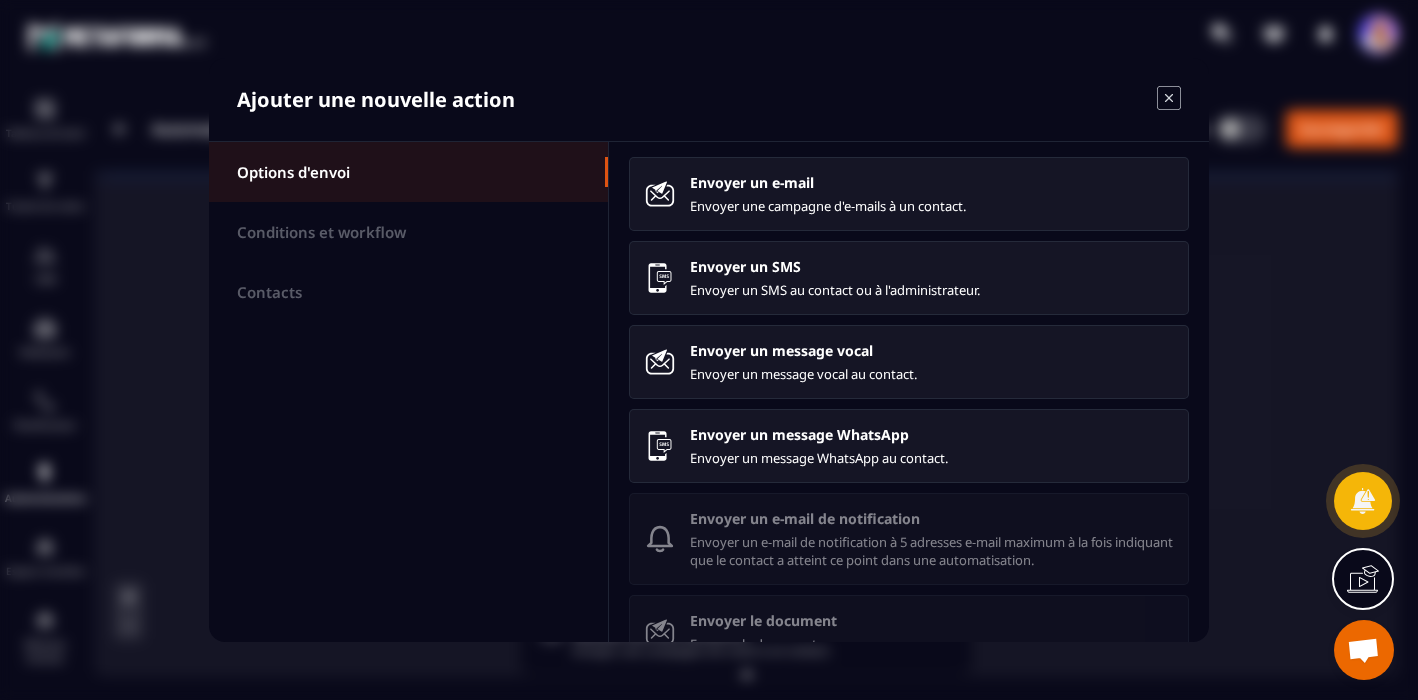 click on "Ajouter une nouvelle action Options d'envoi Conditions et workflow Contacts Envoyer un e-mail Envoyer une campagne d'e-mails à un contact. Envoyer un SMS Envoyer un SMS au contact ou à l'administrateur. Envoyer un message vocal Envoyer un message vocal au contact. Envoyer un message WhatsApp Envoyer un message WhatsApp au contact. Envoyer un e-mail de notification Envoyer un e-mail de notification à 5 adresses e-mail maximum à la fois indiquant que le contact a atteint ce point dans une automatisation. Envoyer le document Envoyer le document. Envoyer la convocation Envoyer la convocation avec les informations de l'étudiant, de la session et de la formation et de l'école. Envoyer la convention Envoyer la convention avec les informations de l'étudiant, de la session et de la formation et de l'école. Envoyer la date limite Envoyer le courrier avec la réduction." 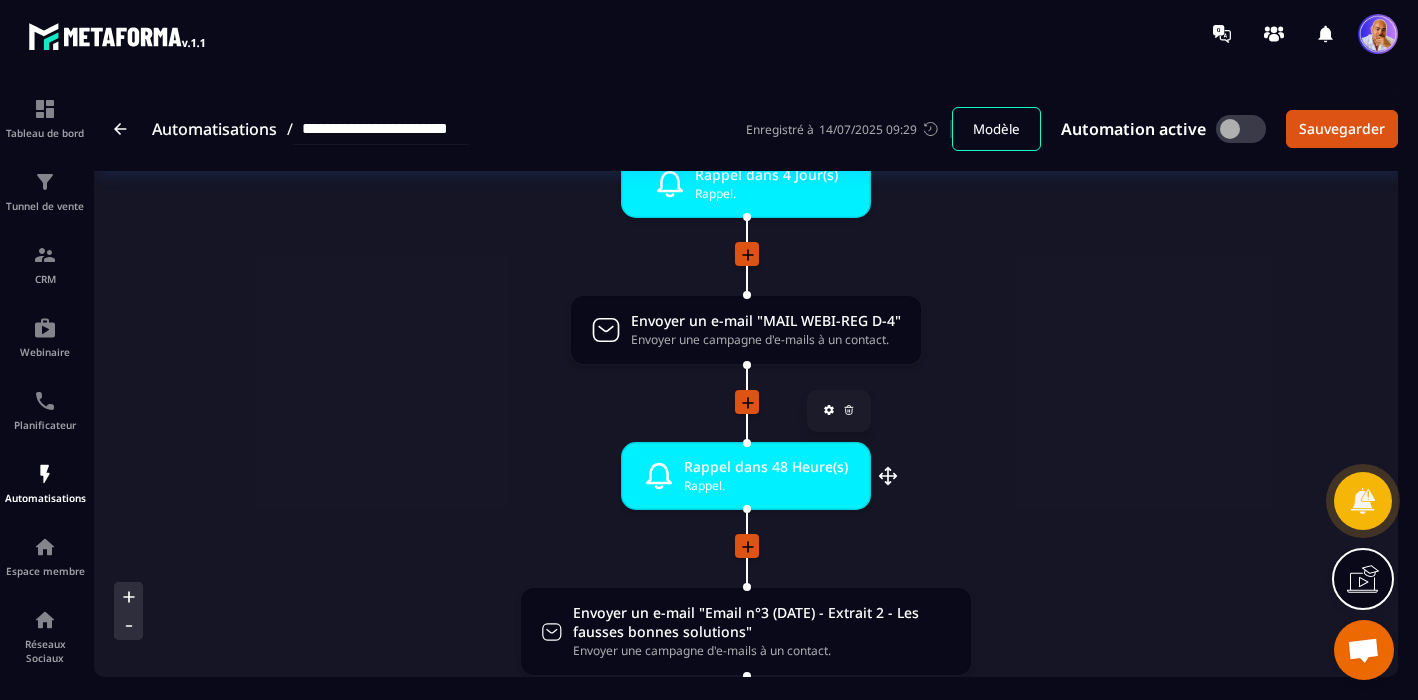 click on "Rappel." at bounding box center (766, 485) 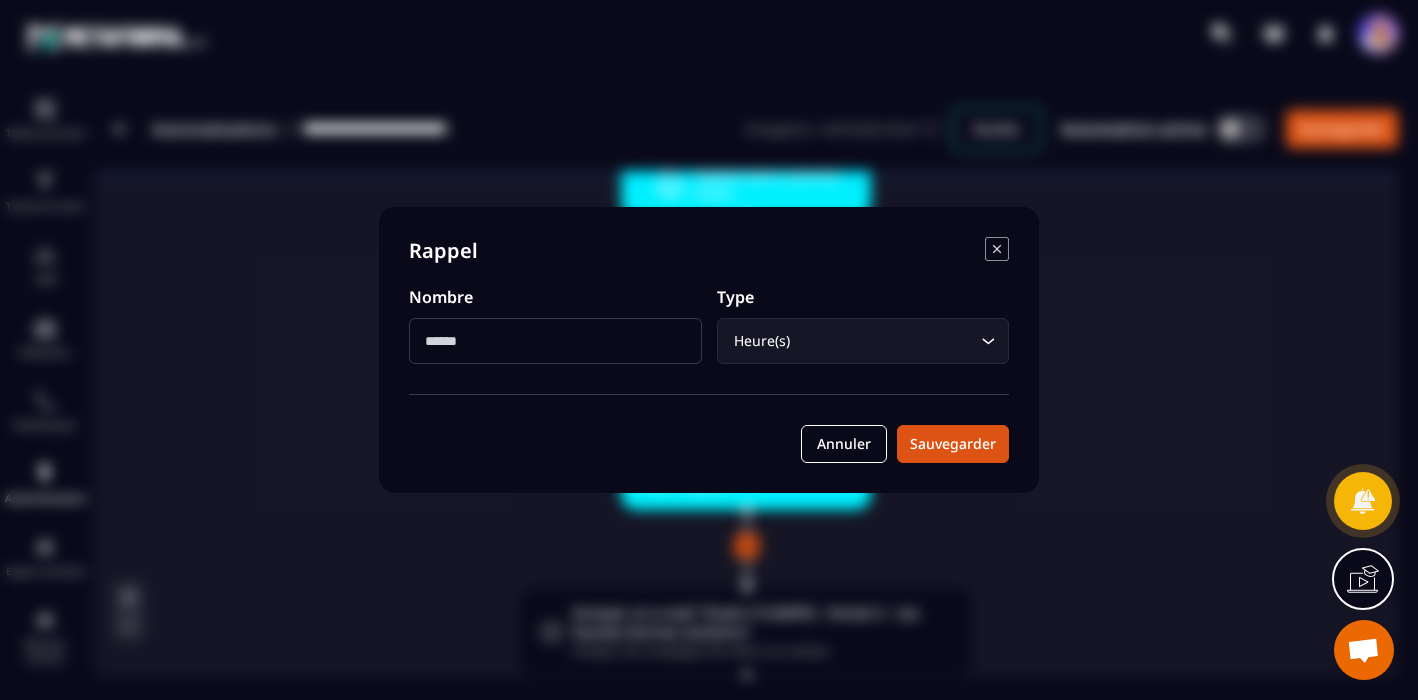 click 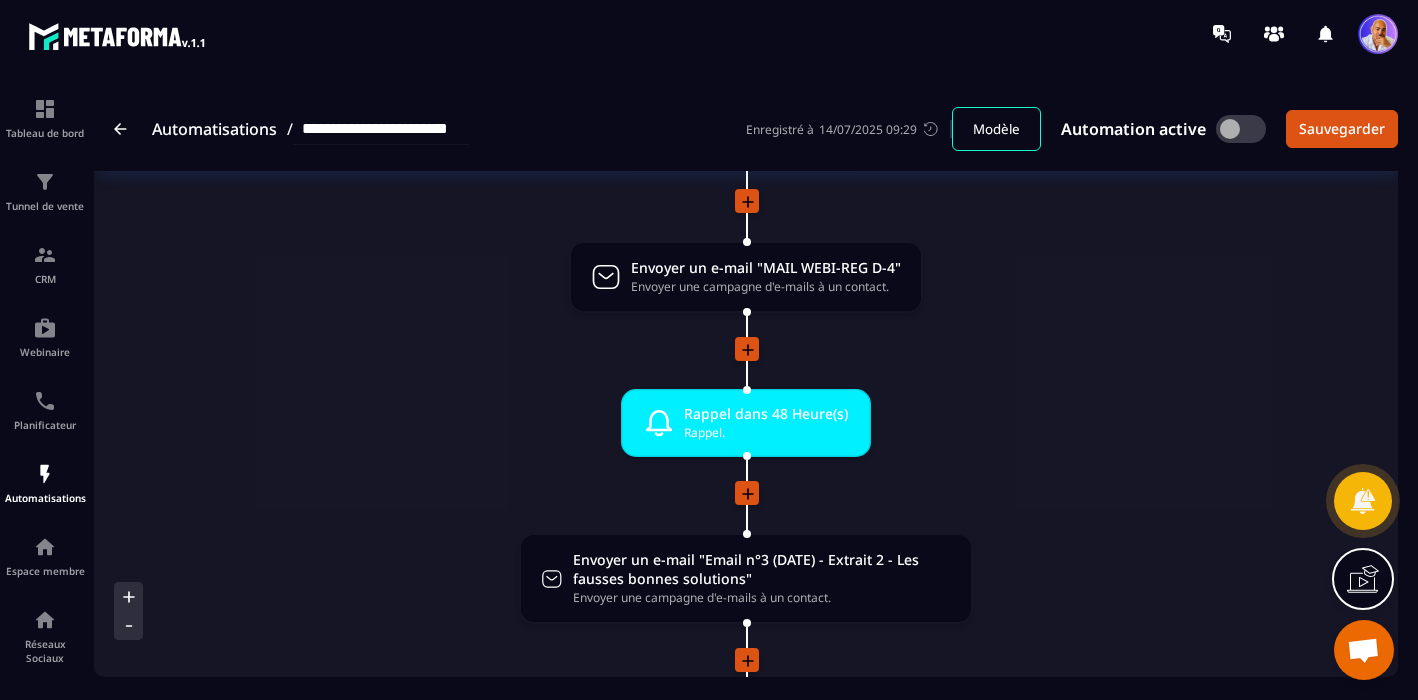 scroll, scrollTop: 527, scrollLeft: 0, axis: vertical 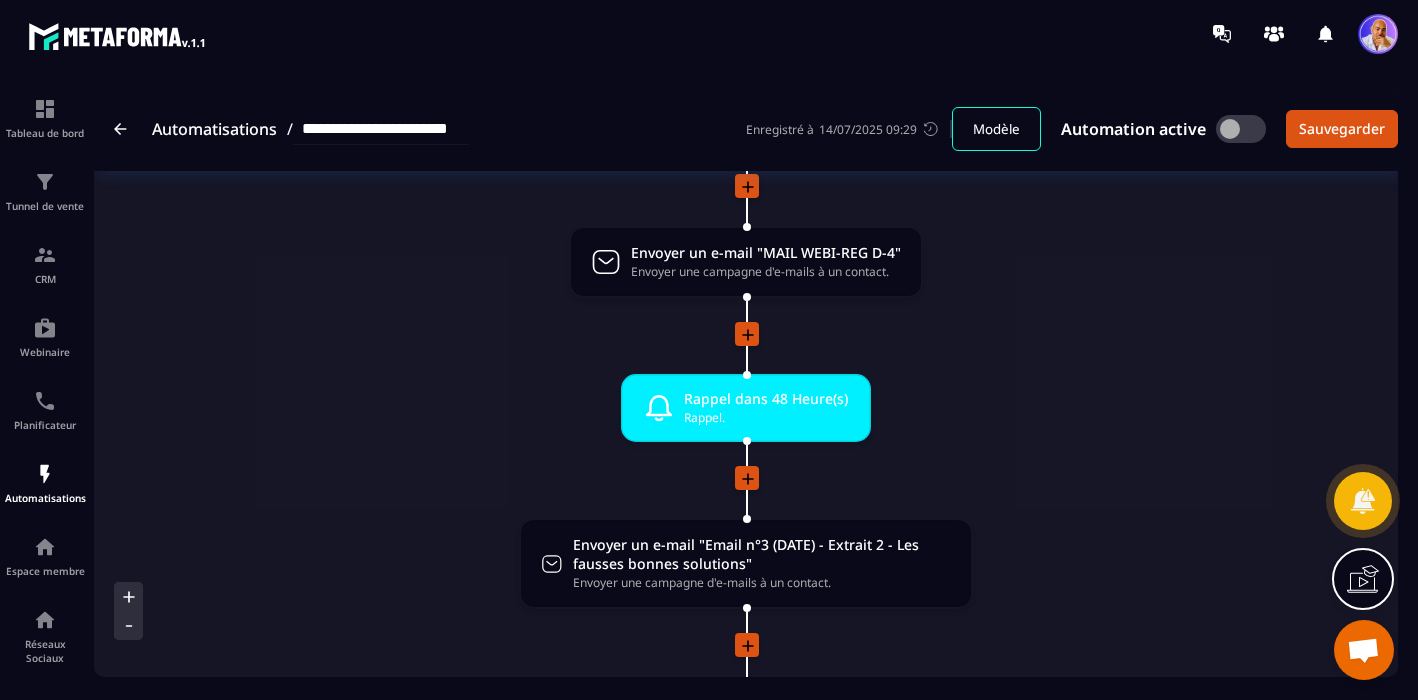 click 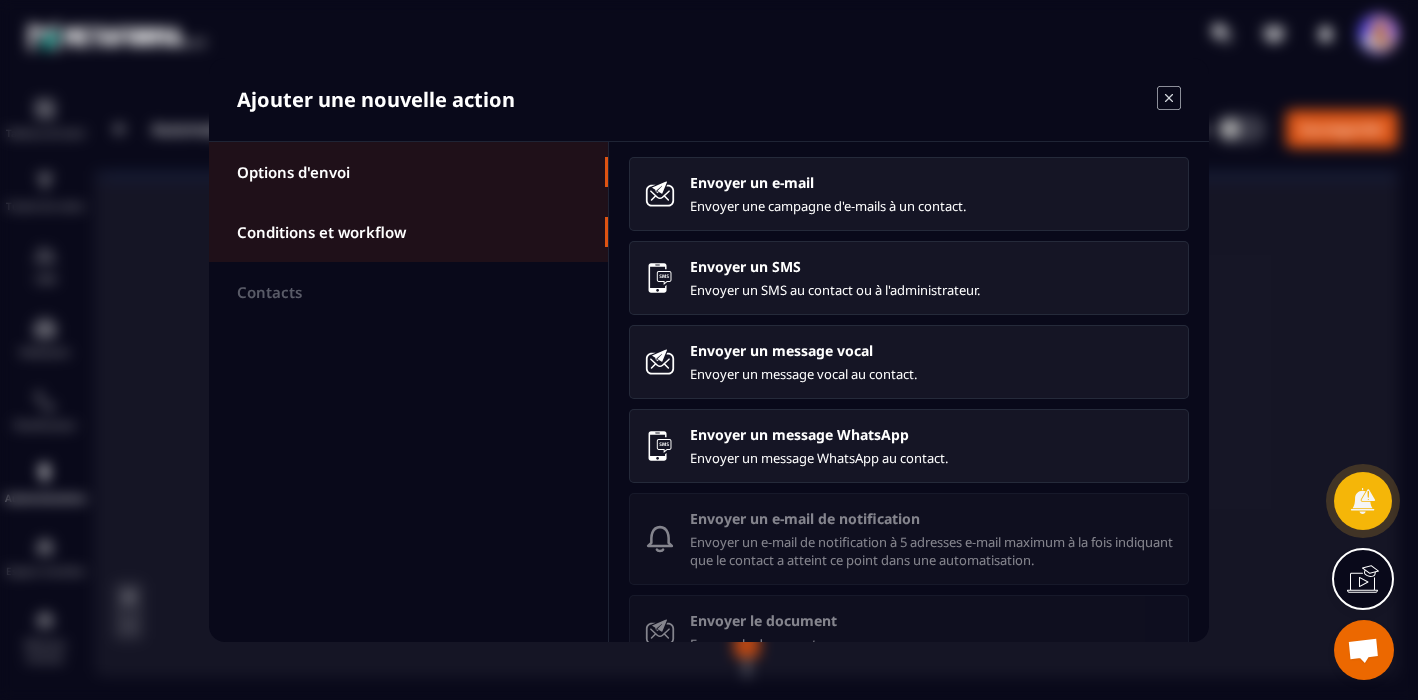 click on "Conditions et workflow" at bounding box center [321, 232] 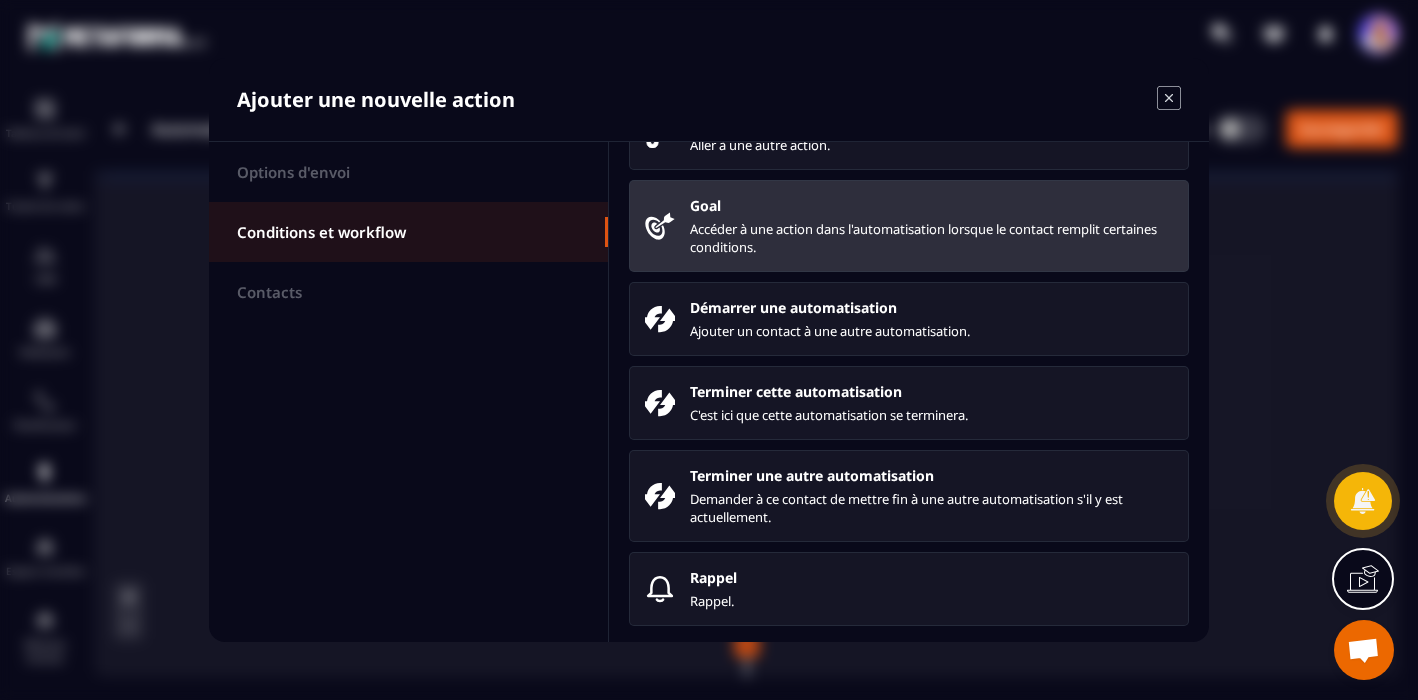 scroll, scrollTop: 256, scrollLeft: 0, axis: vertical 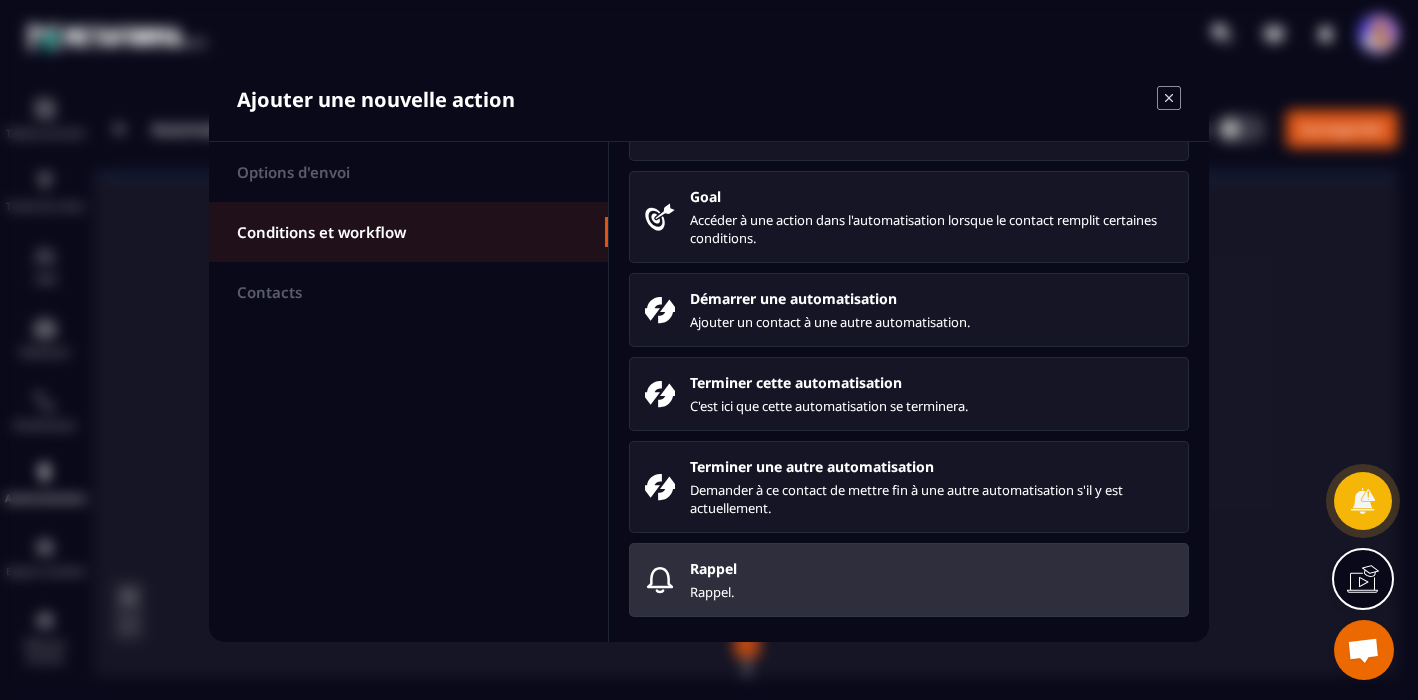 click on "Rappel." at bounding box center (931, 592) 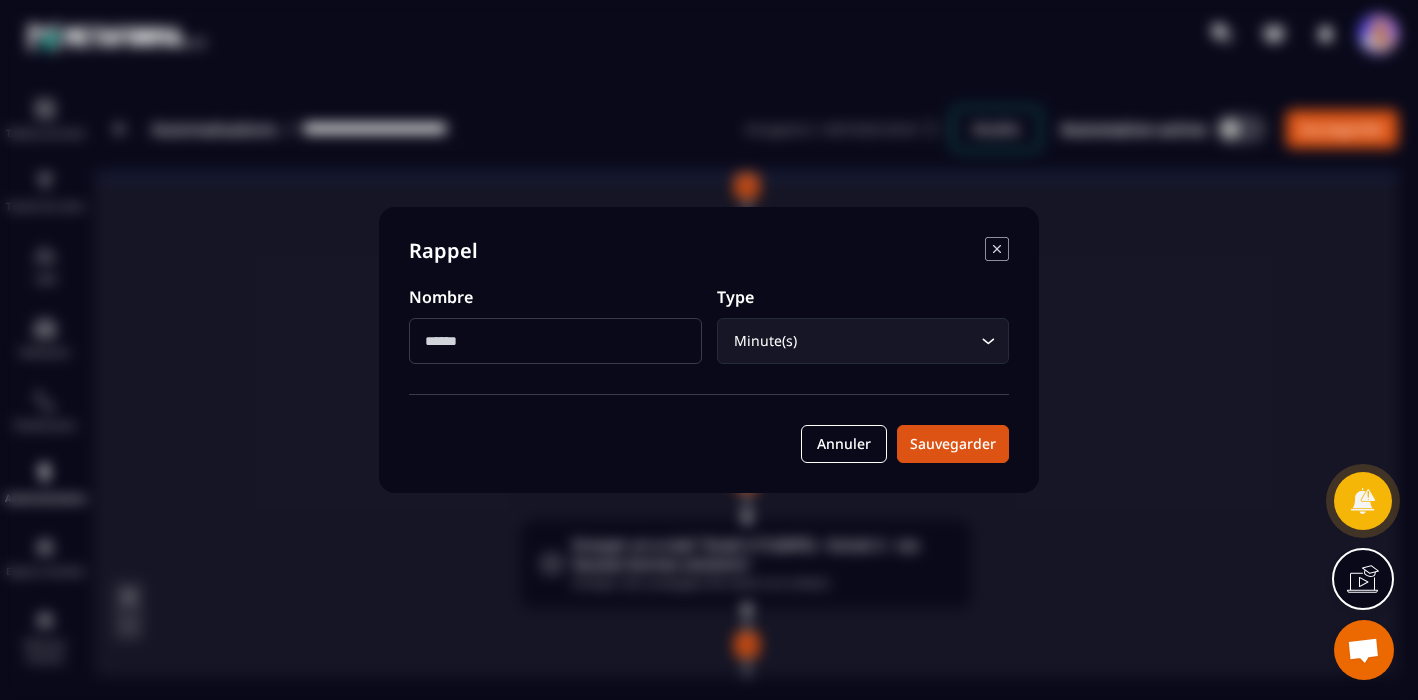 click at bounding box center [555, 341] 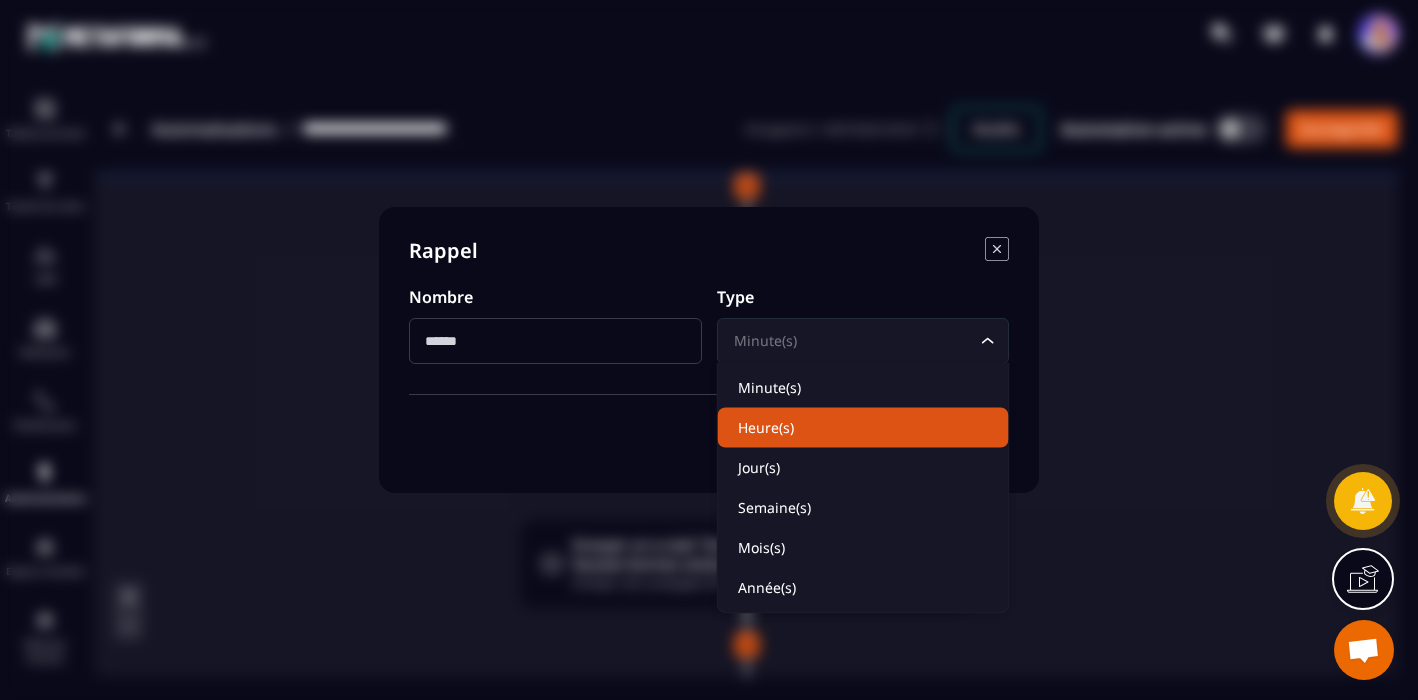 click on "Heure(s)" 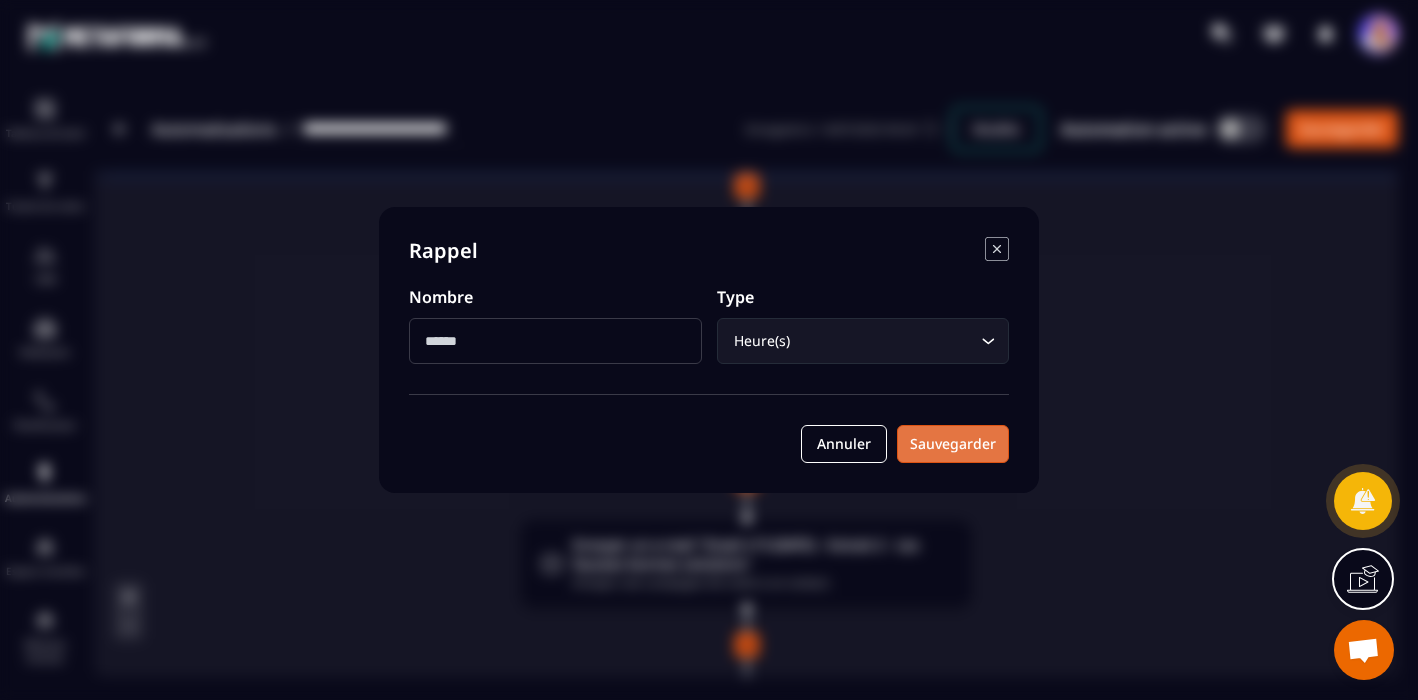 click on "Sauvegarder" at bounding box center [953, 444] 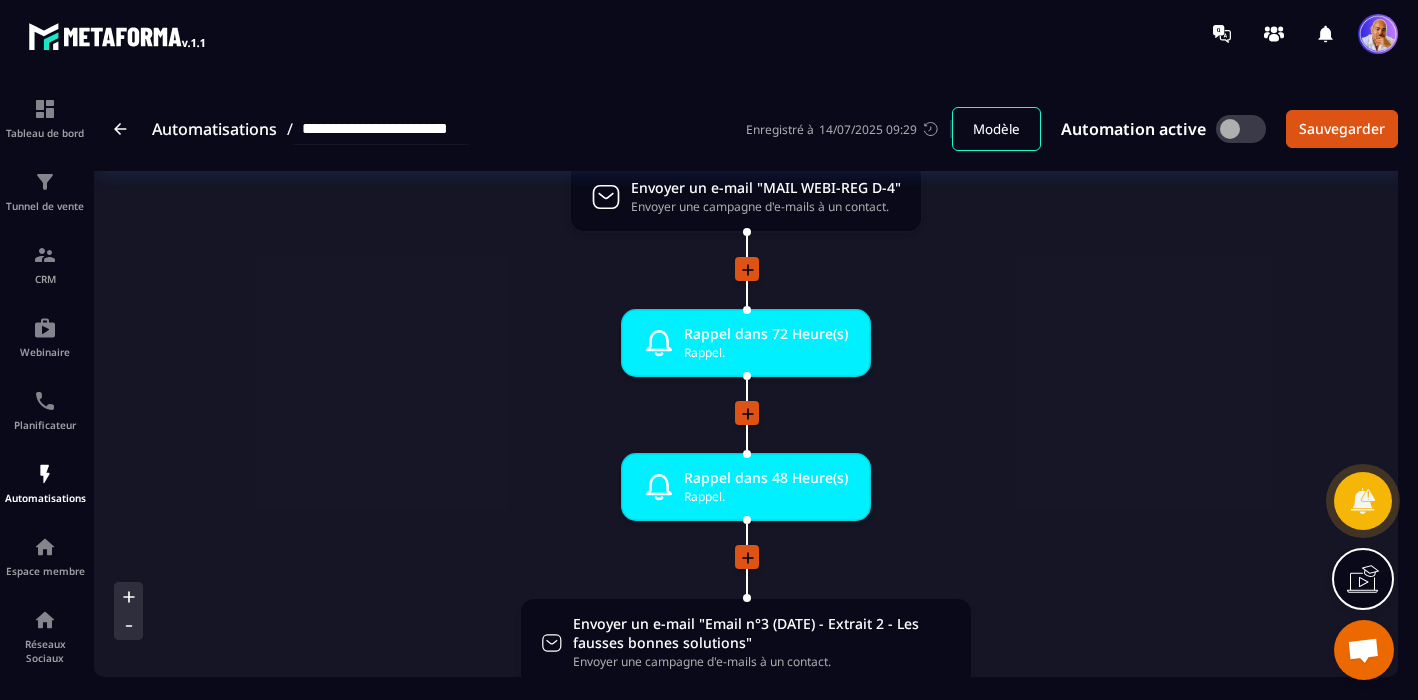 scroll, scrollTop: 608, scrollLeft: 0, axis: vertical 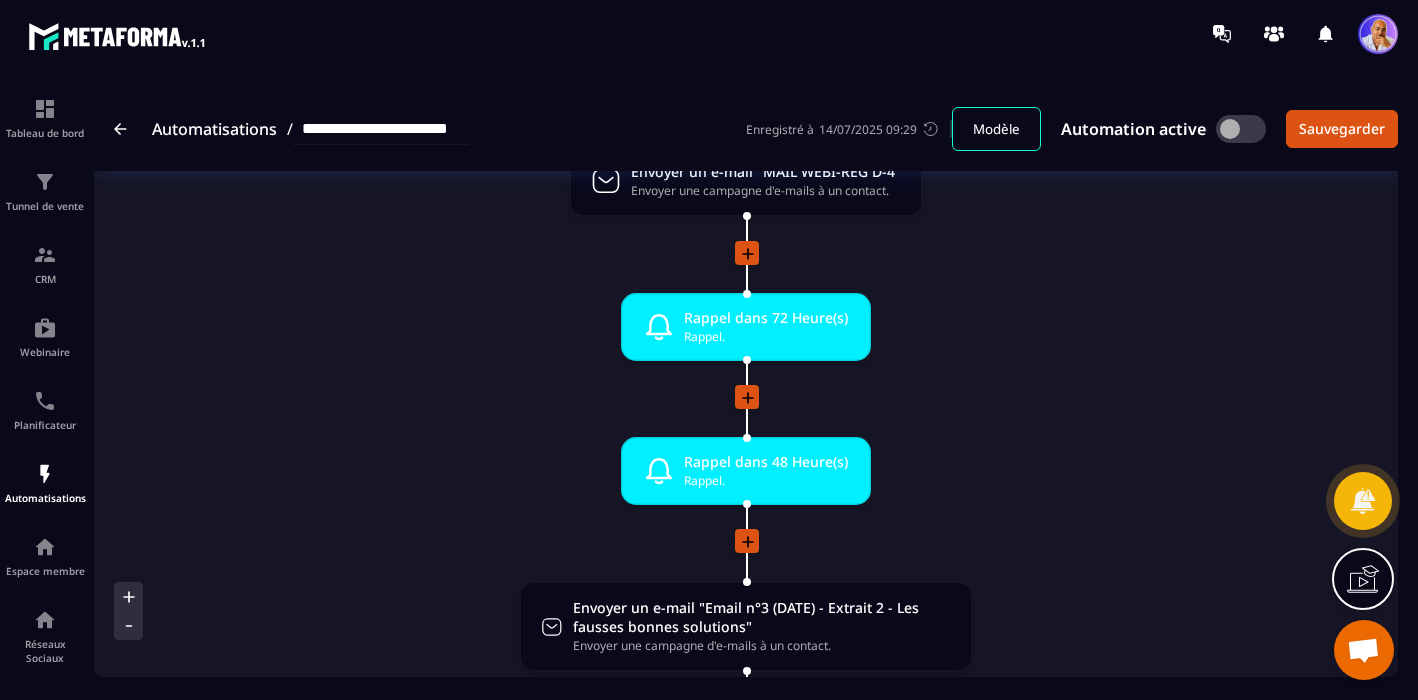 click 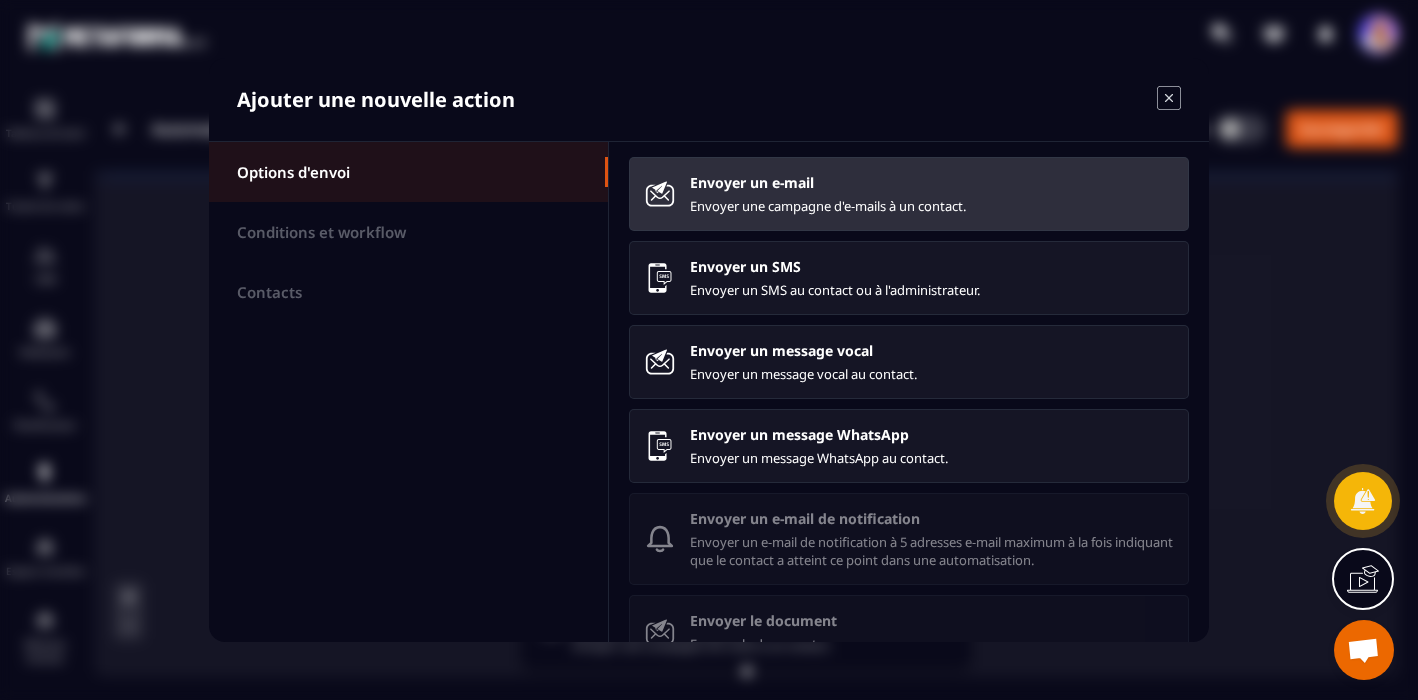 click on "Envoyer un e-mail" at bounding box center [931, 182] 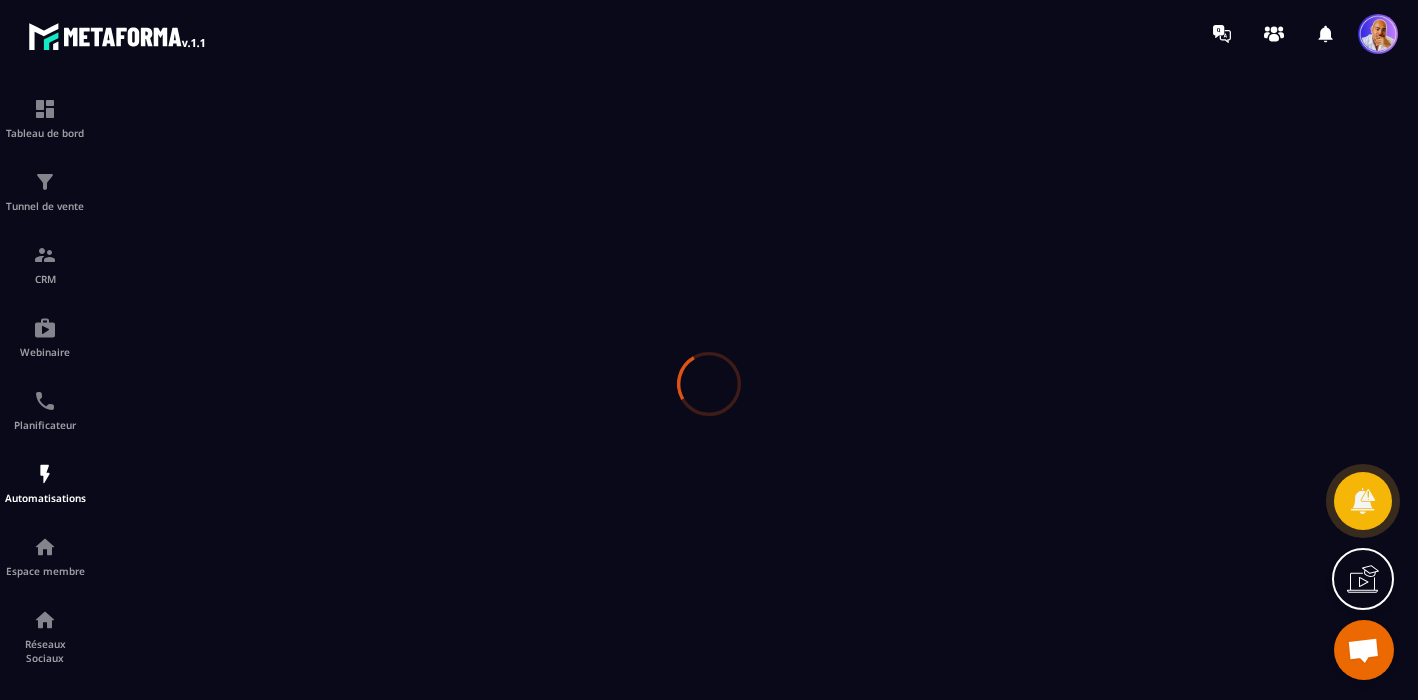 scroll, scrollTop: 0, scrollLeft: 0, axis: both 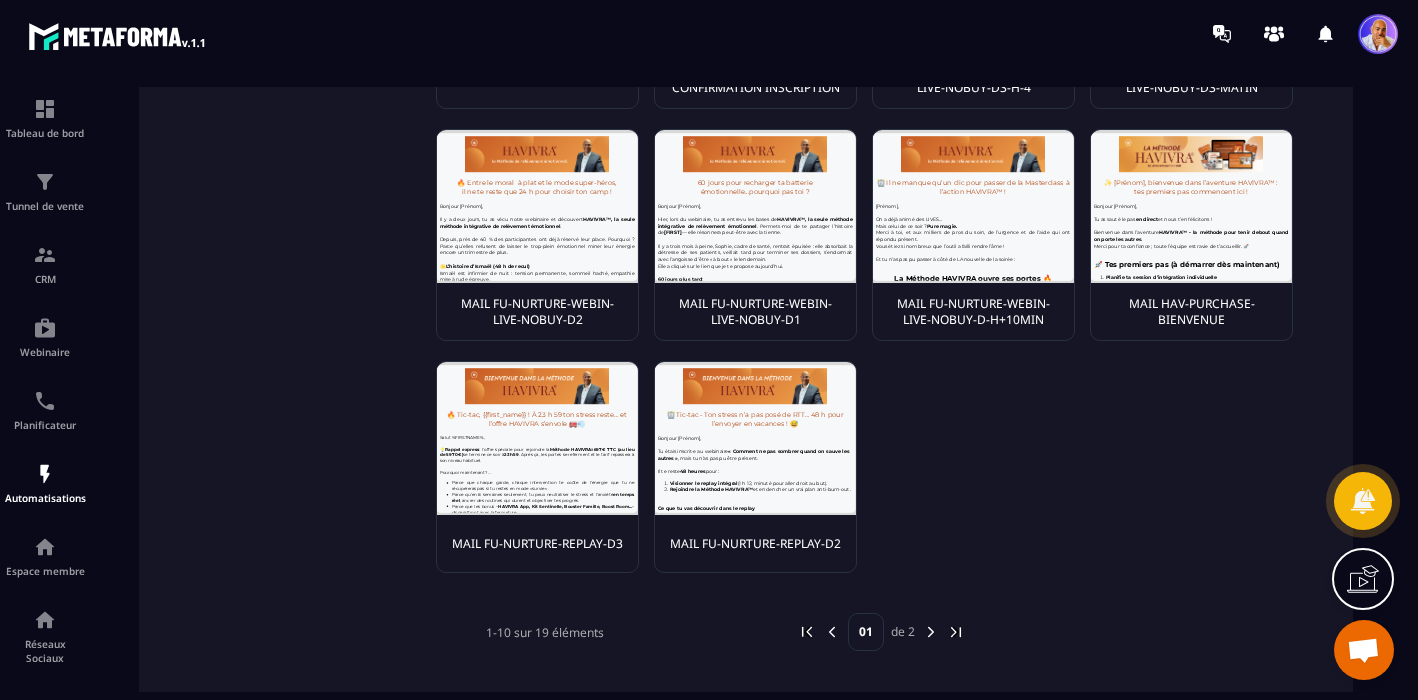 click at bounding box center (931, 632) 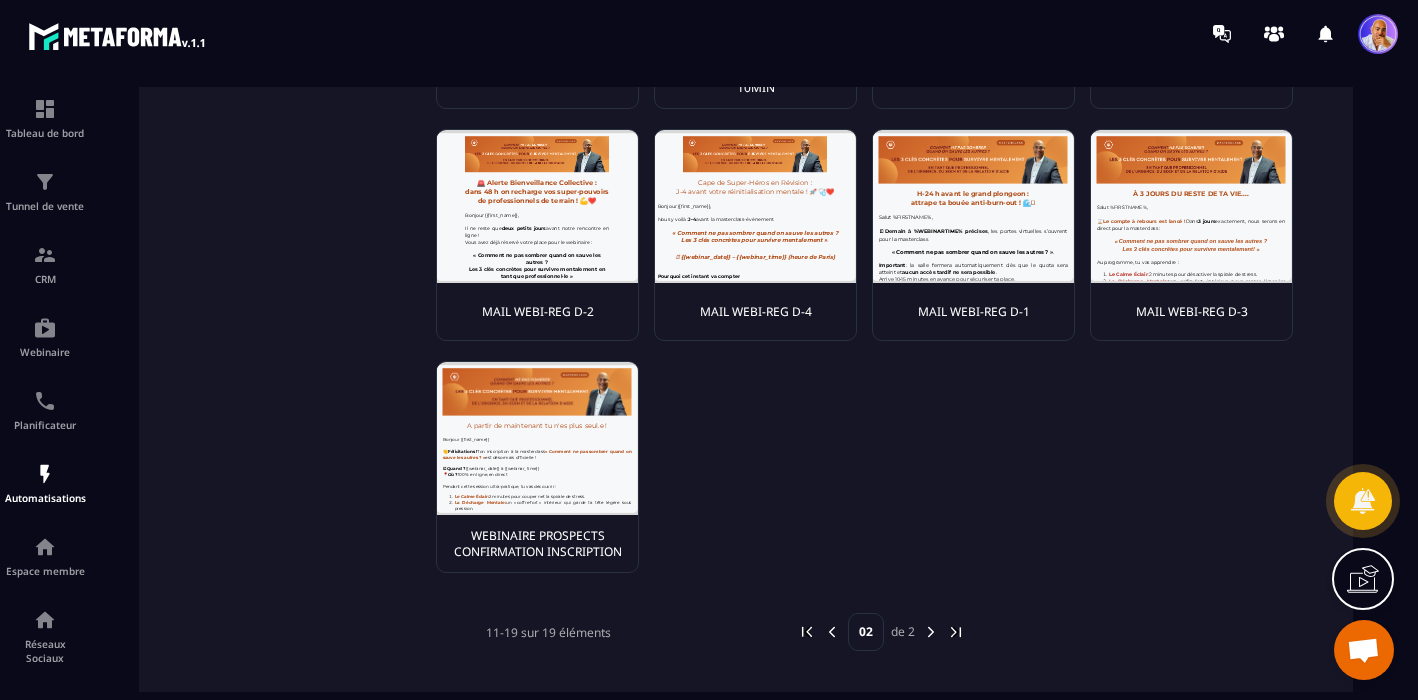 scroll, scrollTop: 0, scrollLeft: 0, axis: both 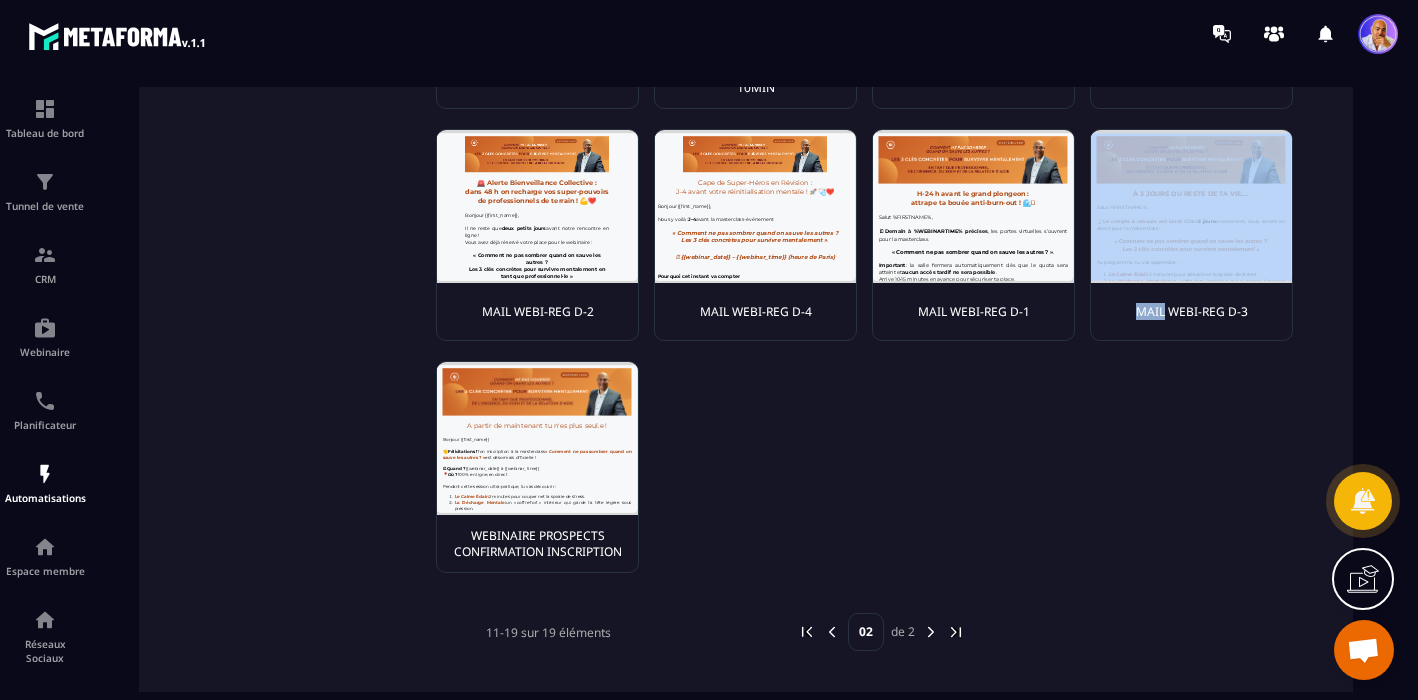 click at bounding box center (1191, 206) 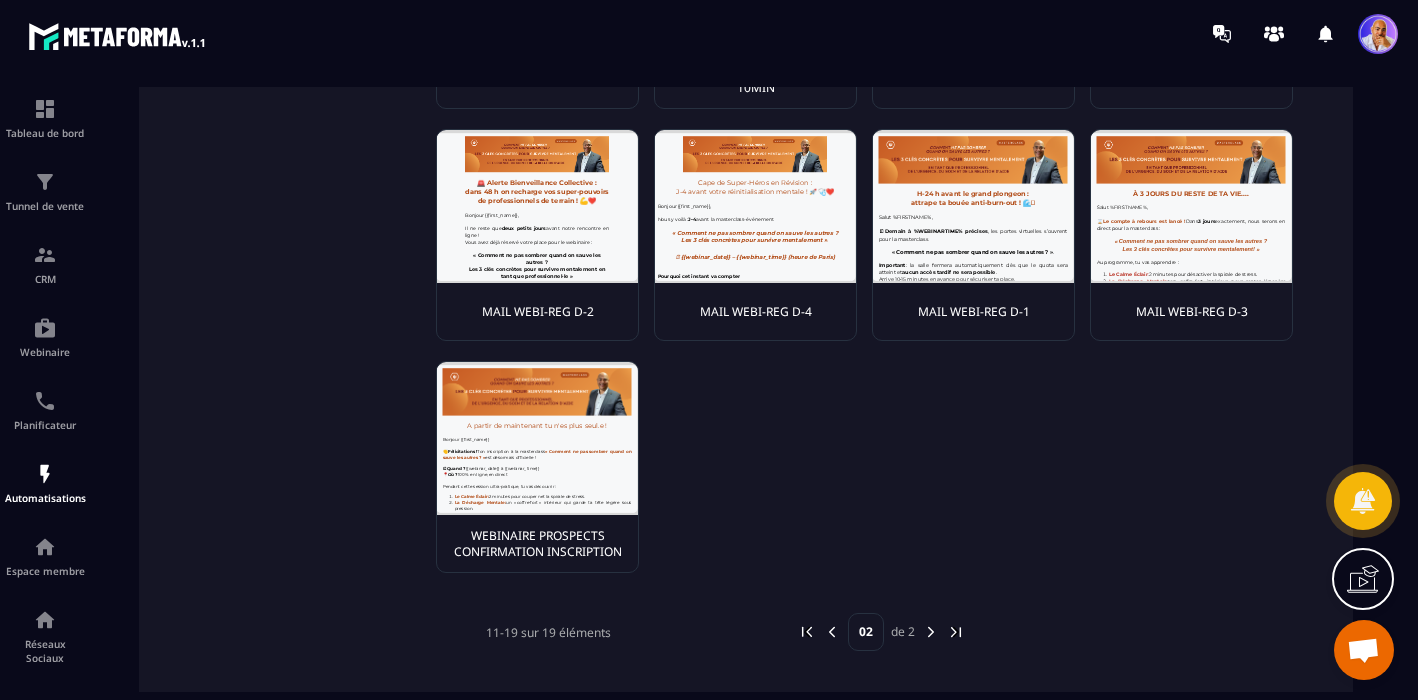 click at bounding box center (1191, 206) 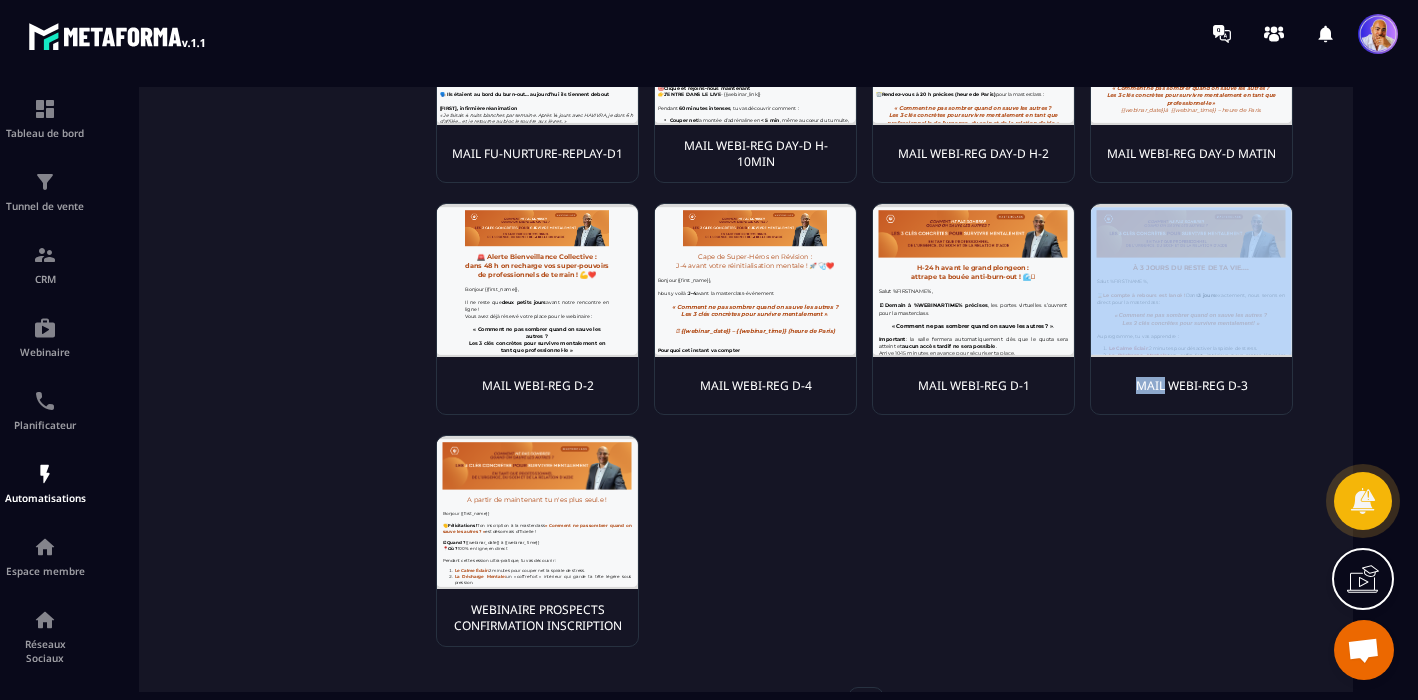 scroll, scrollTop: 499, scrollLeft: 0, axis: vertical 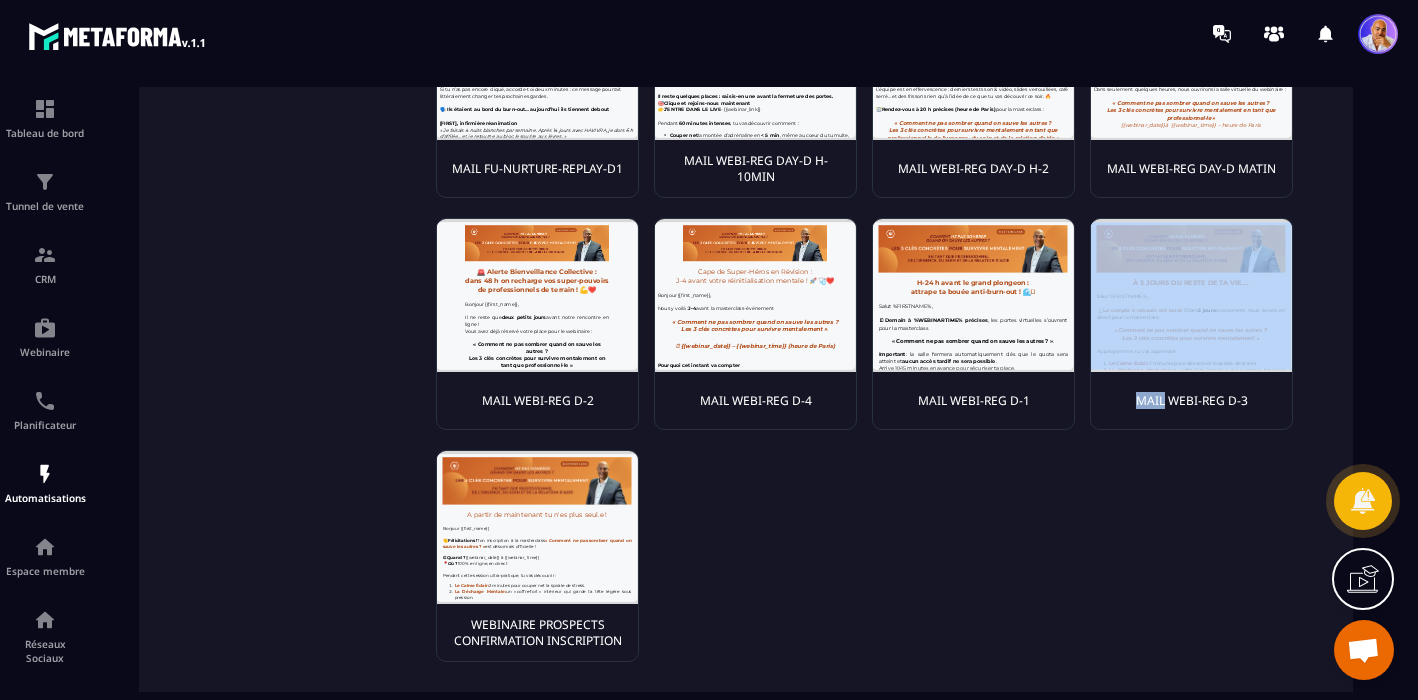 click at bounding box center (1191, 295) 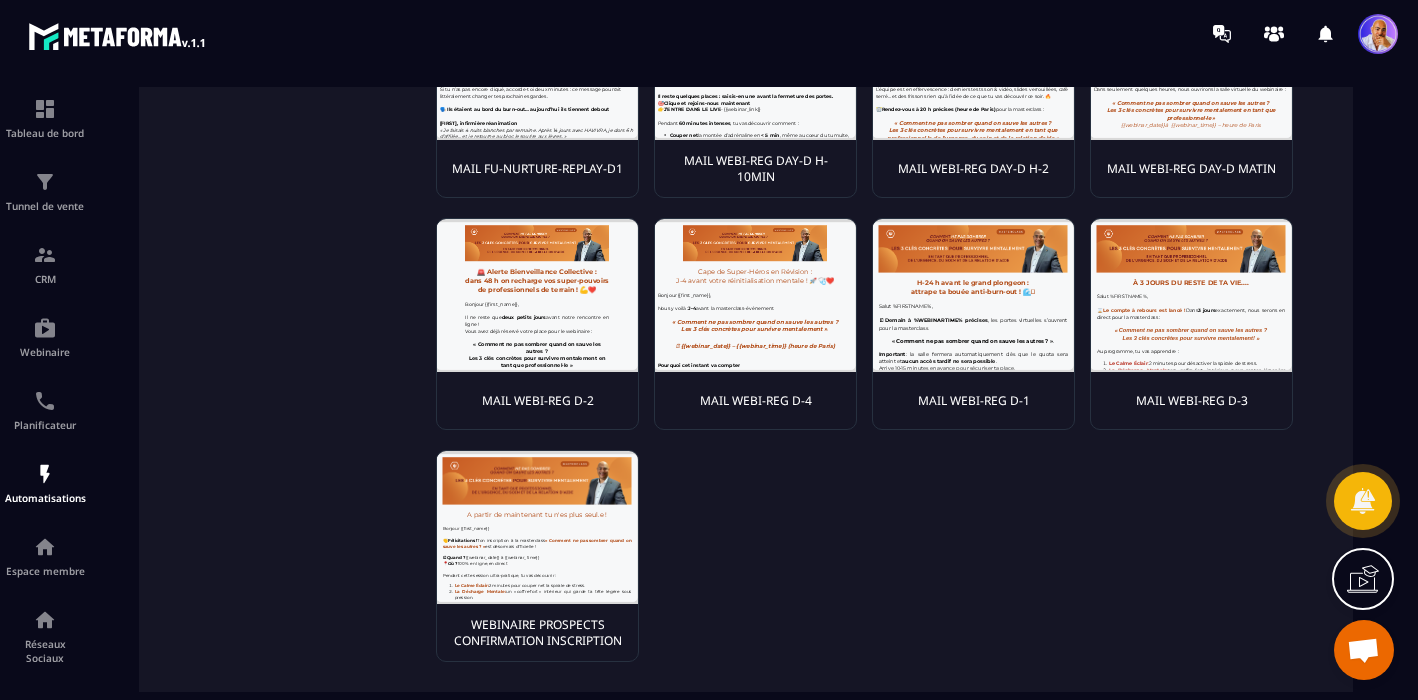 click at bounding box center [1191, 295] 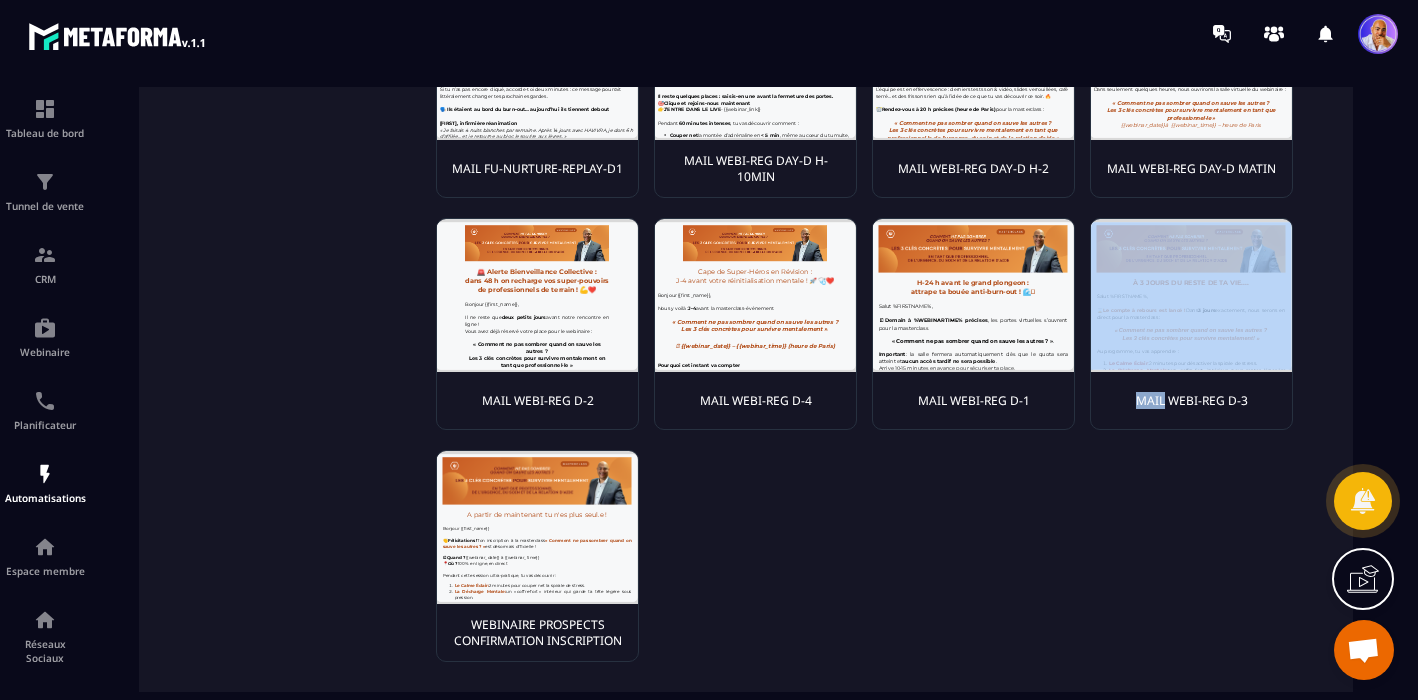 click at bounding box center [1191, 295] 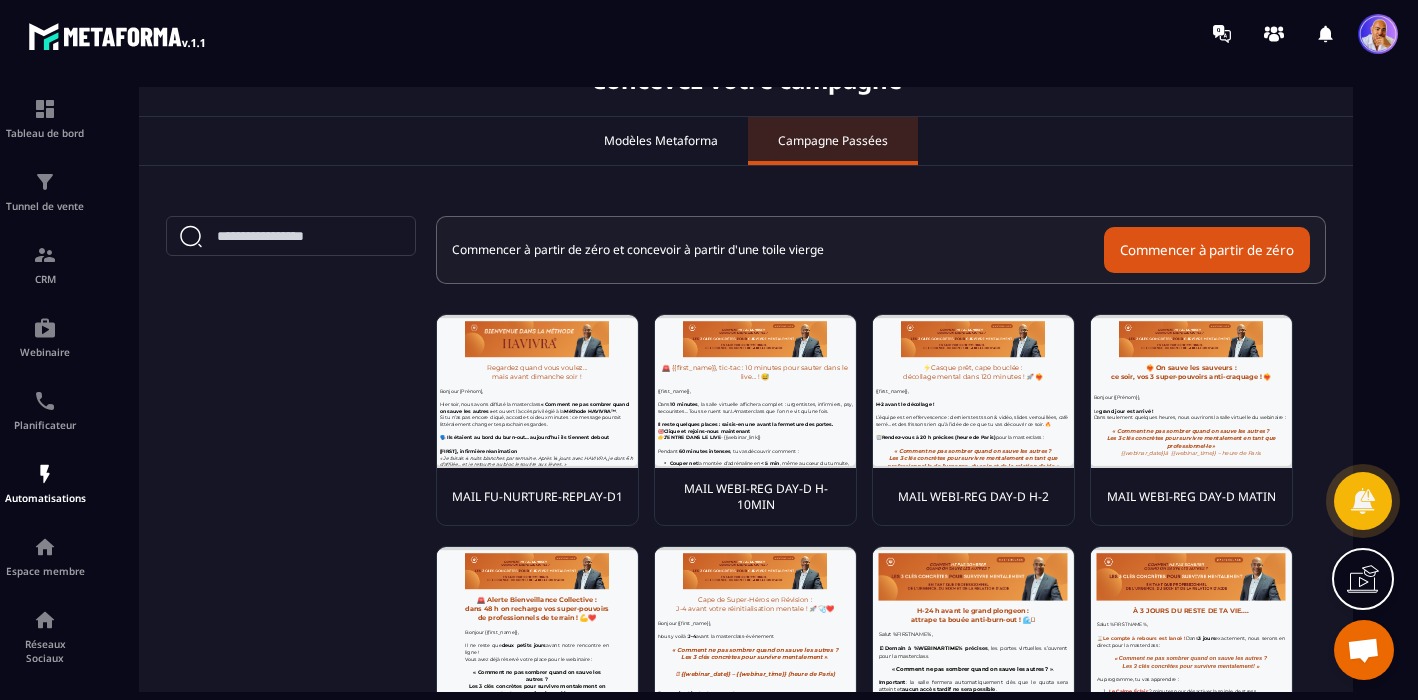 scroll, scrollTop: 0, scrollLeft: 0, axis: both 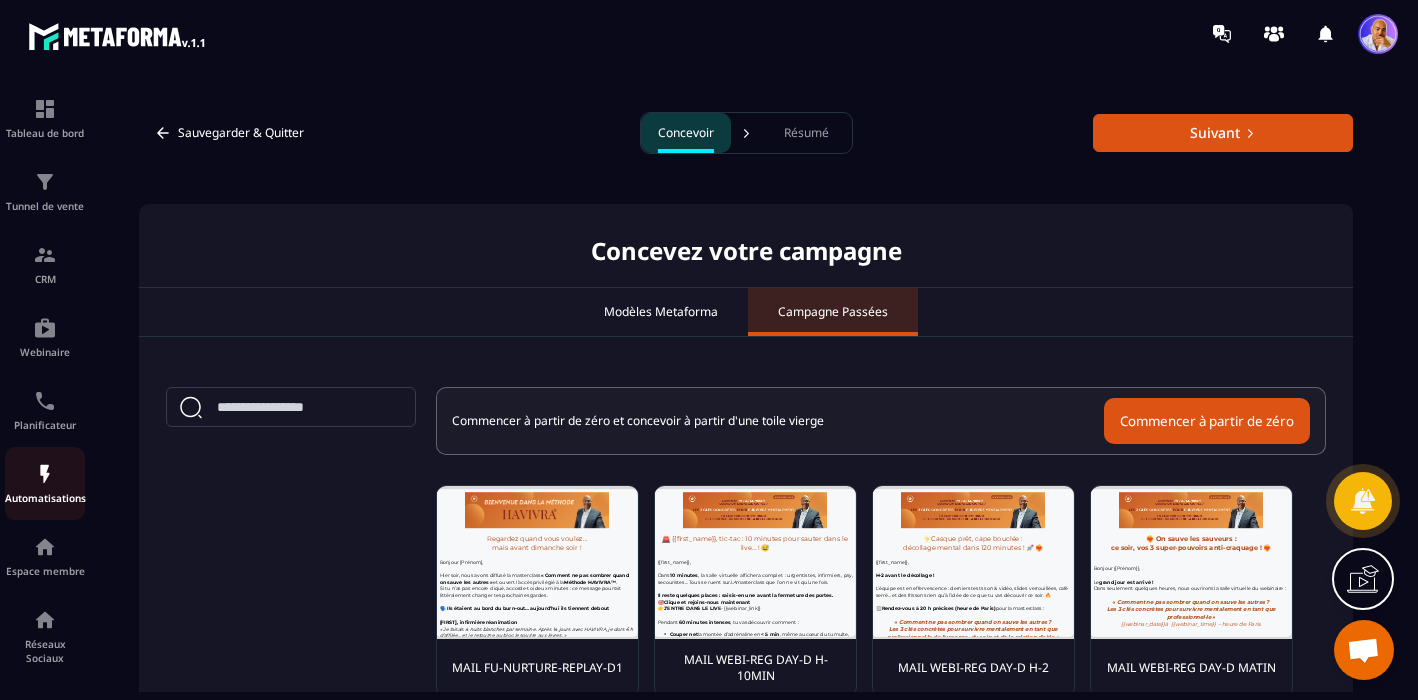 click on "Automatisations" at bounding box center (45, 483) 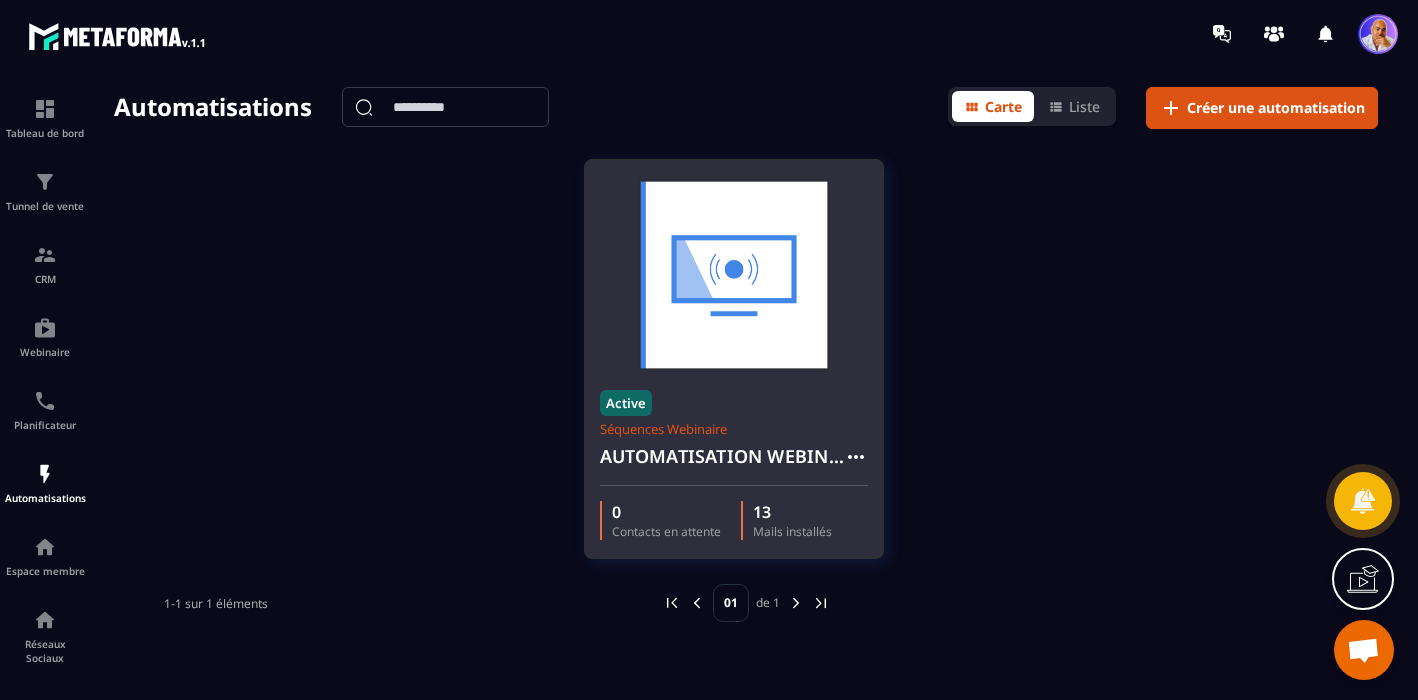 click at bounding box center (734, 275) 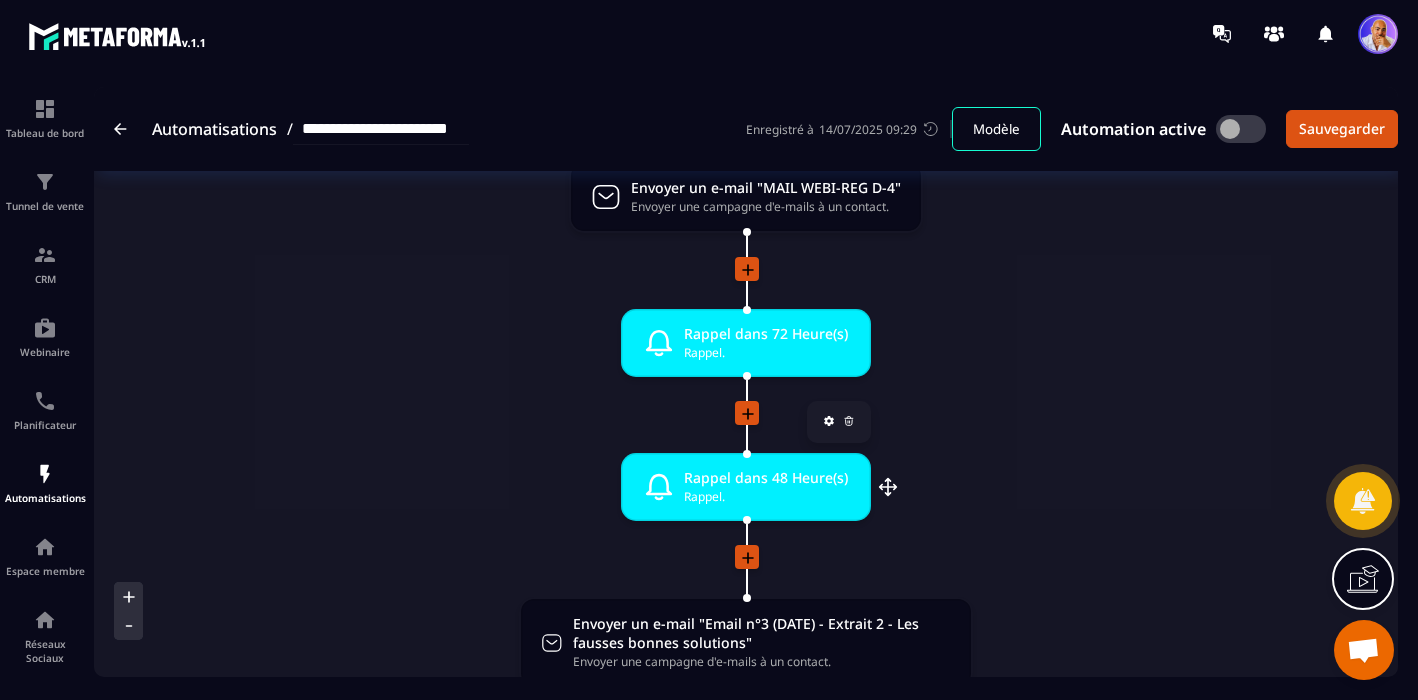 scroll, scrollTop: 594, scrollLeft: 0, axis: vertical 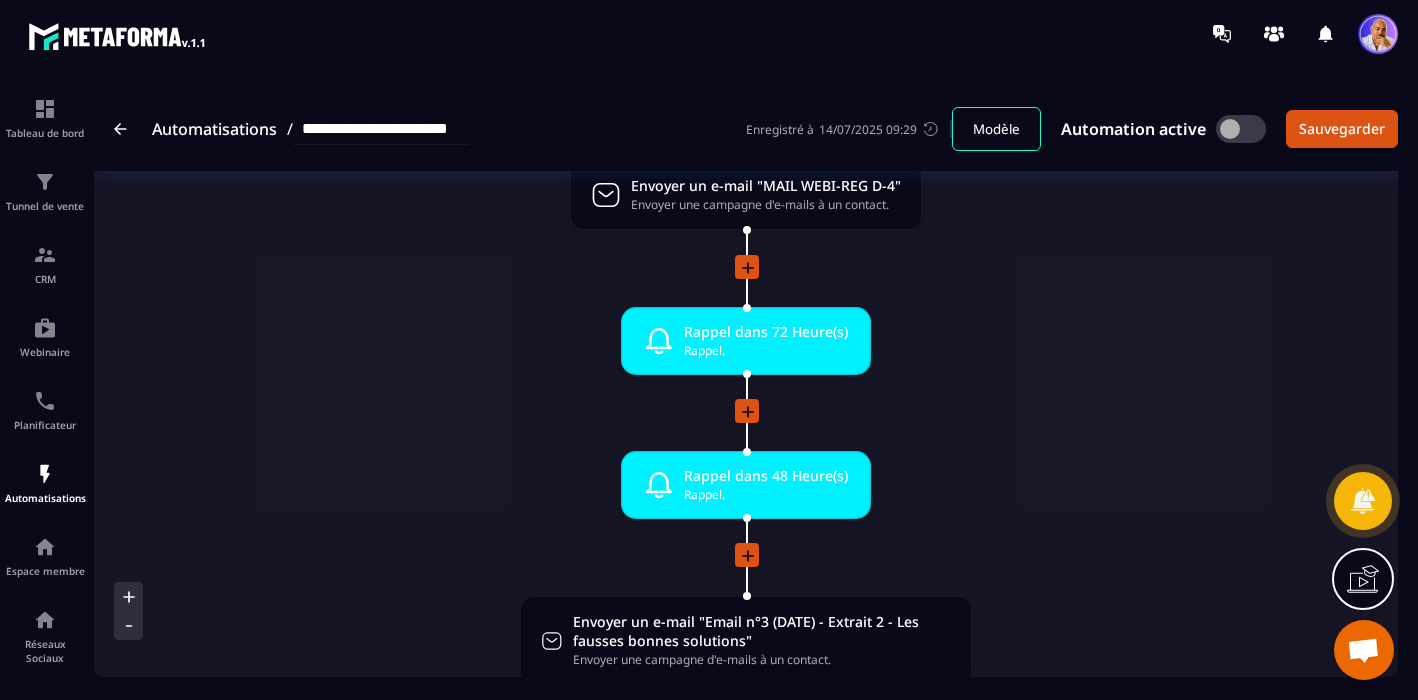 click 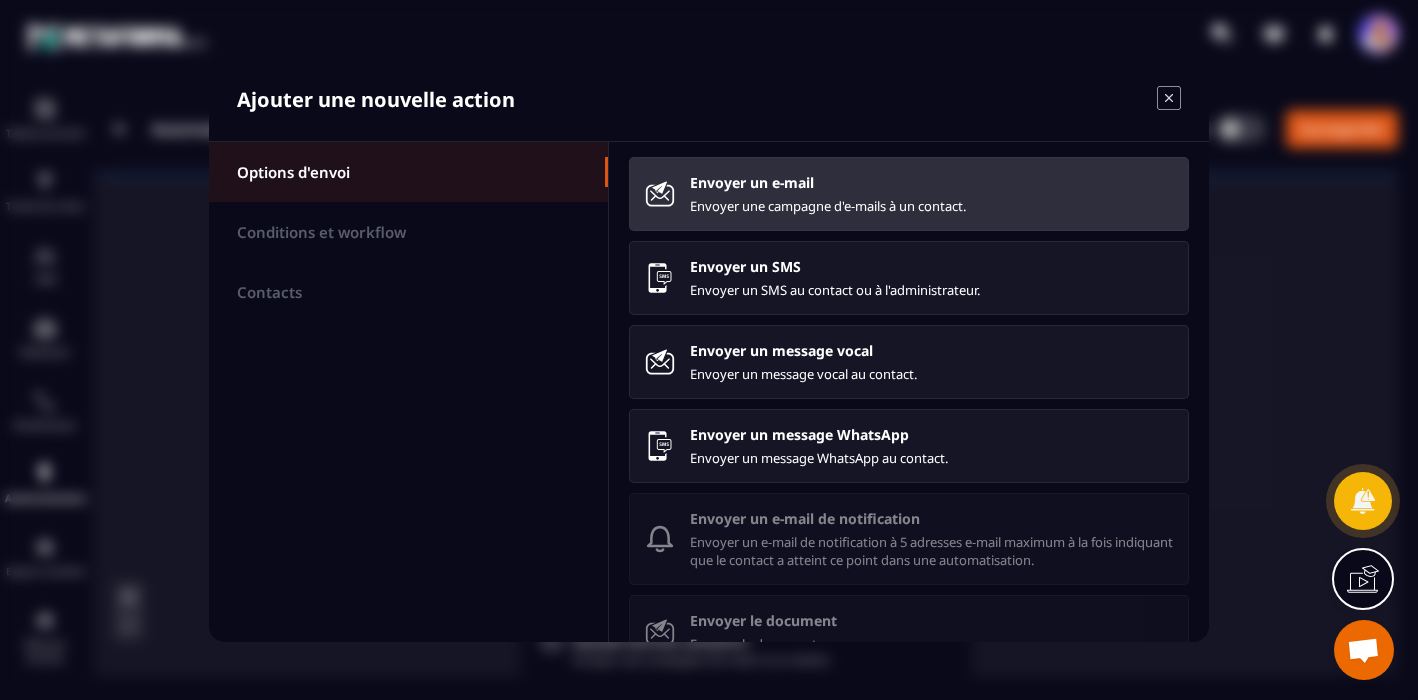 click on "Envoyer une campagne d'e-mails à un contact." at bounding box center (931, 206) 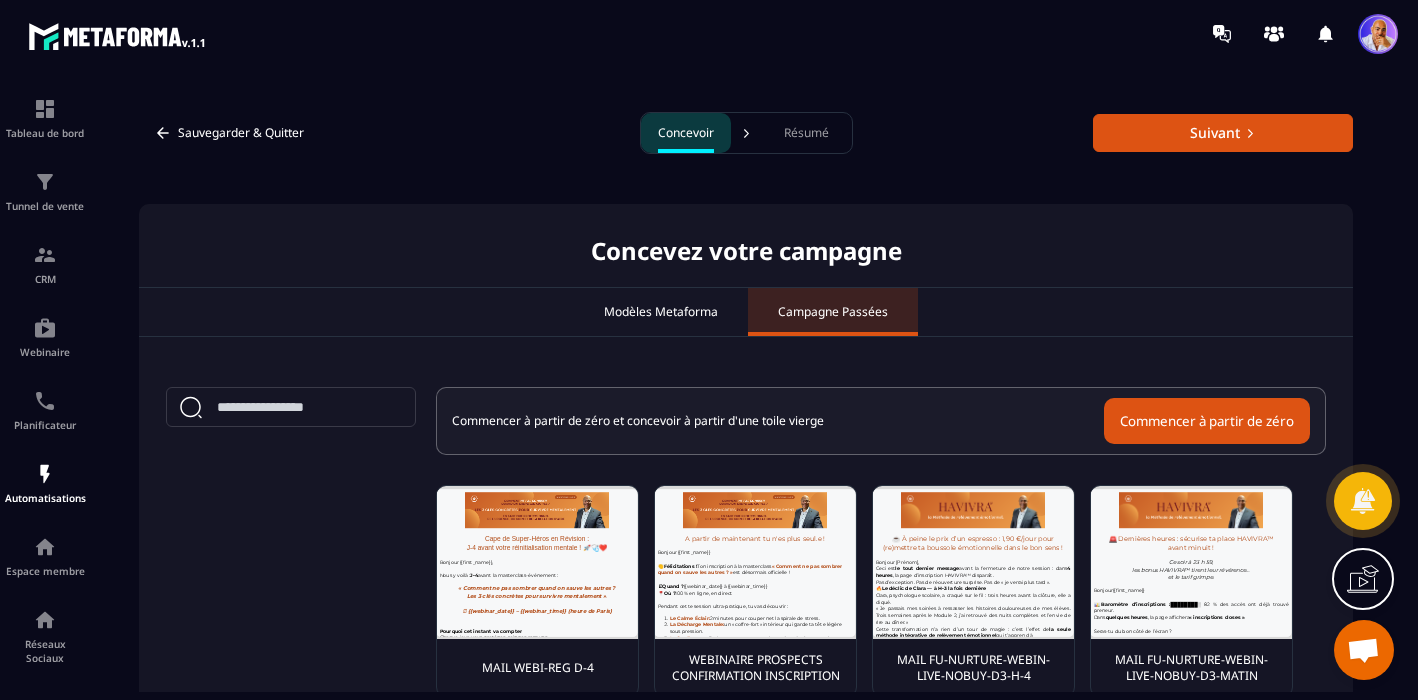 scroll, scrollTop: 0, scrollLeft: 0, axis: both 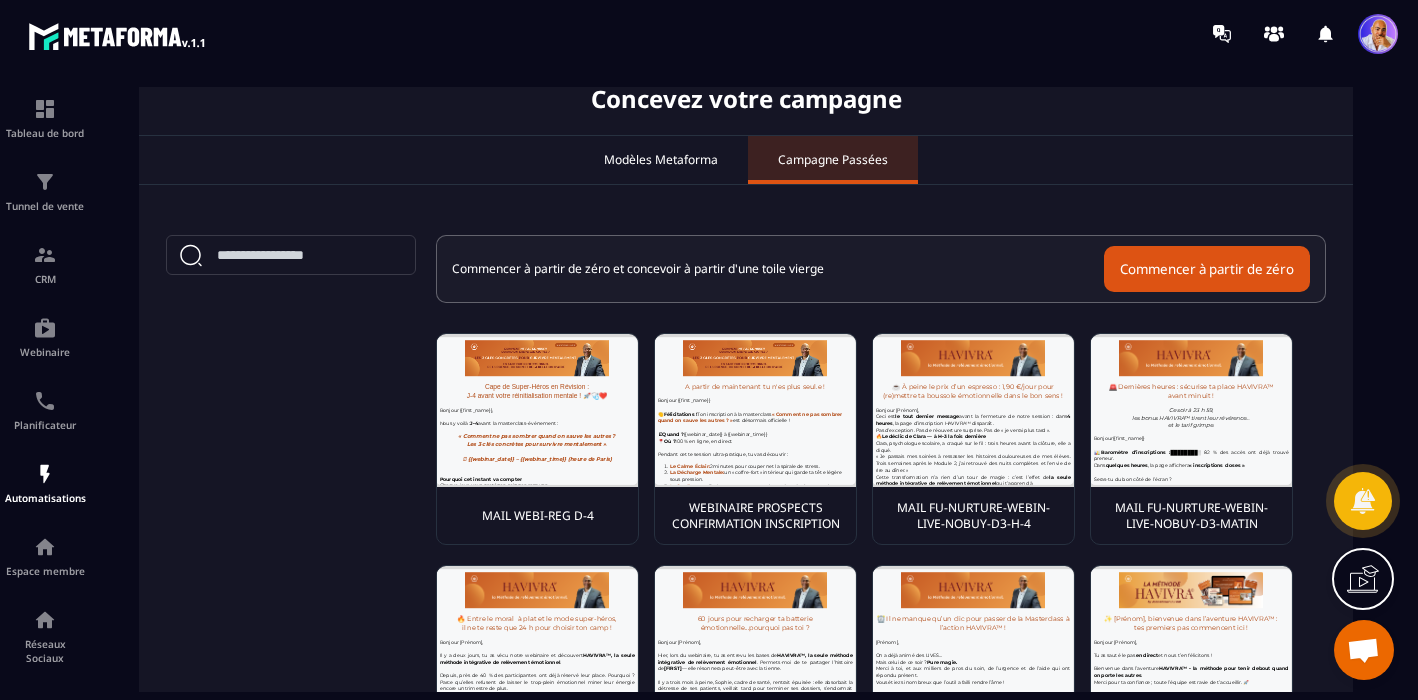 click on "Commencer à partir de zéro" at bounding box center [1207, 269] 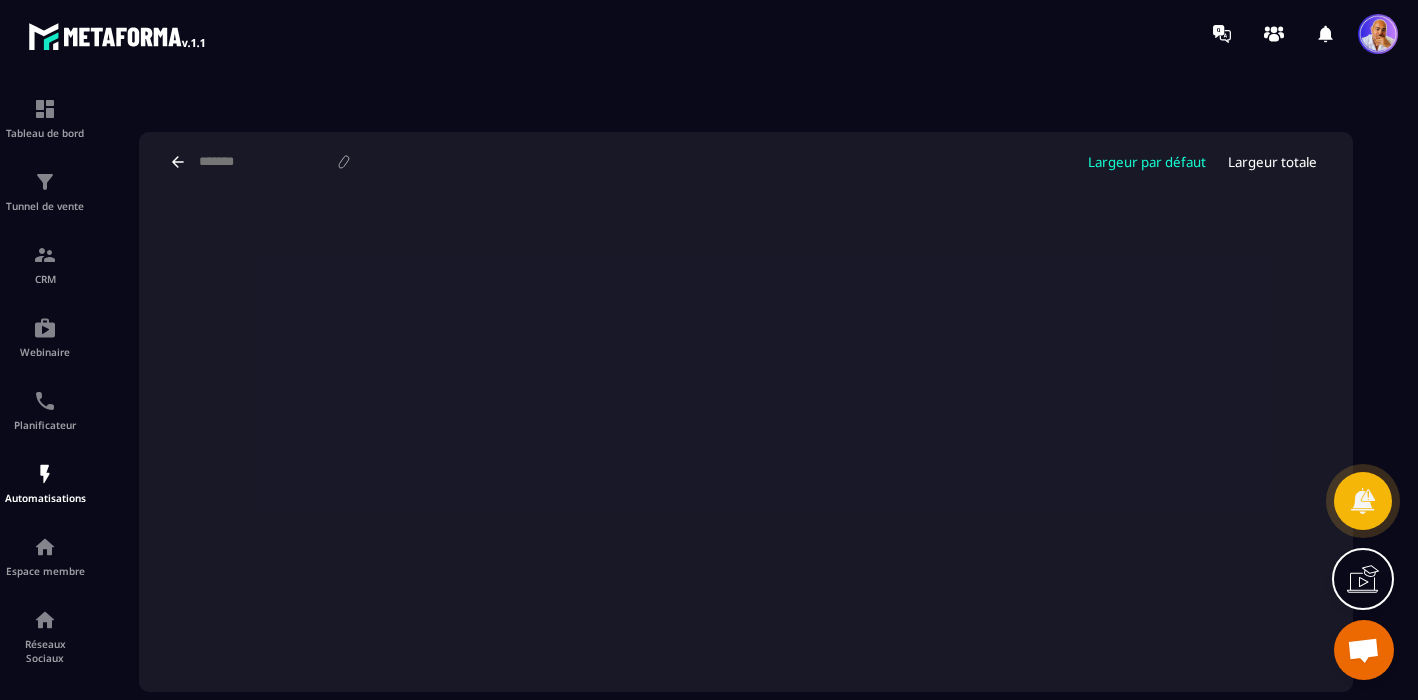 scroll, scrollTop: 72, scrollLeft: 0, axis: vertical 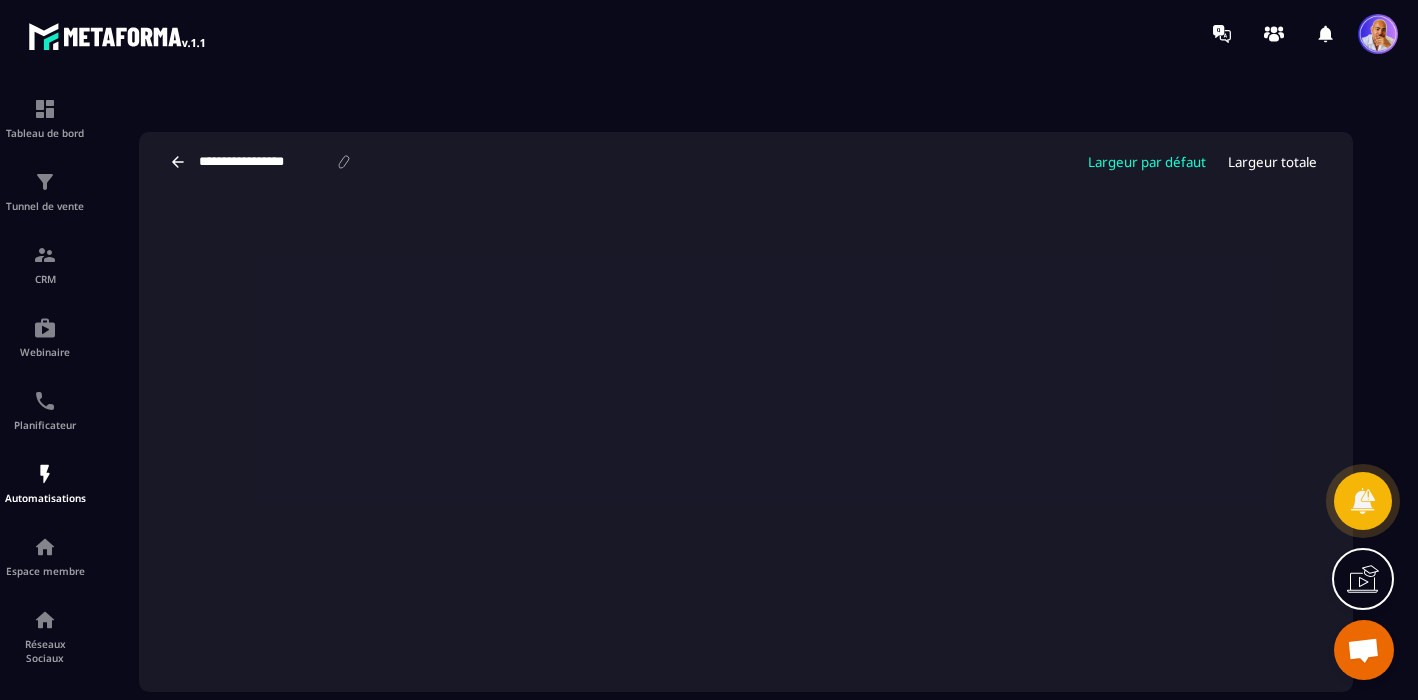 type on "**********" 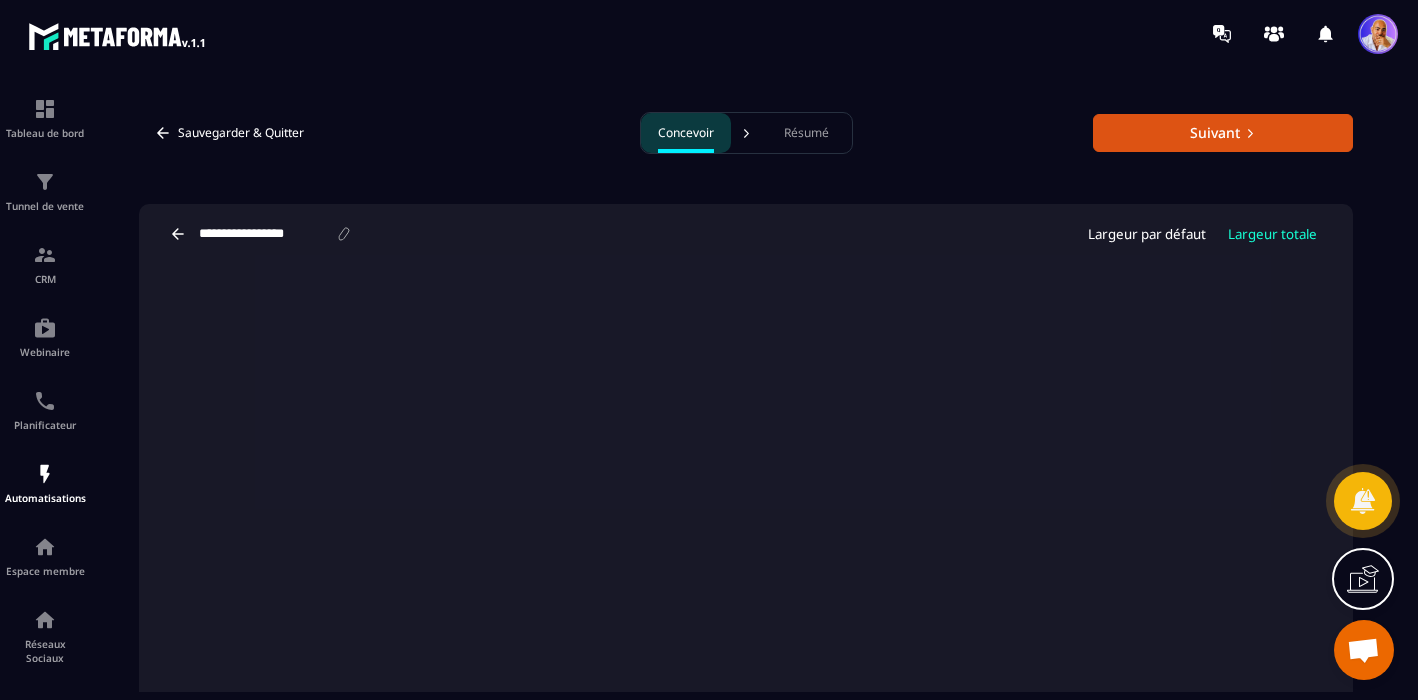 scroll, scrollTop: 37, scrollLeft: 0, axis: vertical 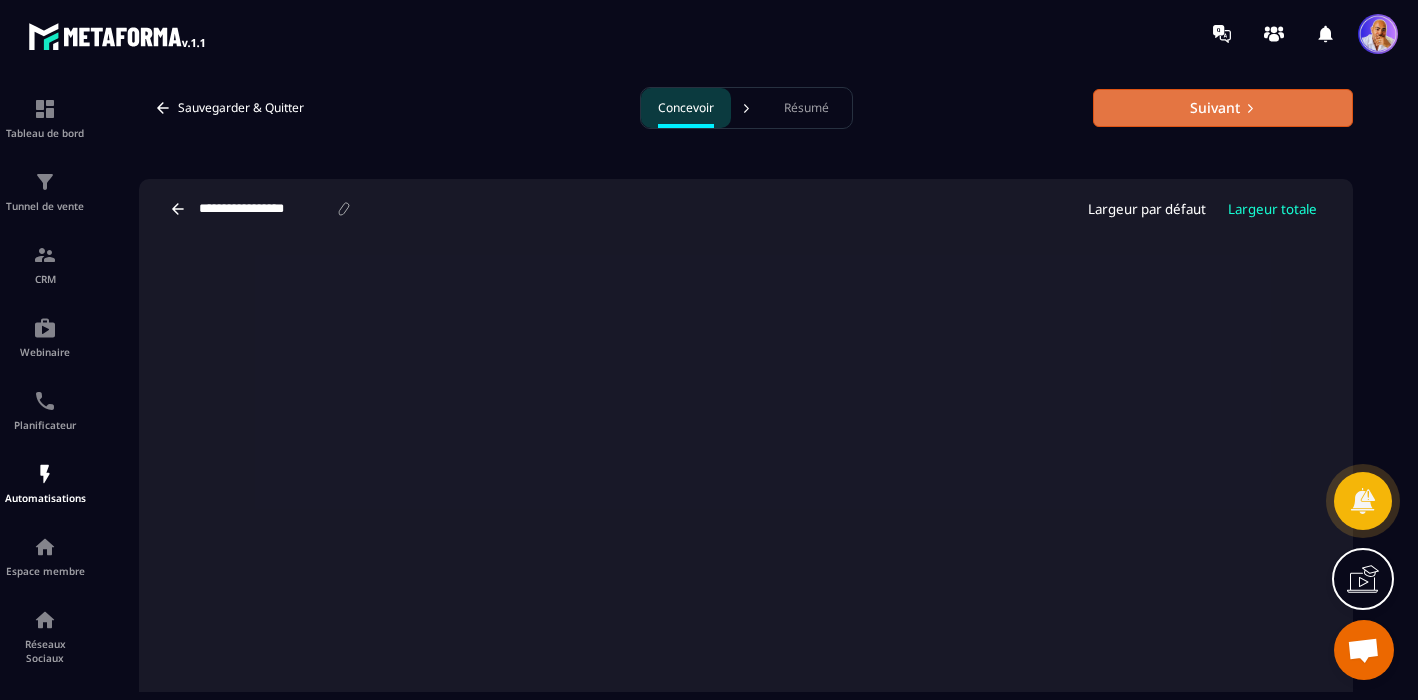 click on "Suivant" at bounding box center (1223, 108) 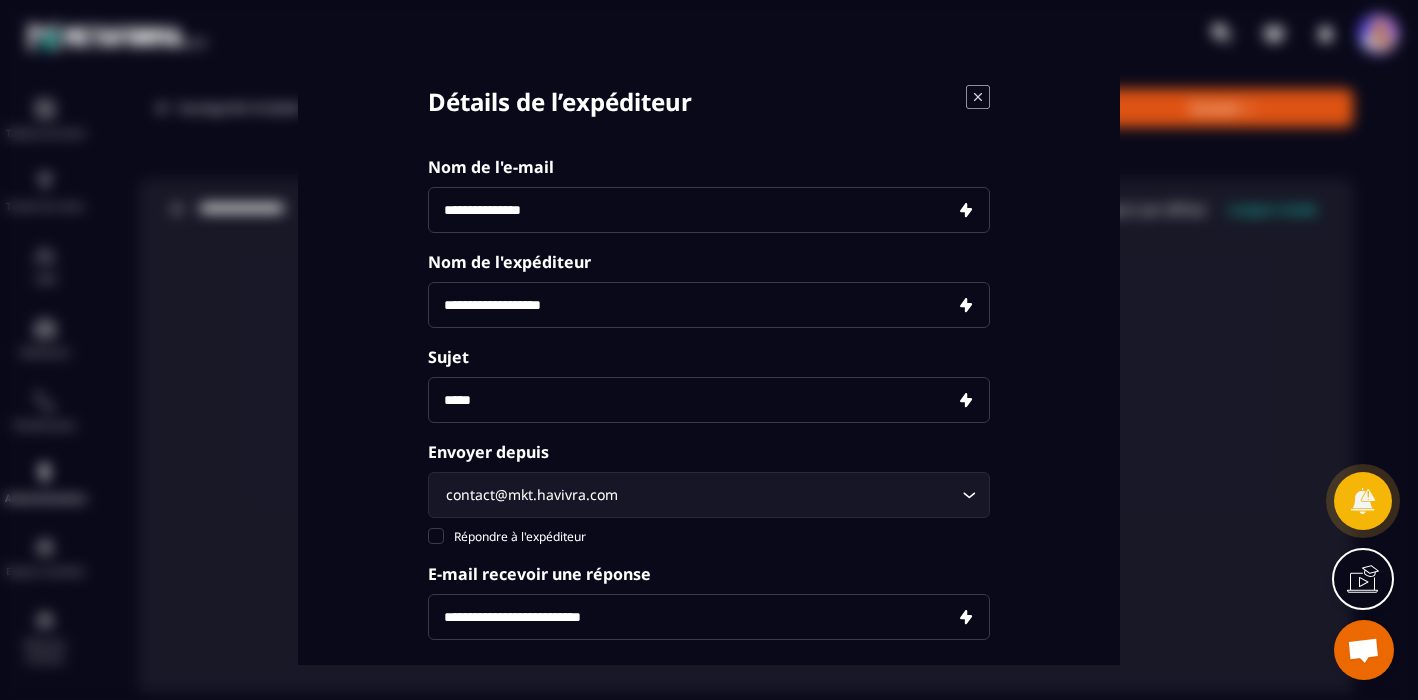 click 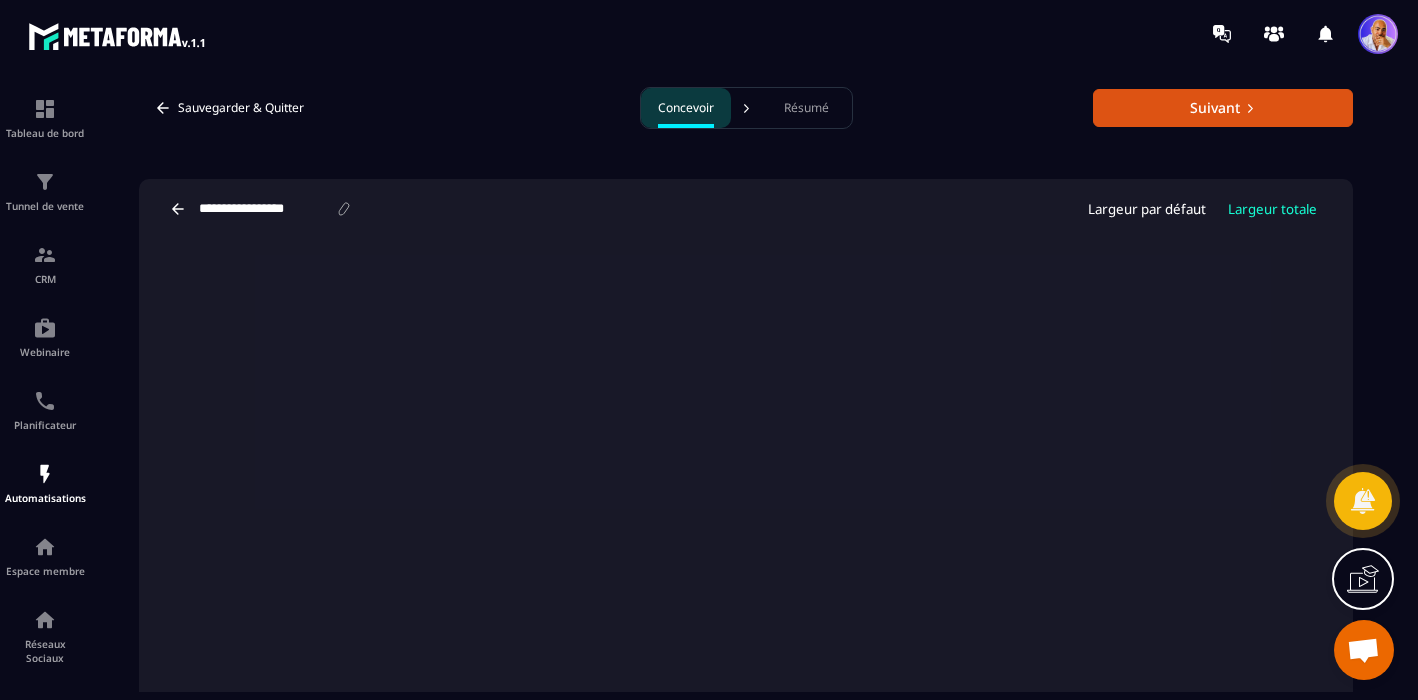 scroll, scrollTop: 0, scrollLeft: 0, axis: both 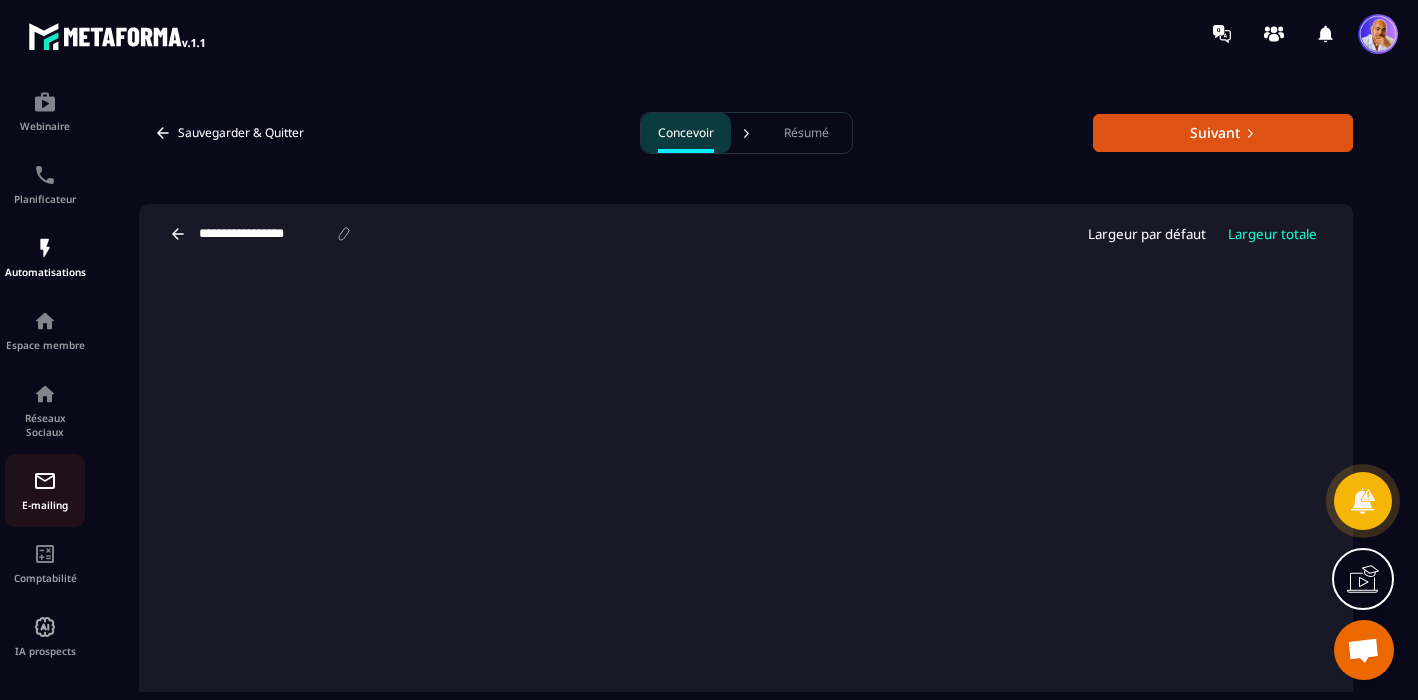 click at bounding box center [45, 481] 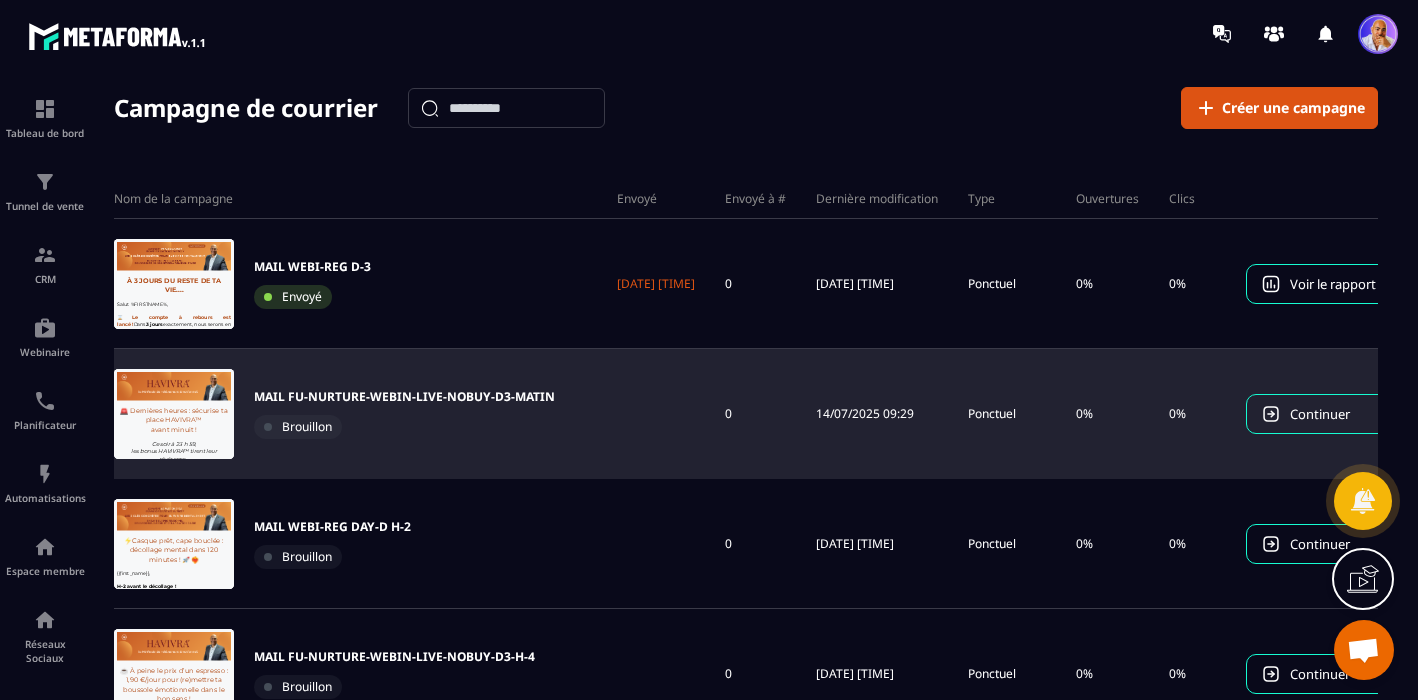 scroll, scrollTop: 0, scrollLeft: 0, axis: both 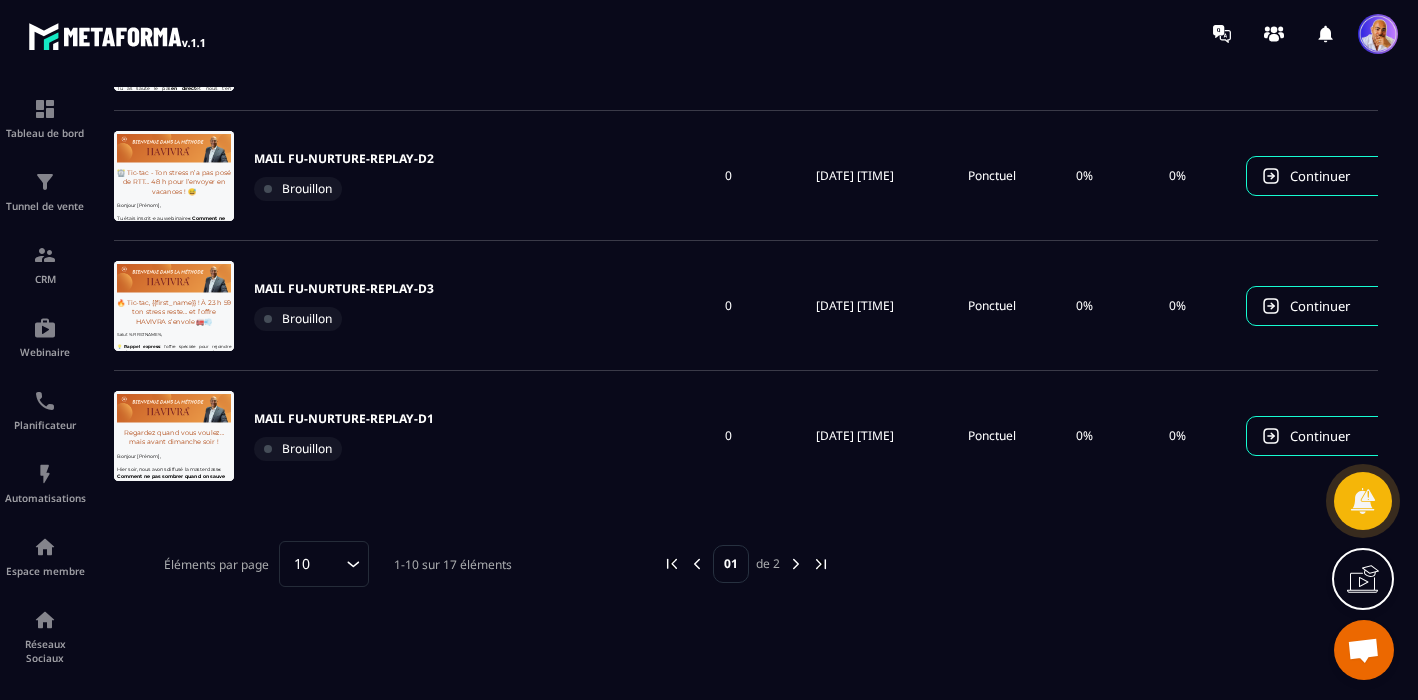 click 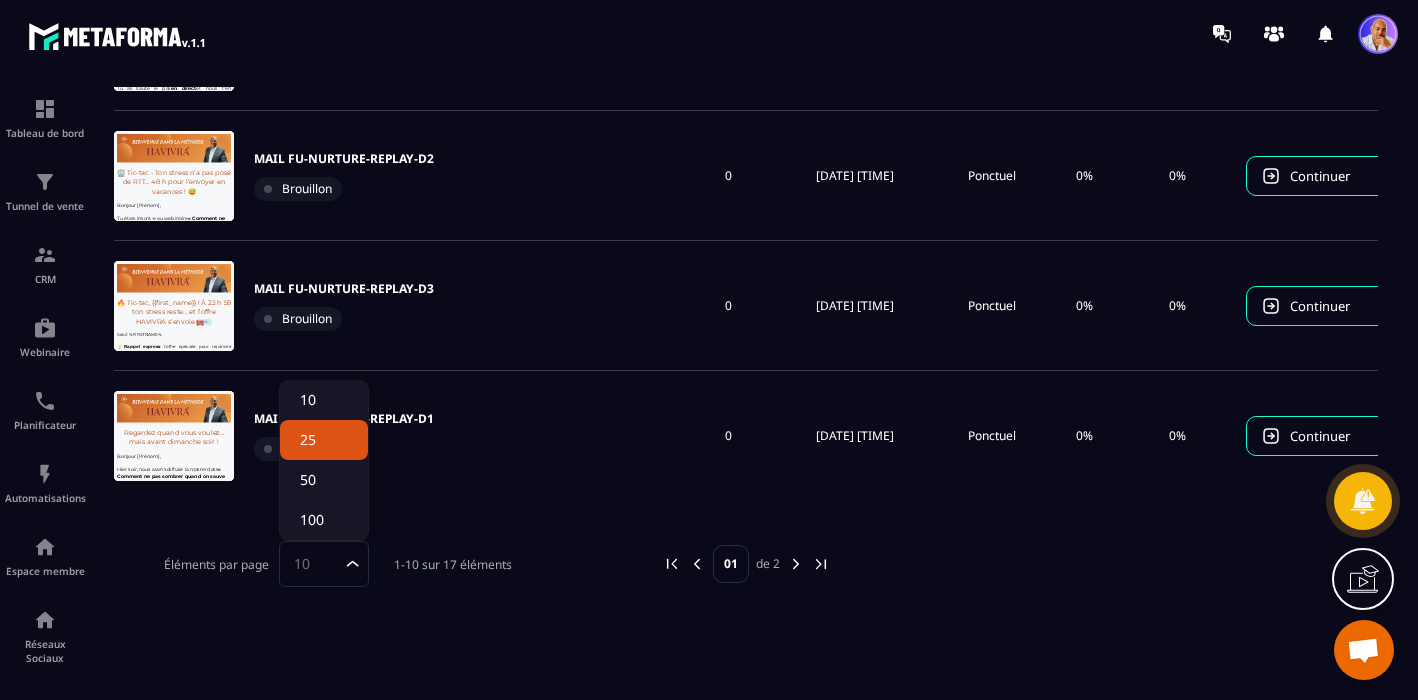 click on "25" 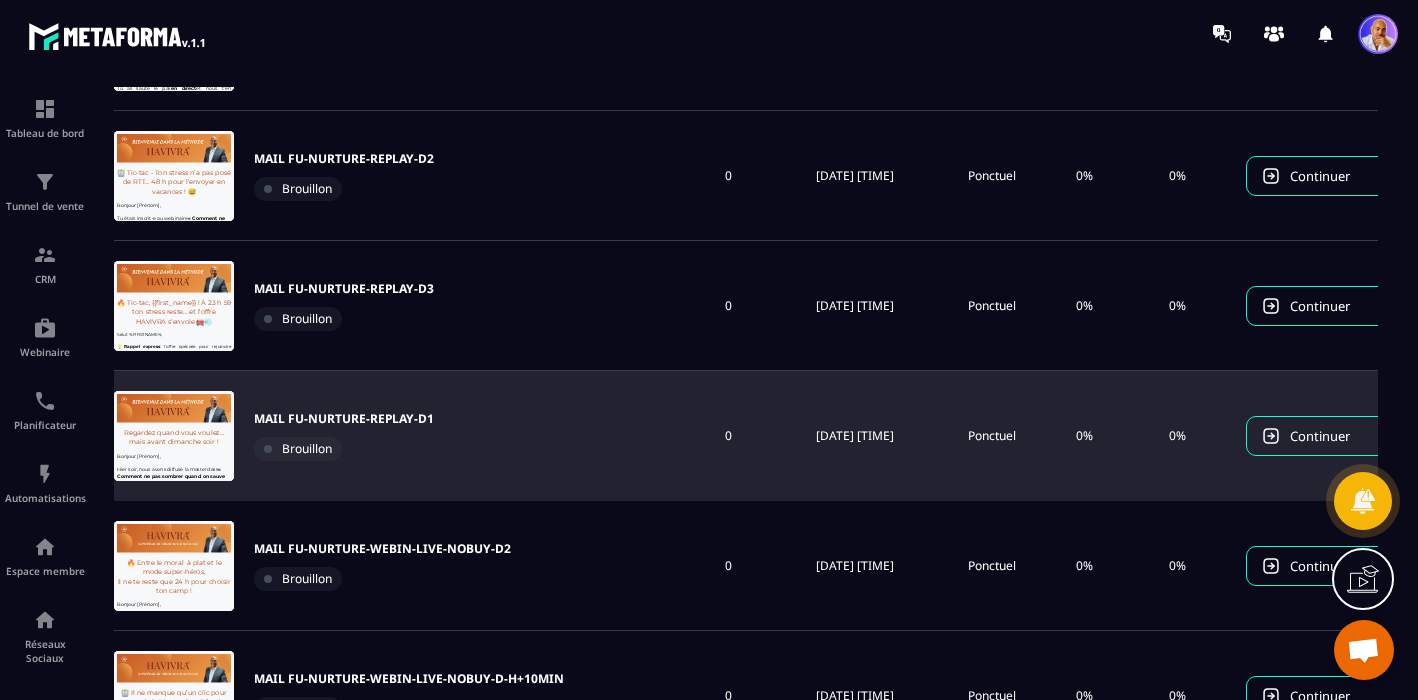 scroll, scrollTop: 0, scrollLeft: 0, axis: both 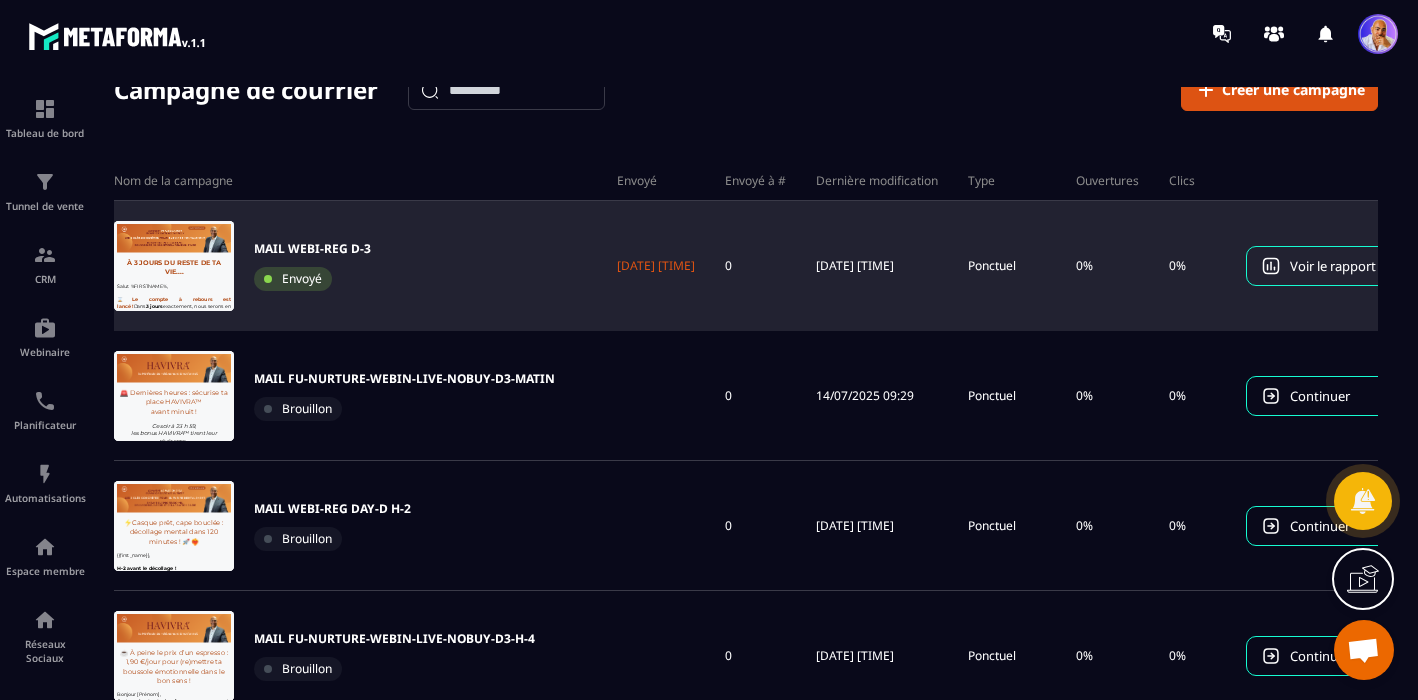 click at bounding box center [174, 266] 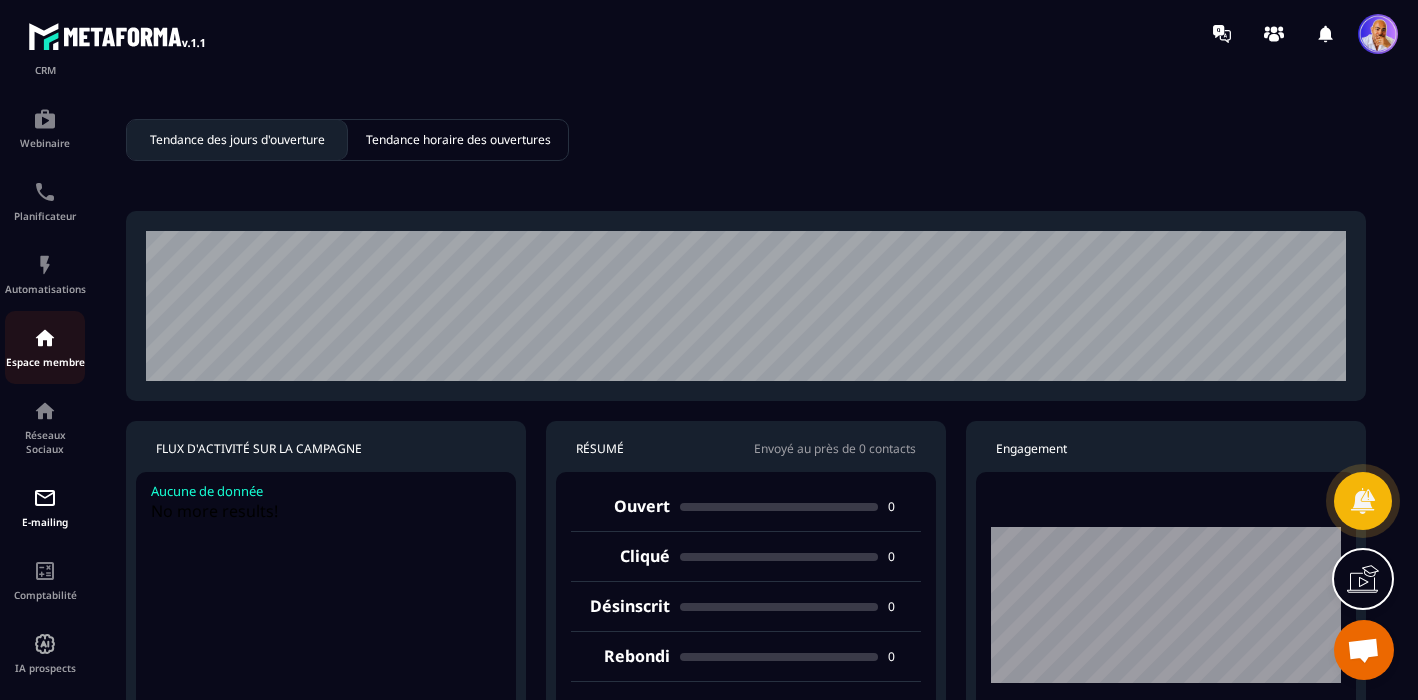 scroll, scrollTop: 226, scrollLeft: 0, axis: vertical 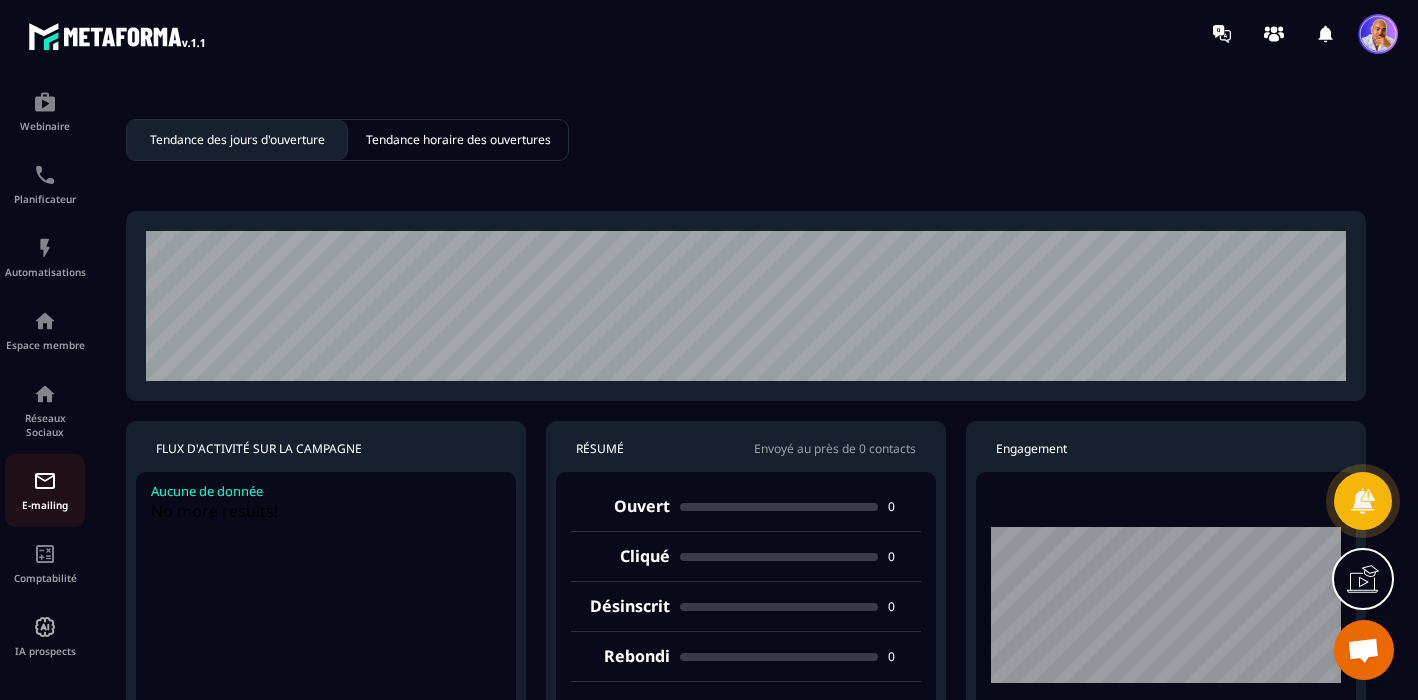 click at bounding box center (45, 481) 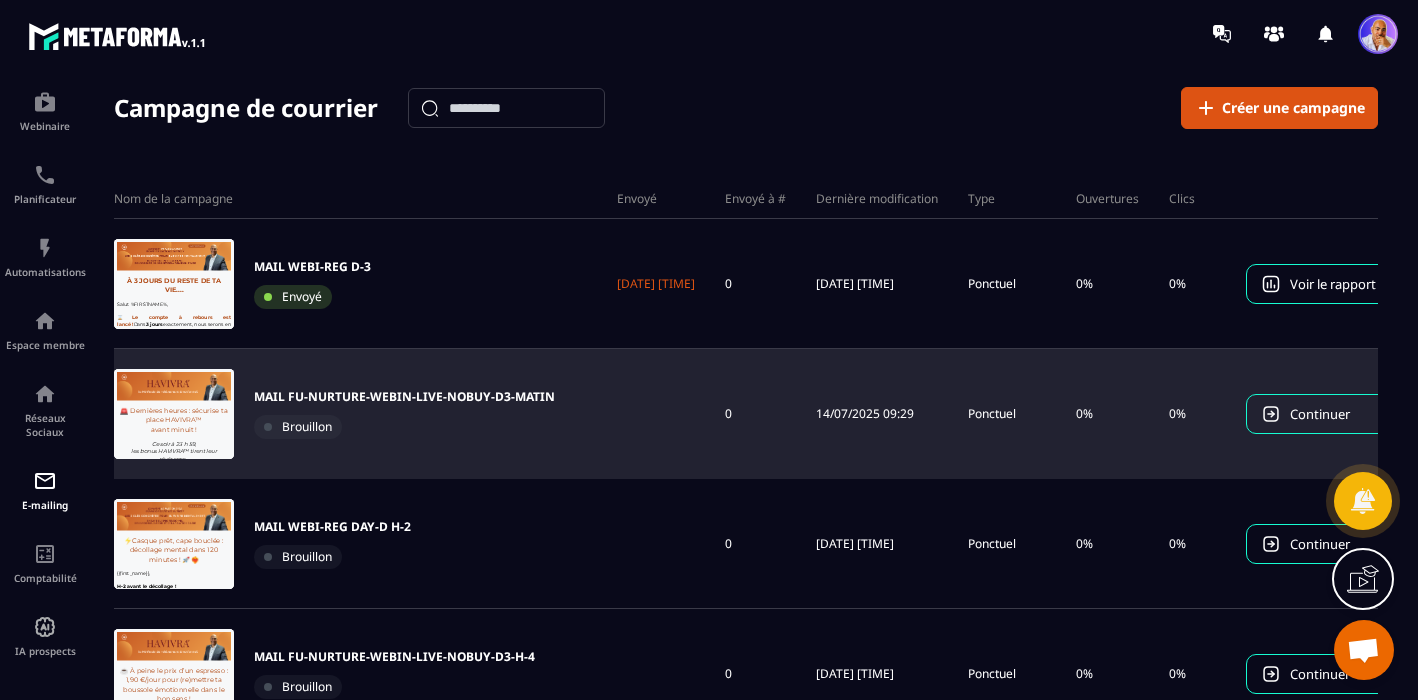 scroll, scrollTop: 0, scrollLeft: 0, axis: both 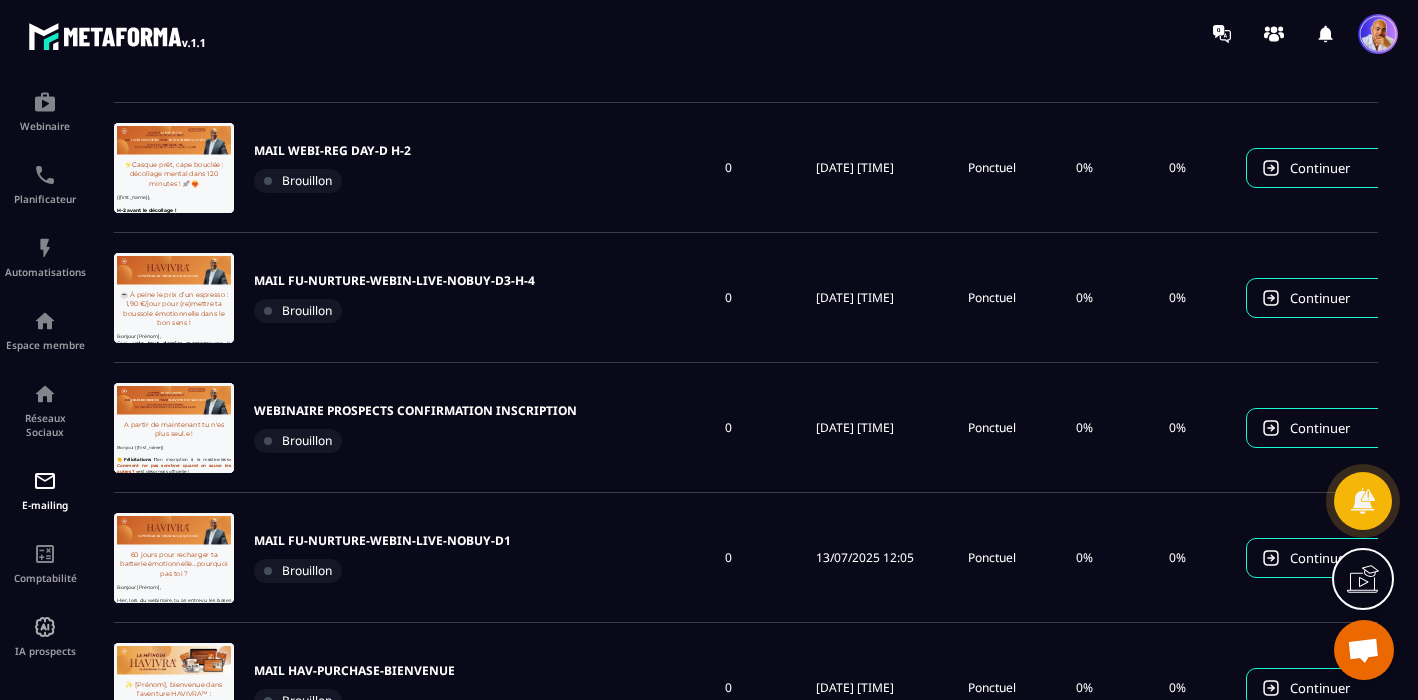 click at bounding box center [1363, 652] 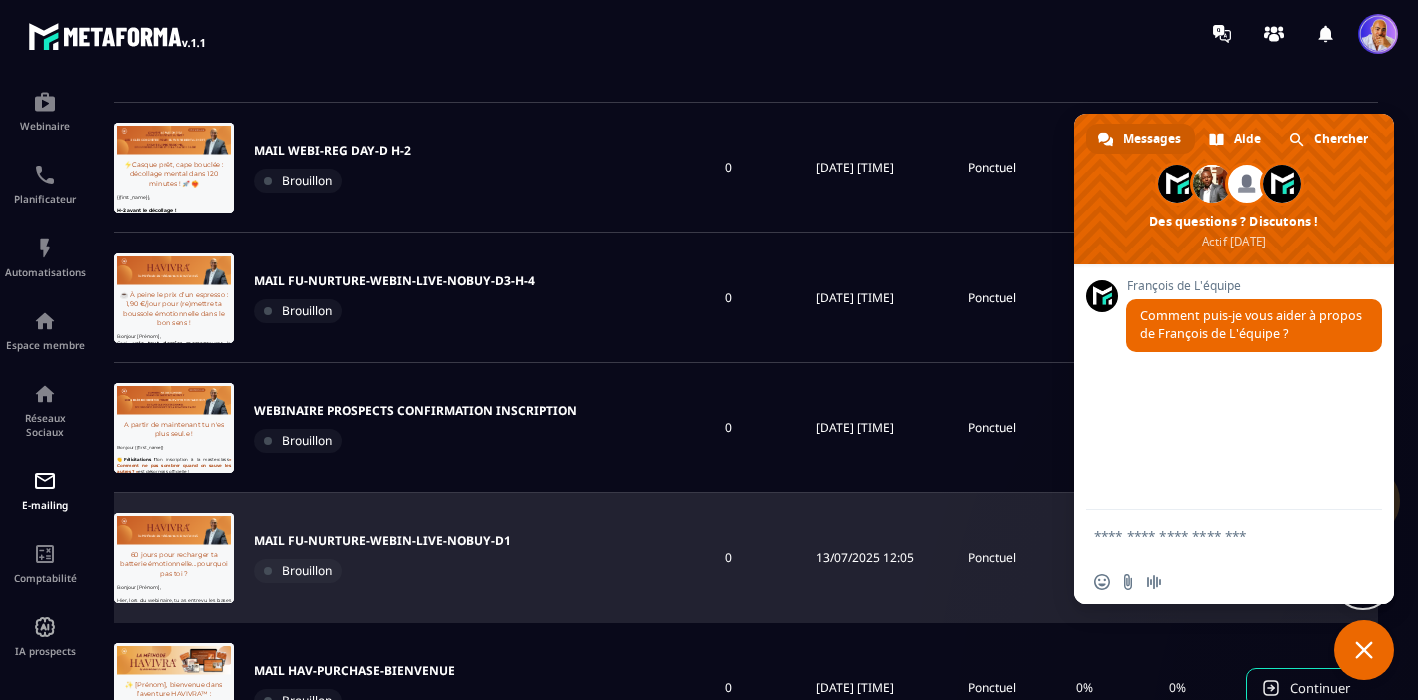 click on "13/07/2025 12:05" at bounding box center (865, 558) 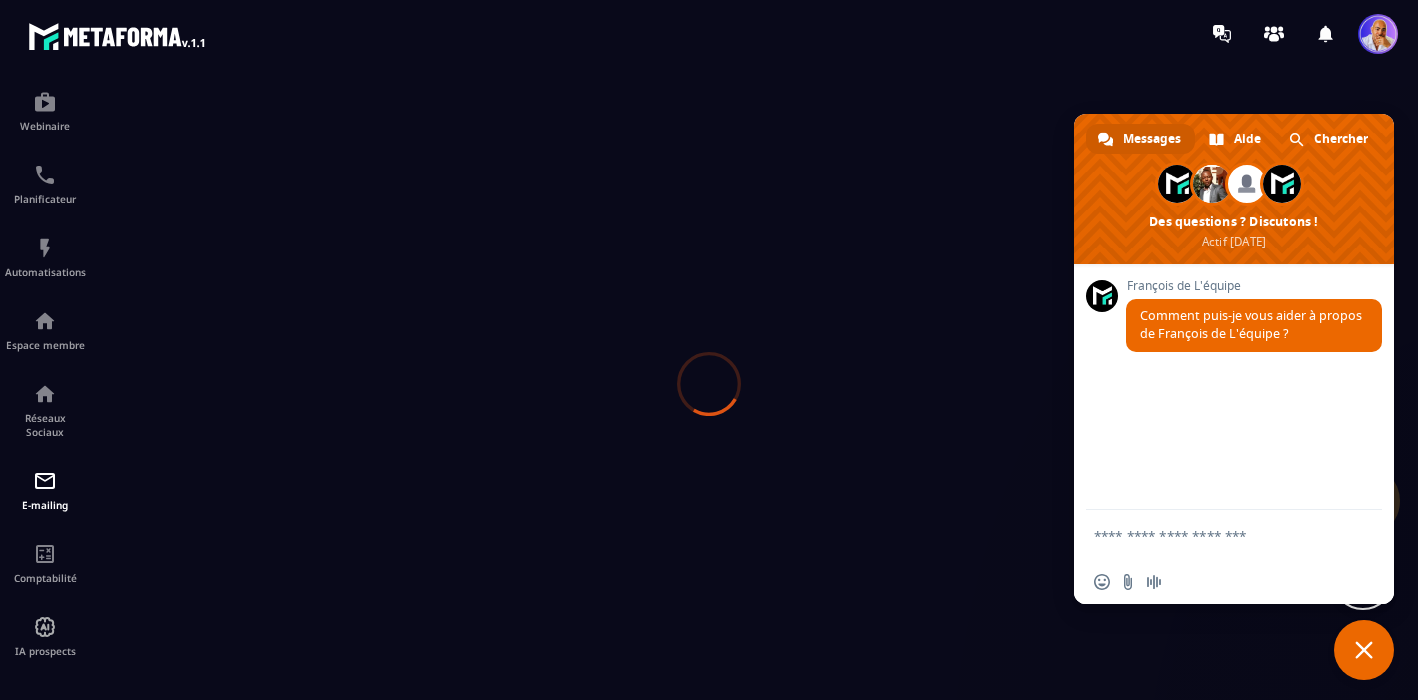 scroll, scrollTop: 0, scrollLeft: 0, axis: both 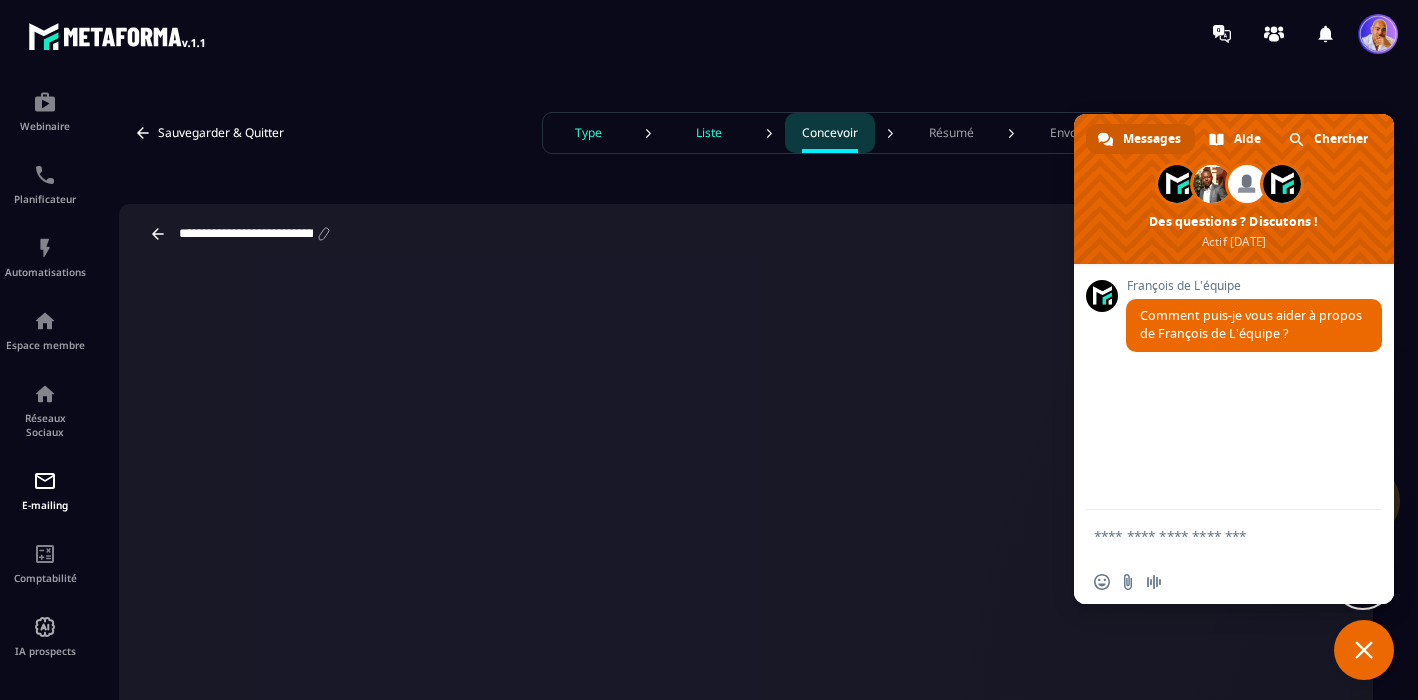 click at bounding box center [1364, 650] 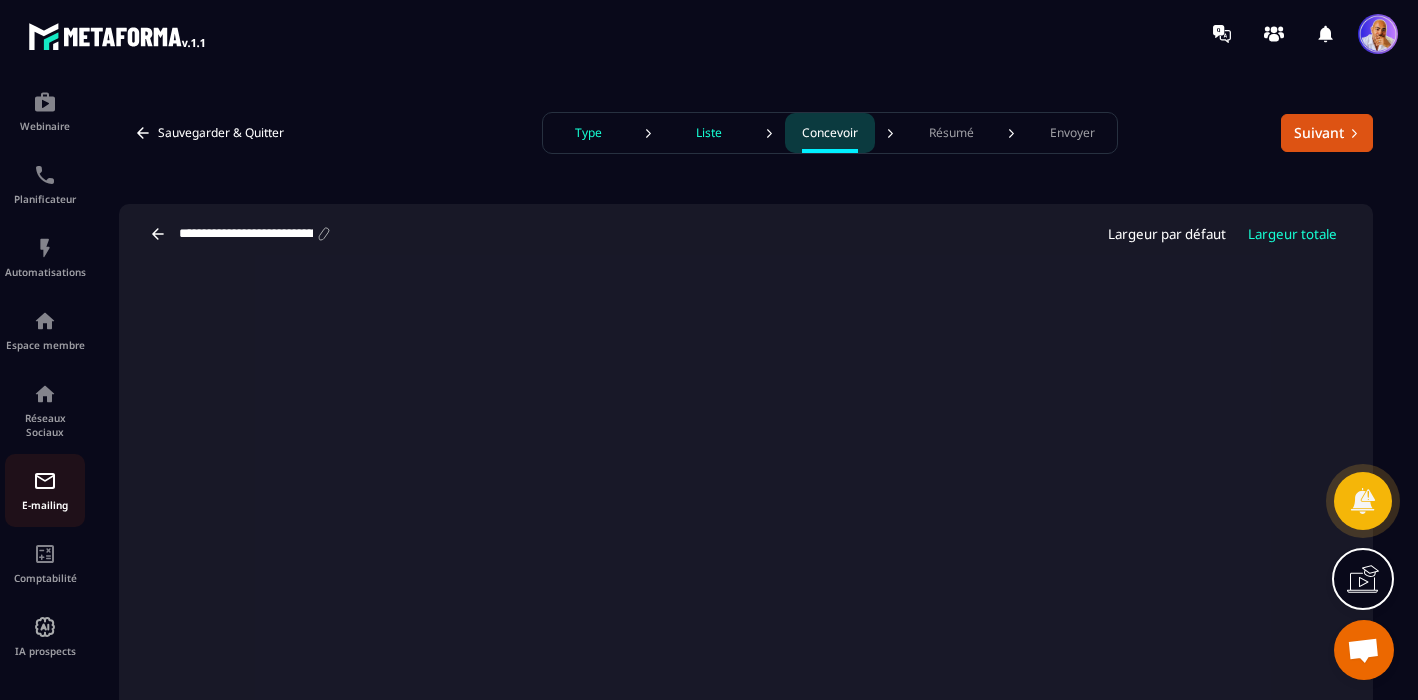 click at bounding box center [45, 481] 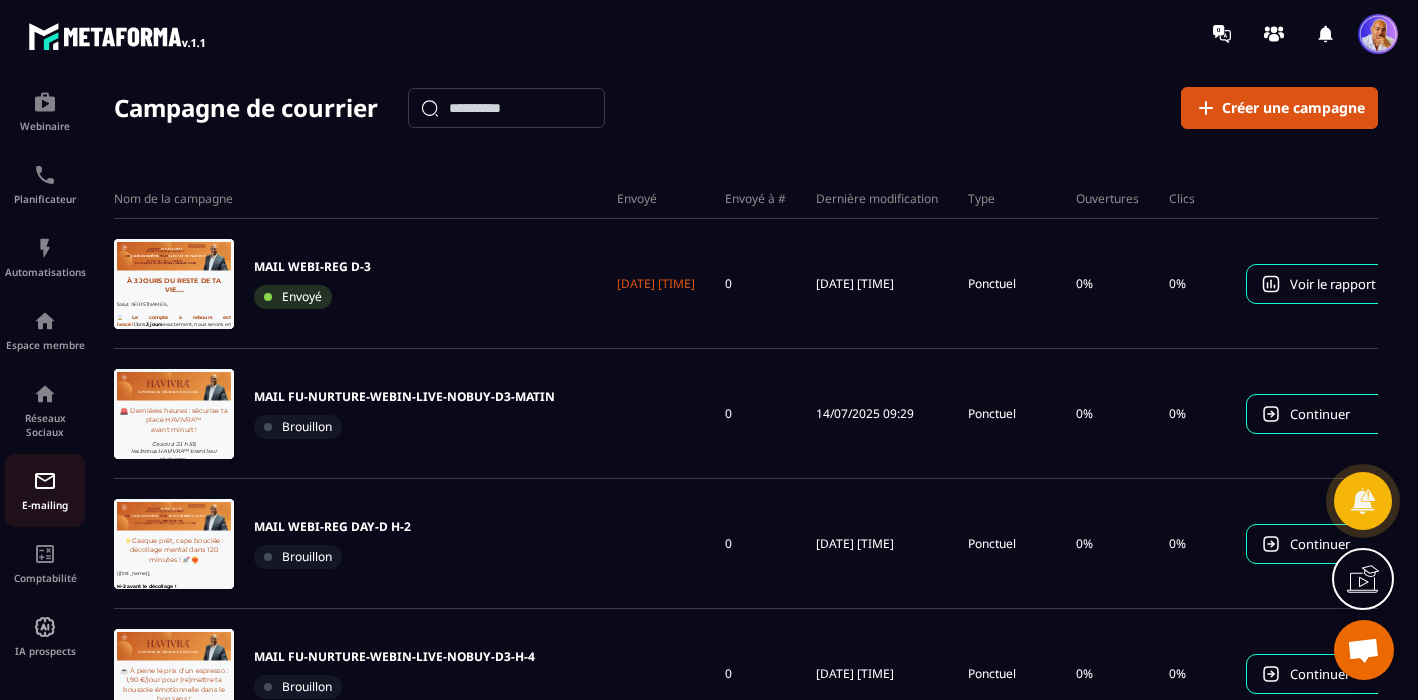 scroll, scrollTop: 0, scrollLeft: 0, axis: both 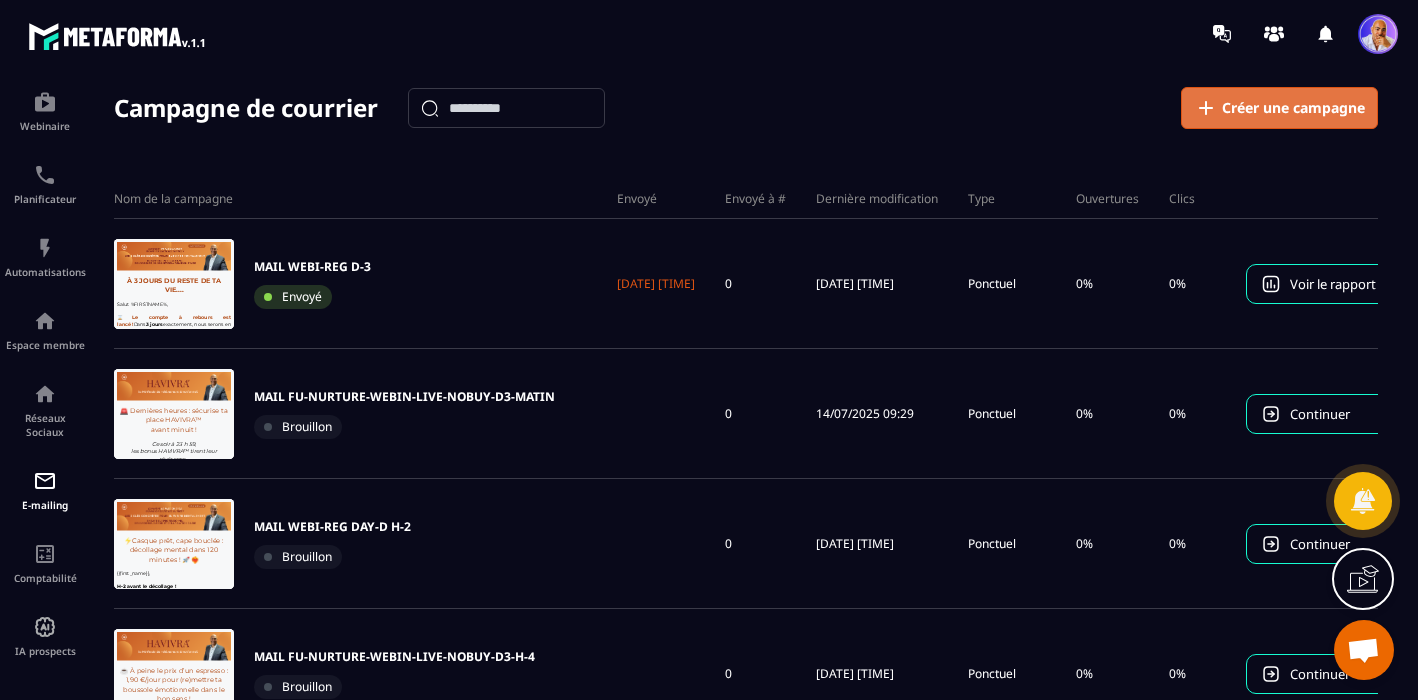 click on "Créer une campagne" at bounding box center (1293, 108) 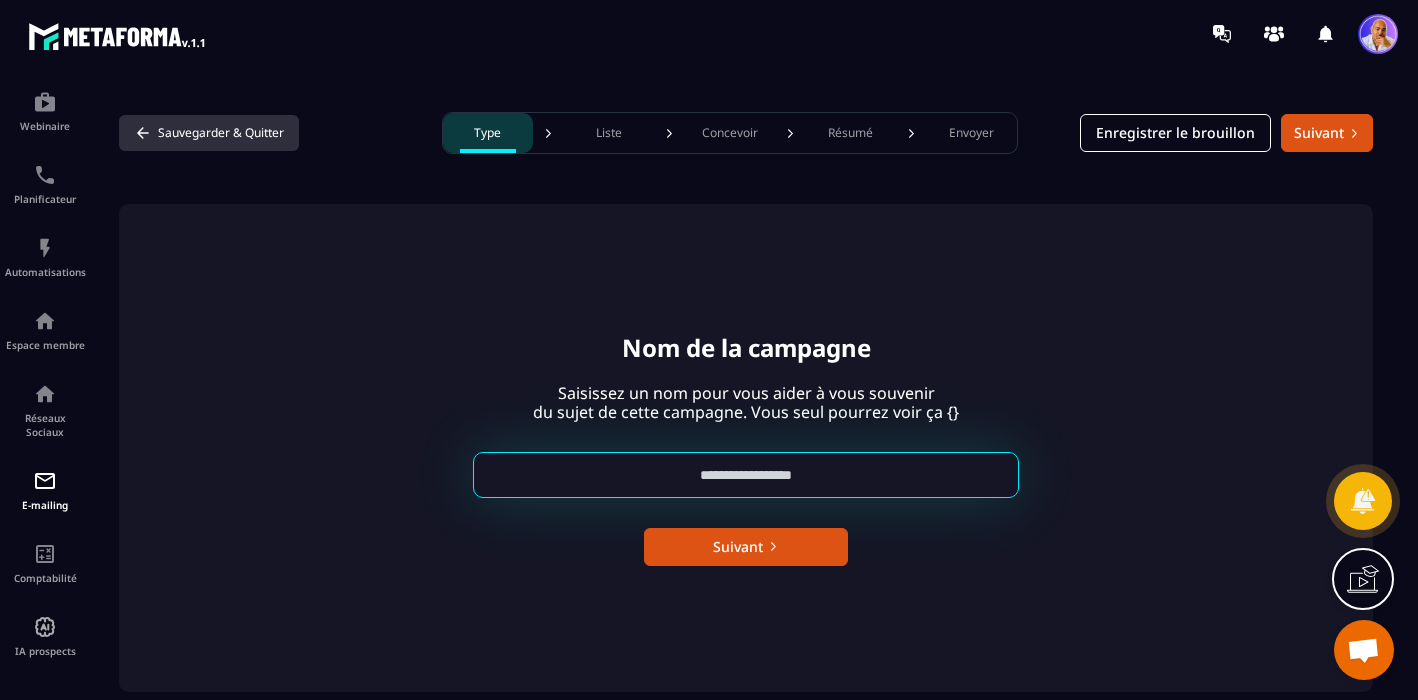 click 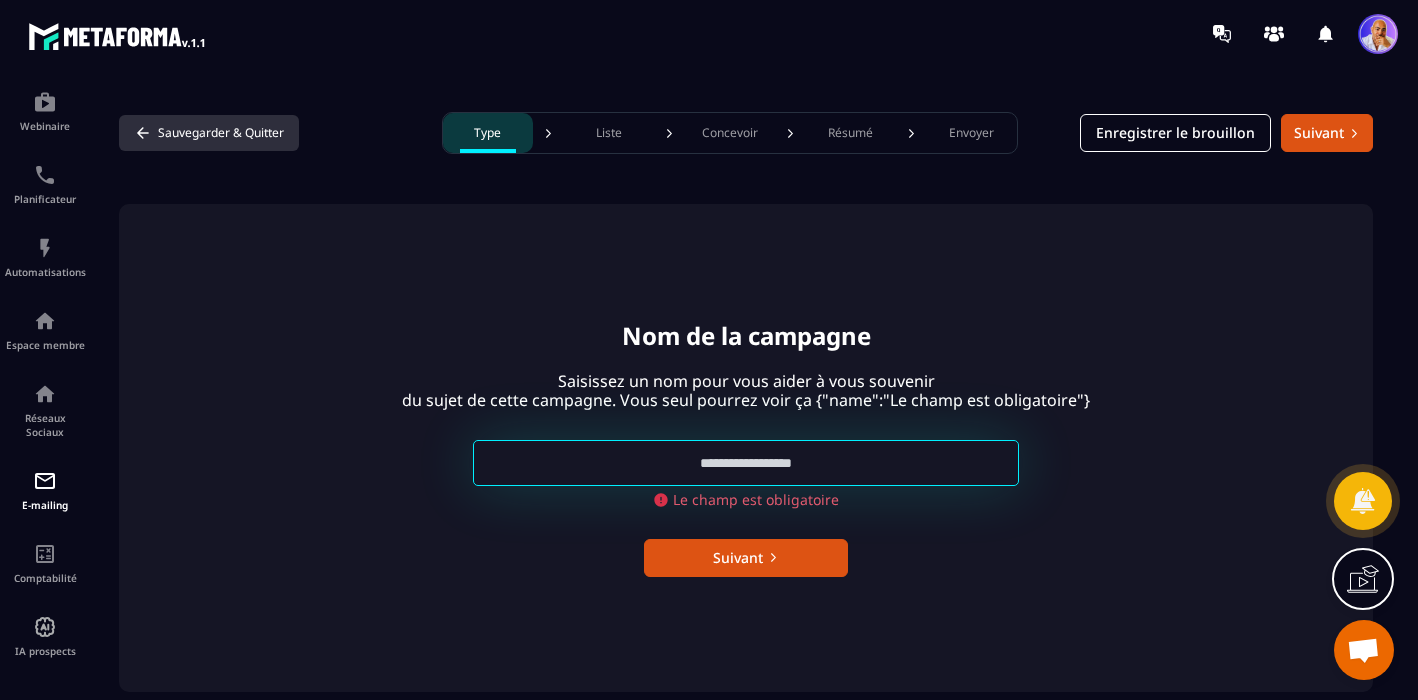 click 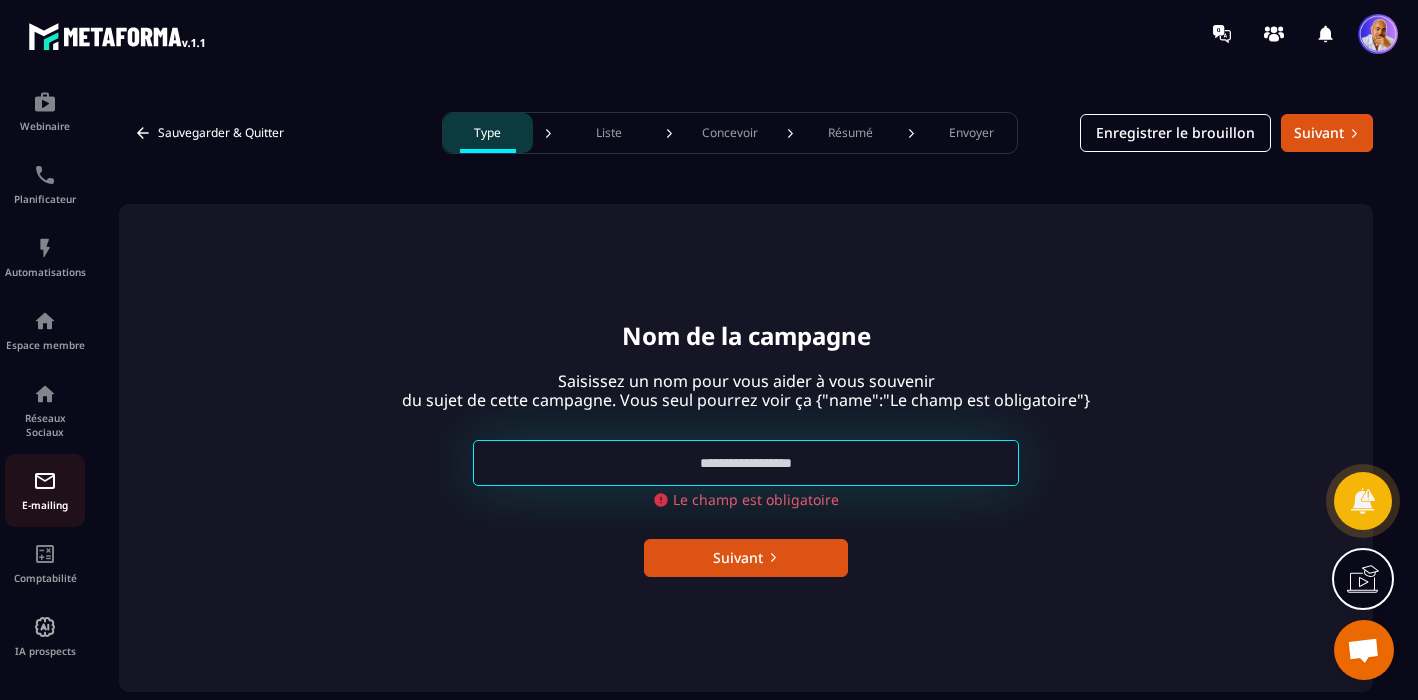click at bounding box center (45, 481) 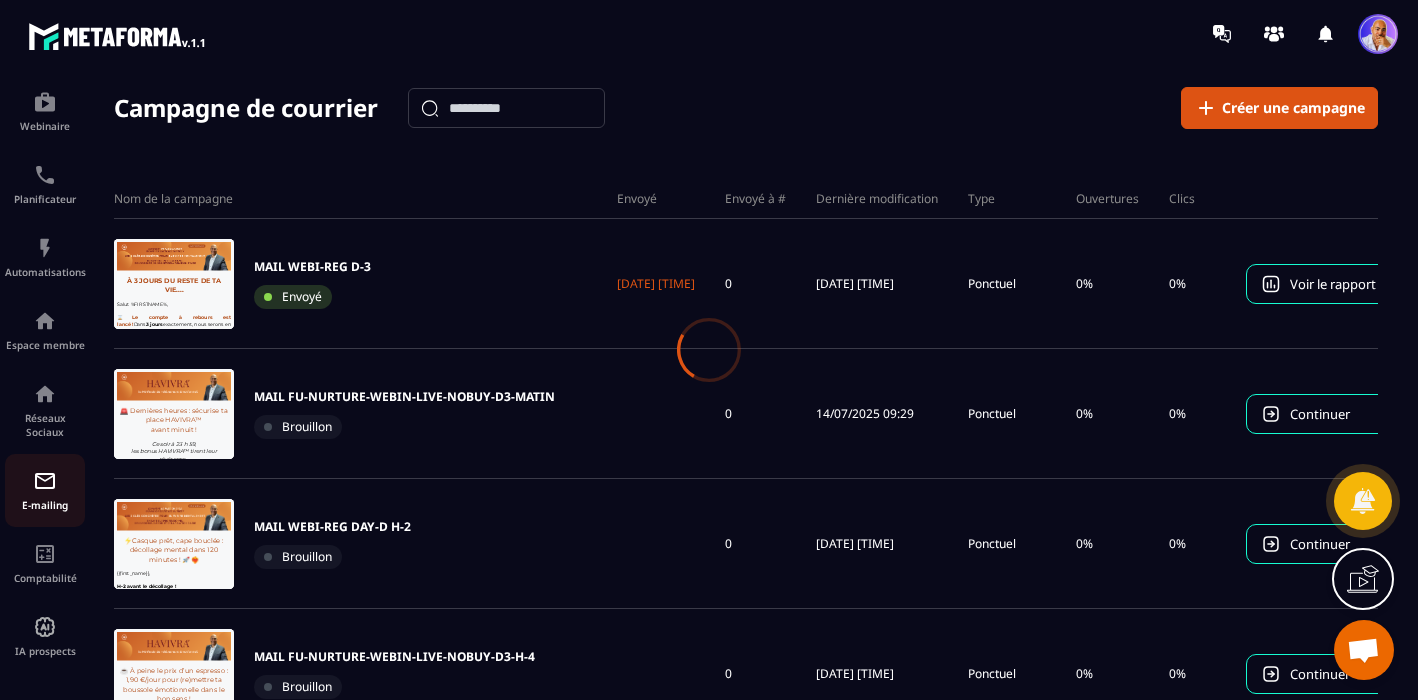 scroll, scrollTop: 0, scrollLeft: 0, axis: both 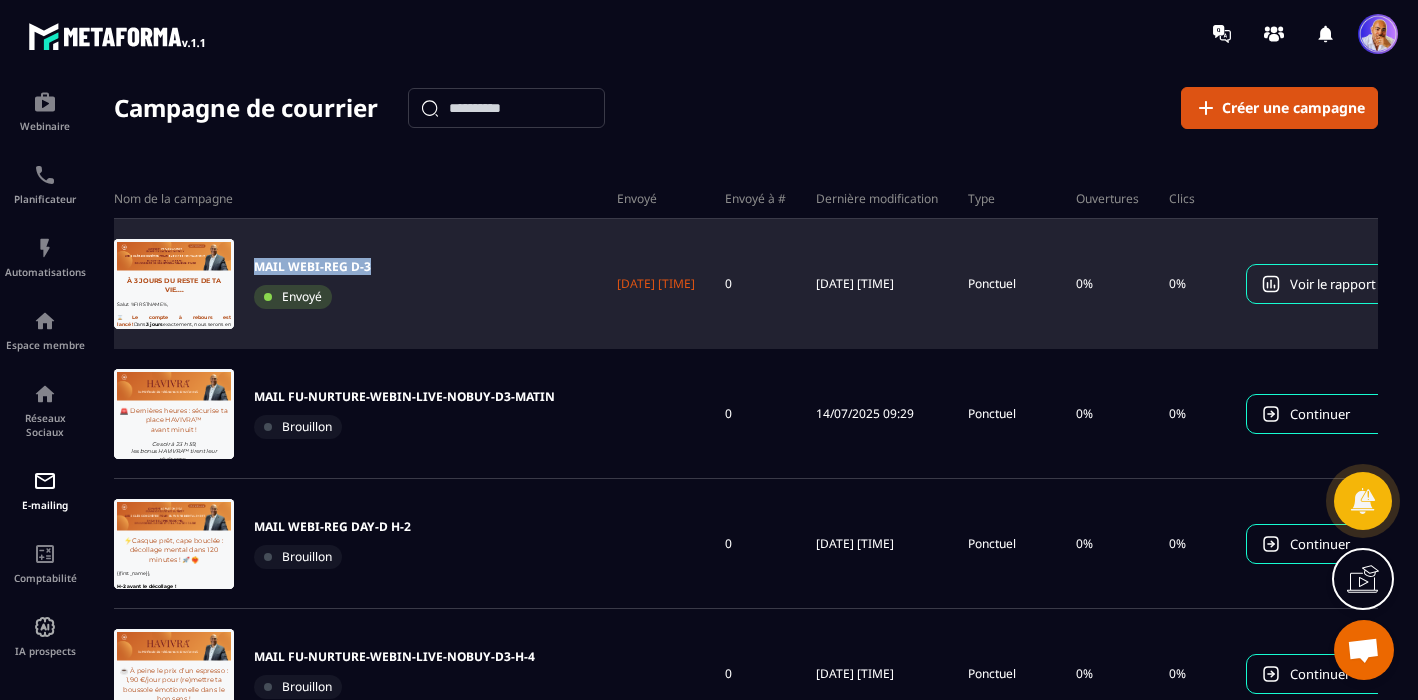 drag, startPoint x: 377, startPoint y: 265, endPoint x: 254, endPoint y: 268, distance: 123.03658 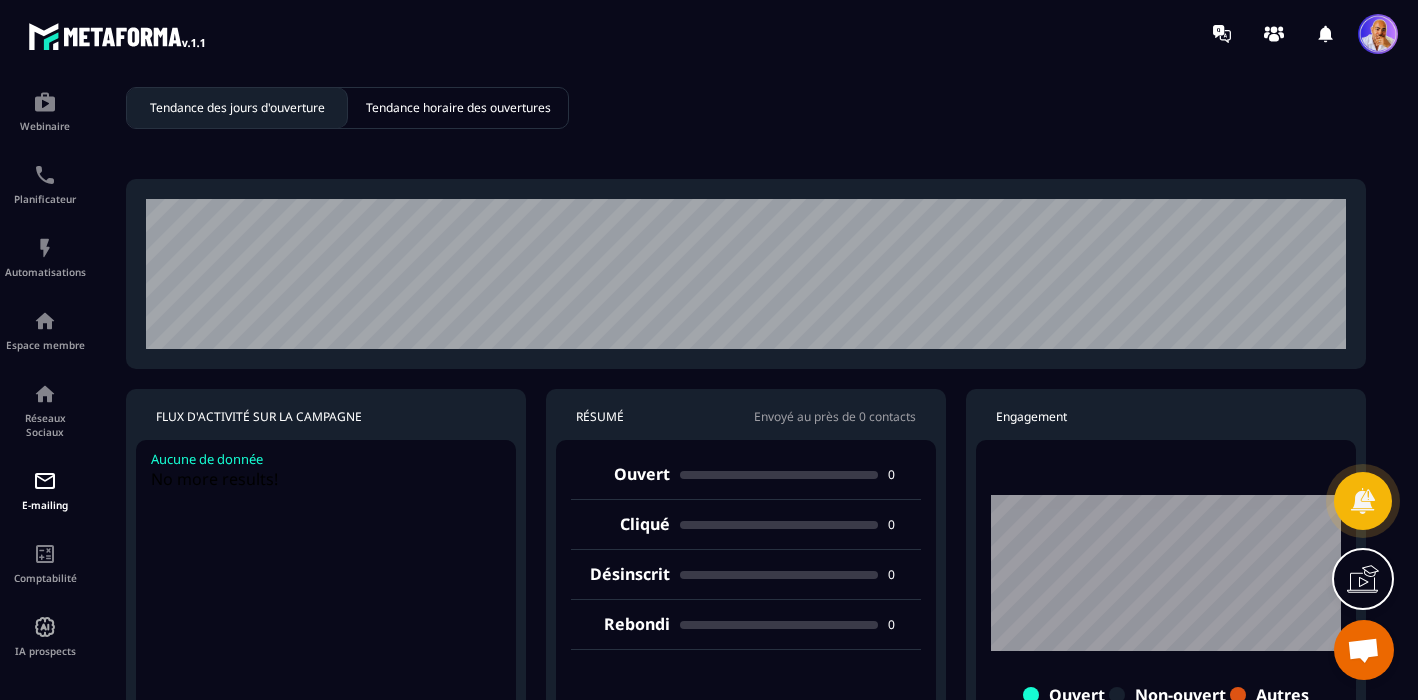 scroll, scrollTop: 0, scrollLeft: 0, axis: both 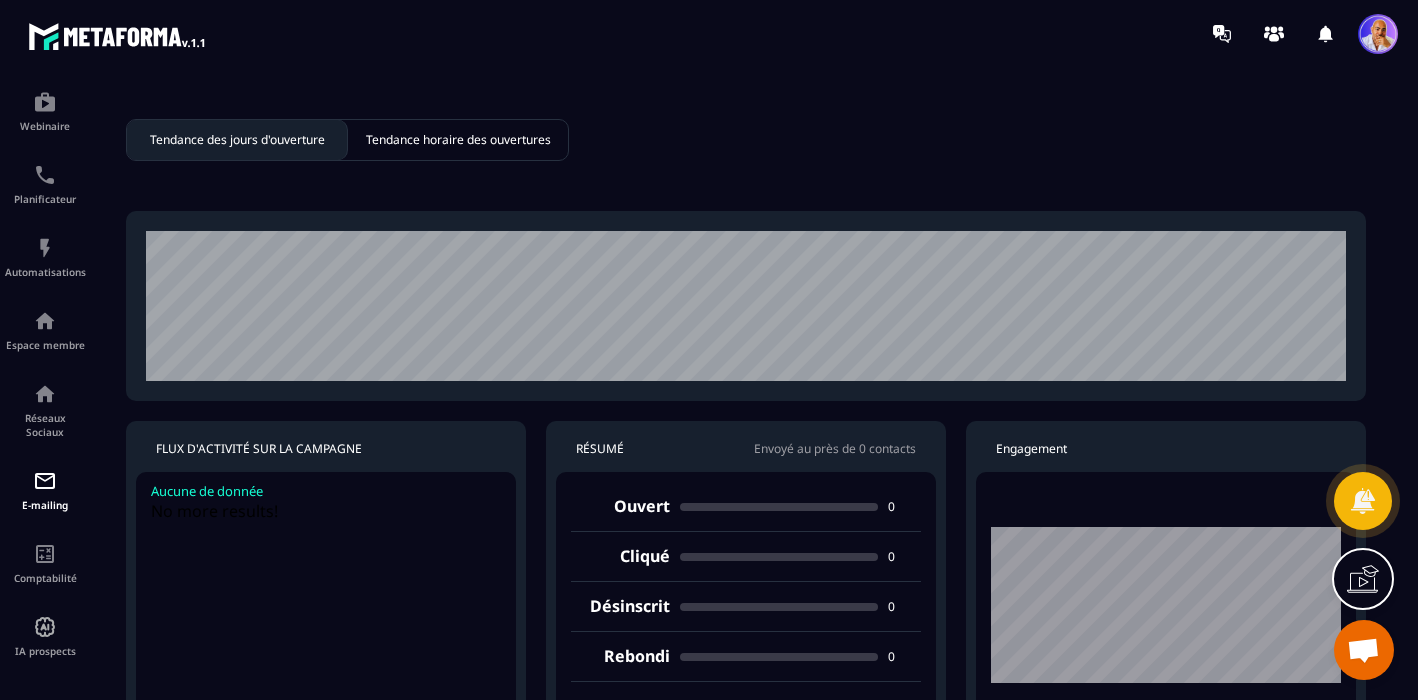 click on "Tendance horaire des ouvertures" at bounding box center (458, 140) 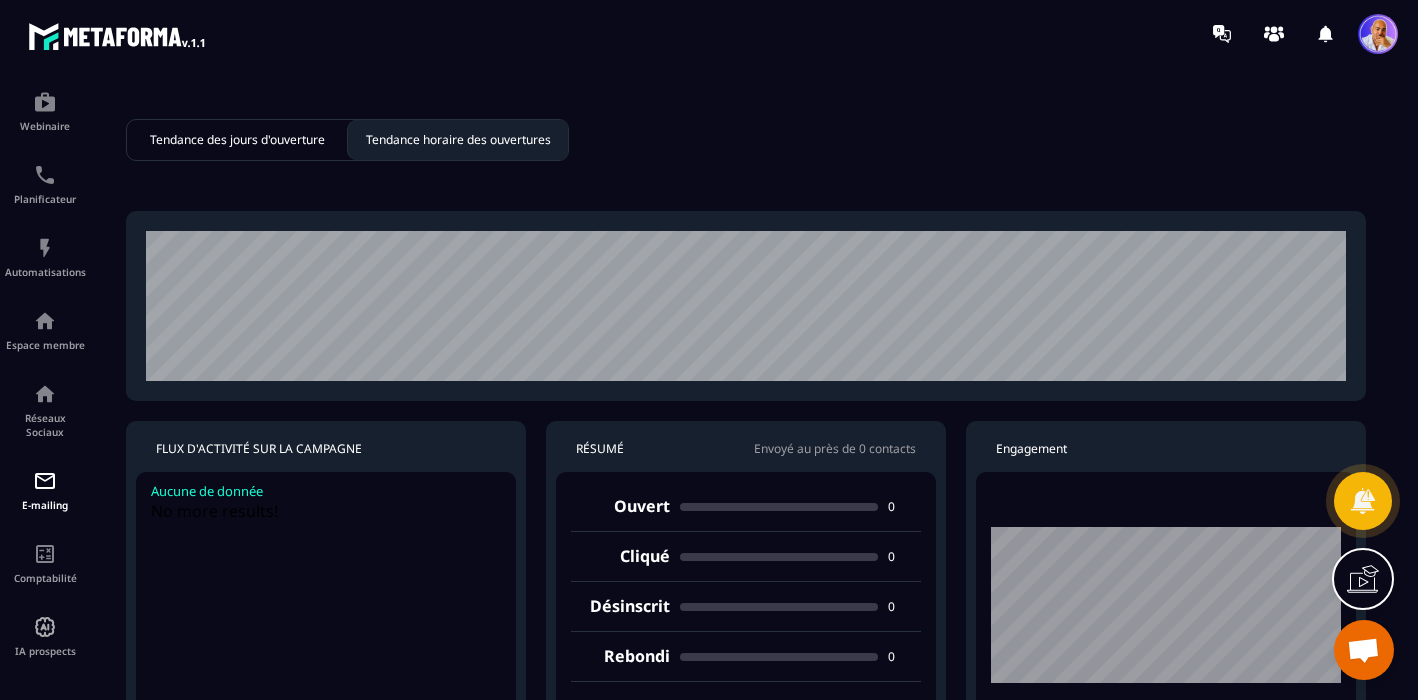 click on "Tendance des jours d'ouverture" at bounding box center (237, 140) 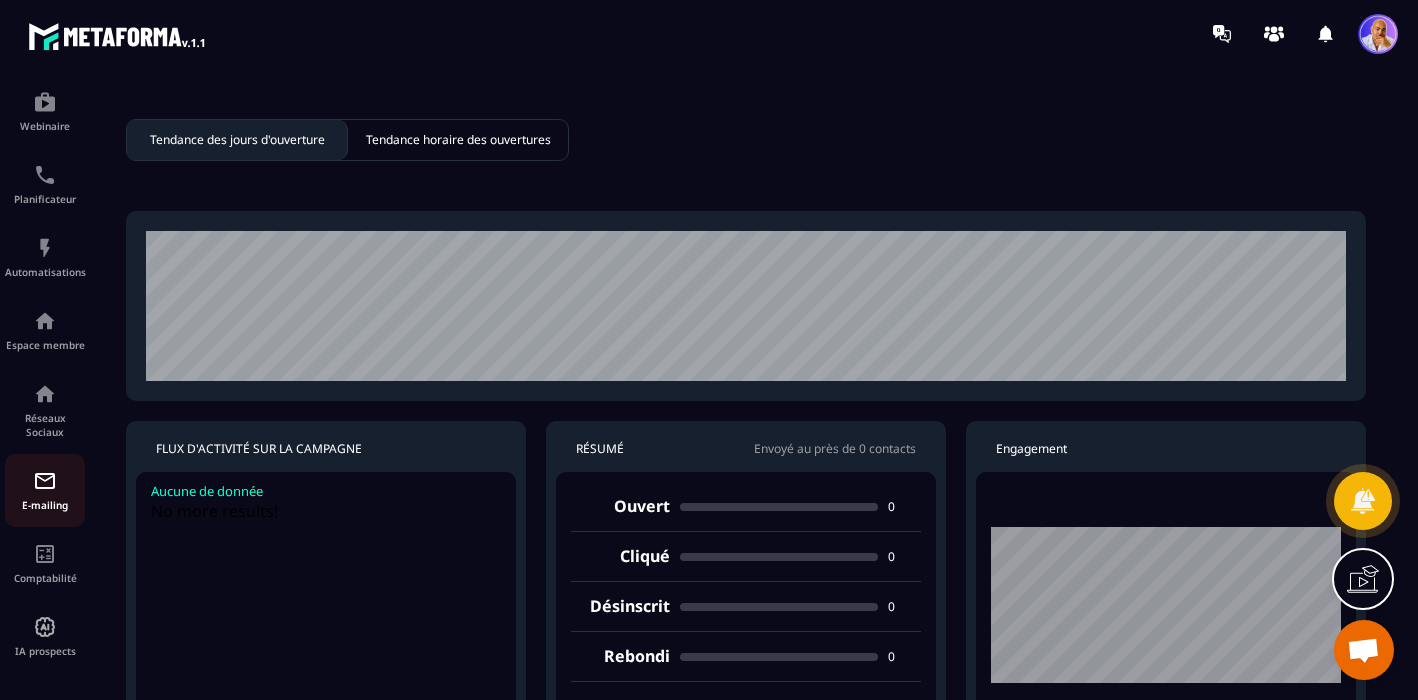 click at bounding box center (45, 481) 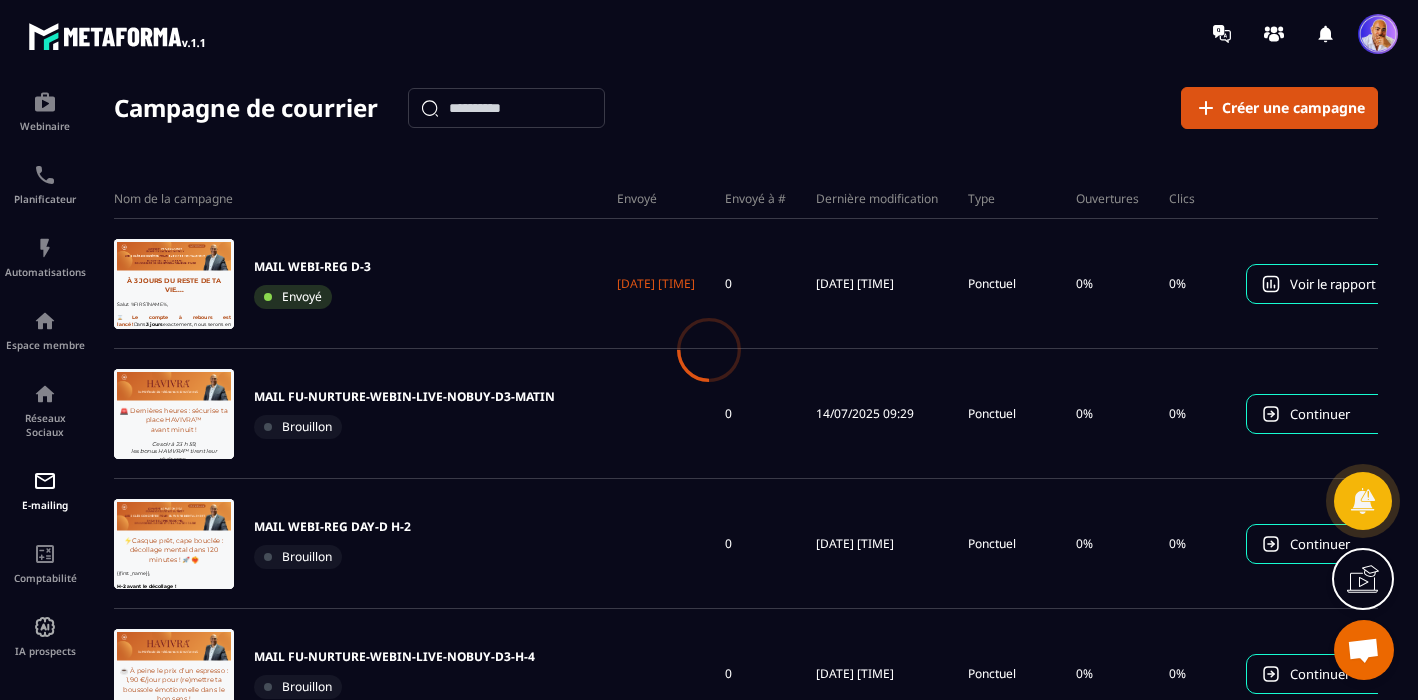 scroll, scrollTop: 0, scrollLeft: 0, axis: both 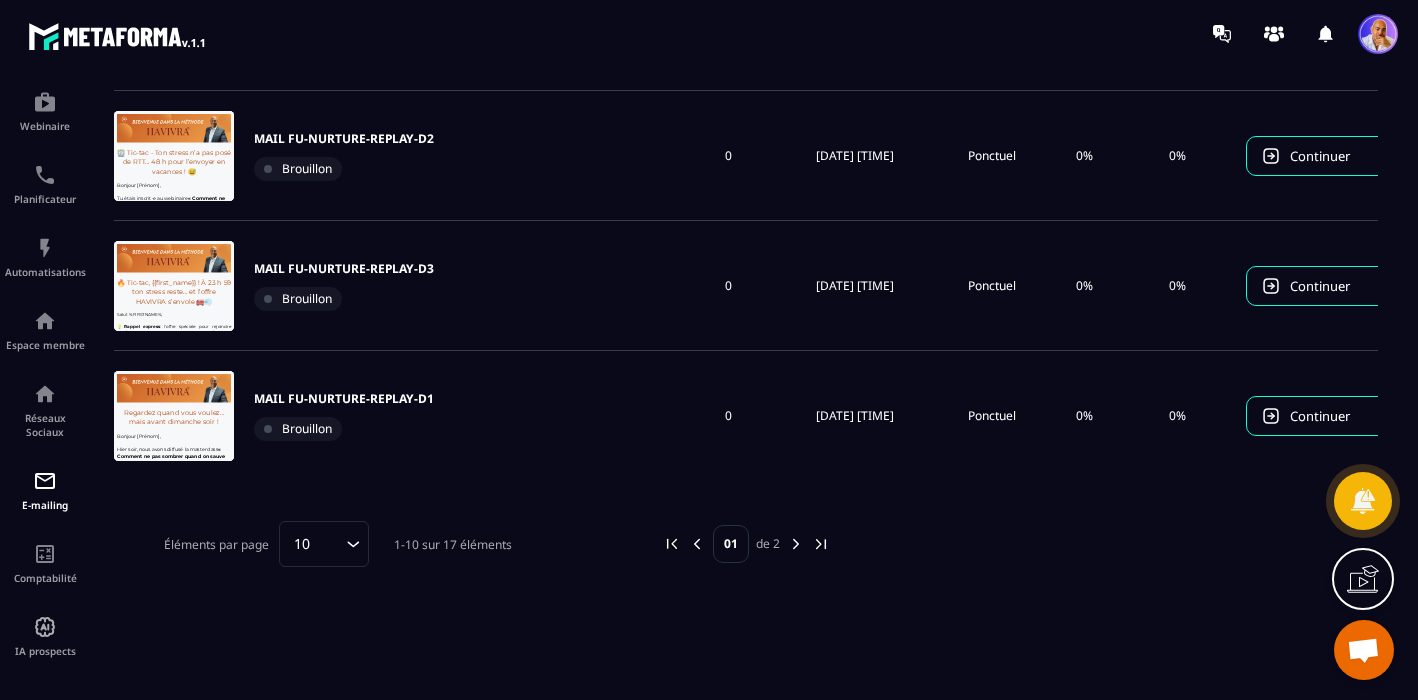 click 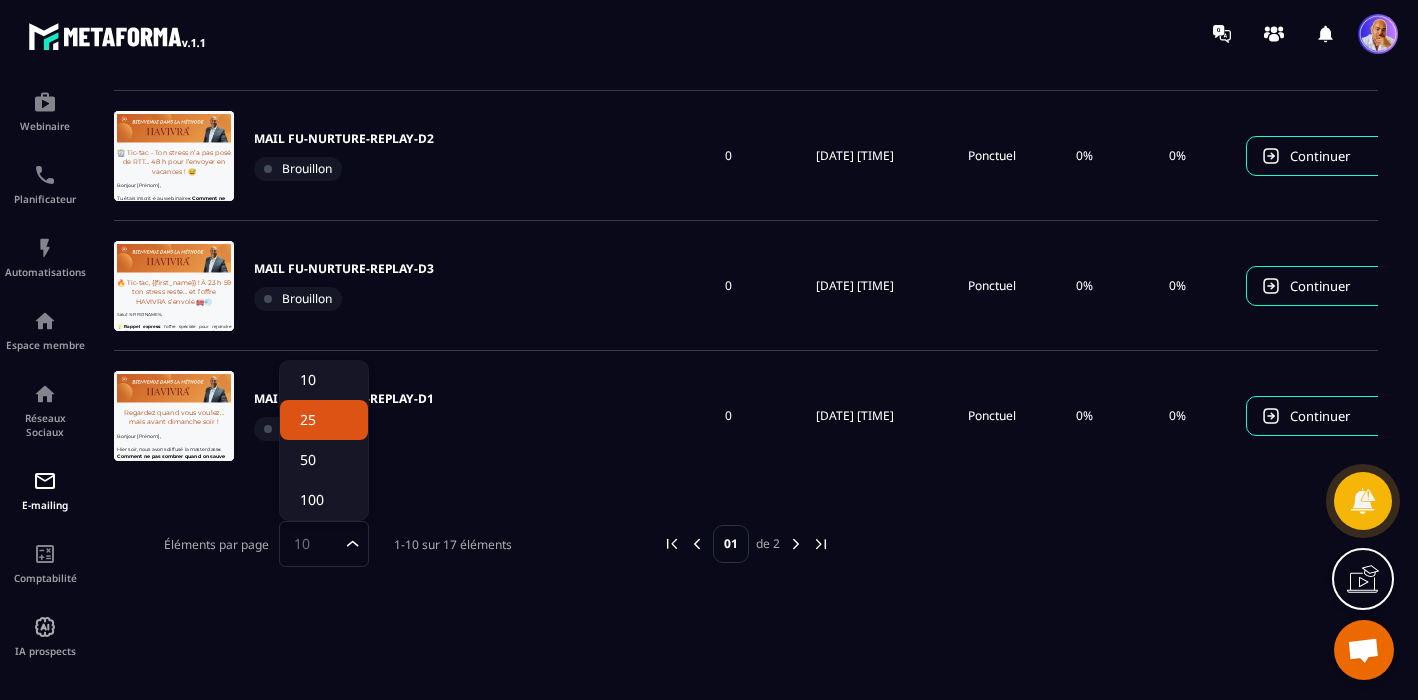 click on "25" 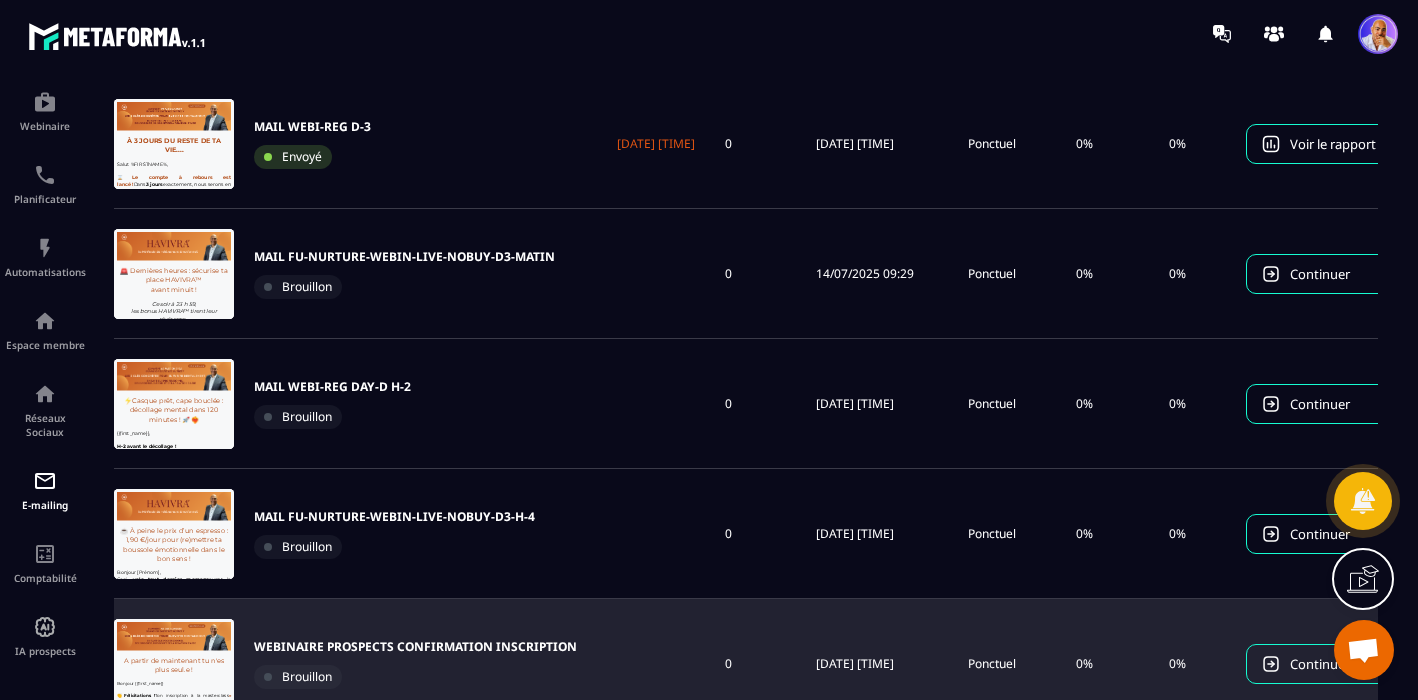 scroll, scrollTop: 0, scrollLeft: 0, axis: both 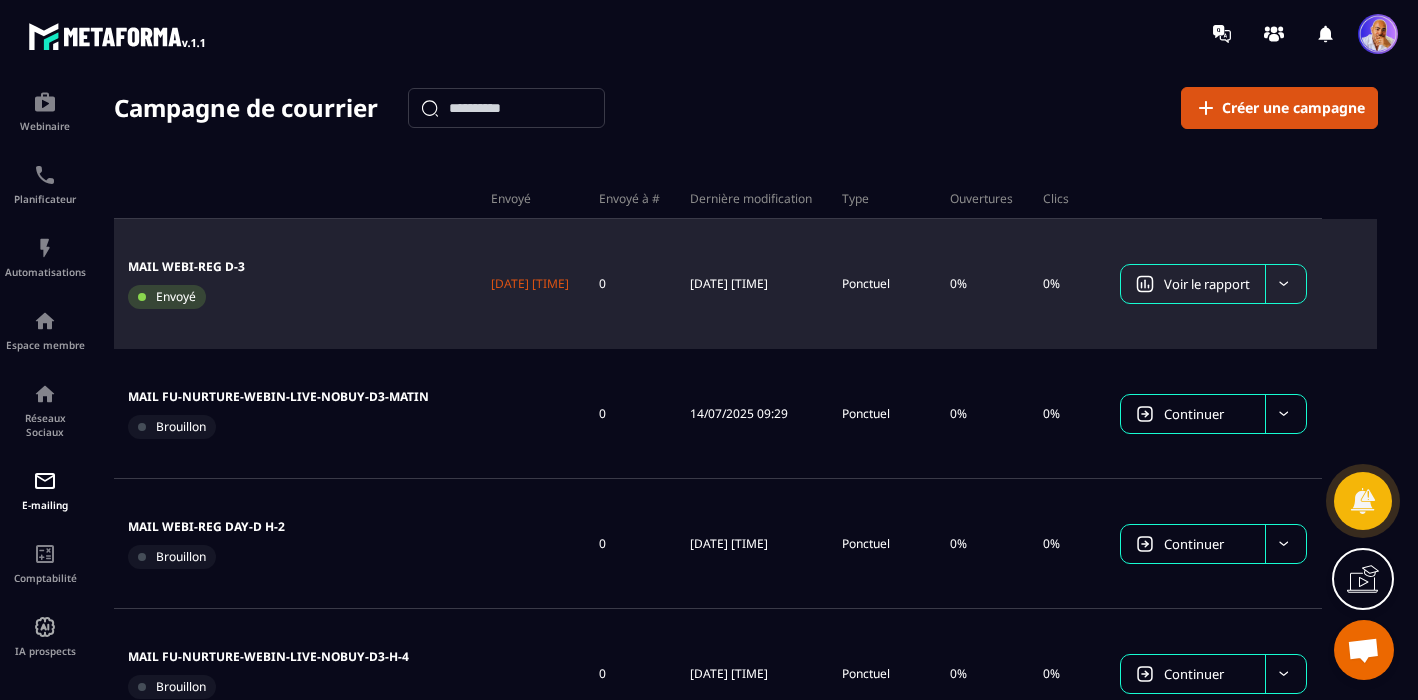 click 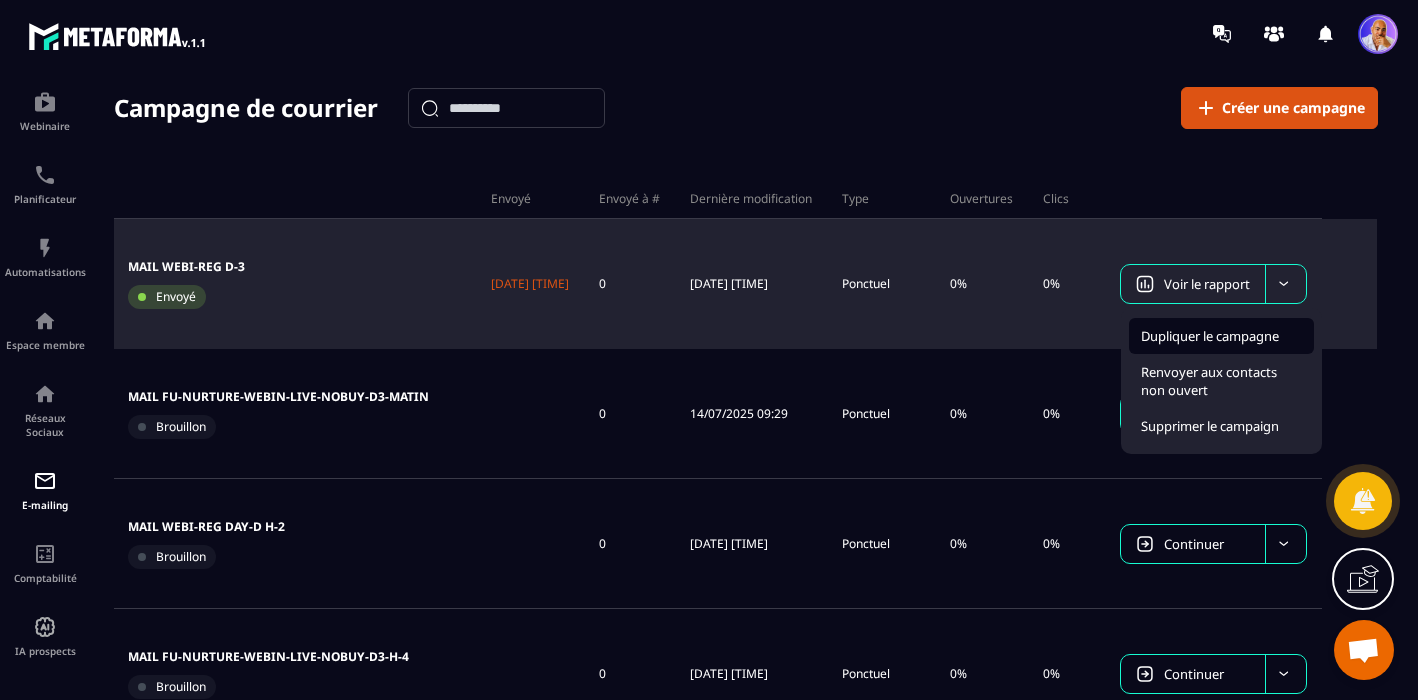 click on "Dupliquer le campagne" at bounding box center [1210, 336] 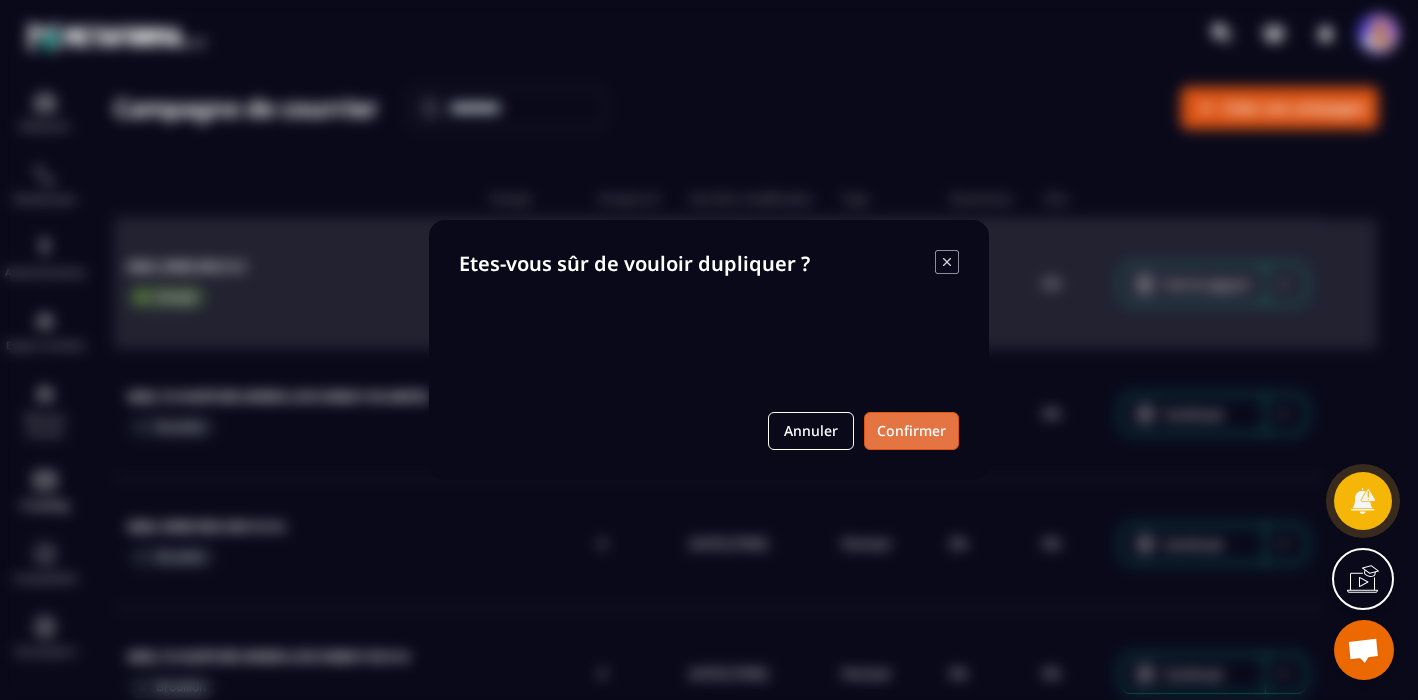 click on "Confirmer" at bounding box center (911, 431) 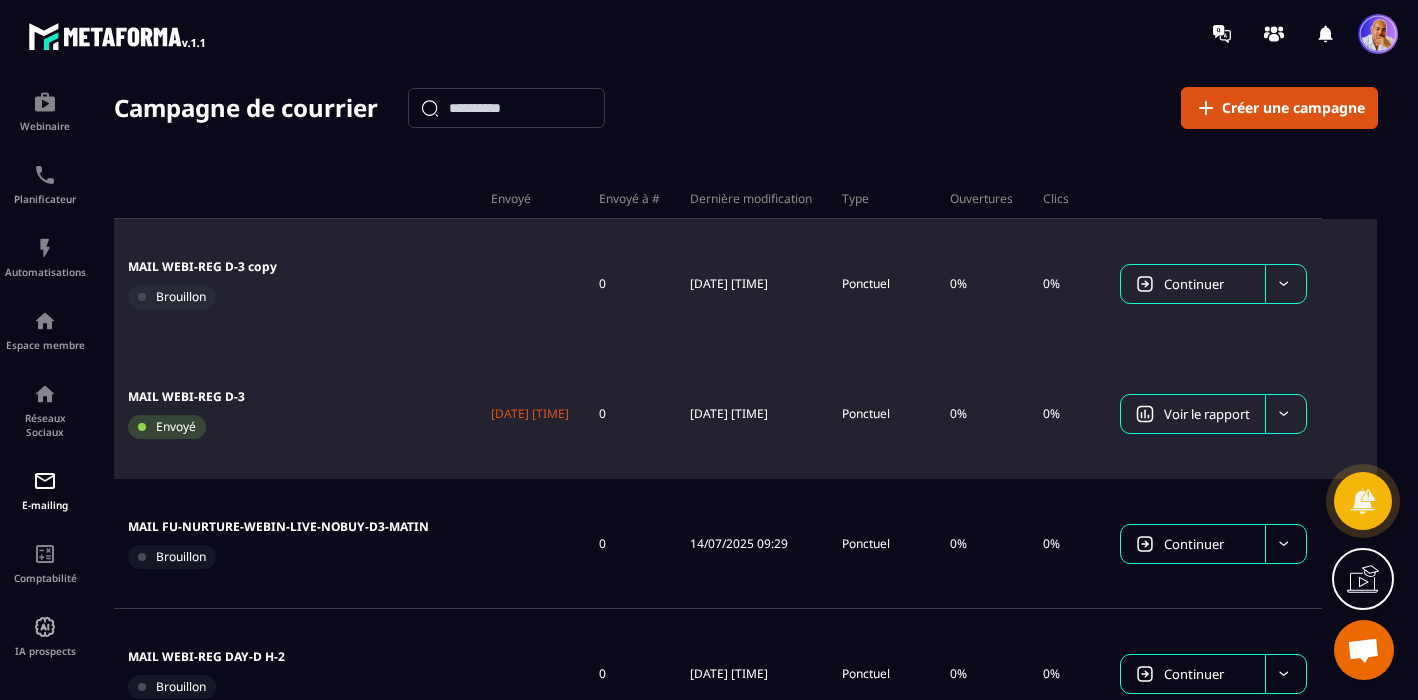 scroll, scrollTop: 0, scrollLeft: 0, axis: both 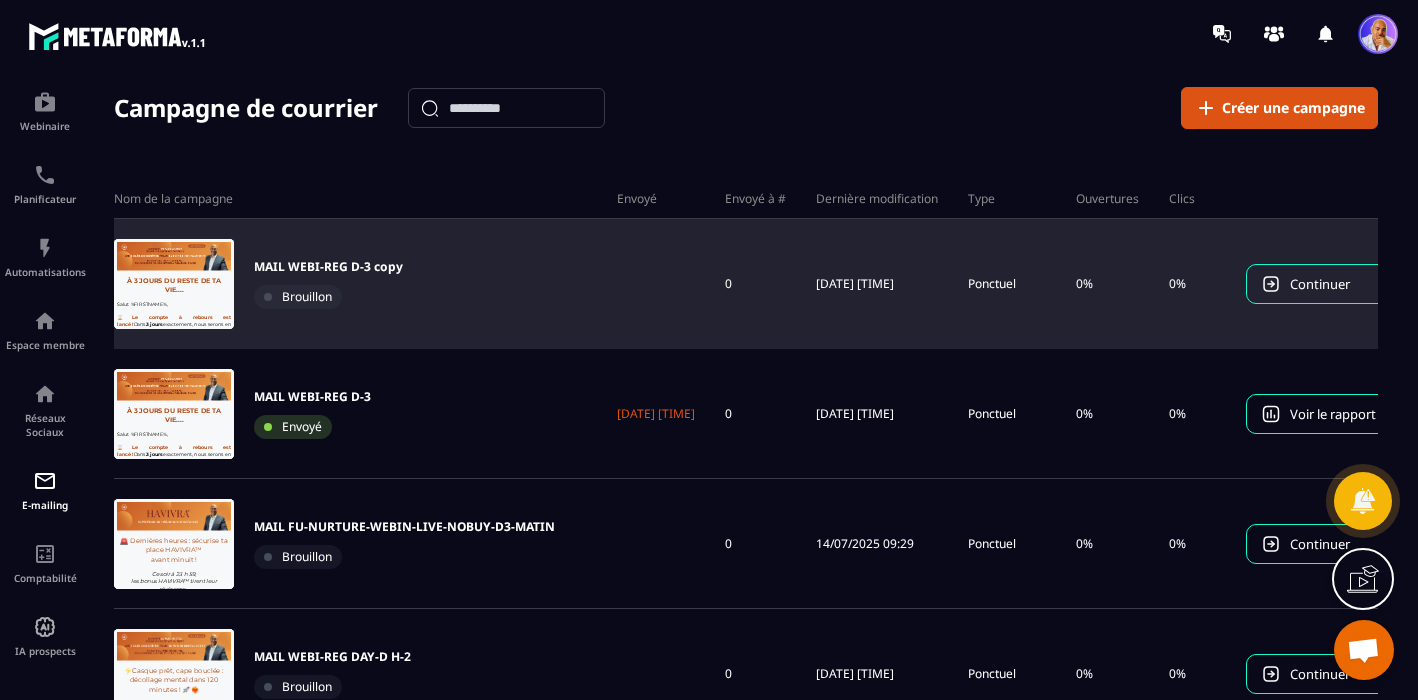 click on "MAIL WEBI-REG D-3 copy" at bounding box center [328, 267] 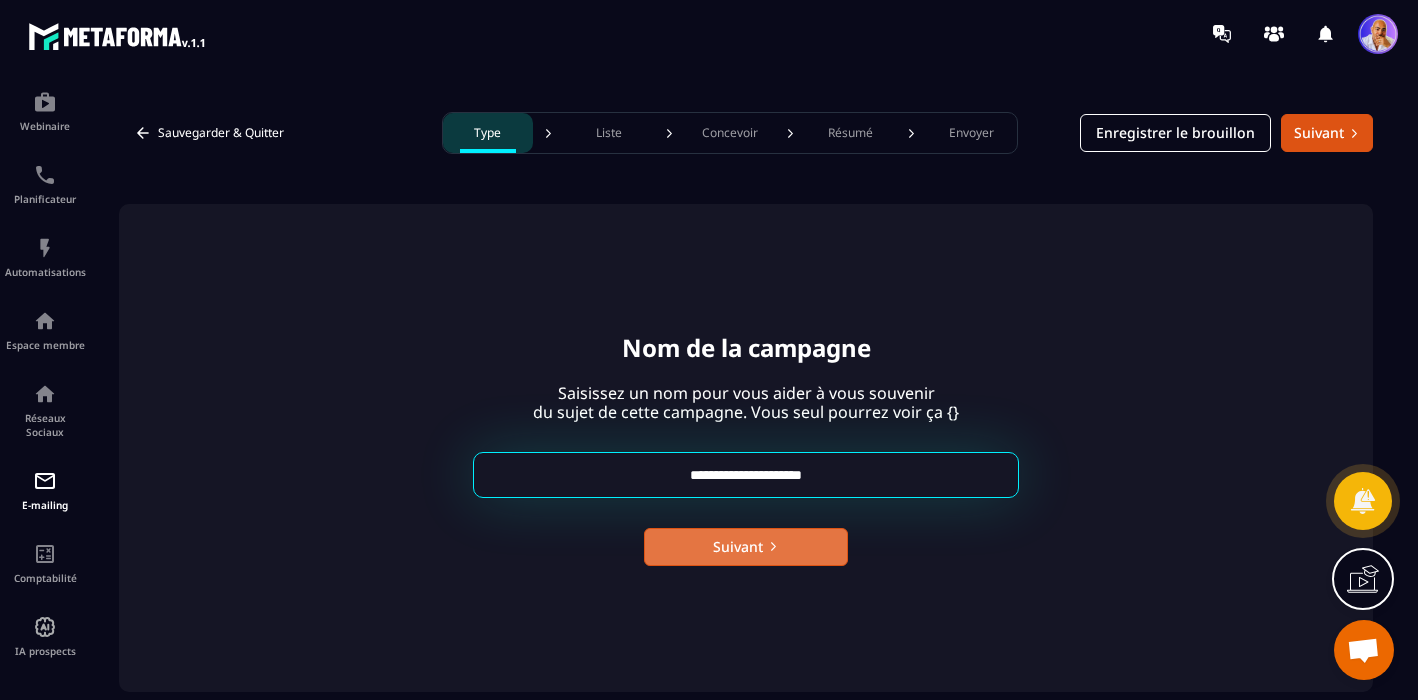 click on "Suivant" at bounding box center [746, 547] 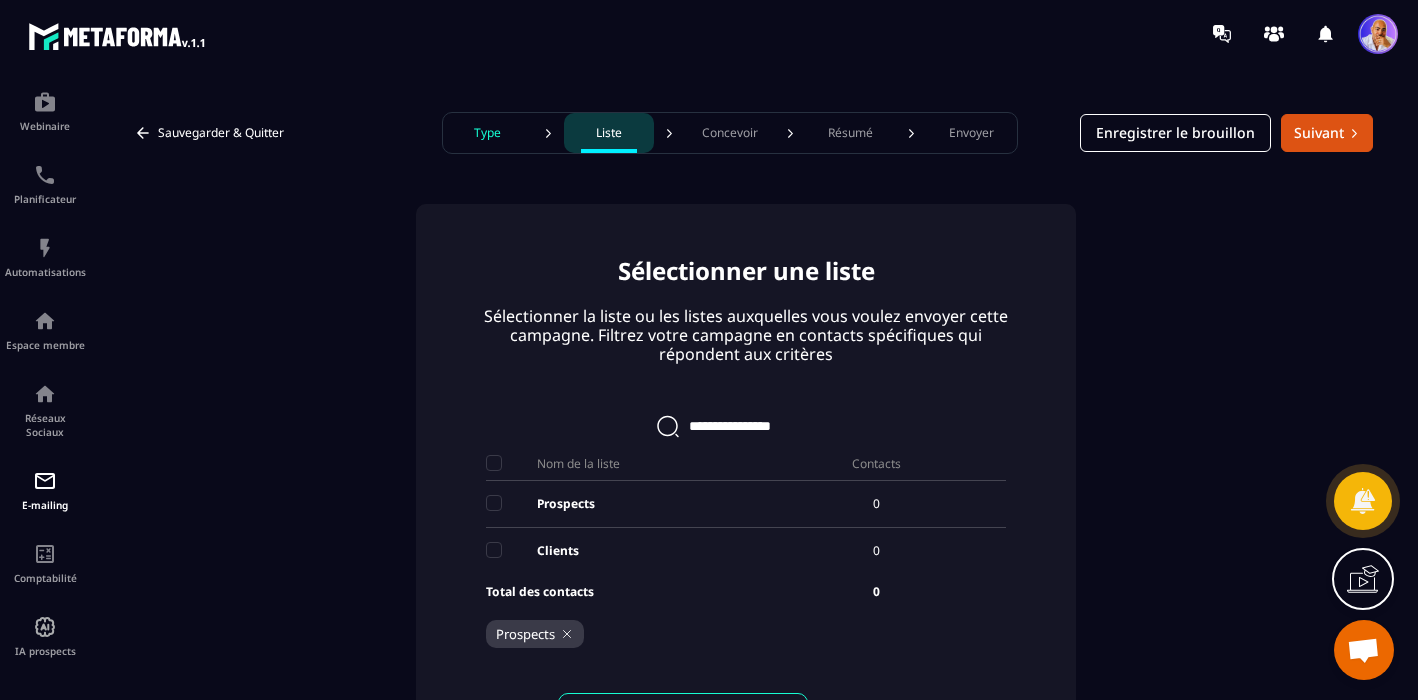 click on "Concevoir" at bounding box center (730, 133) 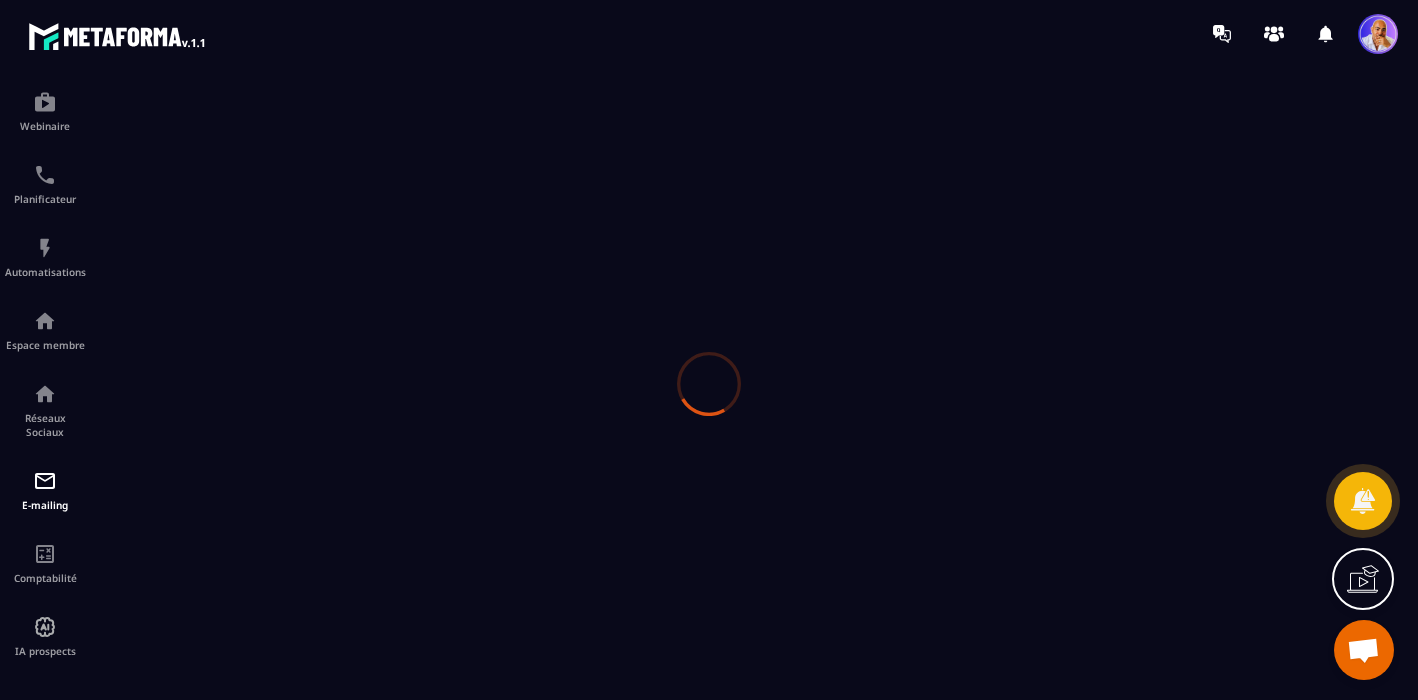scroll, scrollTop: 0, scrollLeft: 0, axis: both 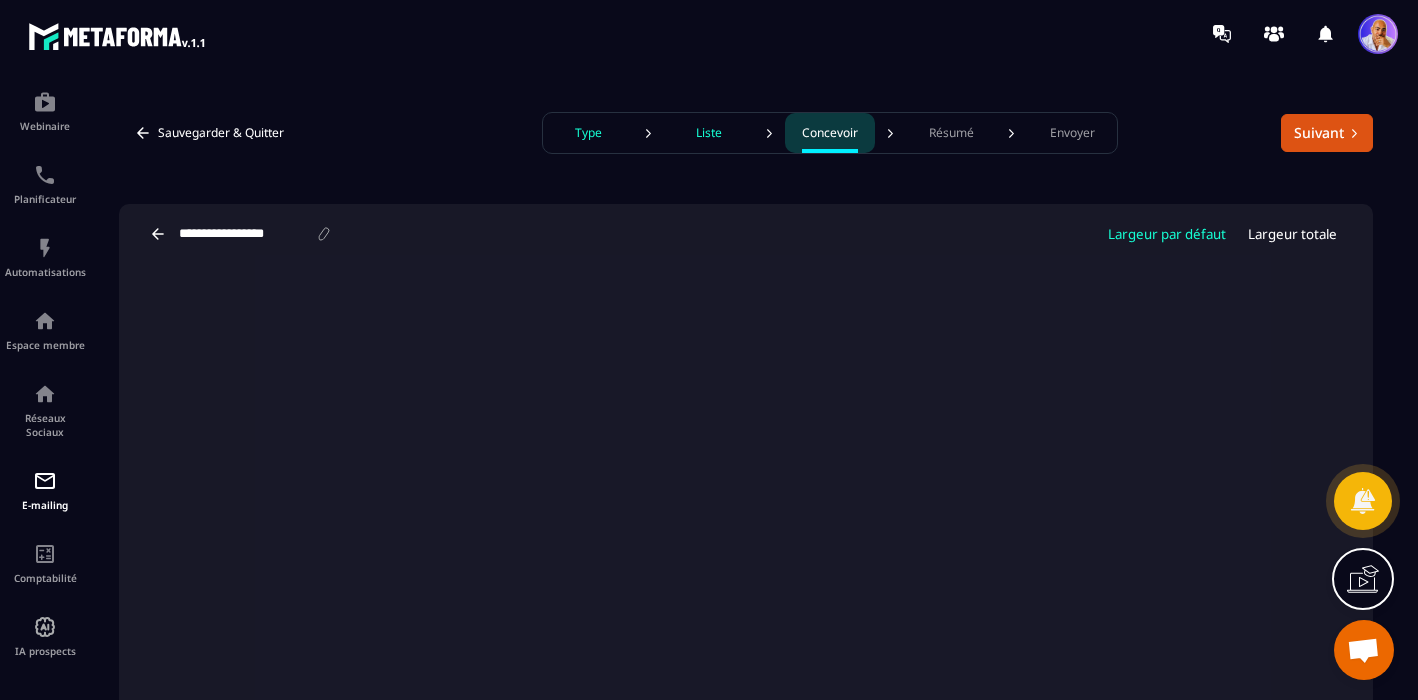 click on "Résumé" at bounding box center (951, 133) 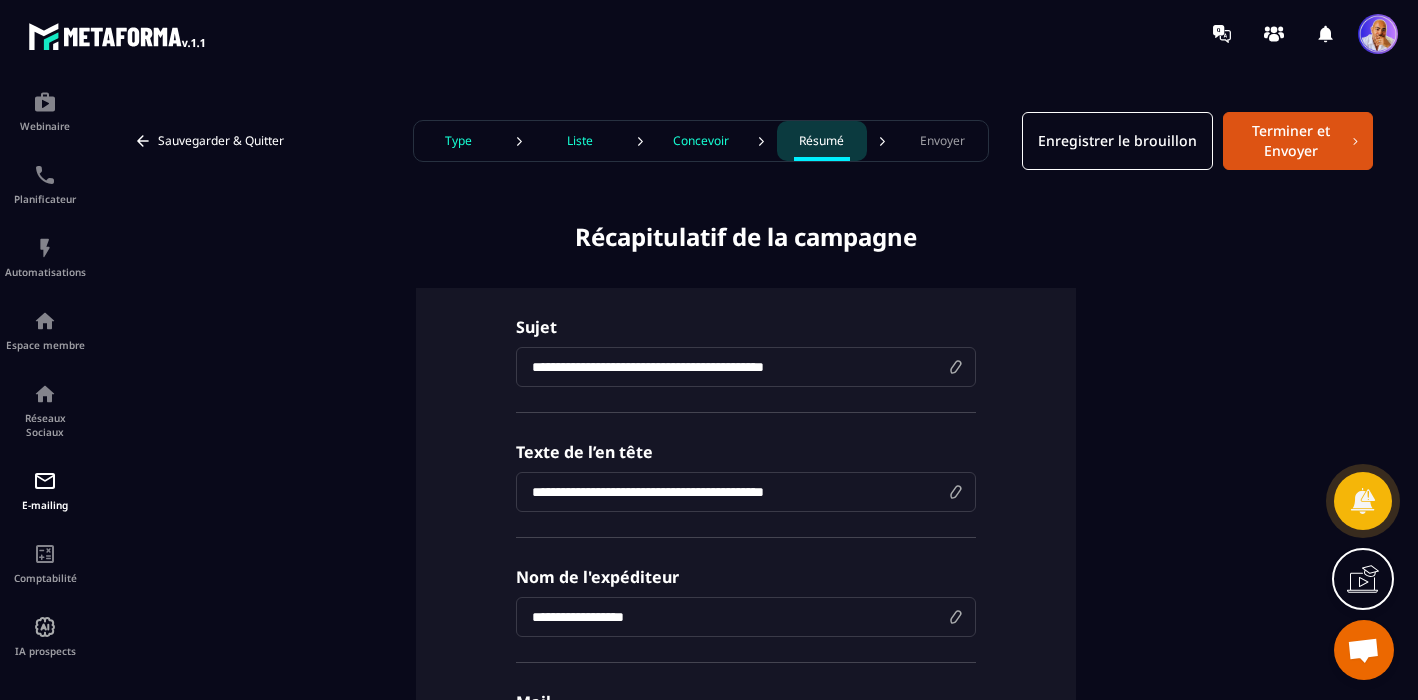 drag, startPoint x: 818, startPoint y: 370, endPoint x: 525, endPoint y: 369, distance: 293.0017 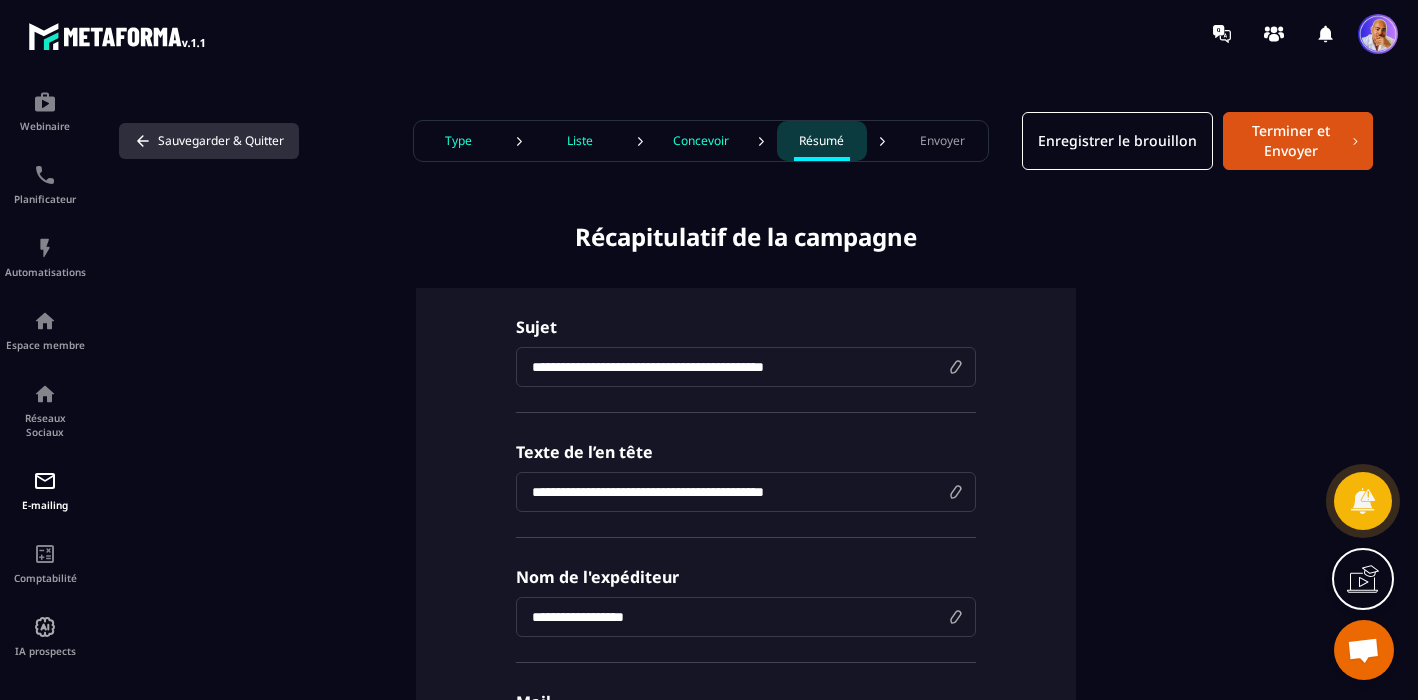 click on "Sauvegarder & Quitter" at bounding box center [209, 141] 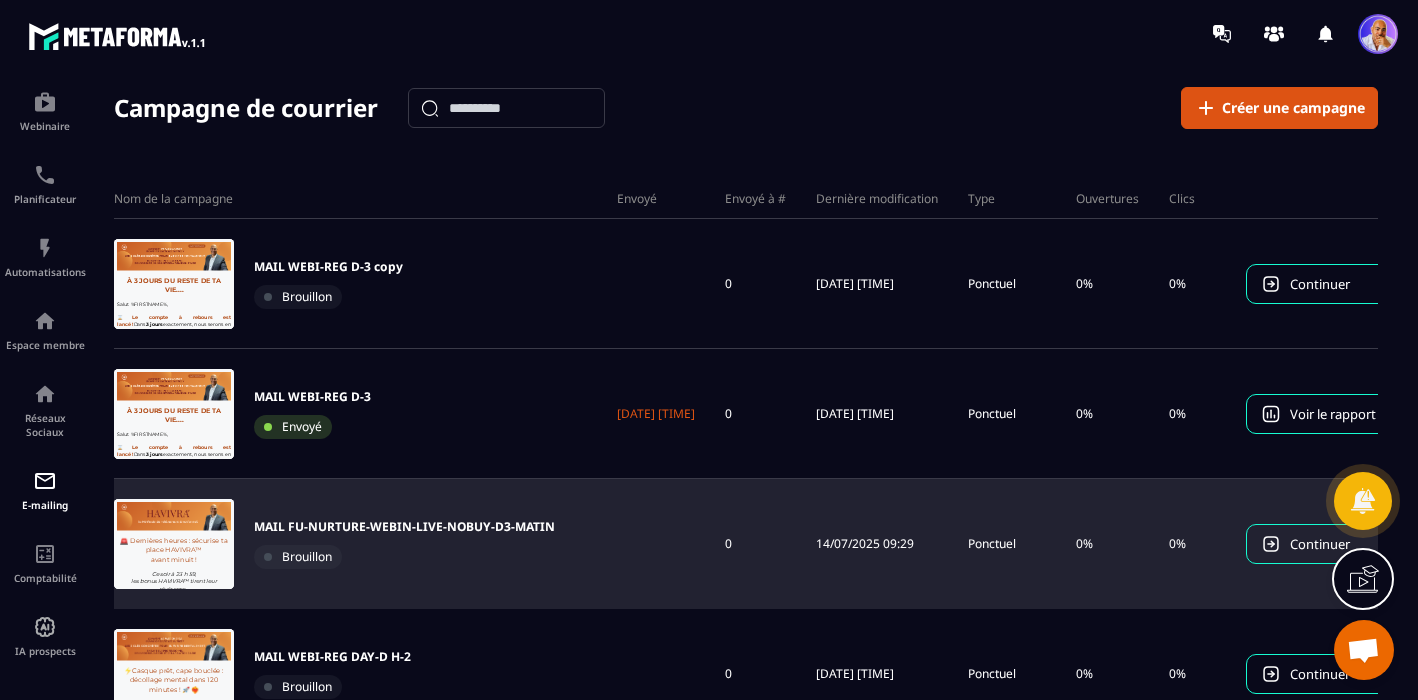 scroll, scrollTop: 859, scrollLeft: 0, axis: vertical 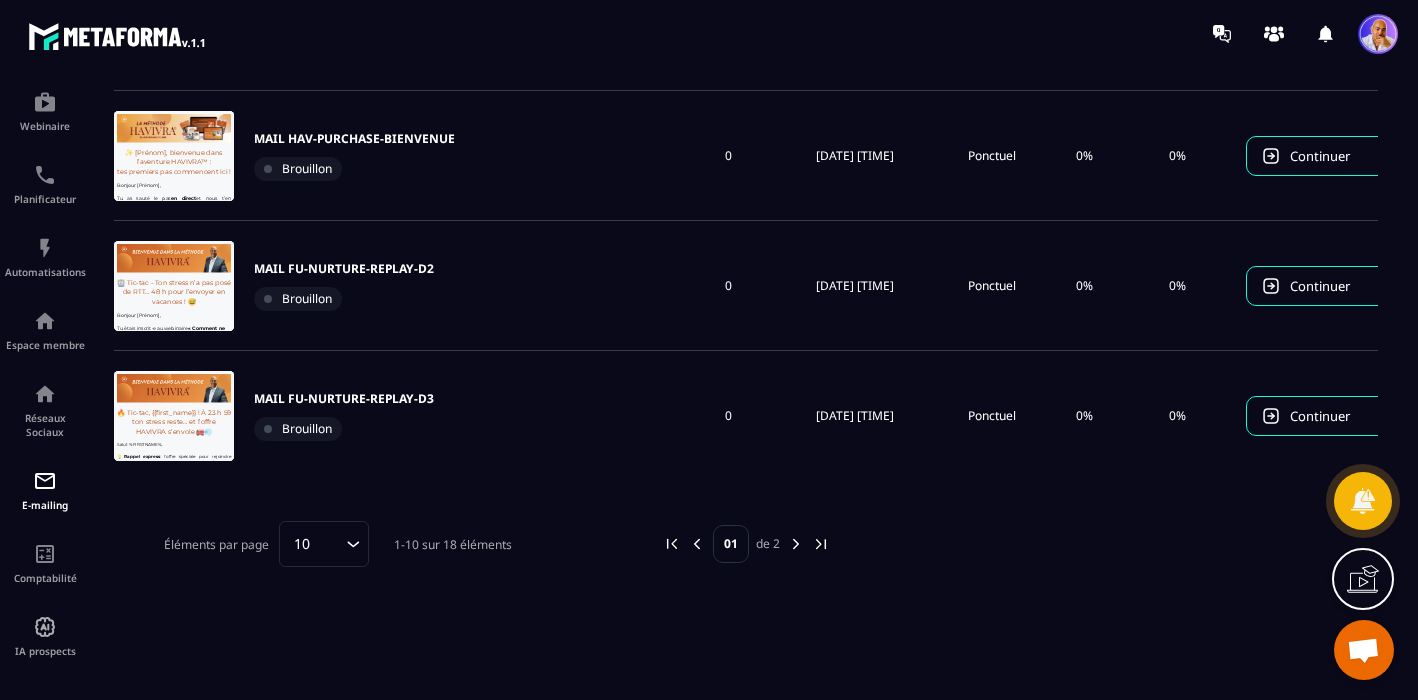 click 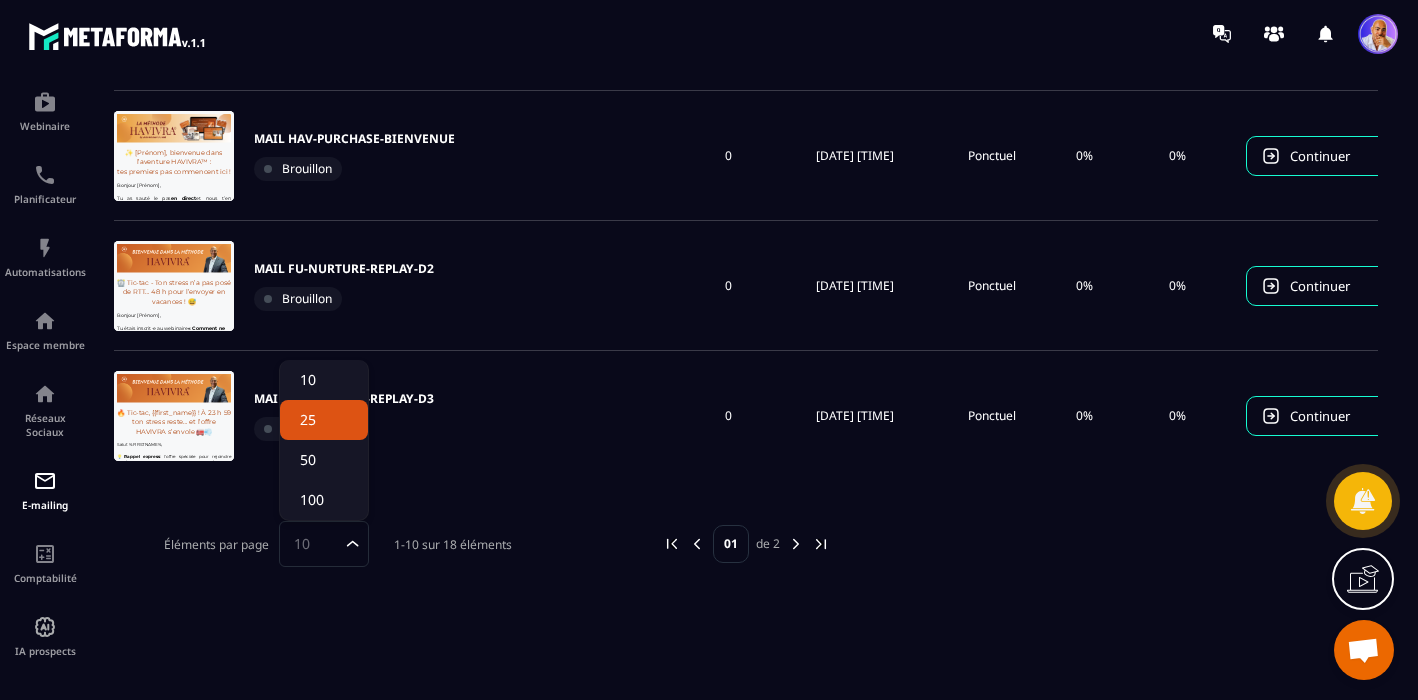 click on "25" 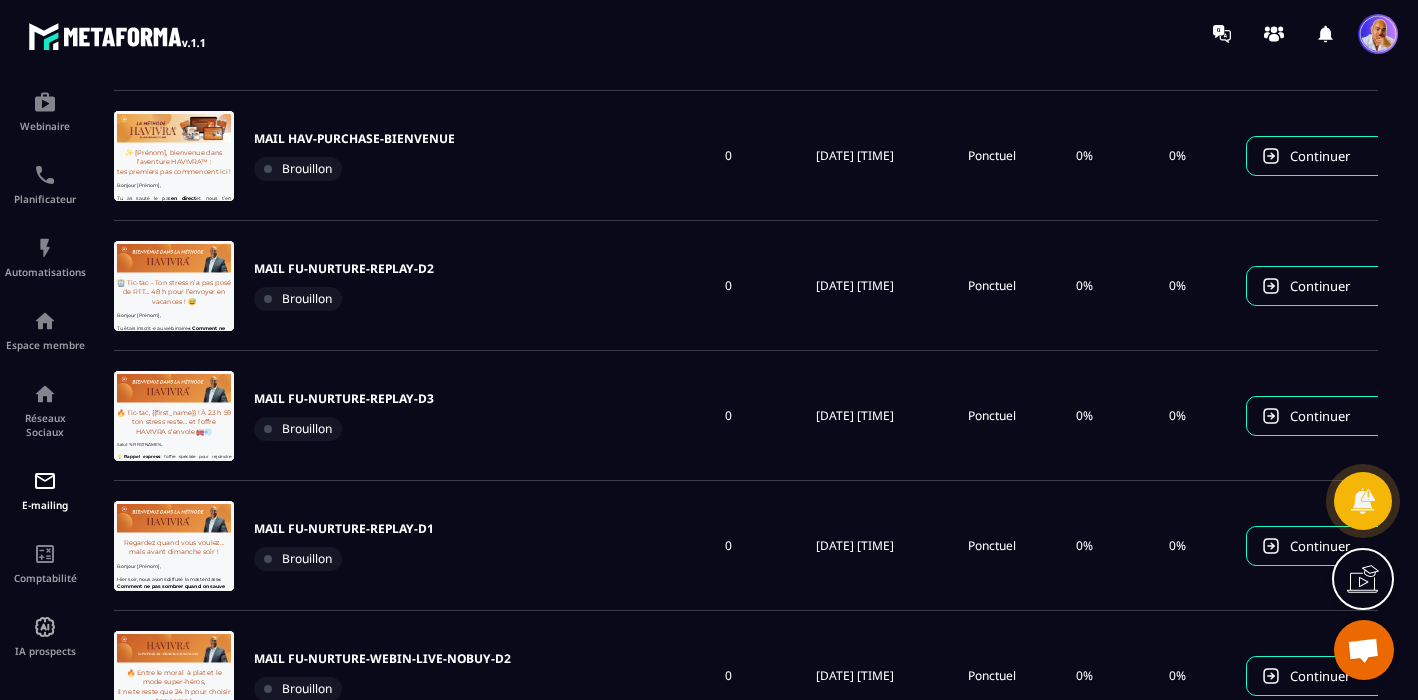 scroll, scrollTop: 0, scrollLeft: 0, axis: both 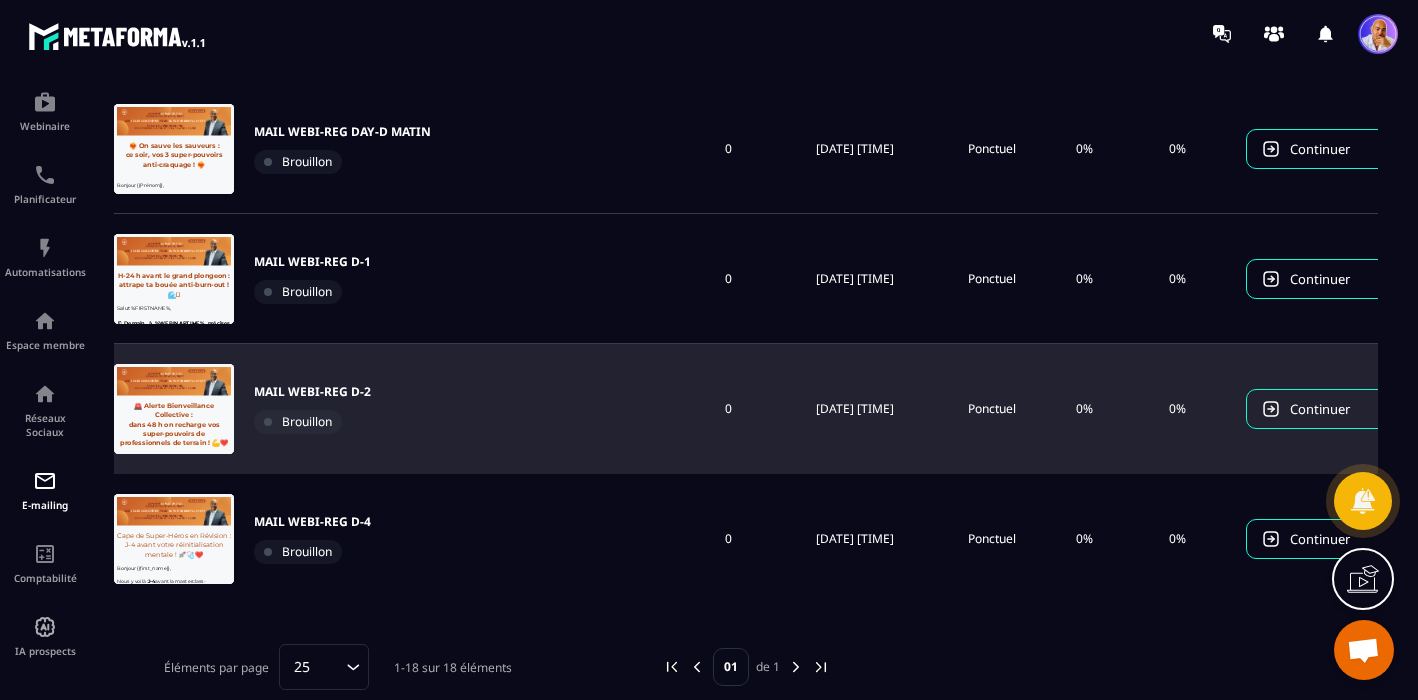 click on "MAIL WEBI-REG D-2" at bounding box center [312, 392] 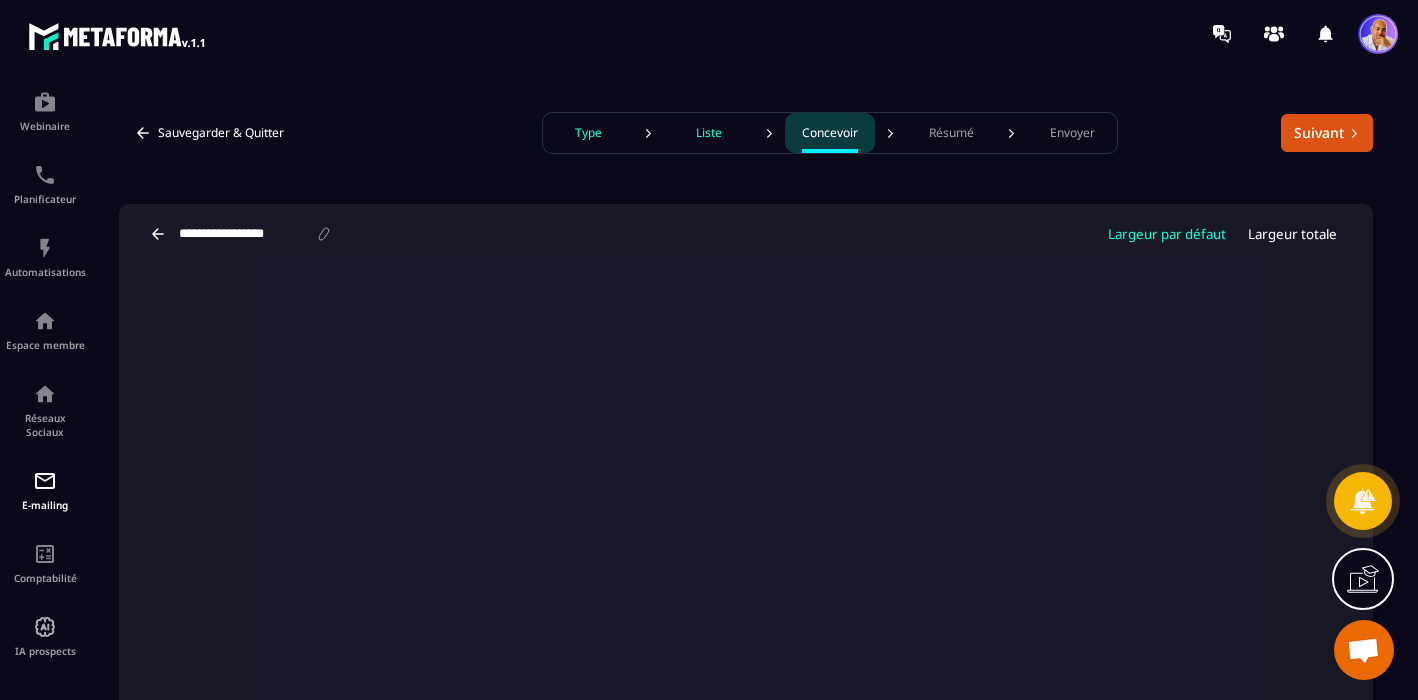 click on "Type" at bounding box center (588, 133) 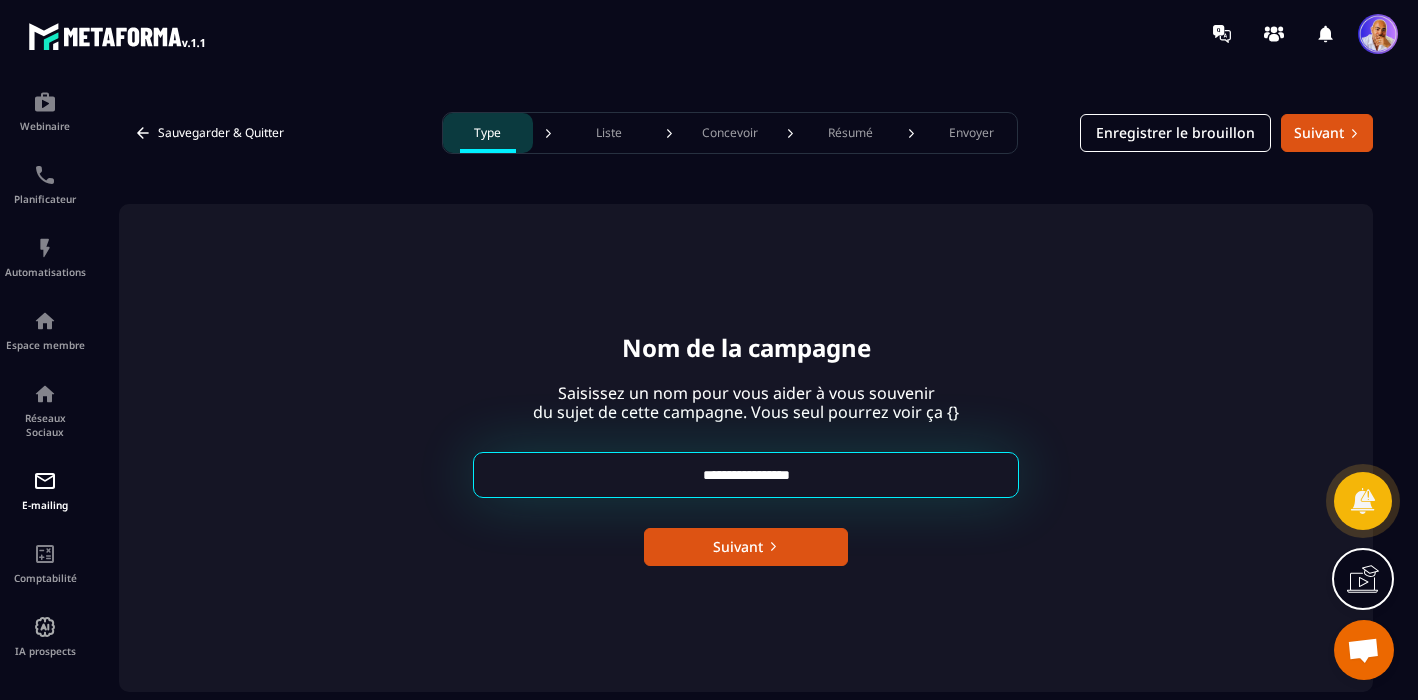 click on "**********" at bounding box center [746, 475] 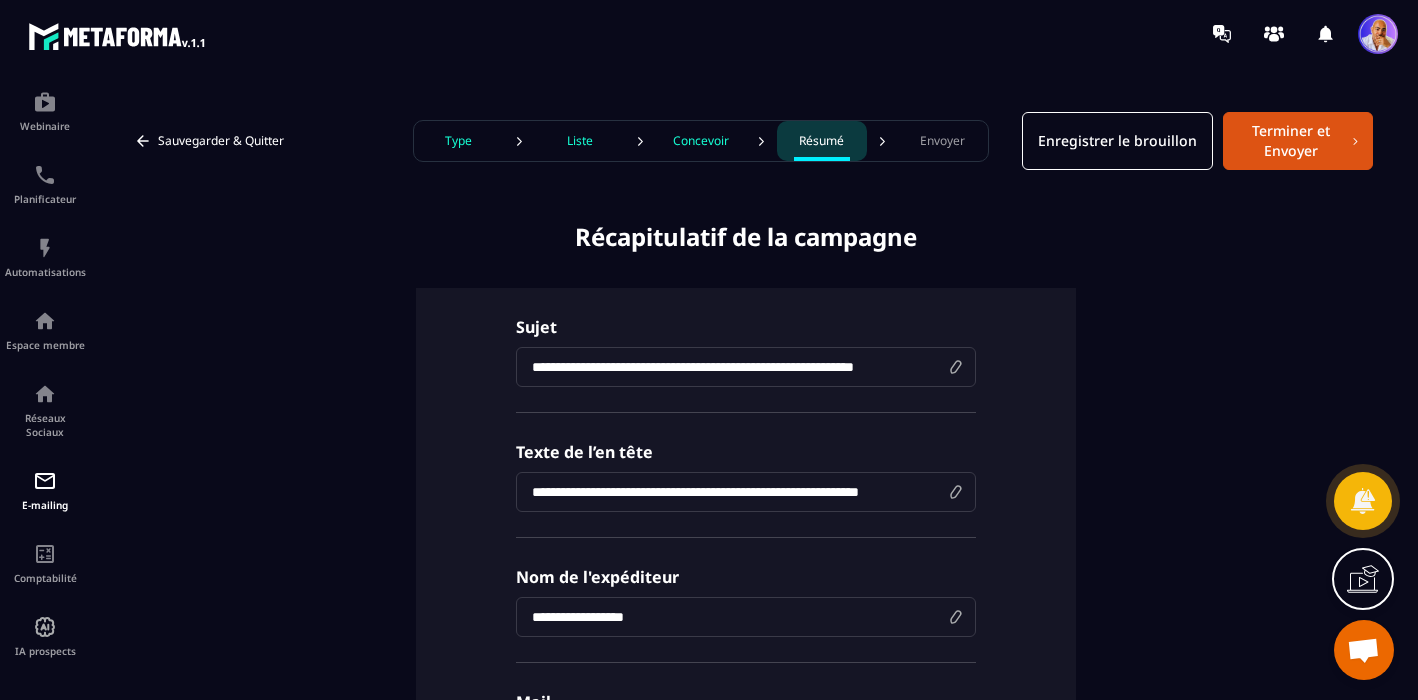 click on "**********" at bounding box center [746, 367] 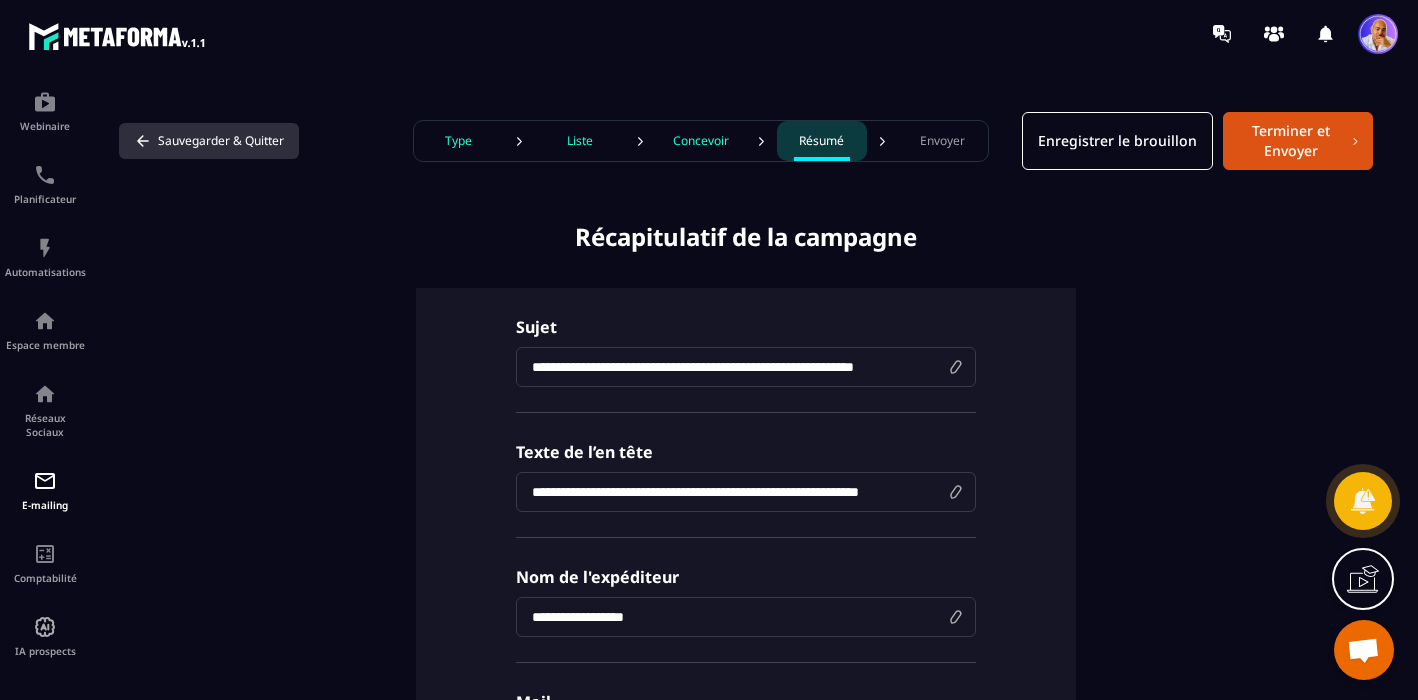 click 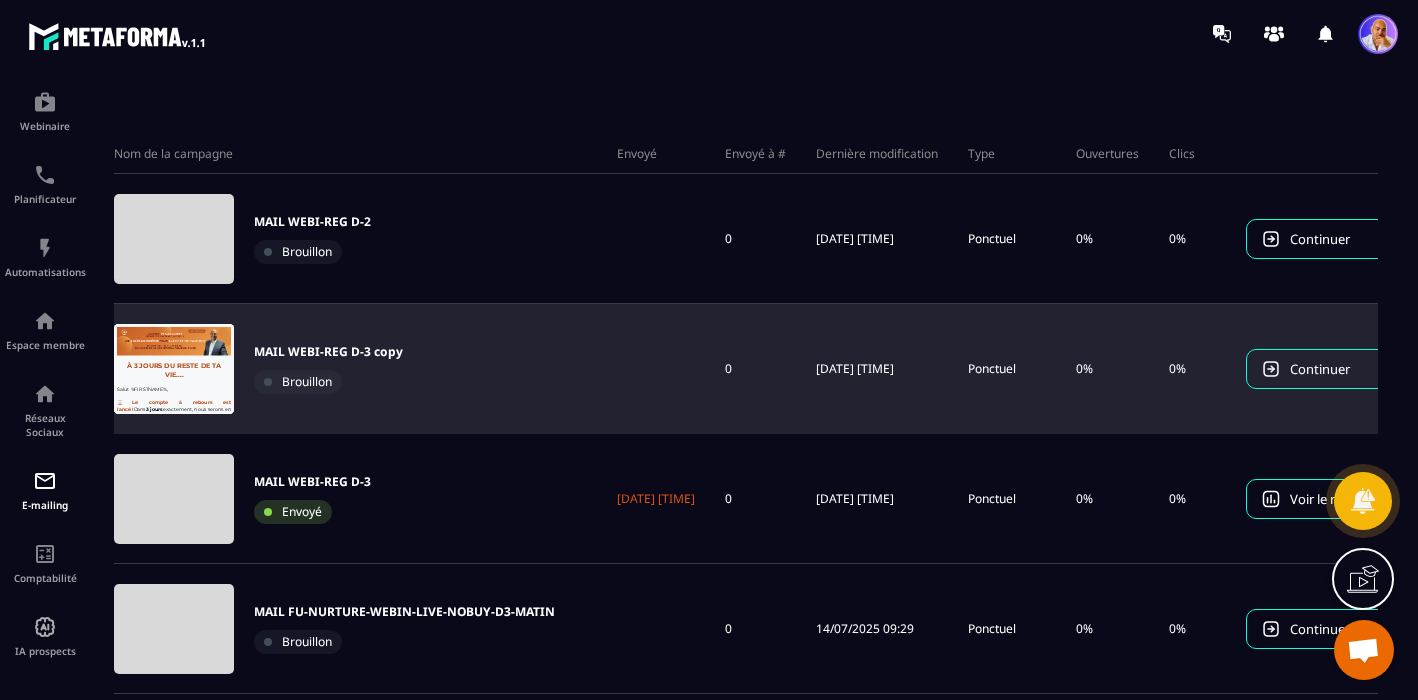 scroll, scrollTop: 338, scrollLeft: 0, axis: vertical 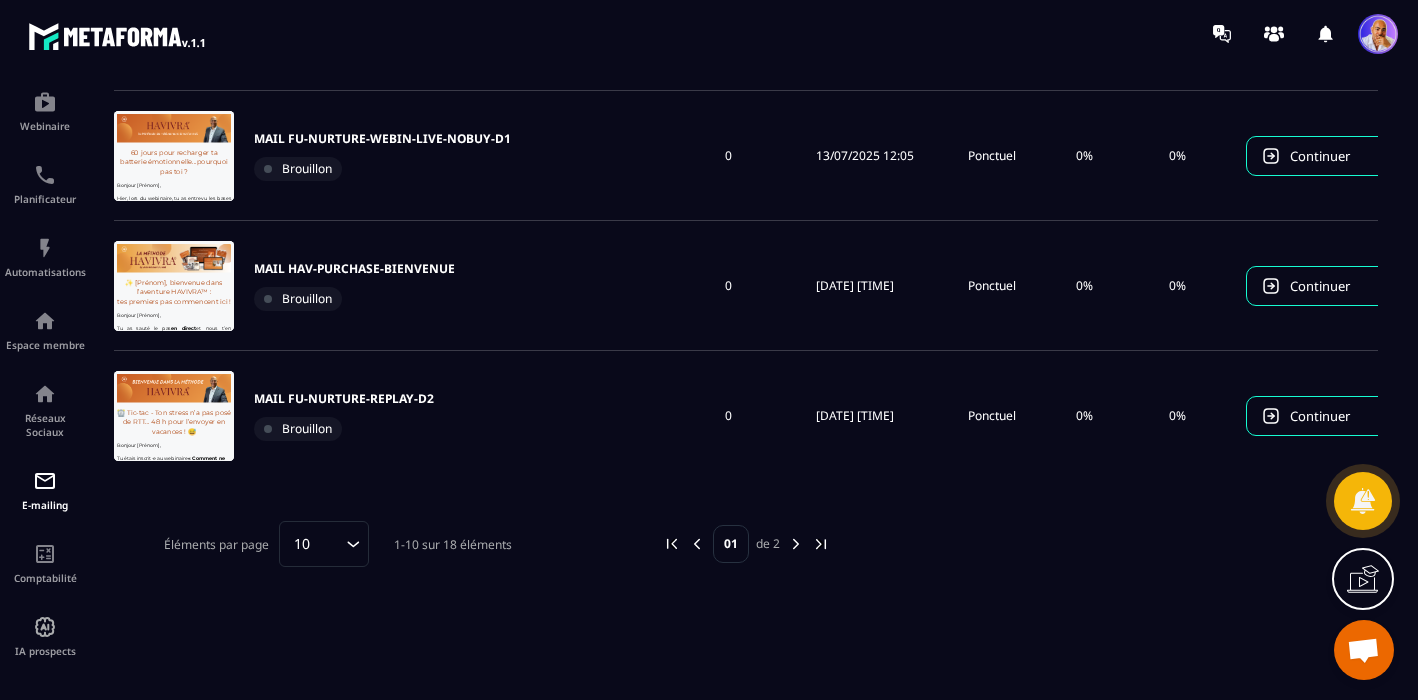 click 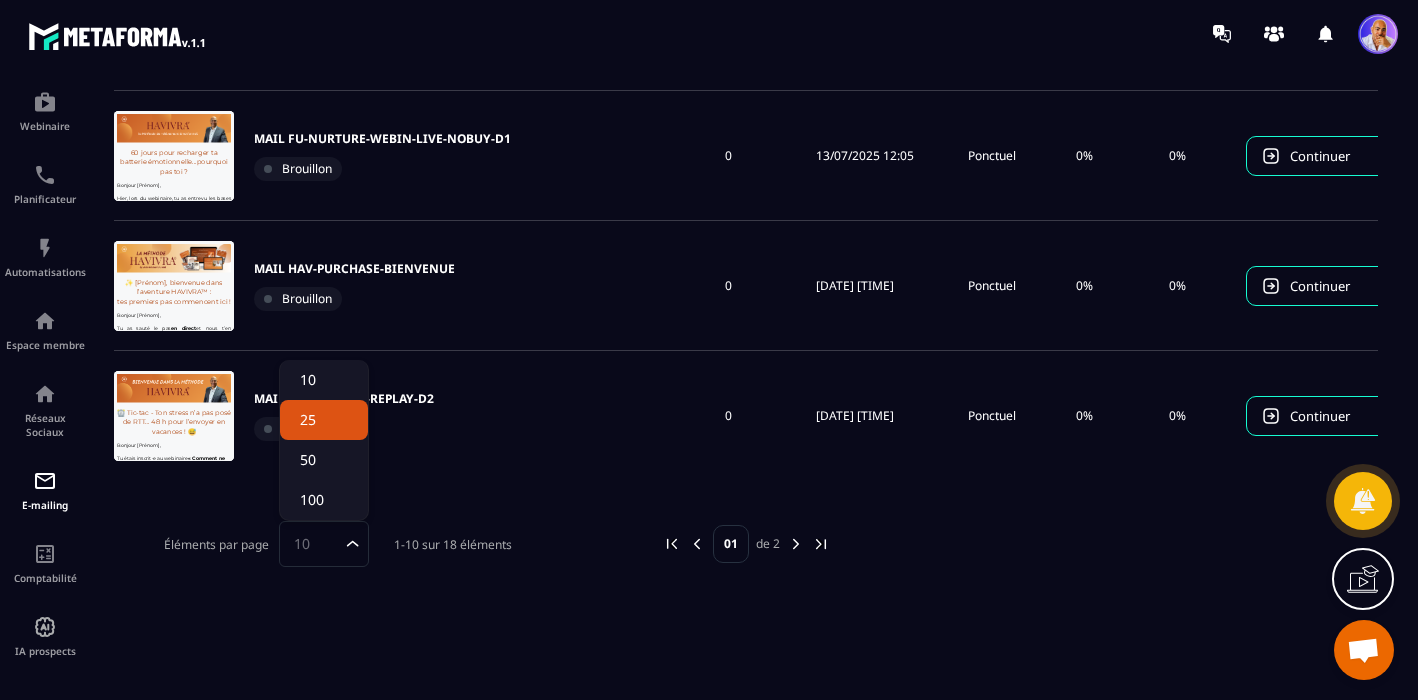 click on "25" 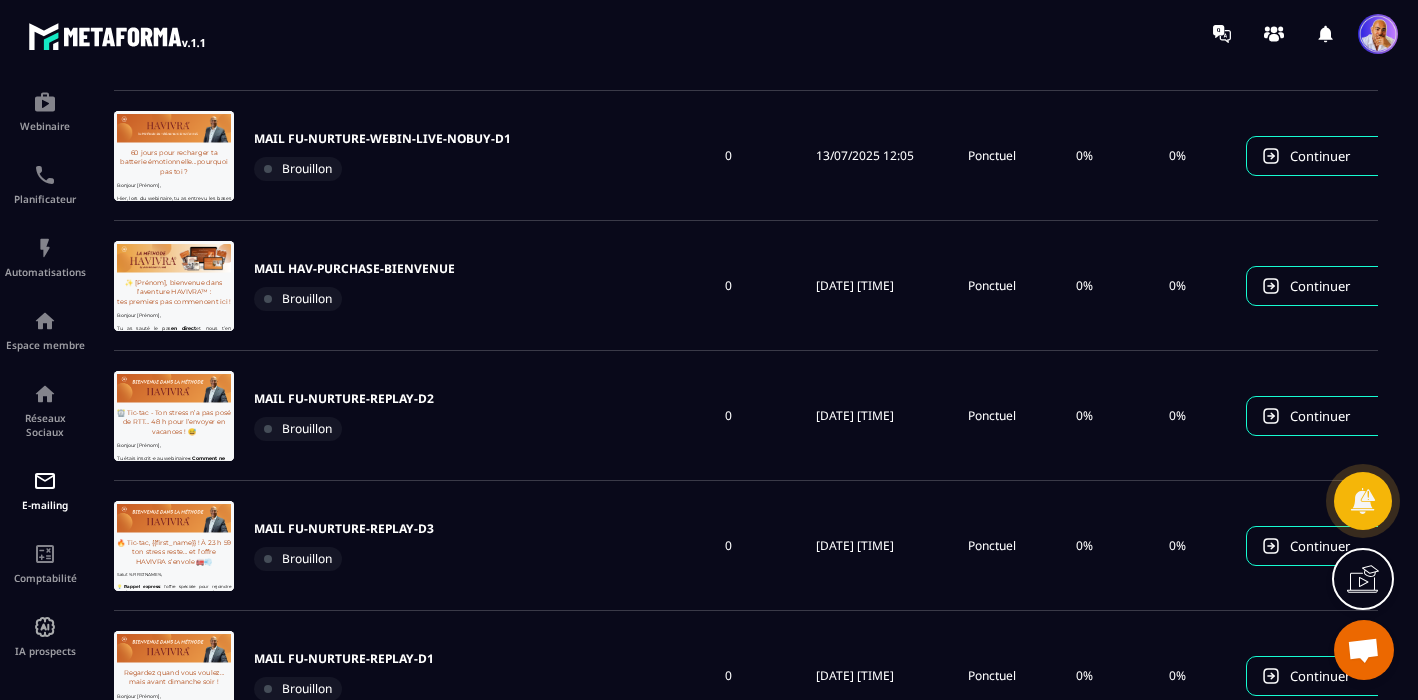 scroll, scrollTop: 0, scrollLeft: 0, axis: both 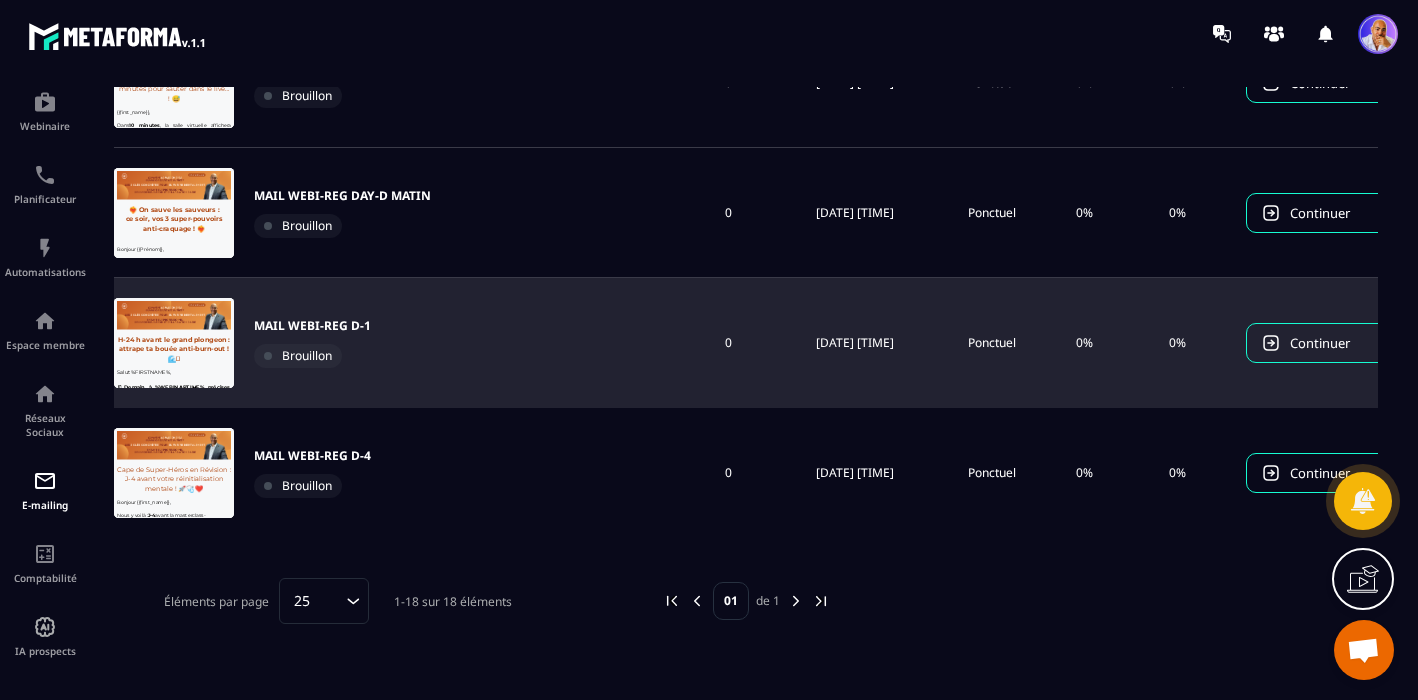 click on "MAIL WEBI-REG D-1" at bounding box center (312, 326) 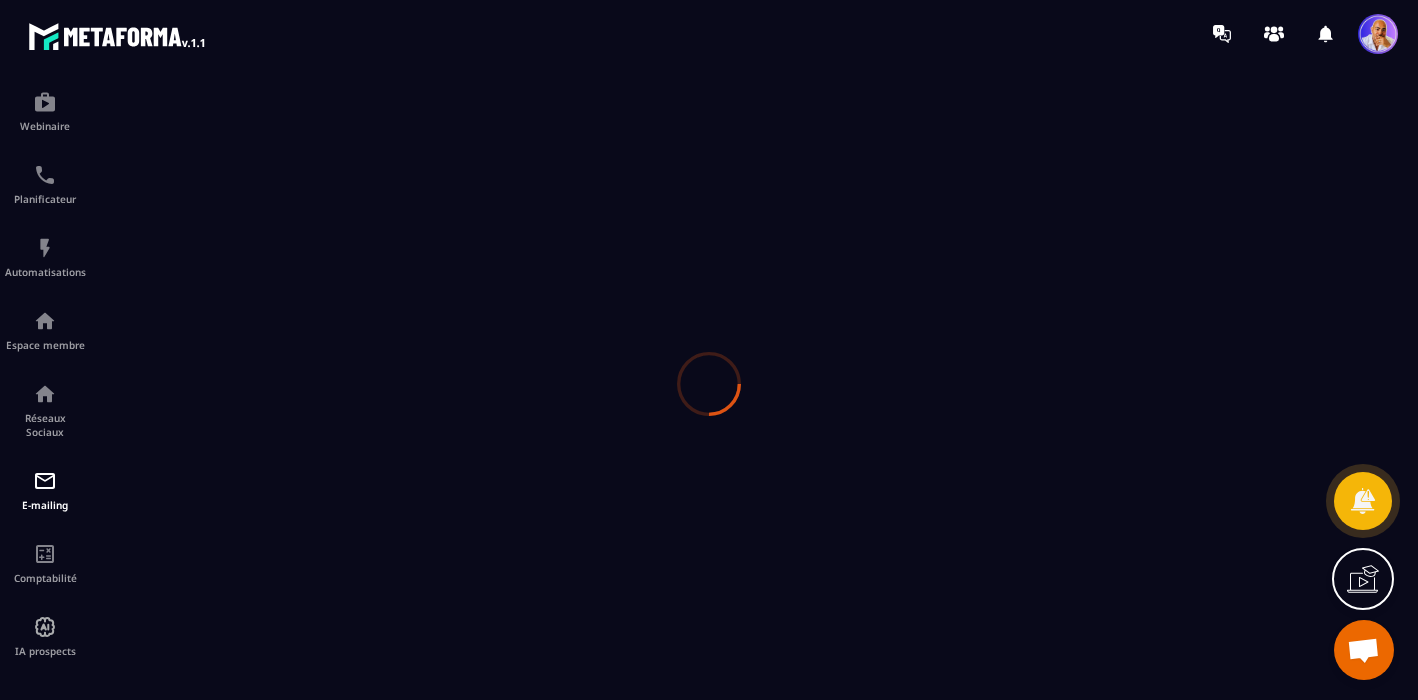 scroll, scrollTop: 0, scrollLeft: 0, axis: both 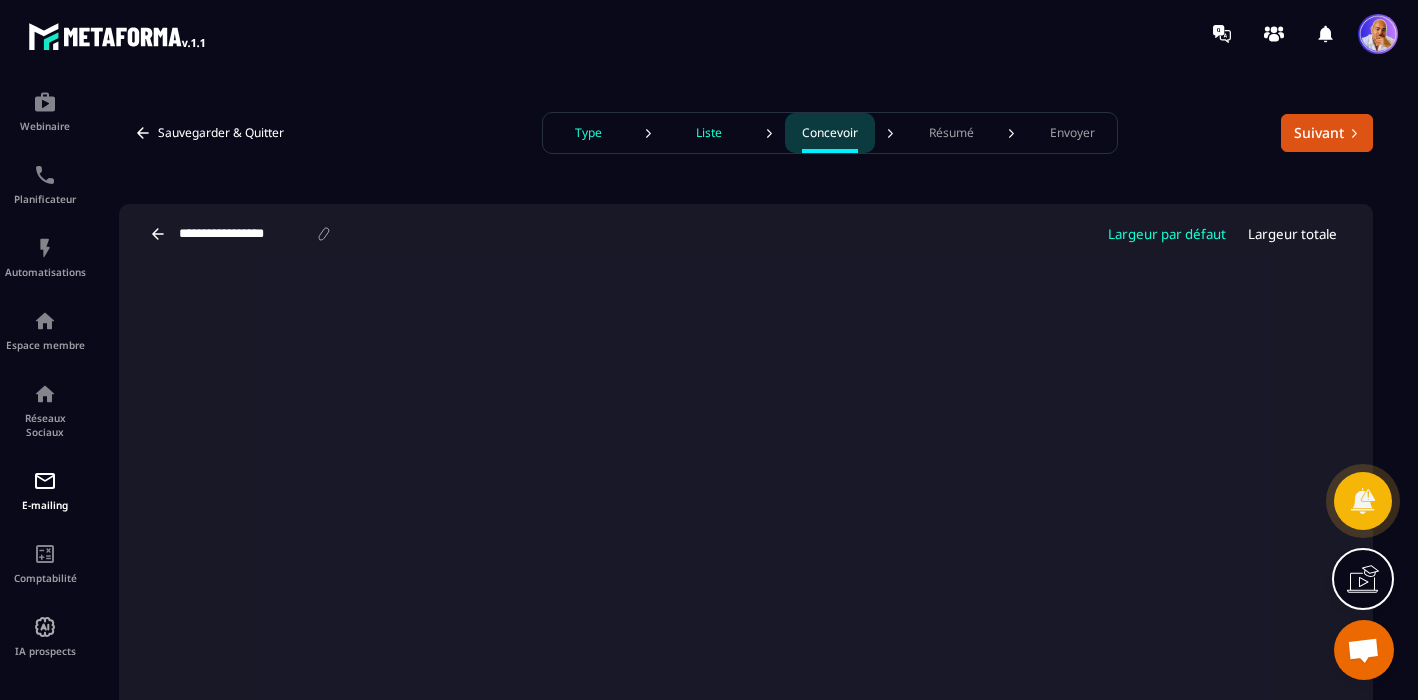 click on "Type" at bounding box center [588, 133] 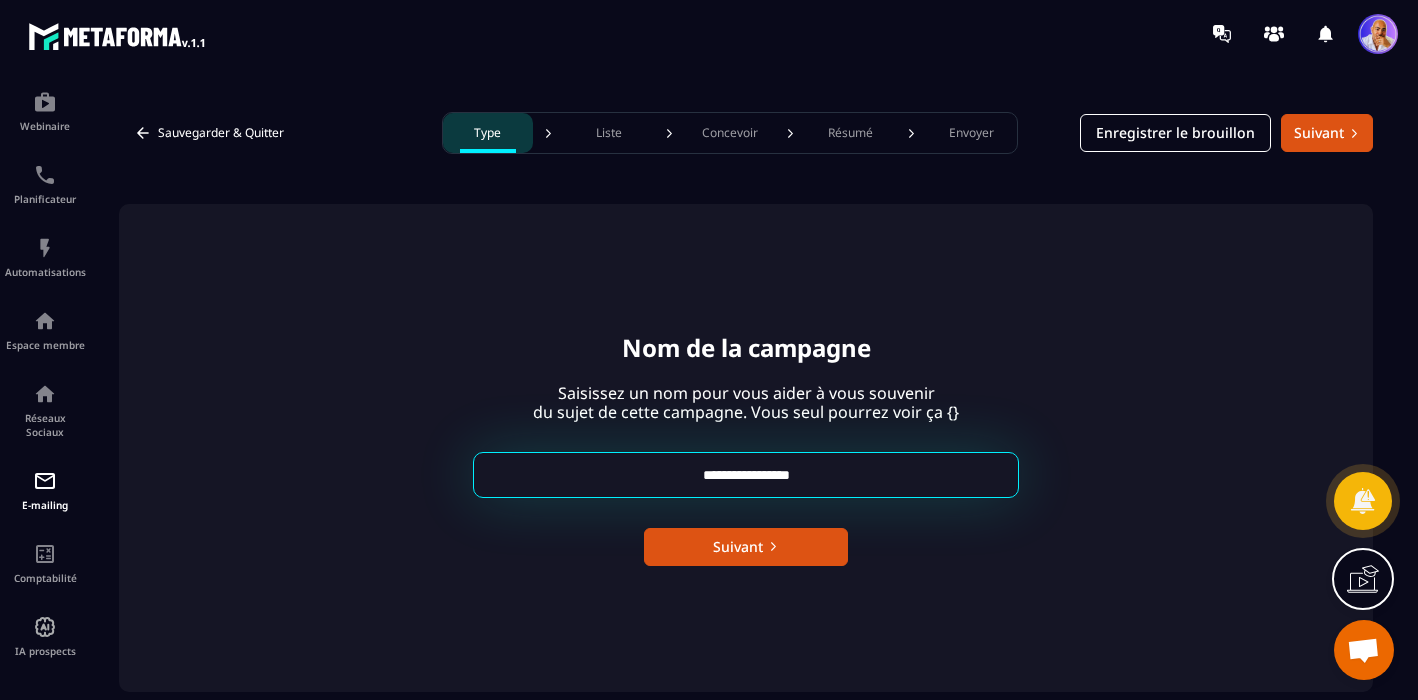 click on "**********" at bounding box center [746, 475] 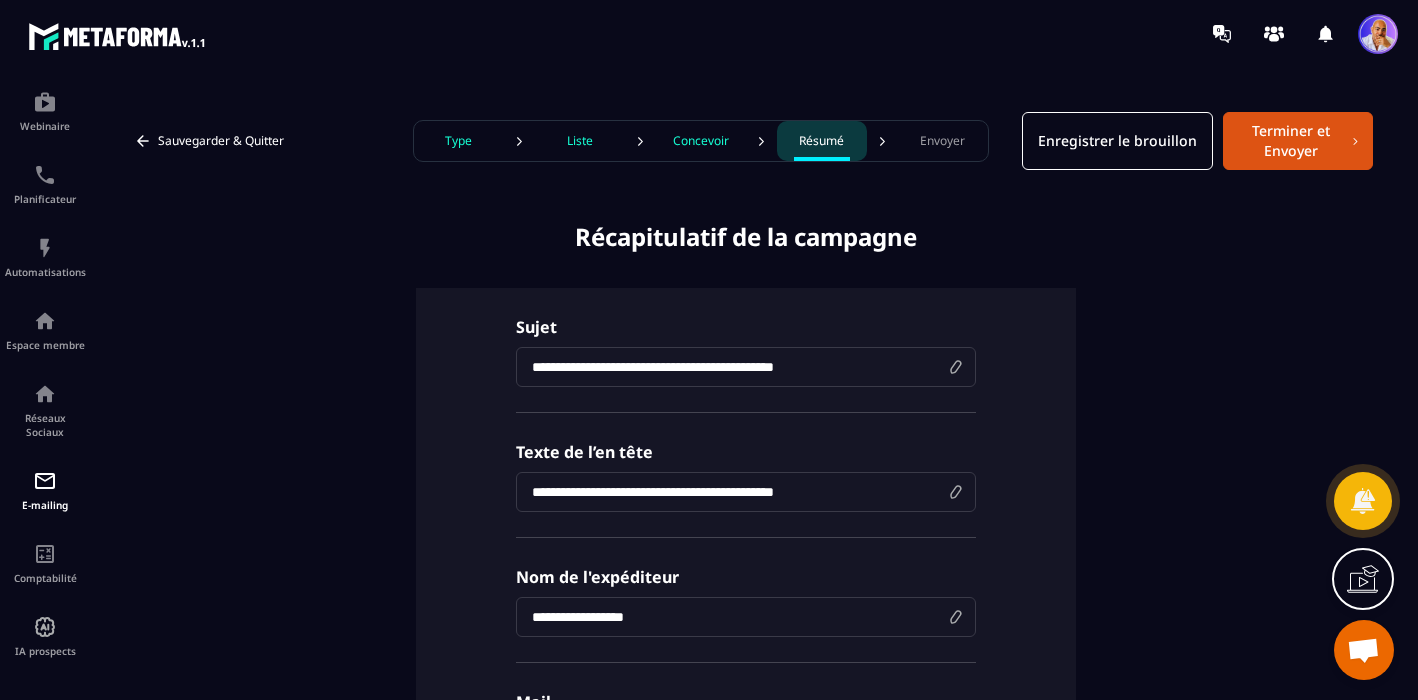 click on "**********" at bounding box center (746, 367) 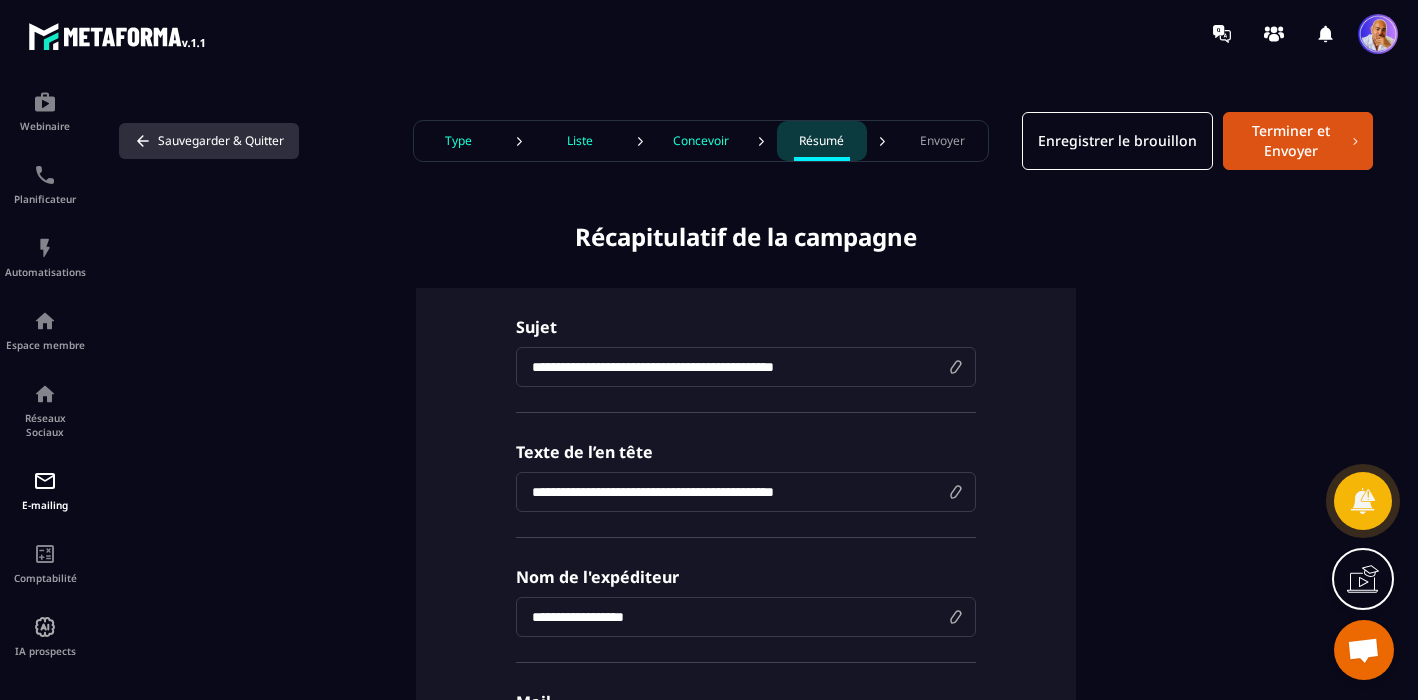 click 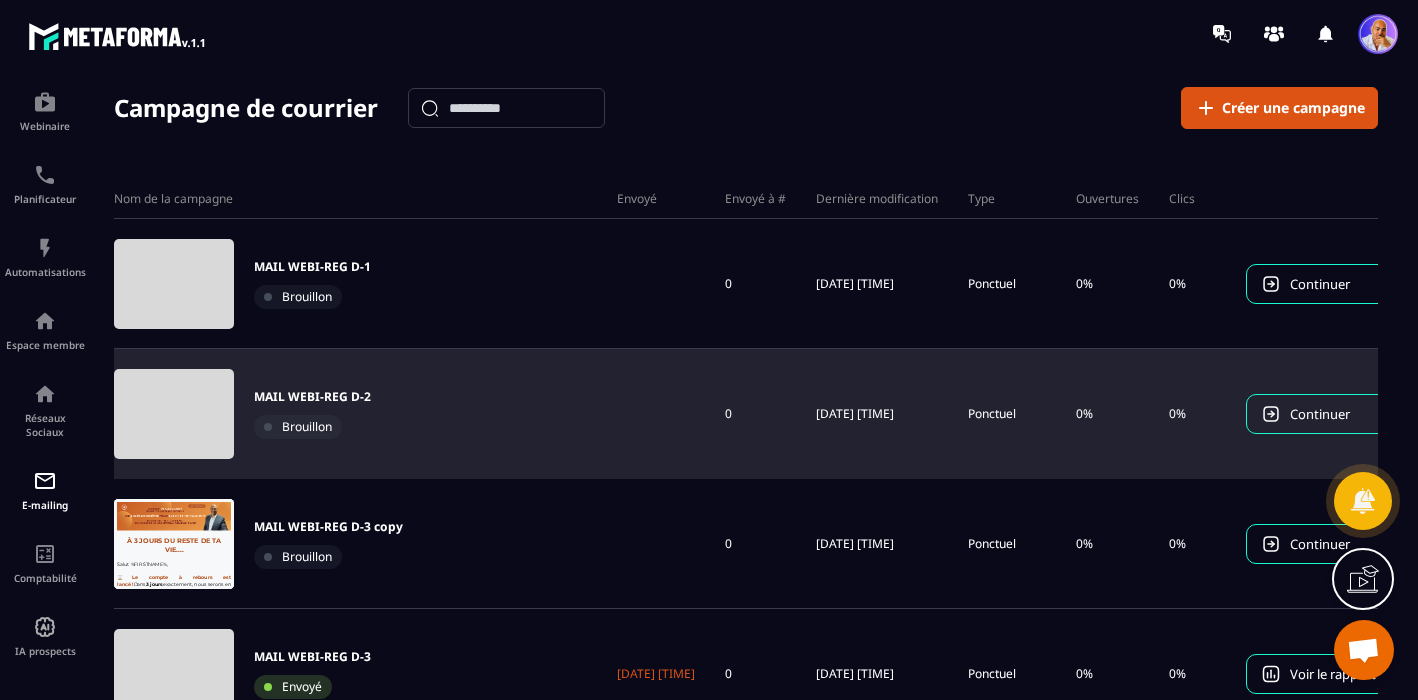 scroll, scrollTop: 373, scrollLeft: 0, axis: vertical 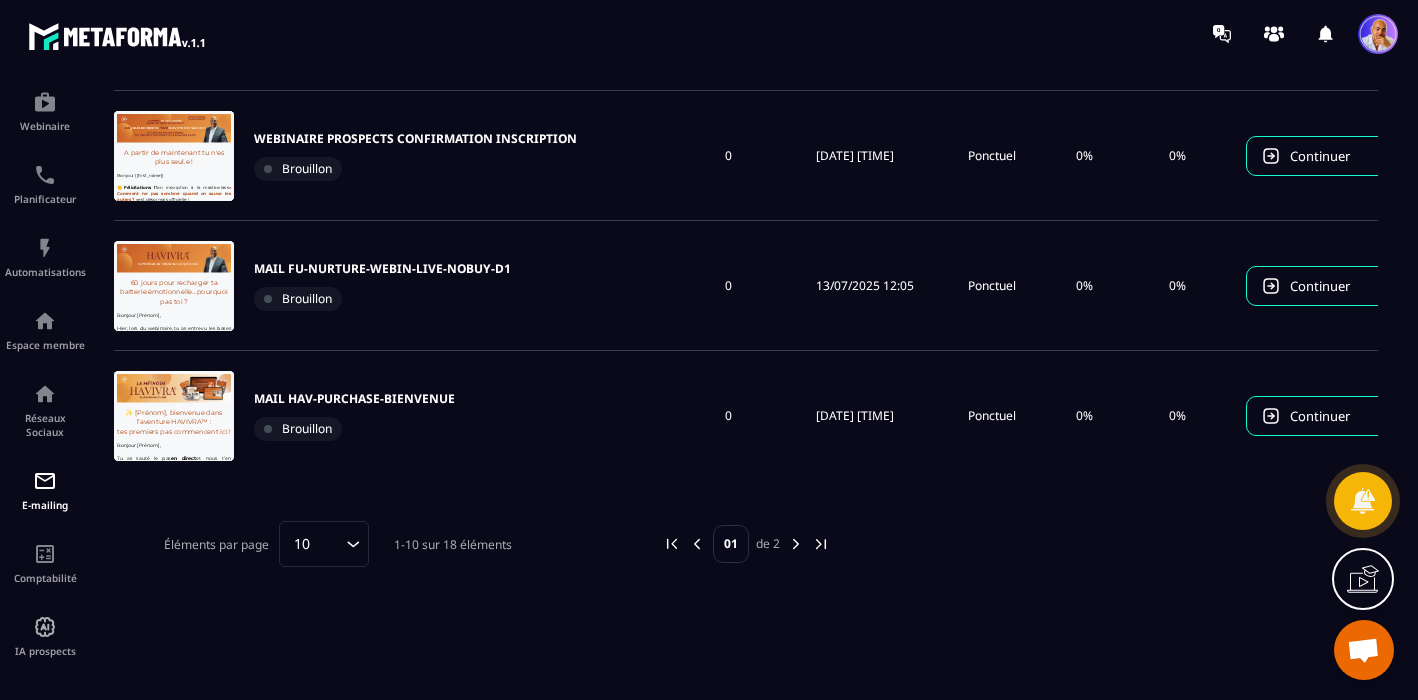 click 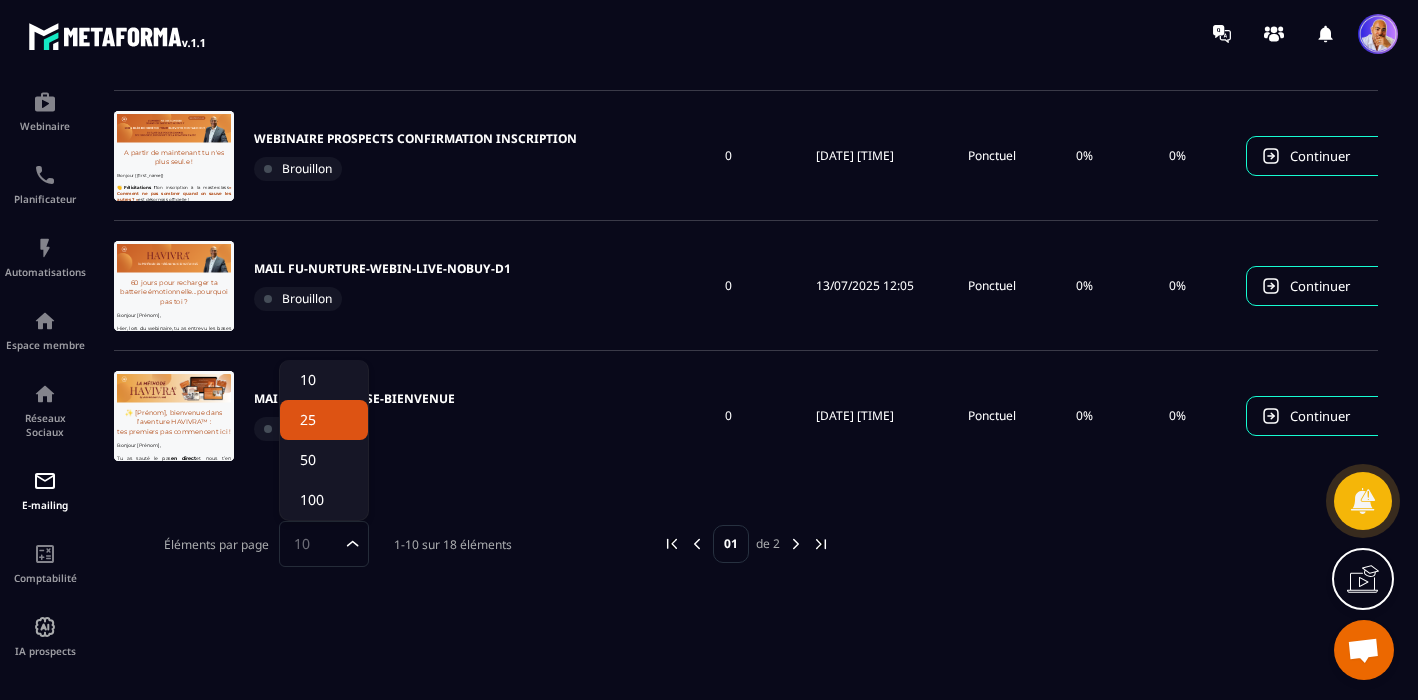 click on "25" 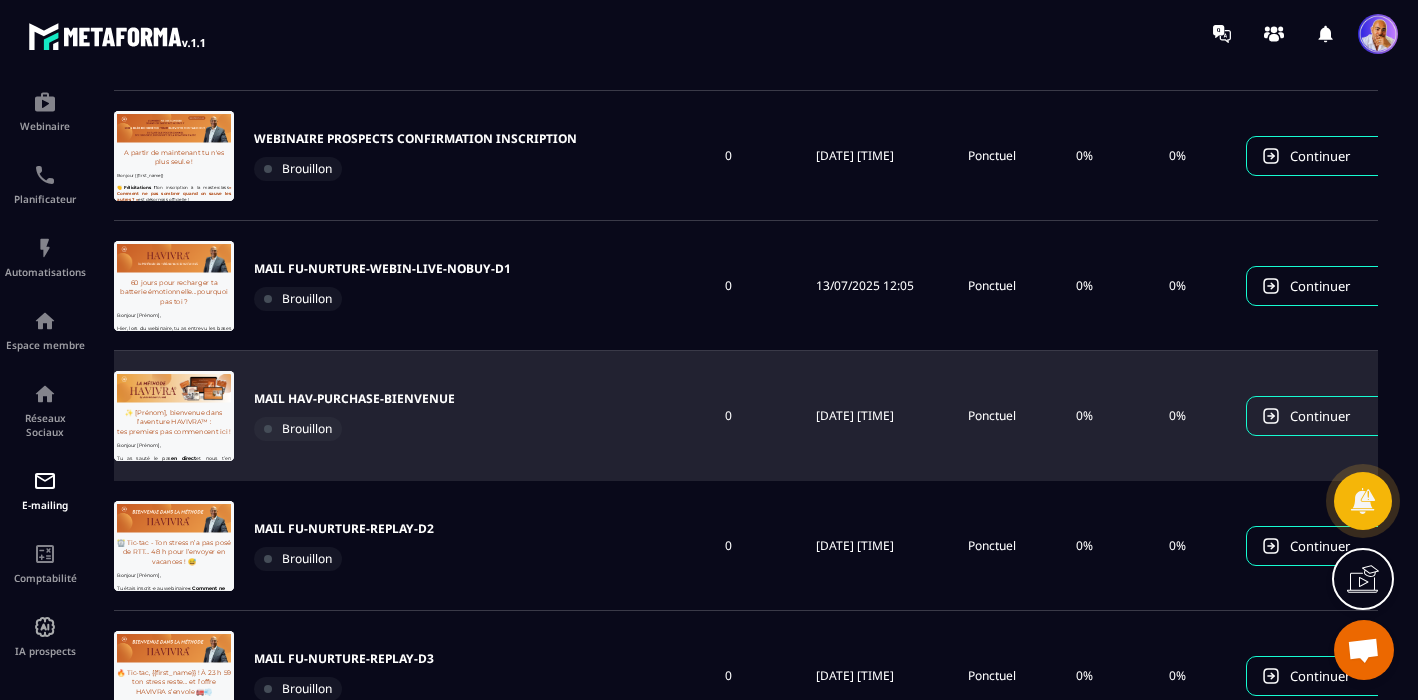 scroll, scrollTop: 0, scrollLeft: 0, axis: both 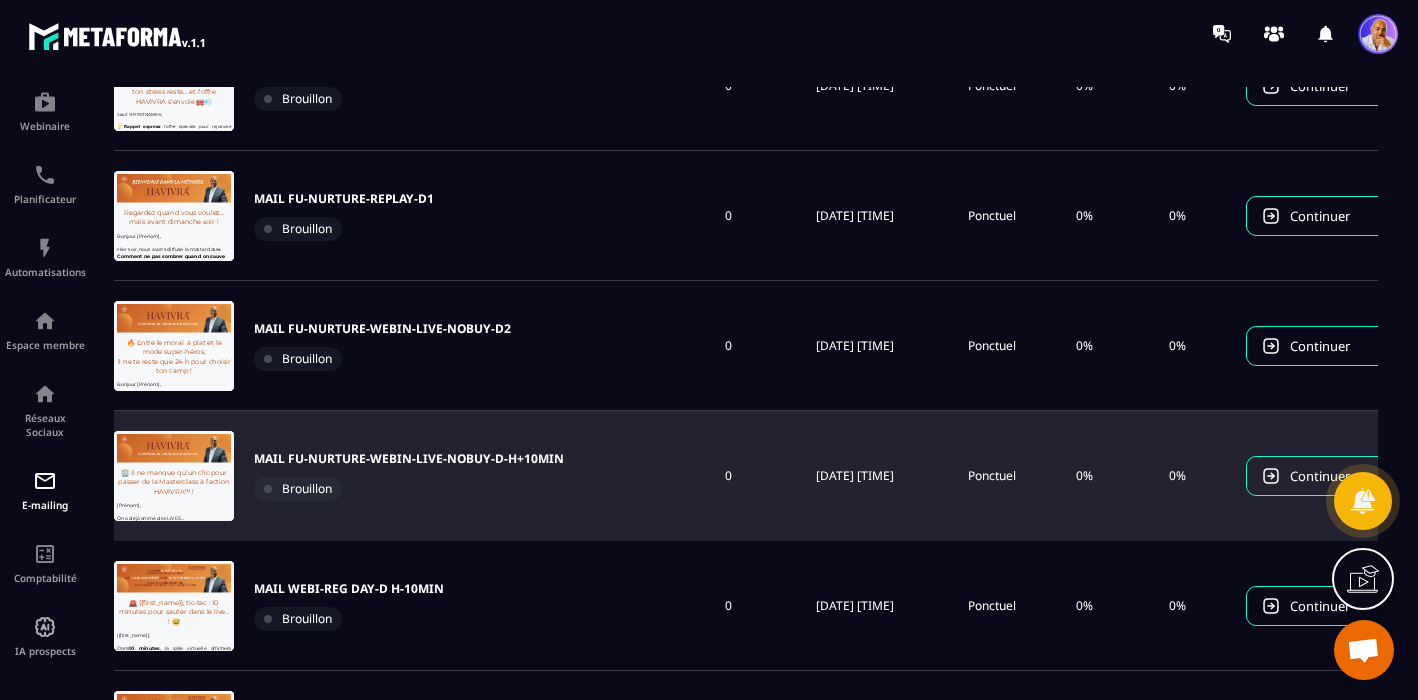 click on "MAIL FU-NURTURE-WEBIN-LIVE-NOBUY-D-H+10MIN" at bounding box center [409, 459] 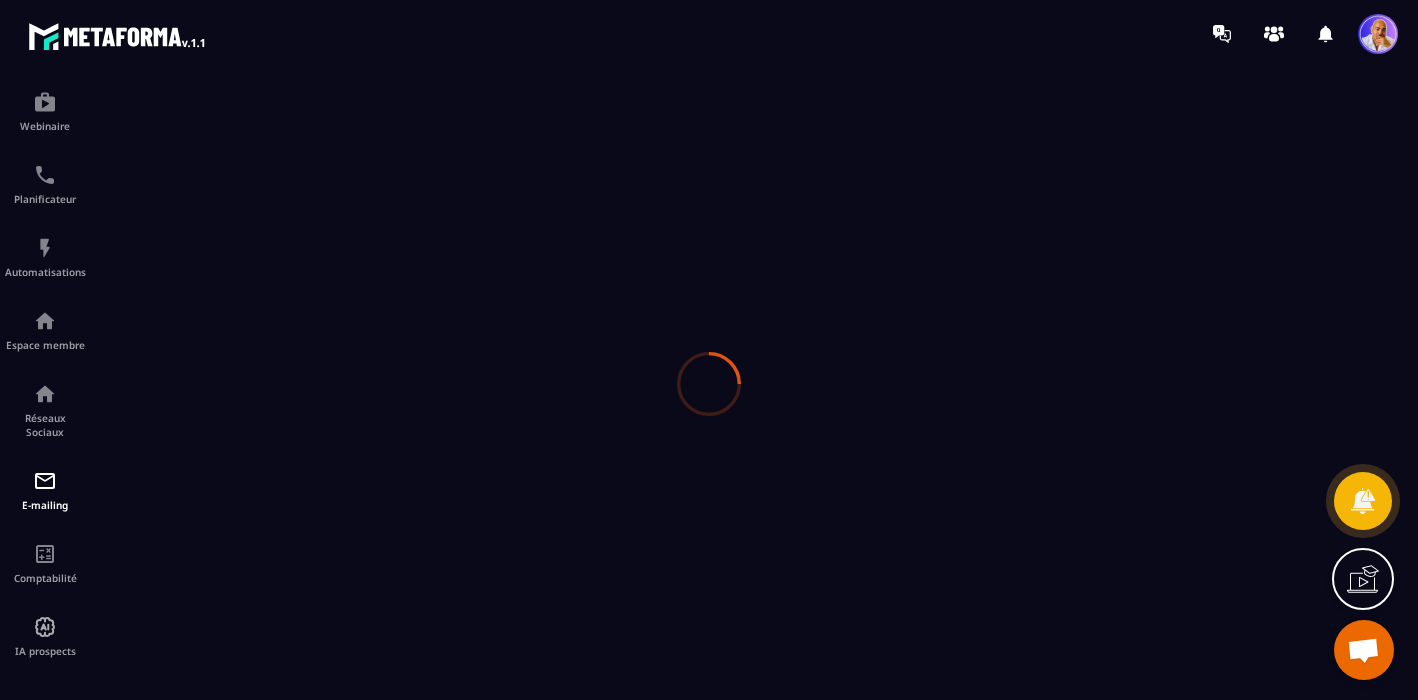 scroll, scrollTop: 0, scrollLeft: 0, axis: both 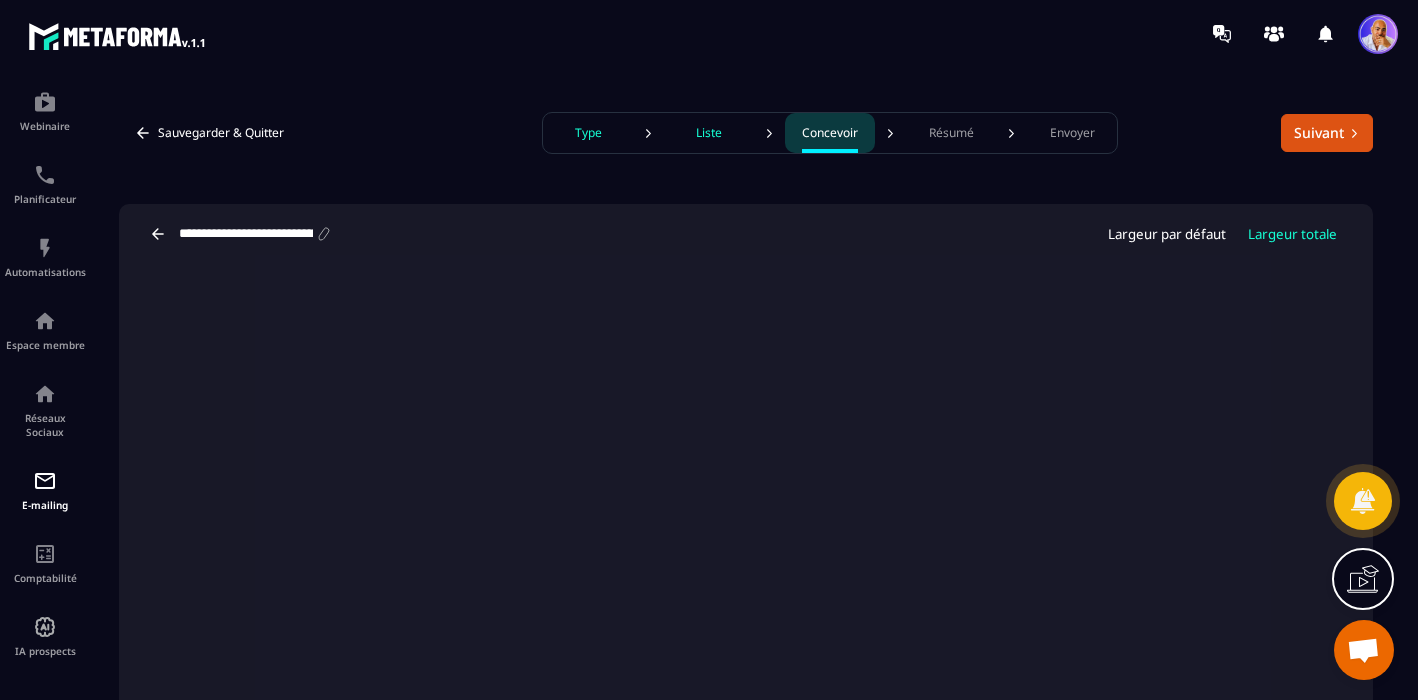 click on "**********" at bounding box center [246, 234] 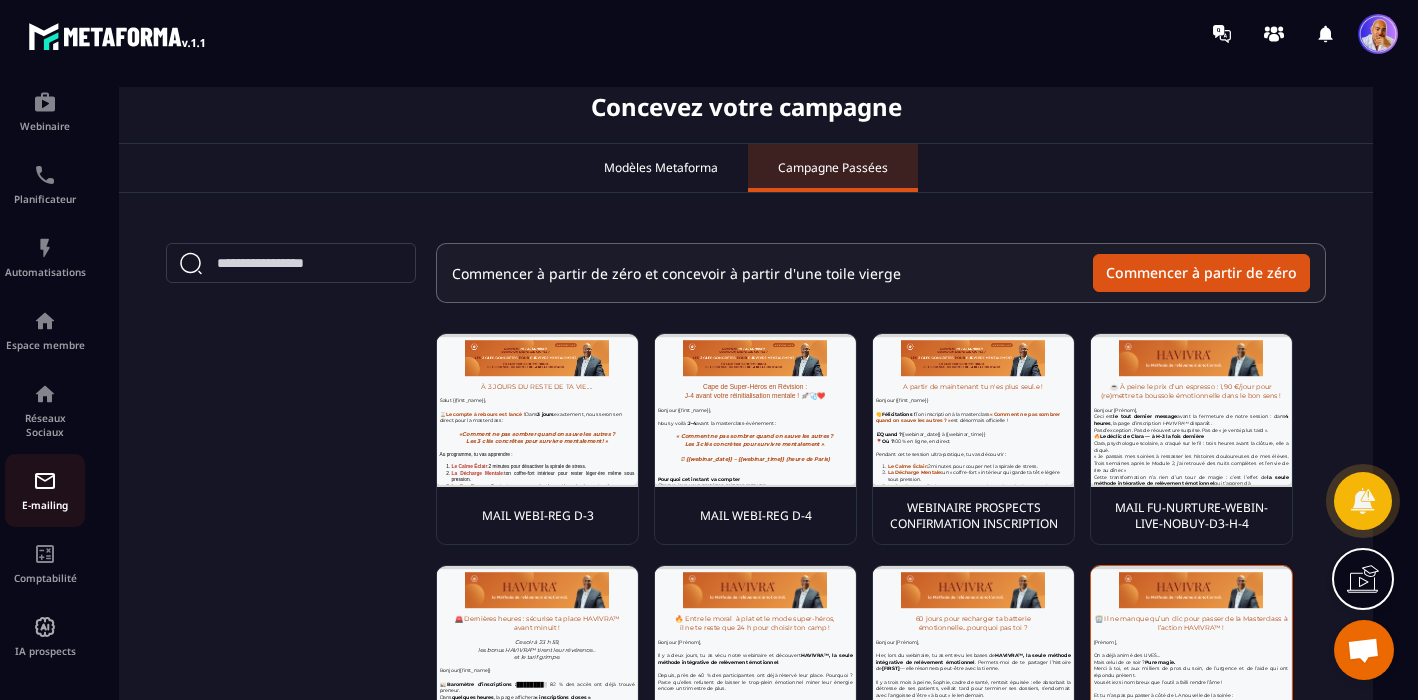 click at bounding box center (45, 481) 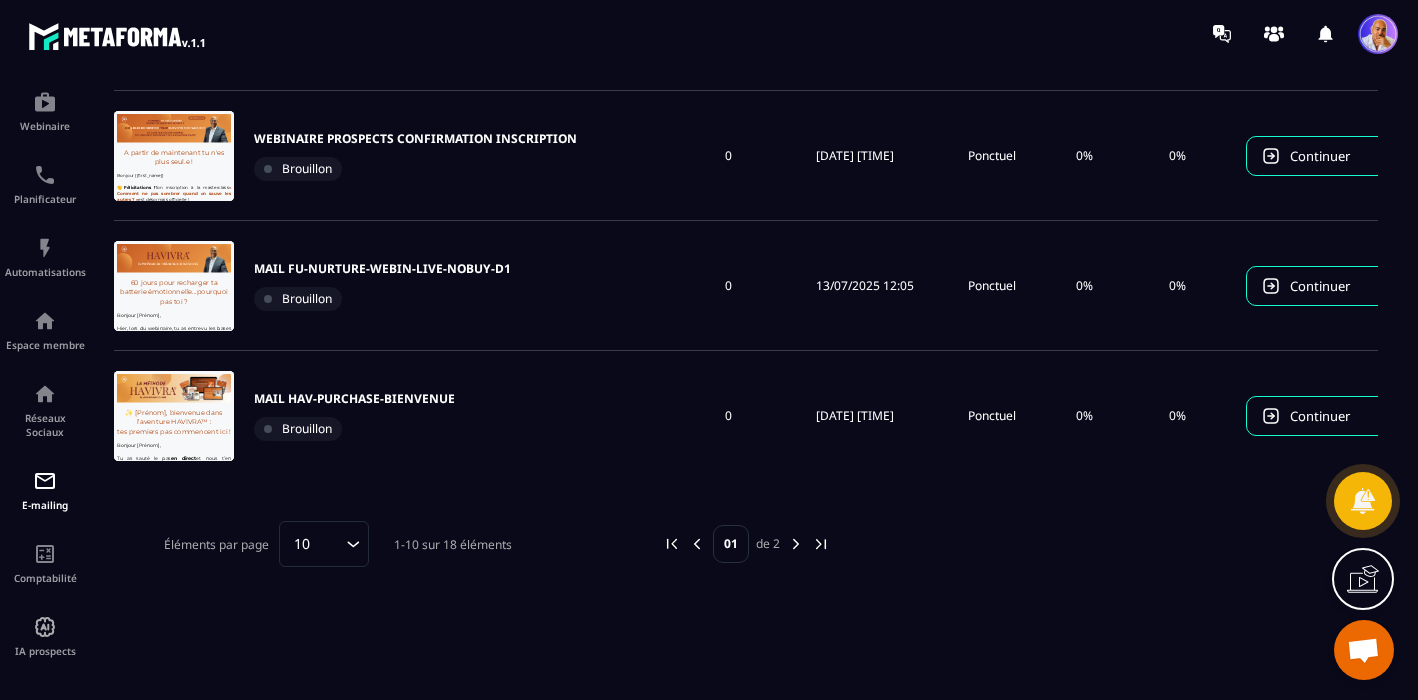 click at bounding box center [796, 544] 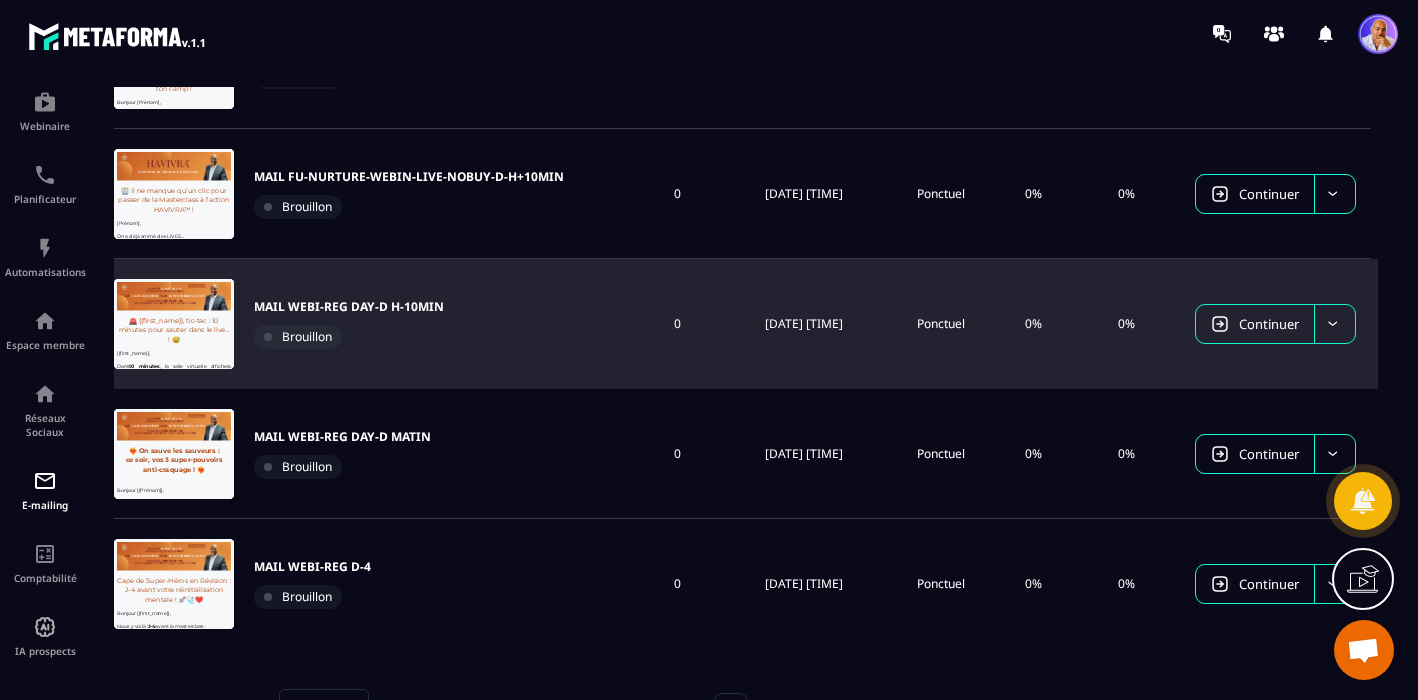 click on "MAIL WEBI-REG DAY-D H-10MIN" at bounding box center [349, 307] 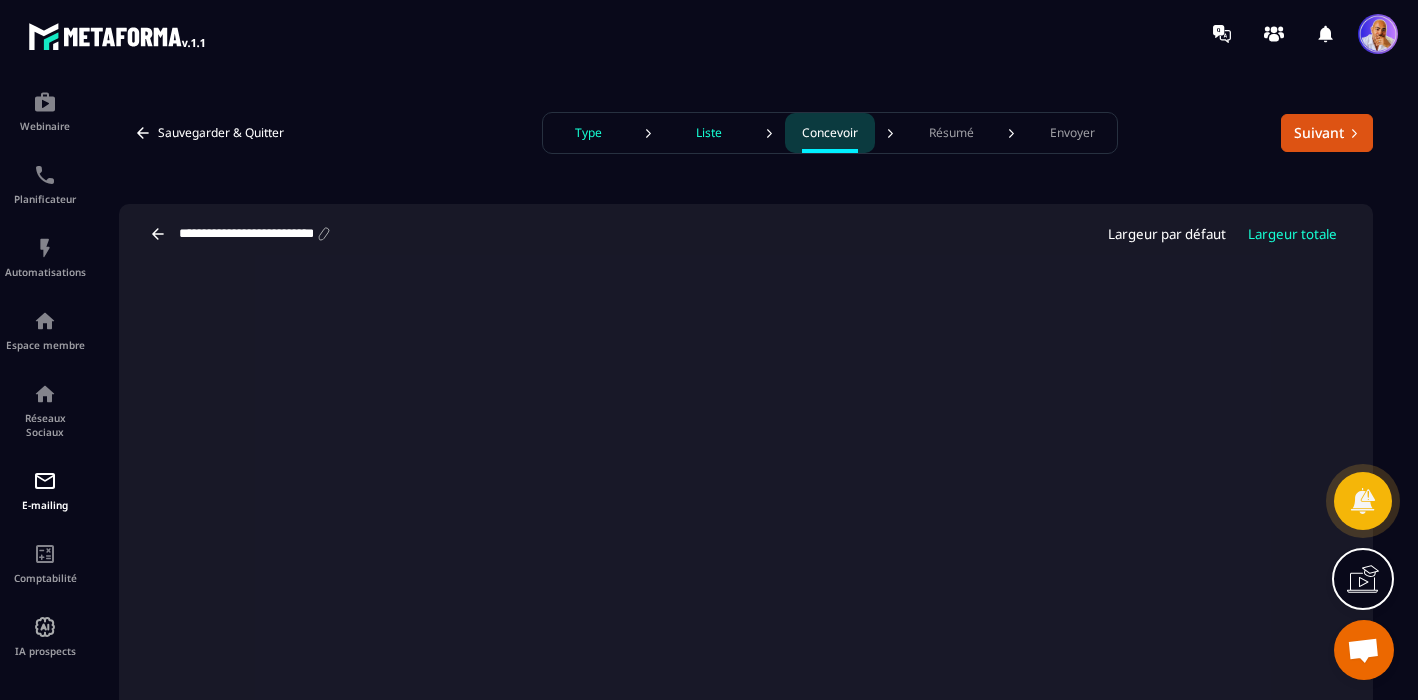 click on "Type" at bounding box center [588, 133] 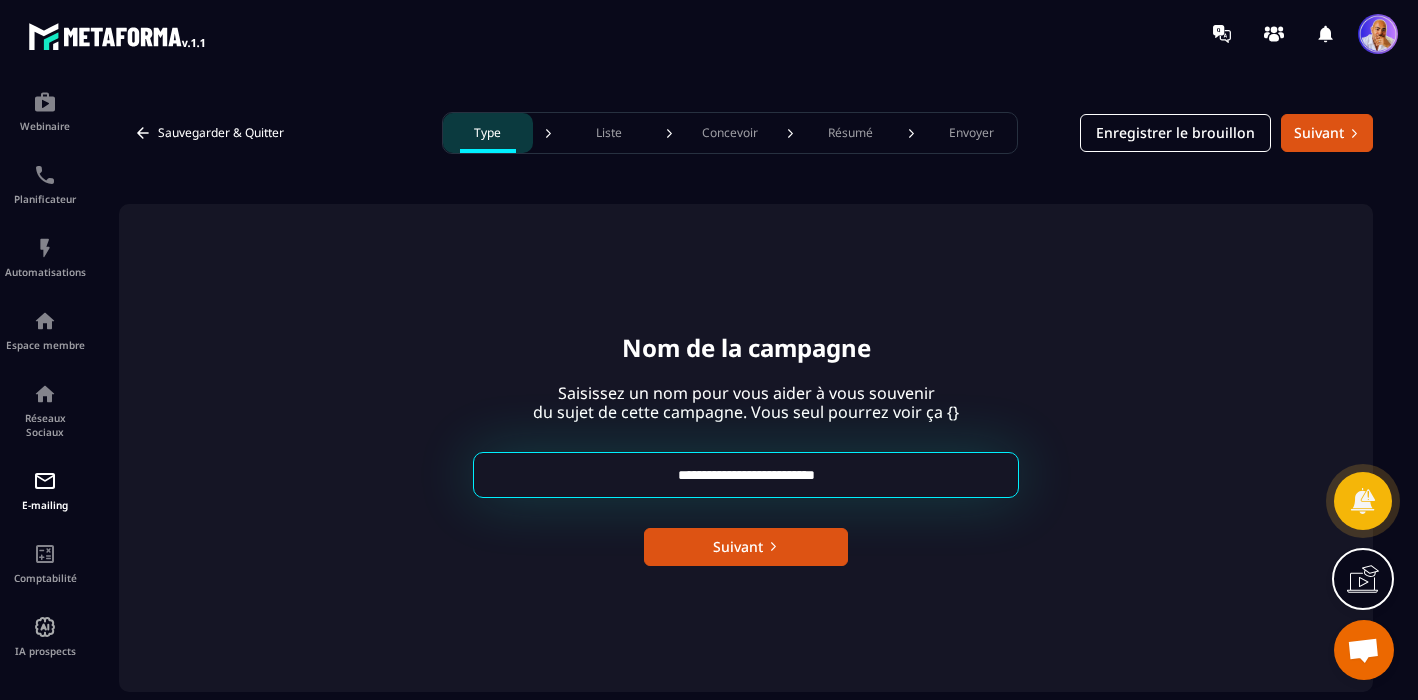 click on "**********" at bounding box center (746, 475) 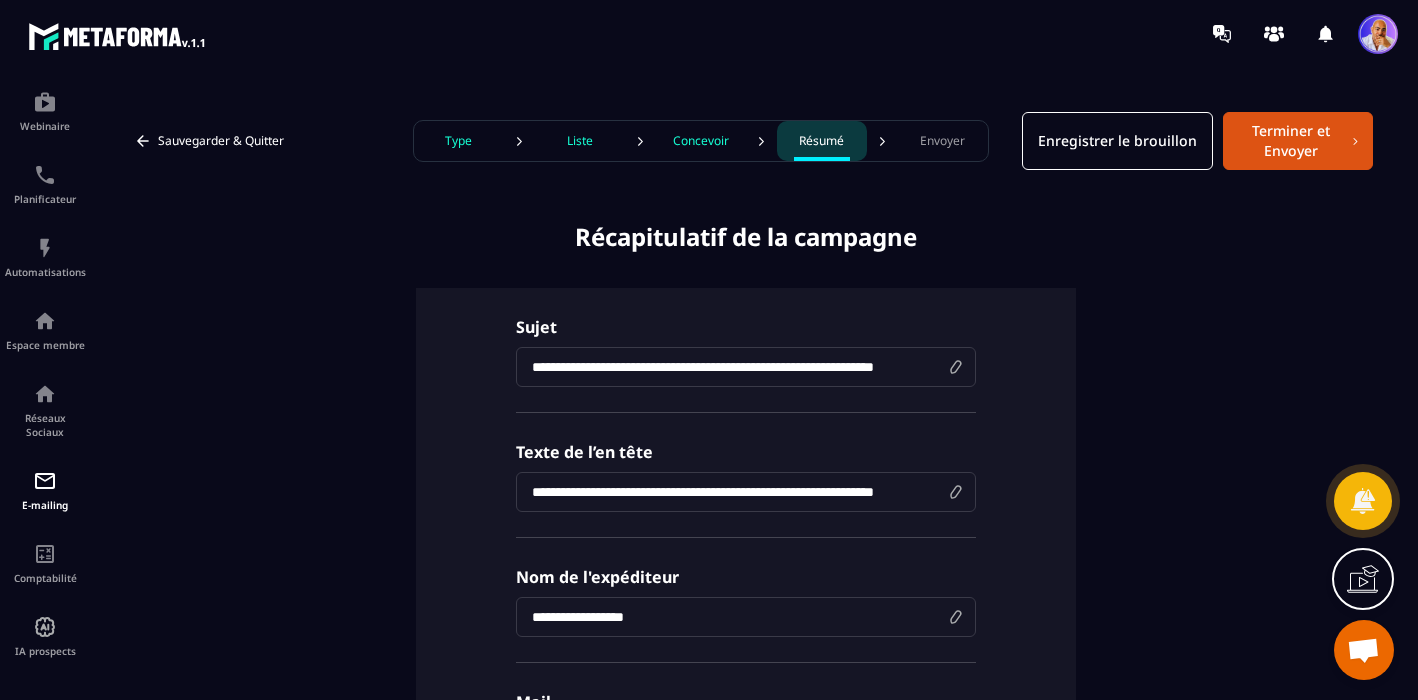 click on "**********" at bounding box center (746, 367) 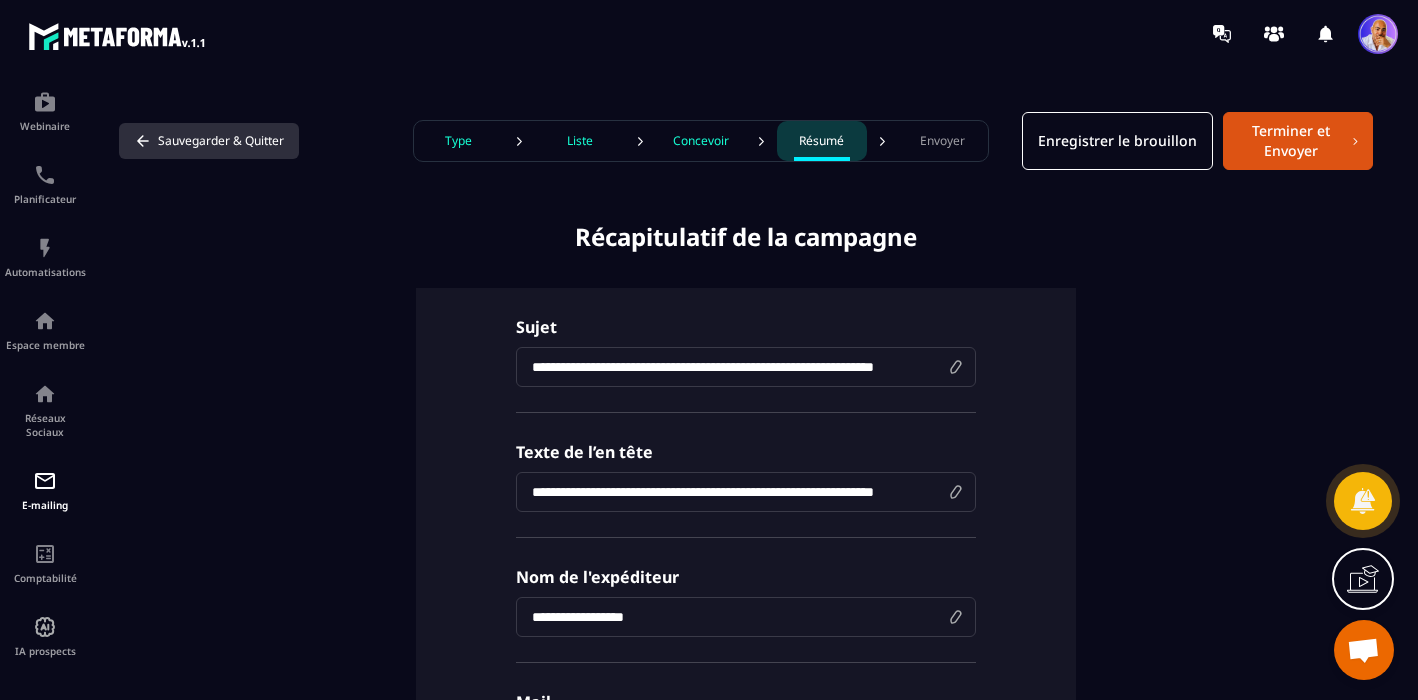 click 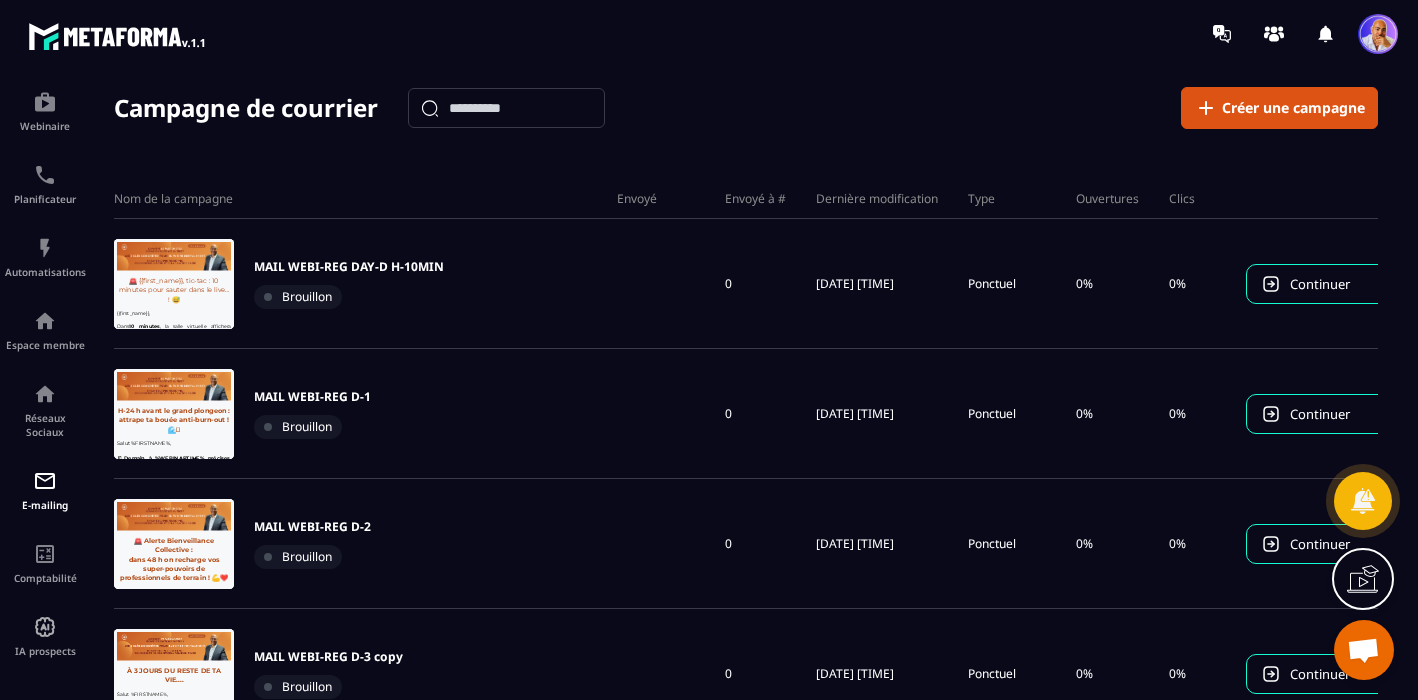 scroll, scrollTop: 0, scrollLeft: 0, axis: both 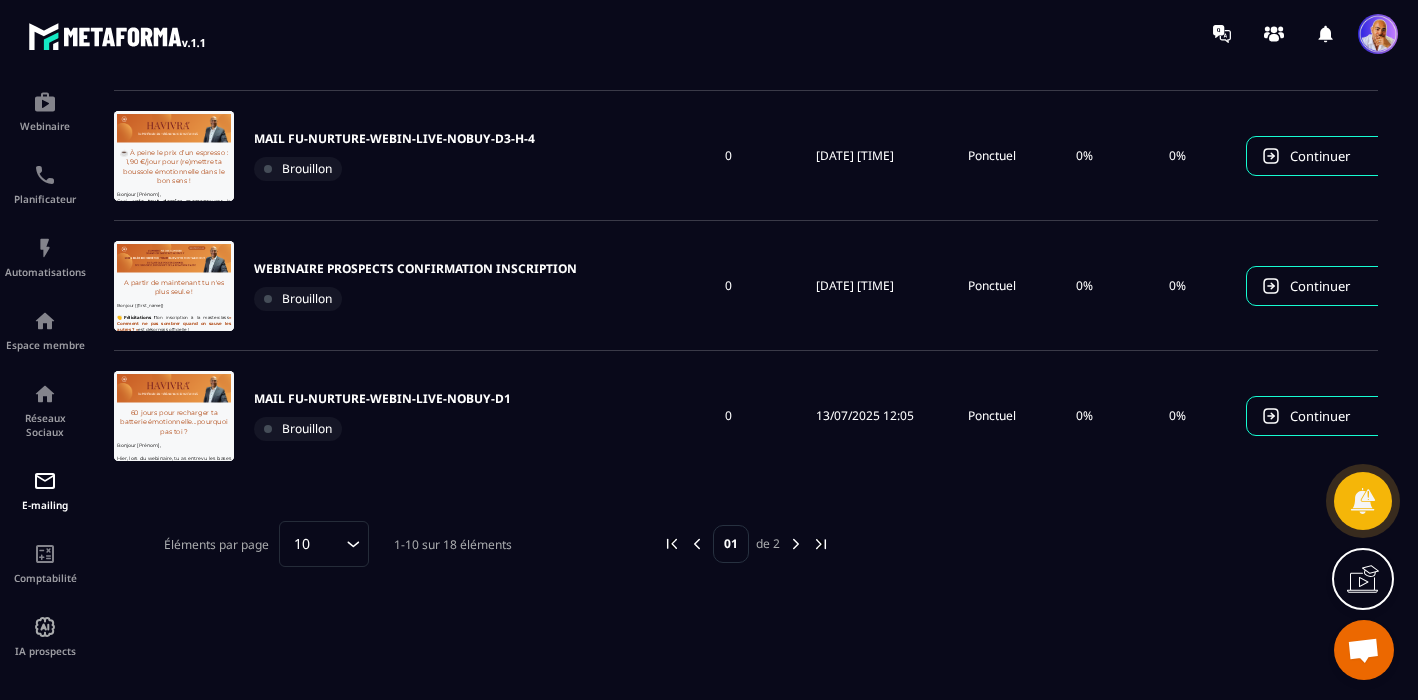 click 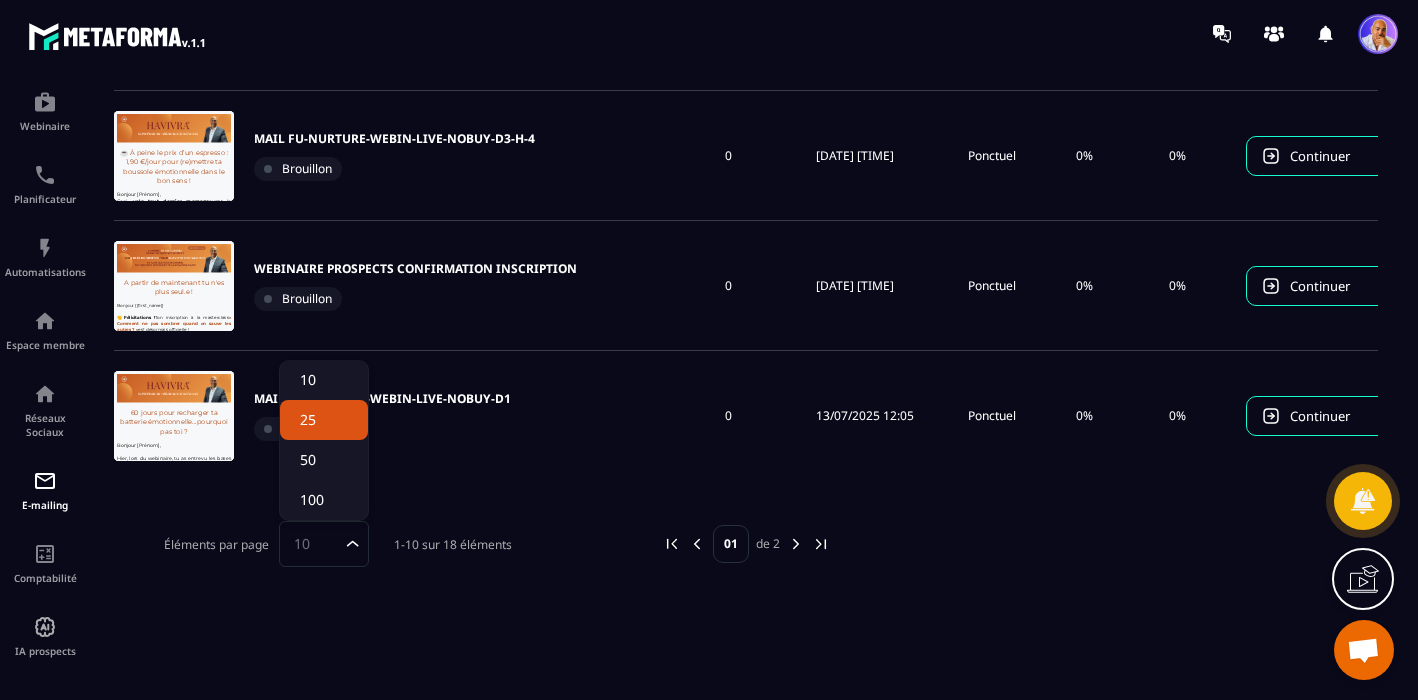 click on "25" 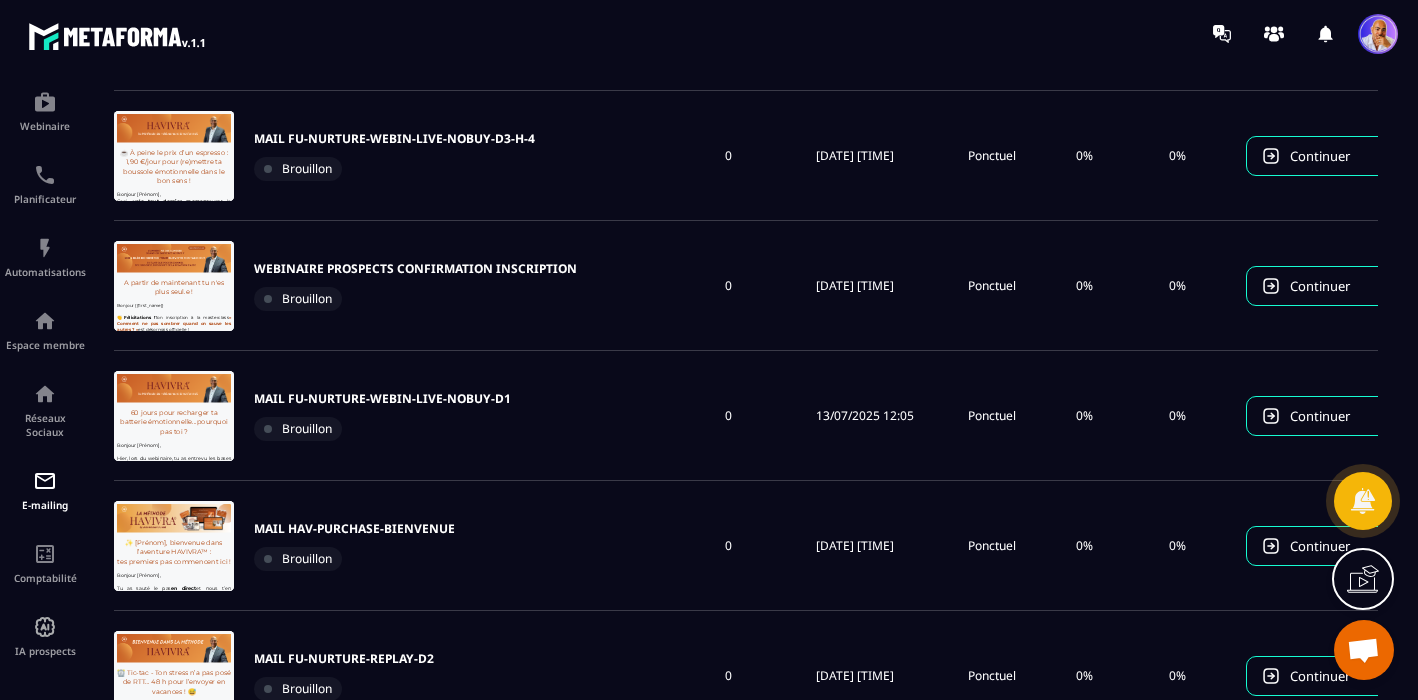 scroll, scrollTop: 0, scrollLeft: 0, axis: both 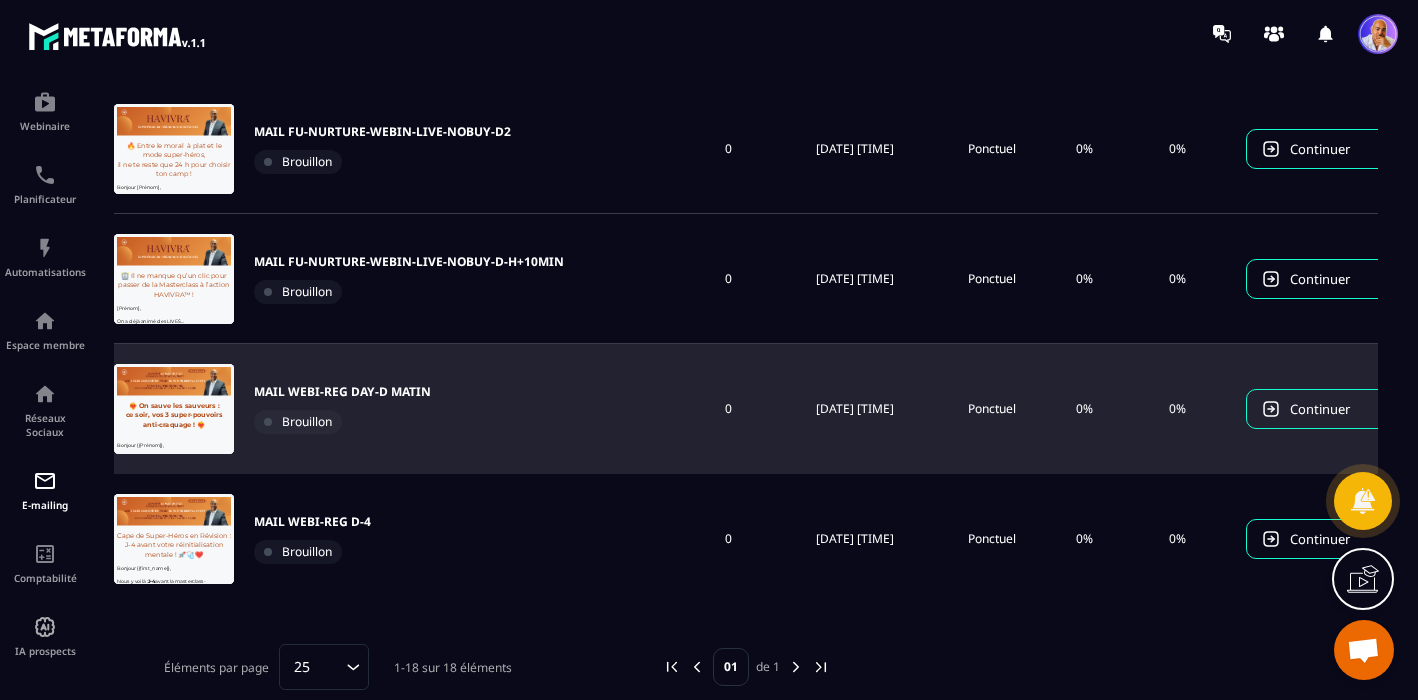click on "MAIL WEBI-REG DAY-D MATIN" at bounding box center [342, 392] 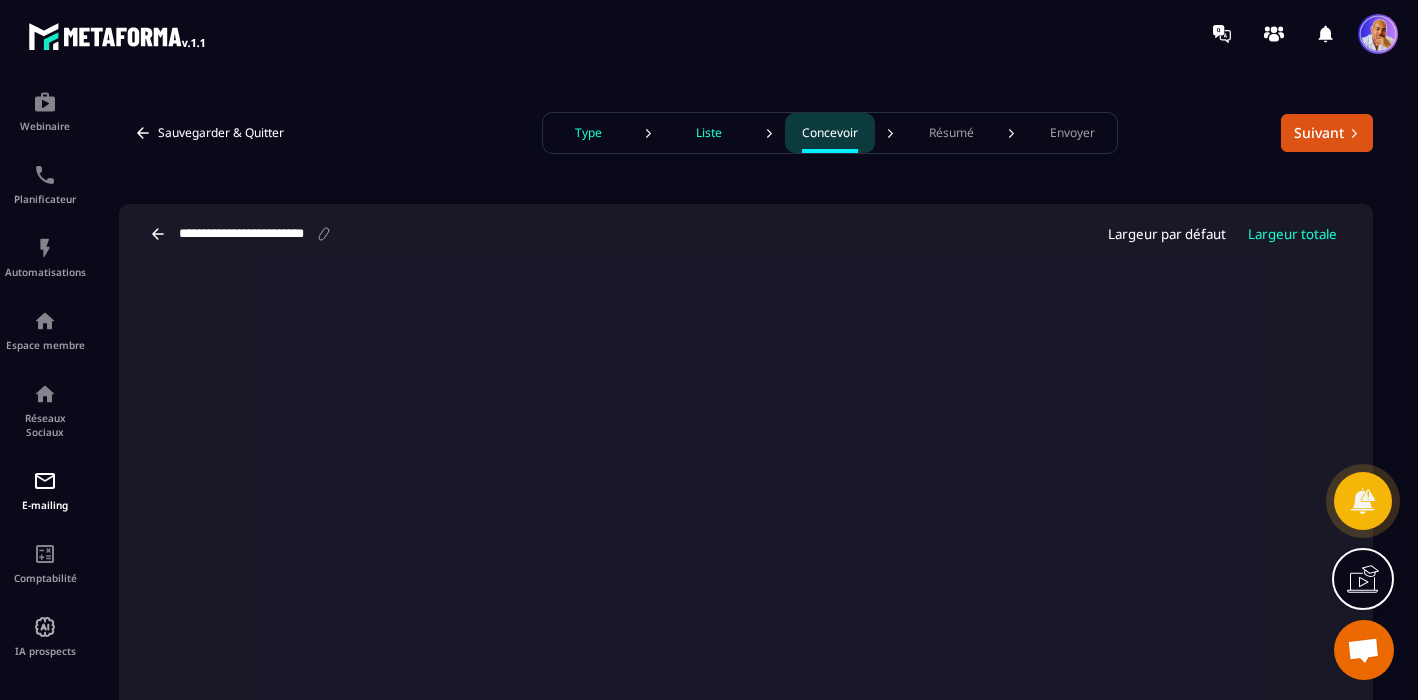 click on "Type" at bounding box center (588, 133) 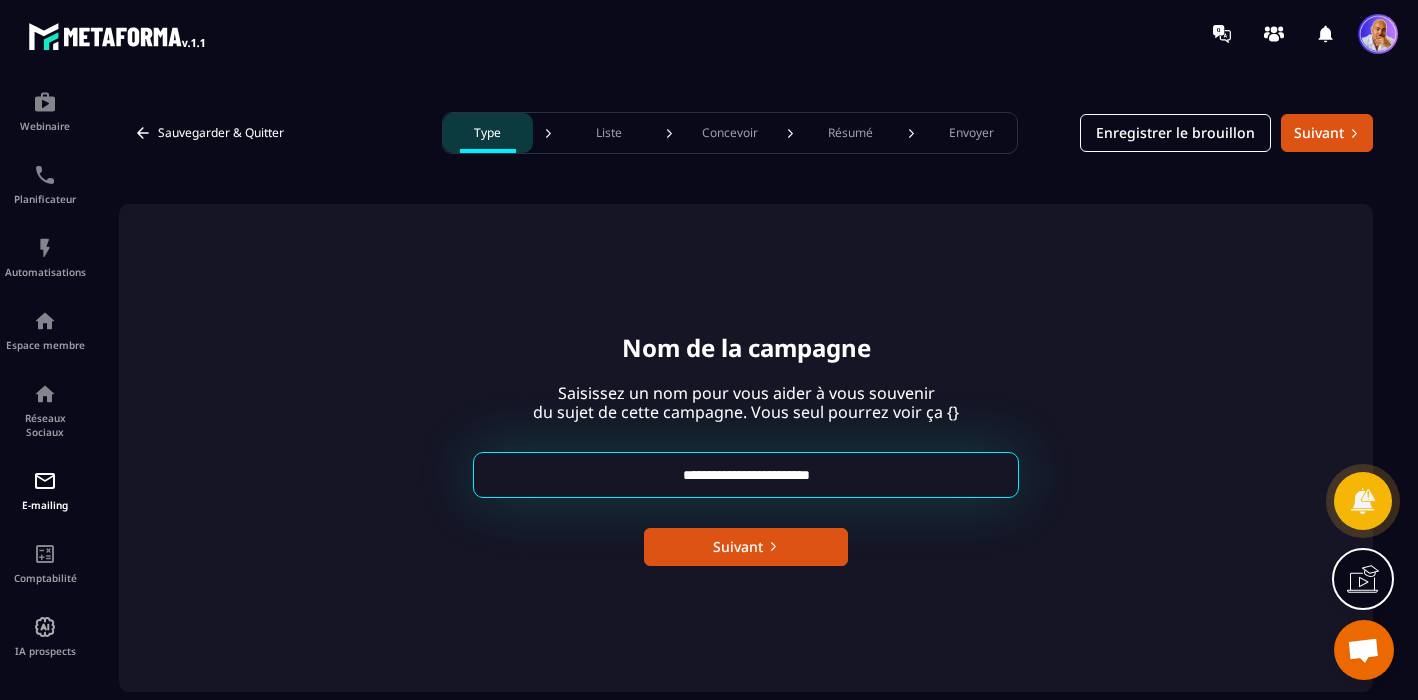 click on "**********" at bounding box center [746, 475] 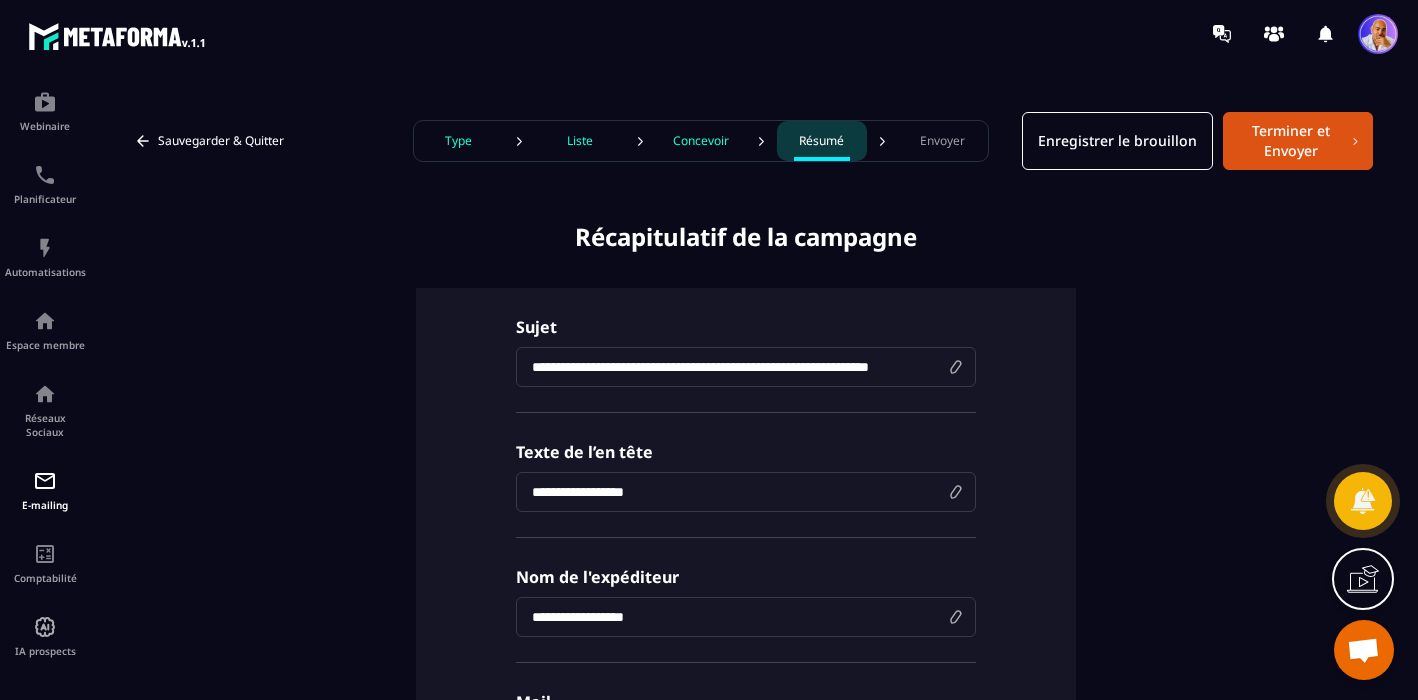 click on "**********" at bounding box center [746, 367] 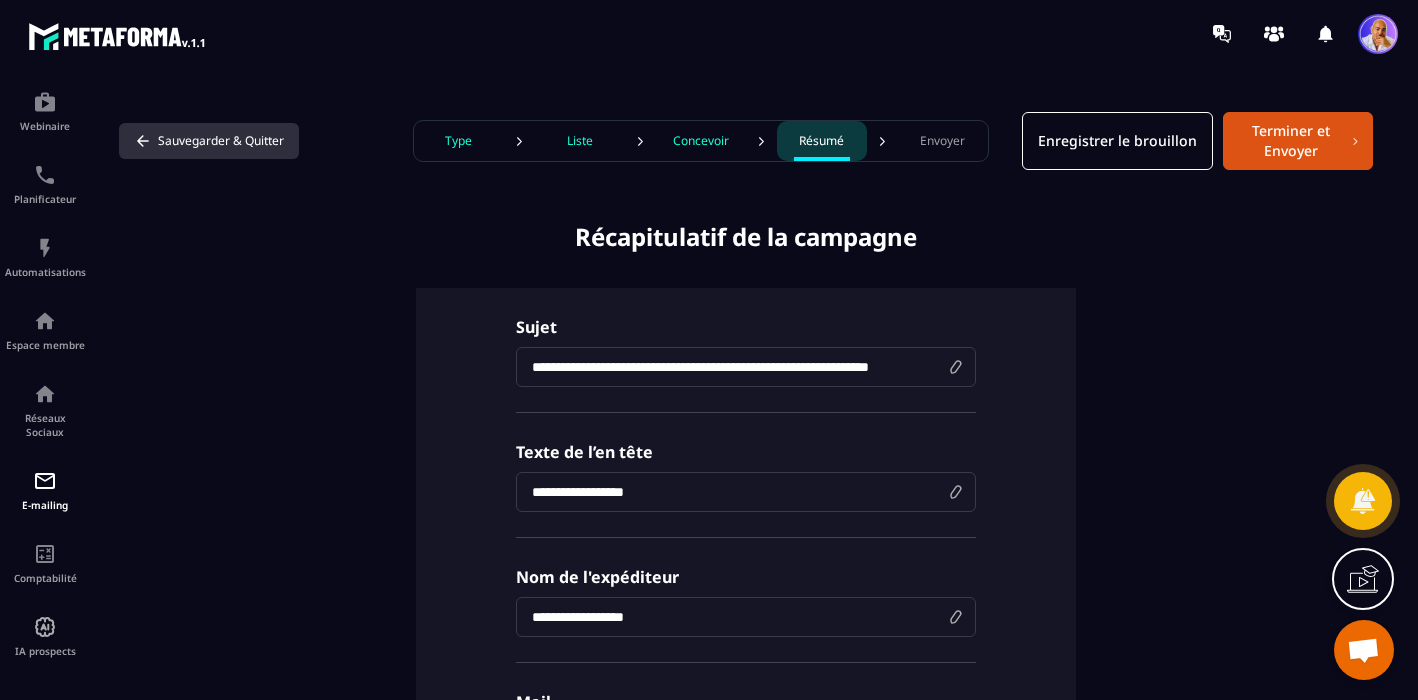 click 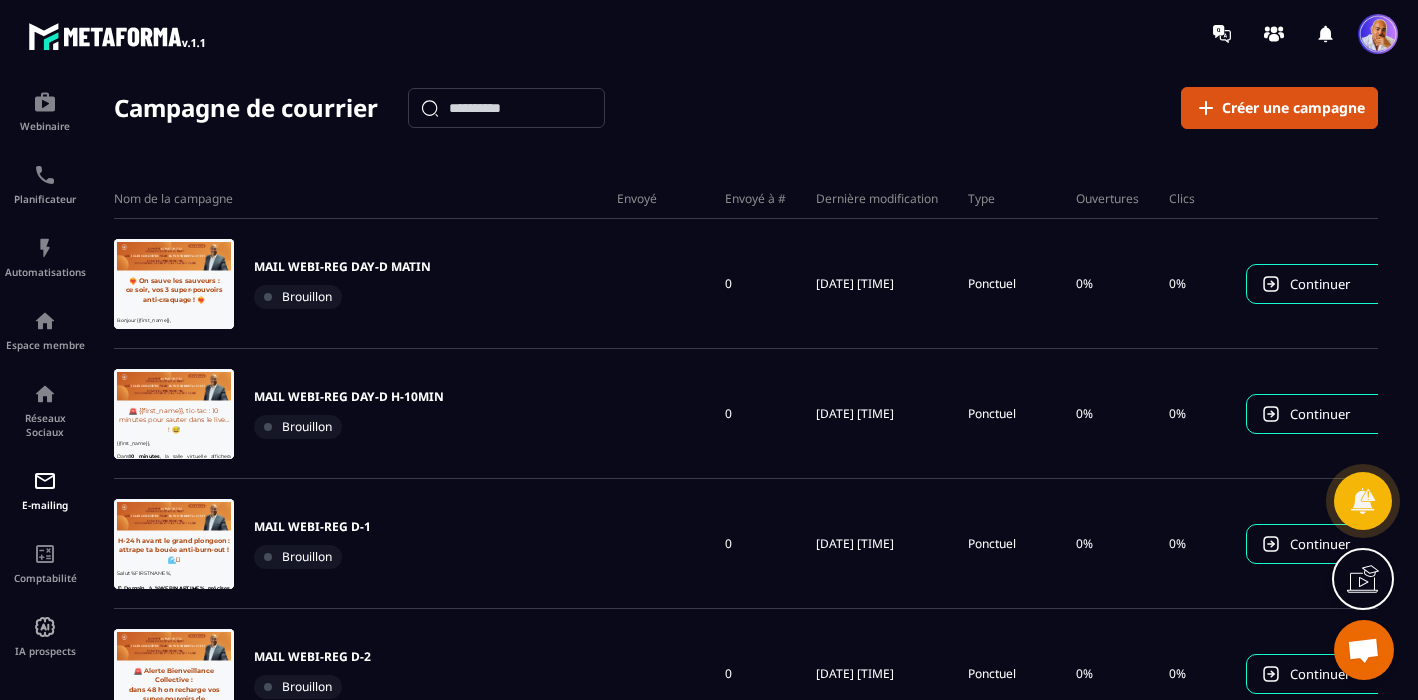 scroll, scrollTop: 0, scrollLeft: 0, axis: both 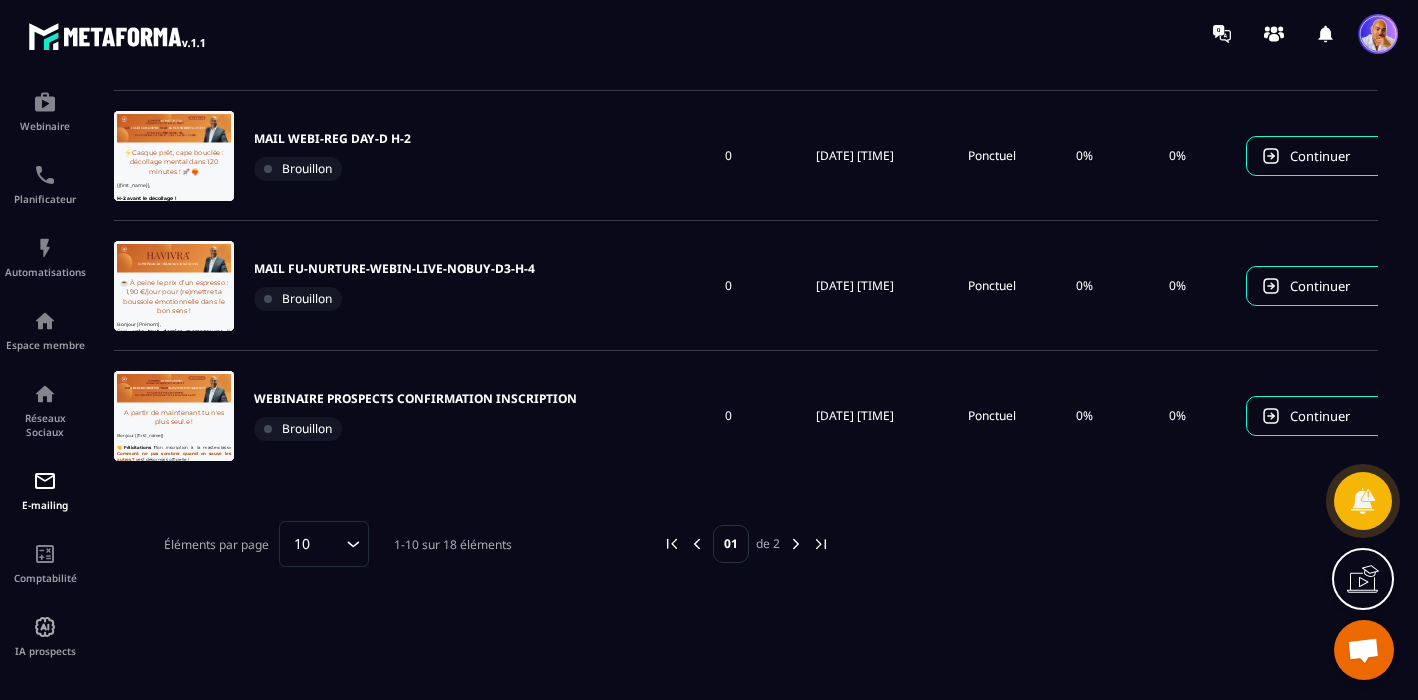 click 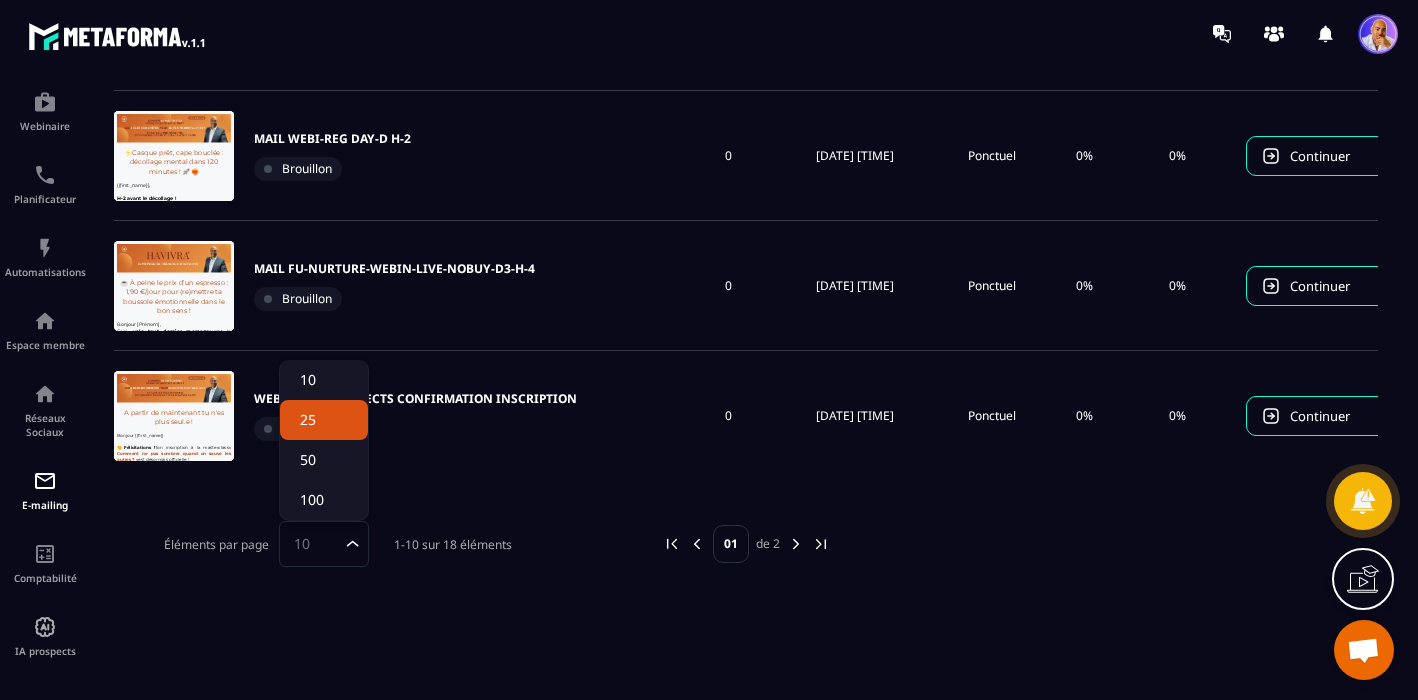 click on "25" 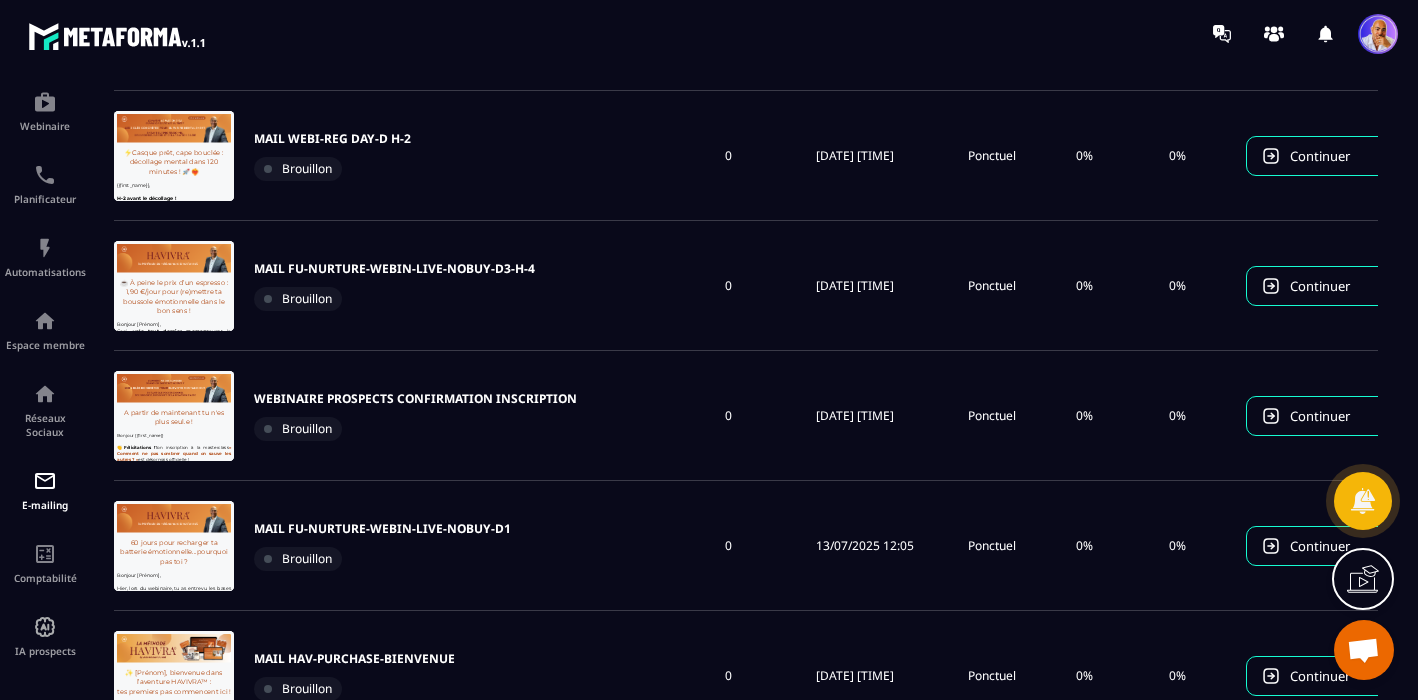 scroll, scrollTop: 0, scrollLeft: 0, axis: both 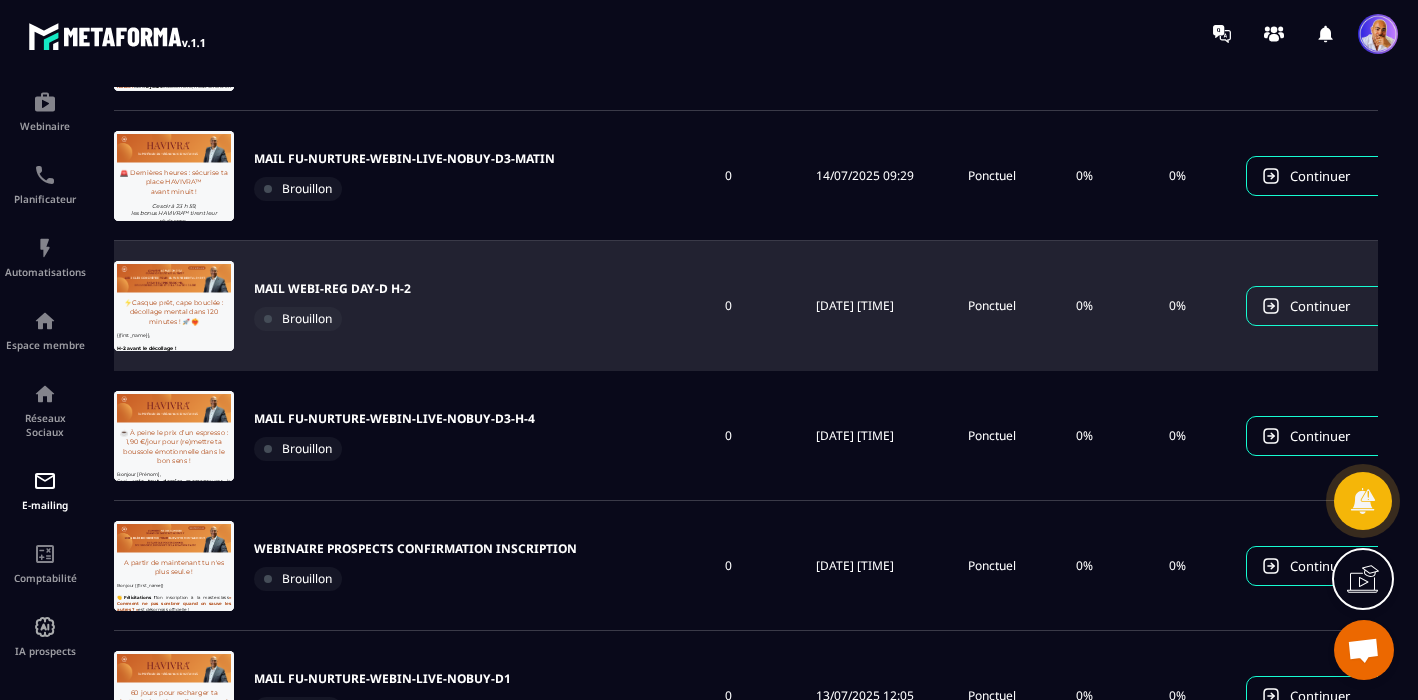 click on "MAIL WEBI-REG DAY-D H-2" at bounding box center [332, 289] 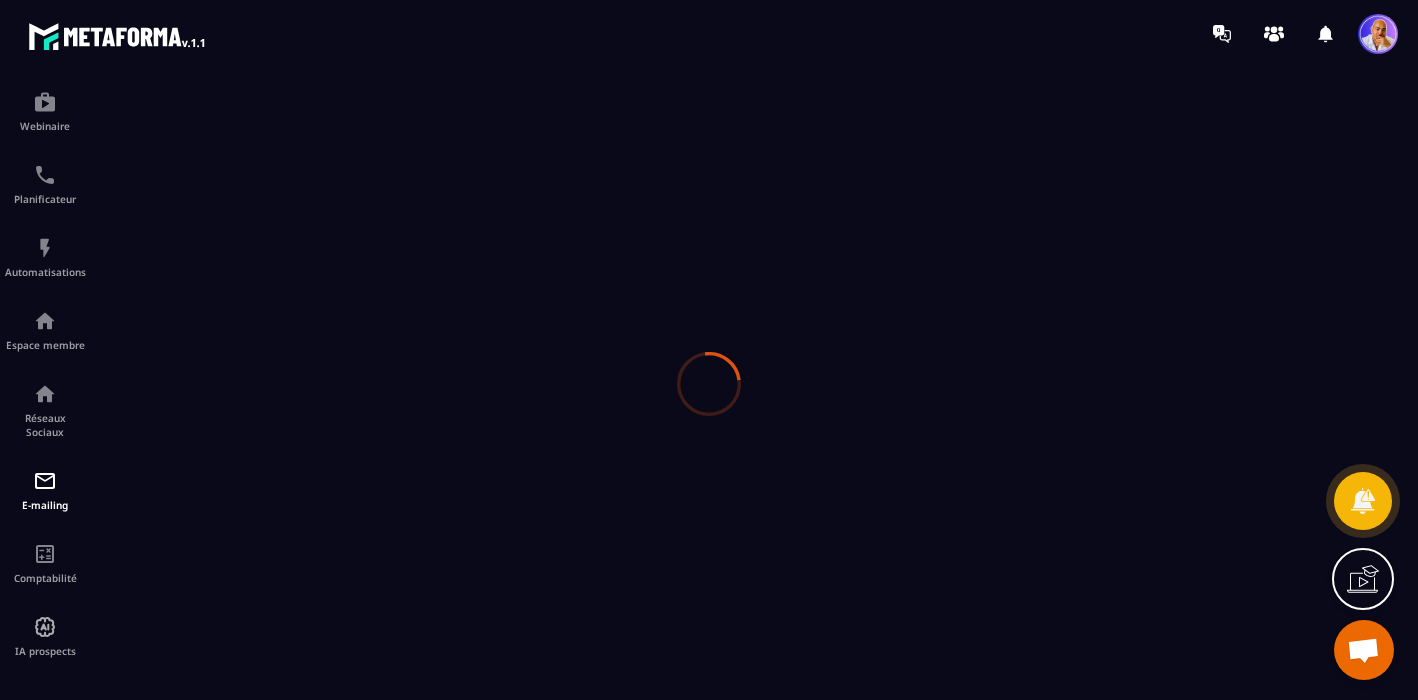 scroll, scrollTop: 0, scrollLeft: 0, axis: both 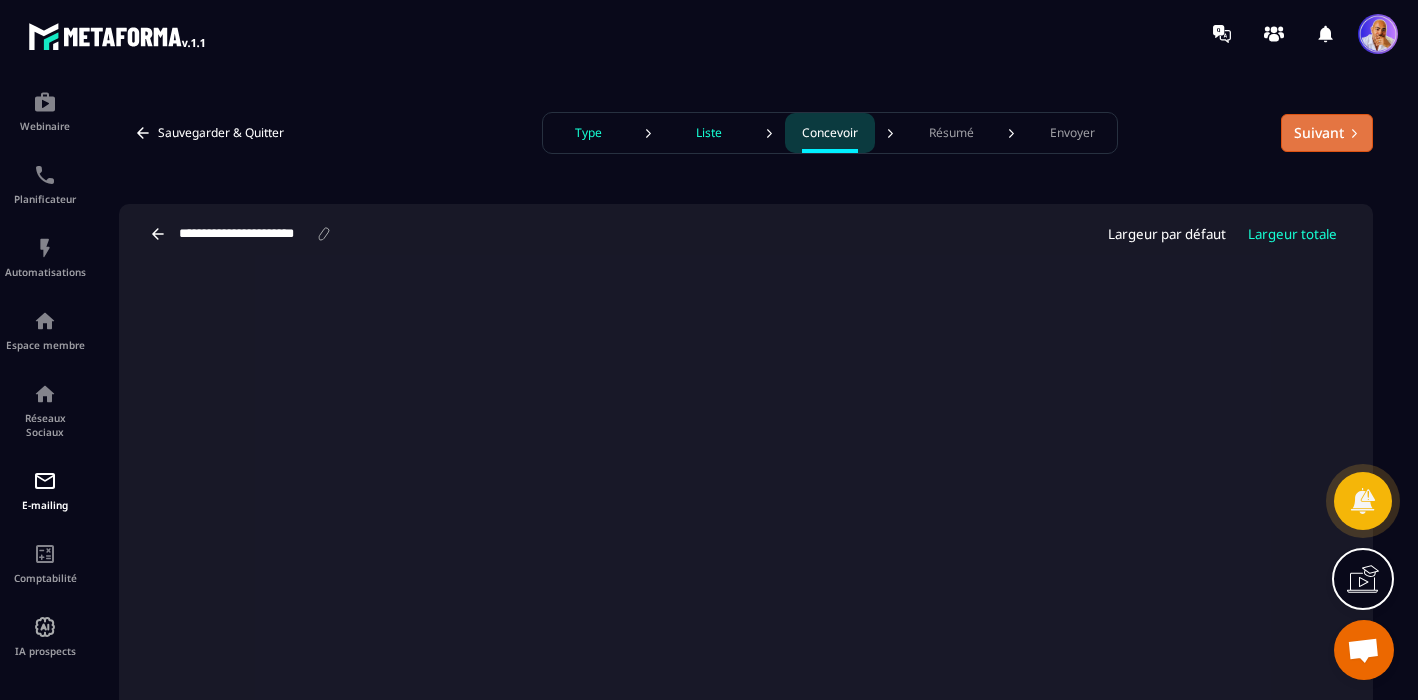 click on "Suivant" at bounding box center (1327, 133) 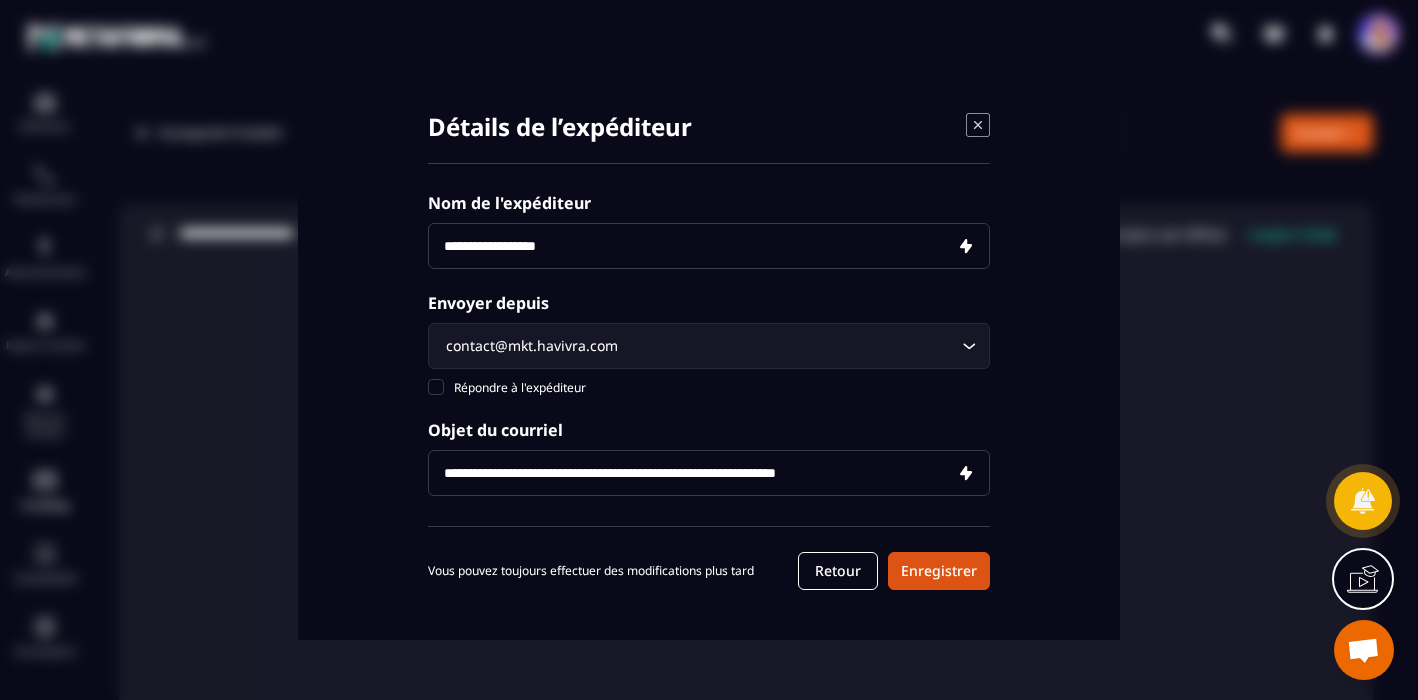 click 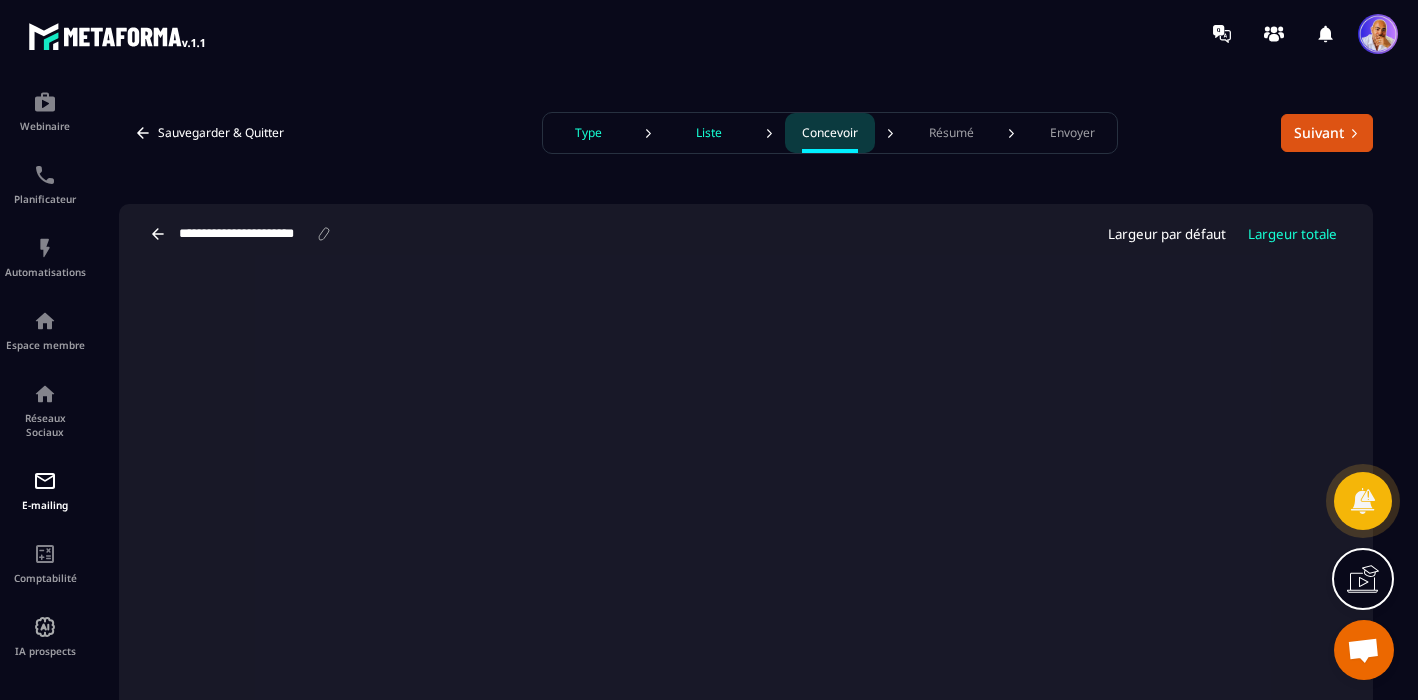 click on "Type" at bounding box center [588, 133] 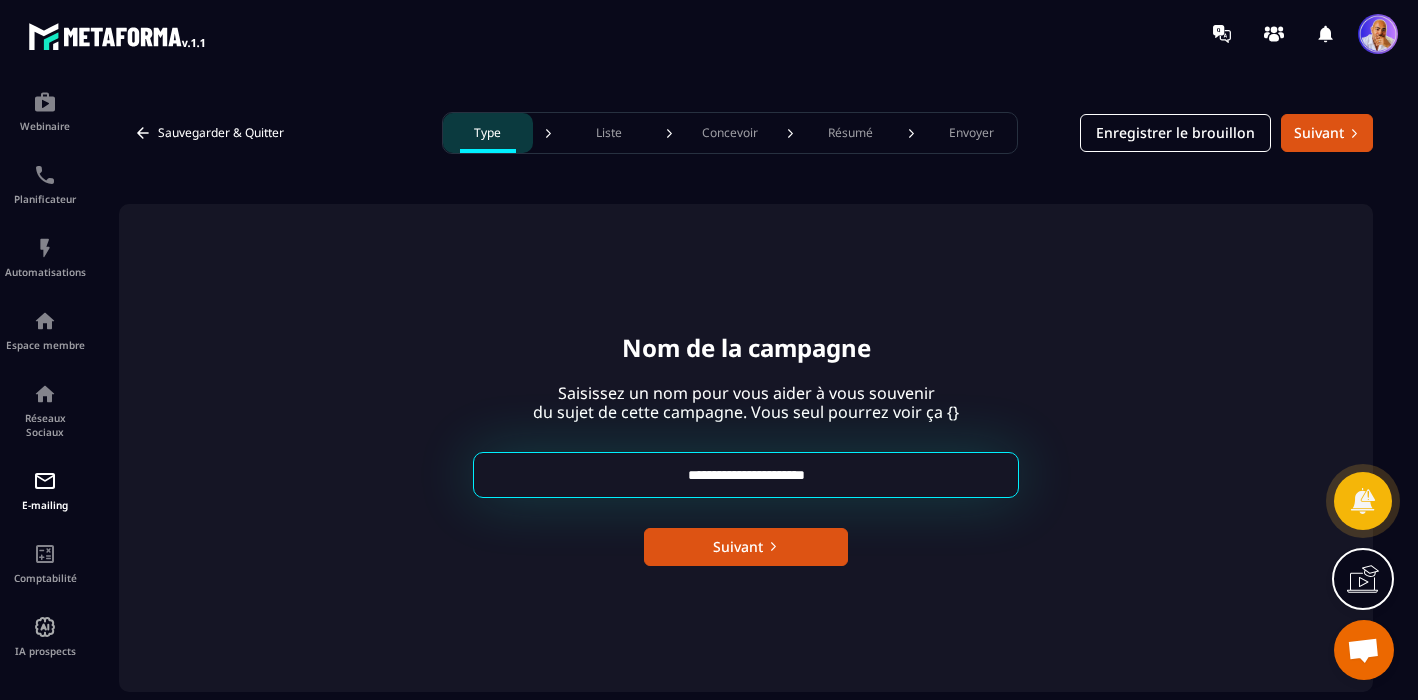 click on "**********" at bounding box center (746, 475) 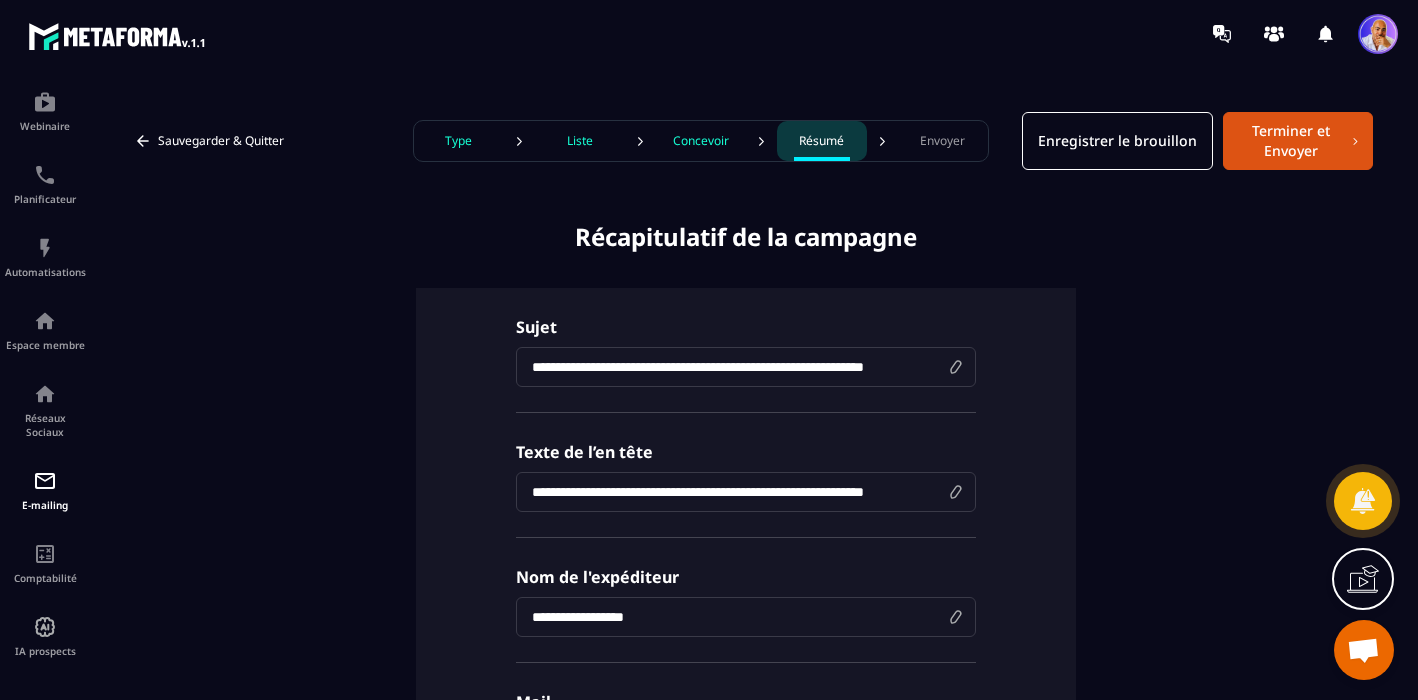 click on "**********" at bounding box center [746, 367] 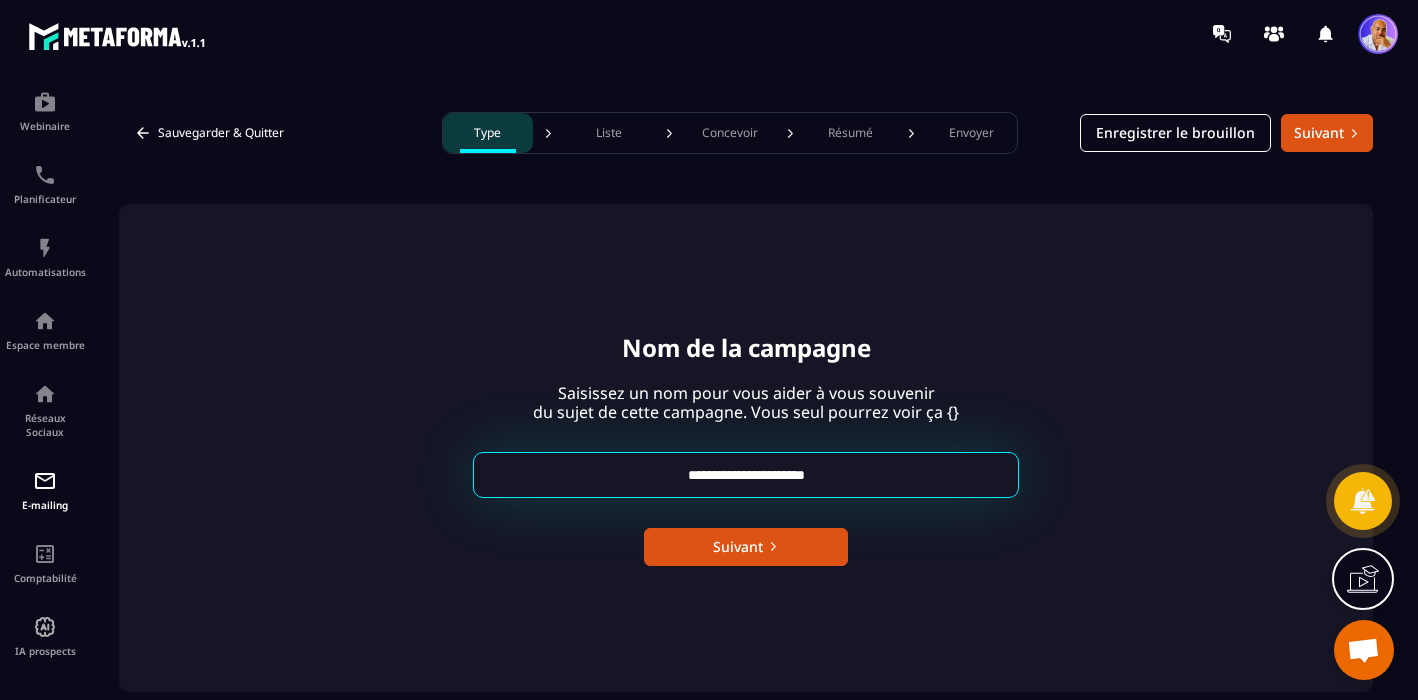 click on "**********" at bounding box center (746, 475) 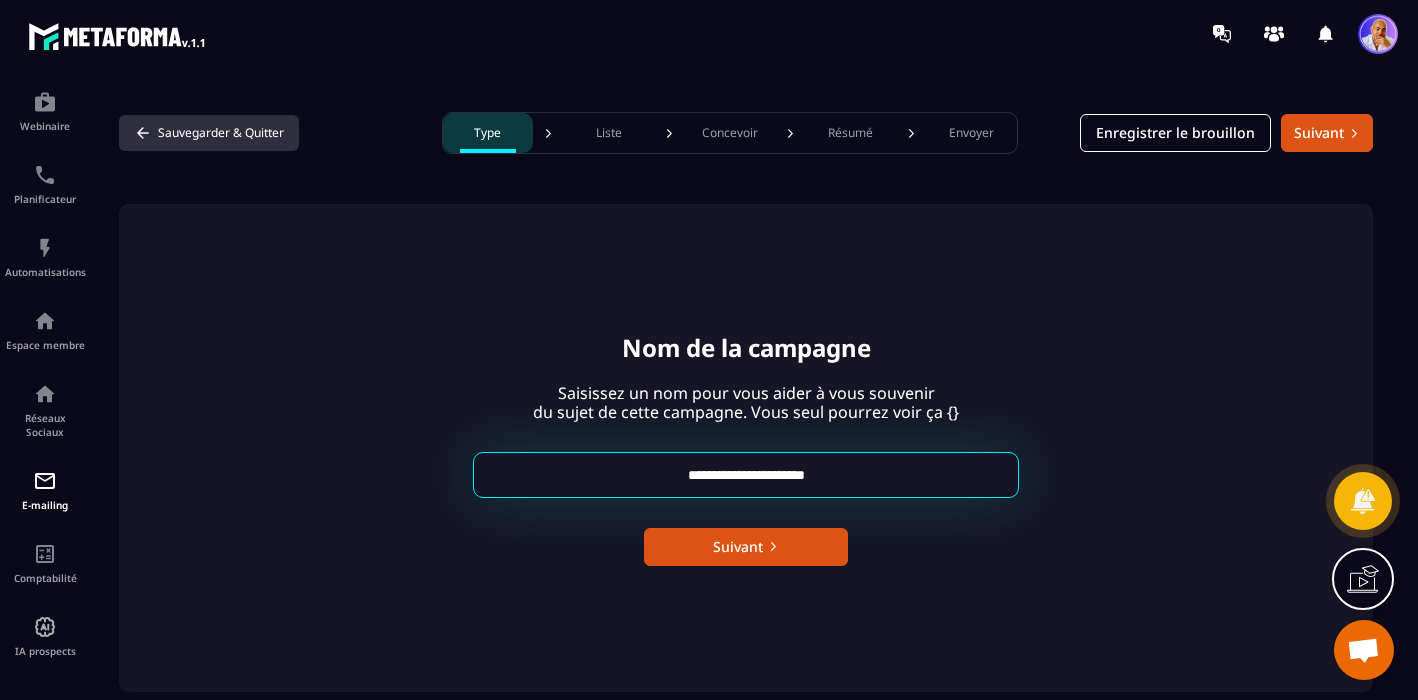 click 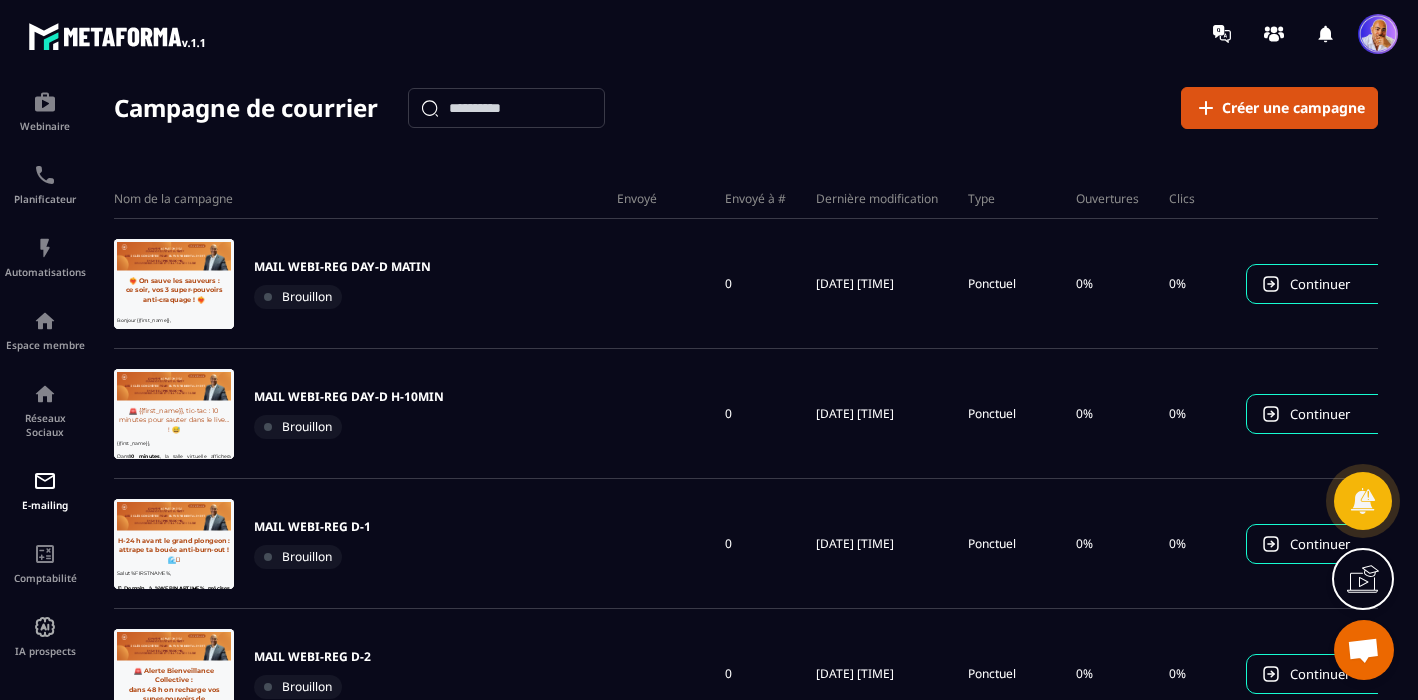 scroll, scrollTop: 0, scrollLeft: 0, axis: both 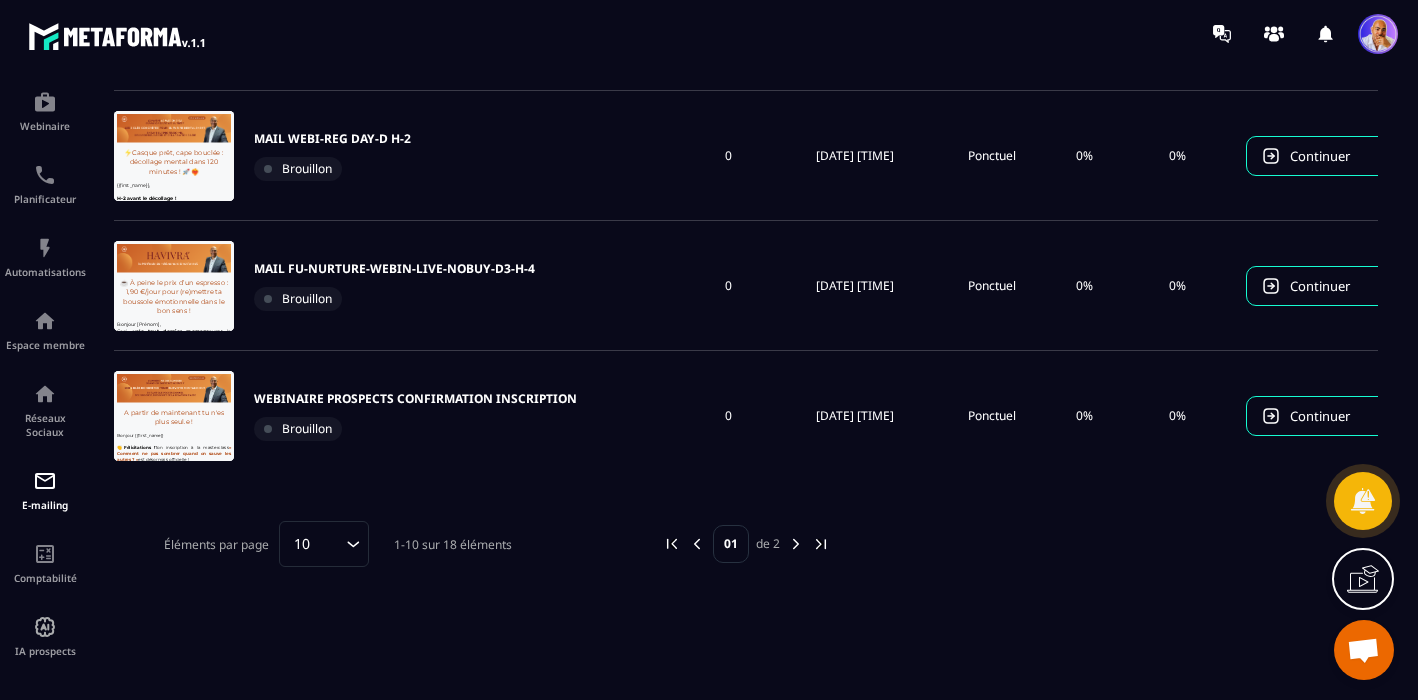click 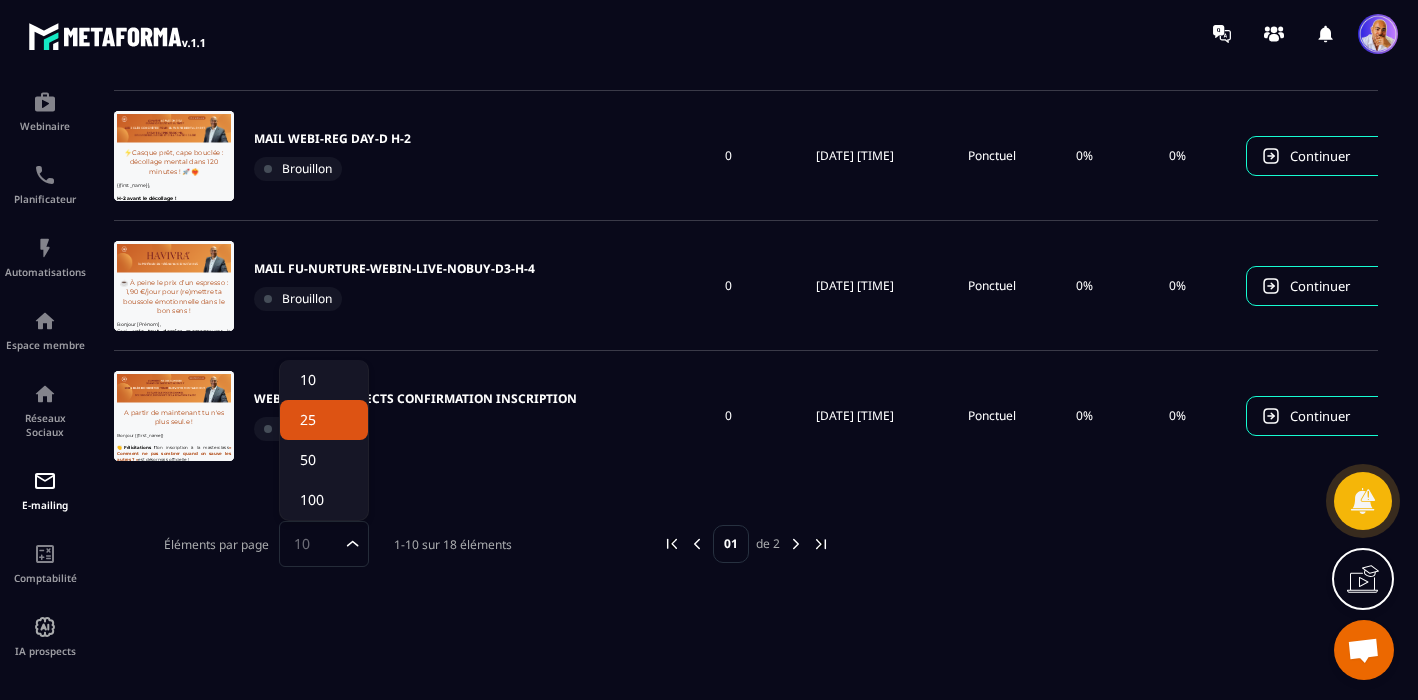 click on "25" 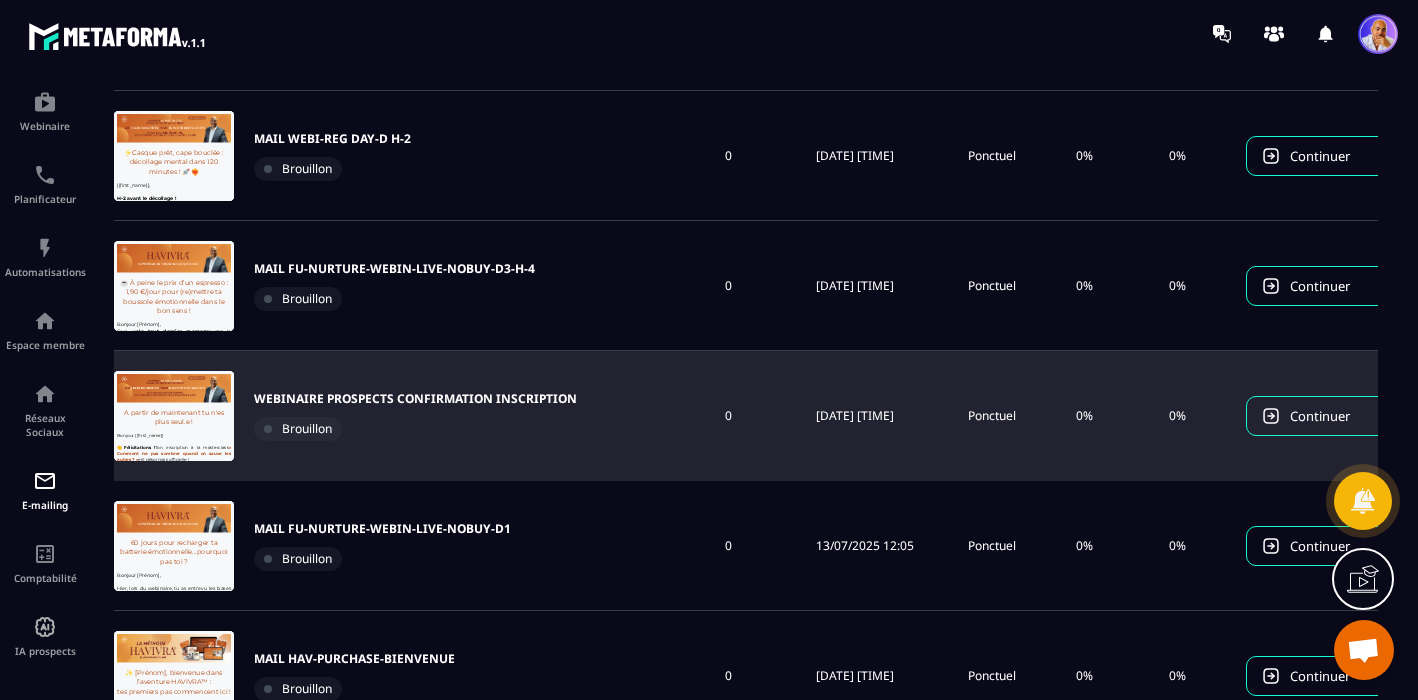 scroll, scrollTop: 0, scrollLeft: 0, axis: both 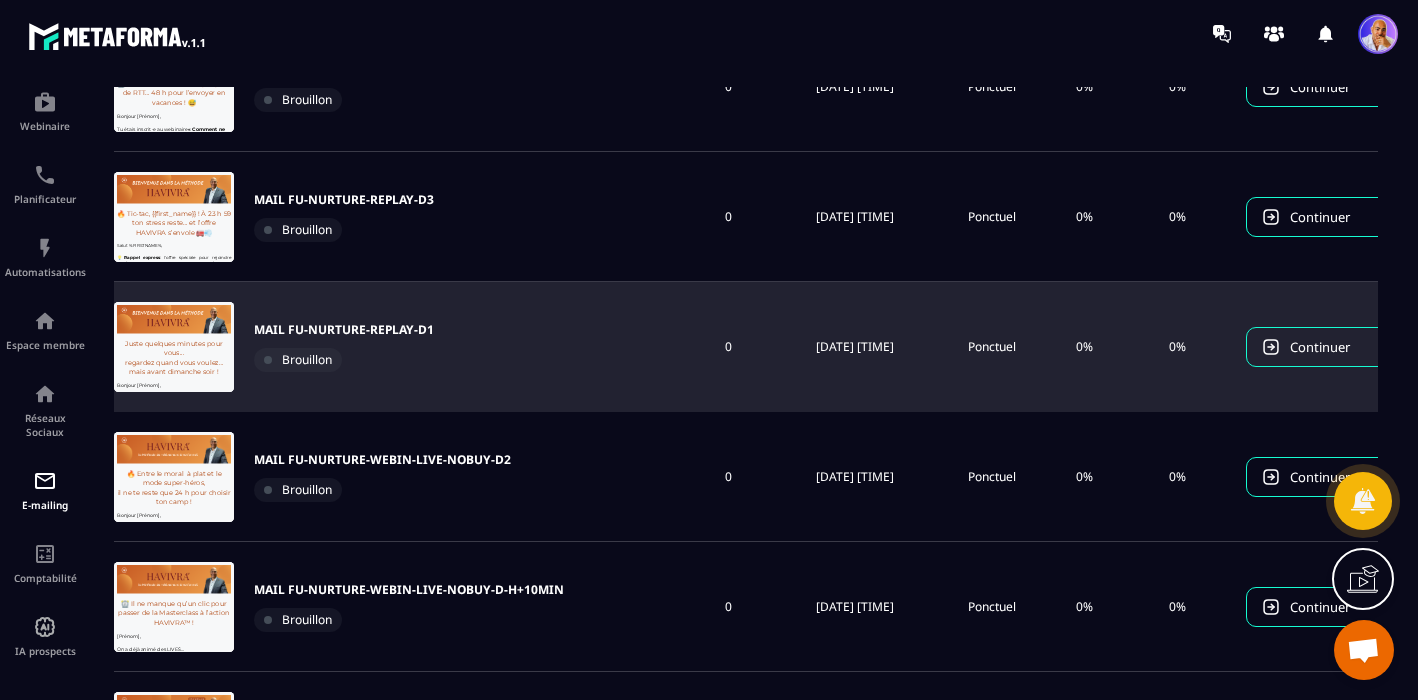 click on "MAIL FU-NURTURE-REPLAY-D1" at bounding box center (344, 330) 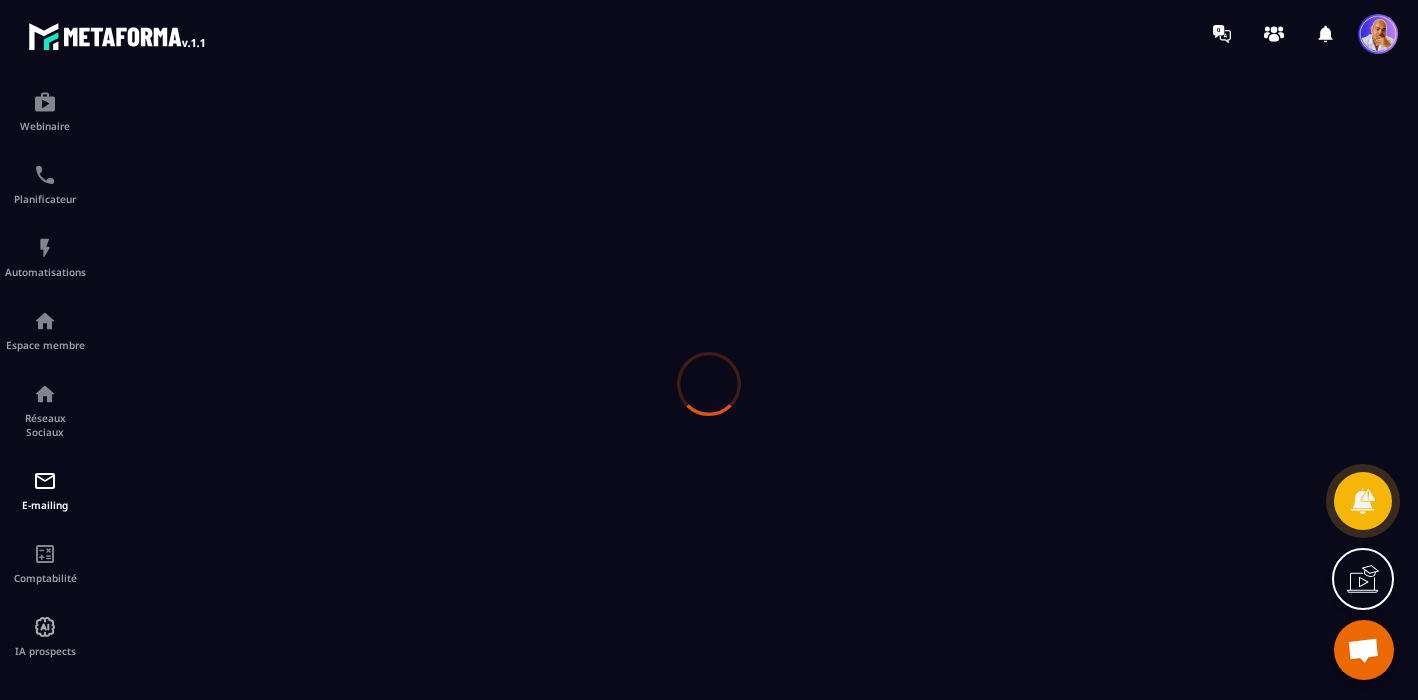 scroll, scrollTop: 0, scrollLeft: 0, axis: both 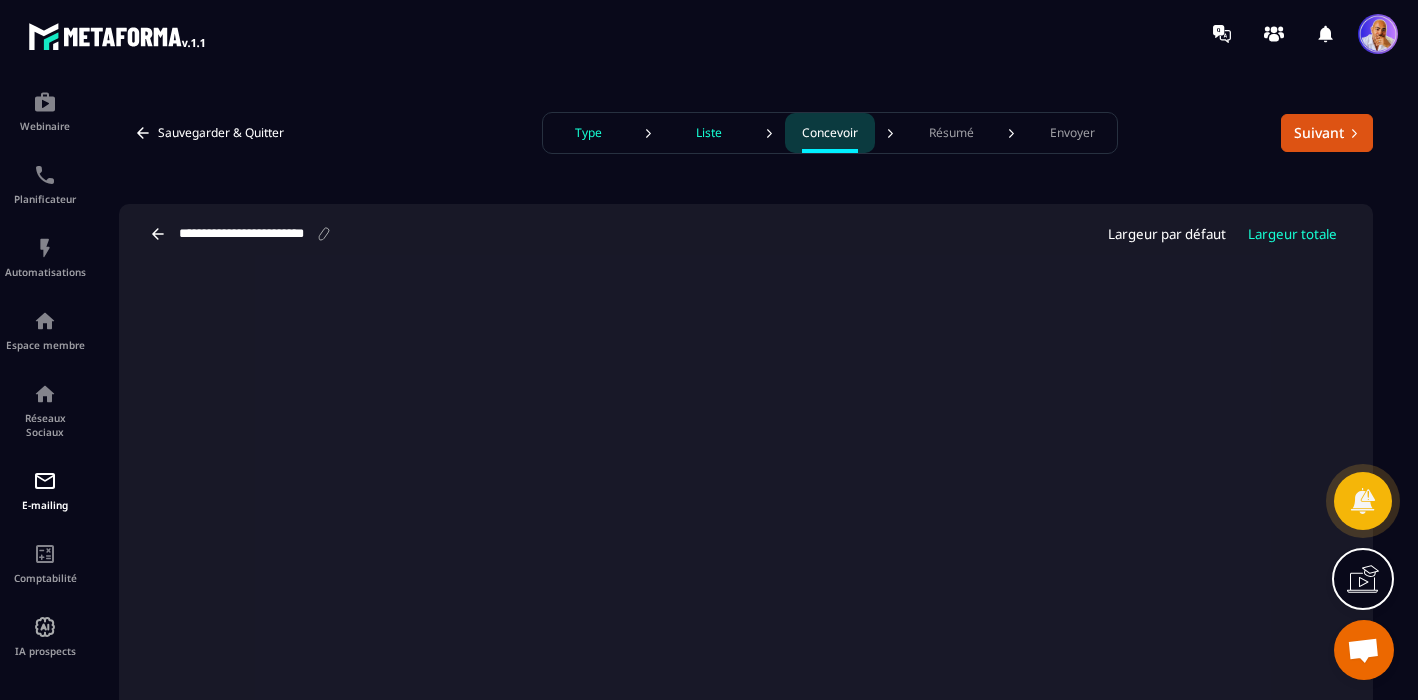 click on "Type" at bounding box center [588, 133] 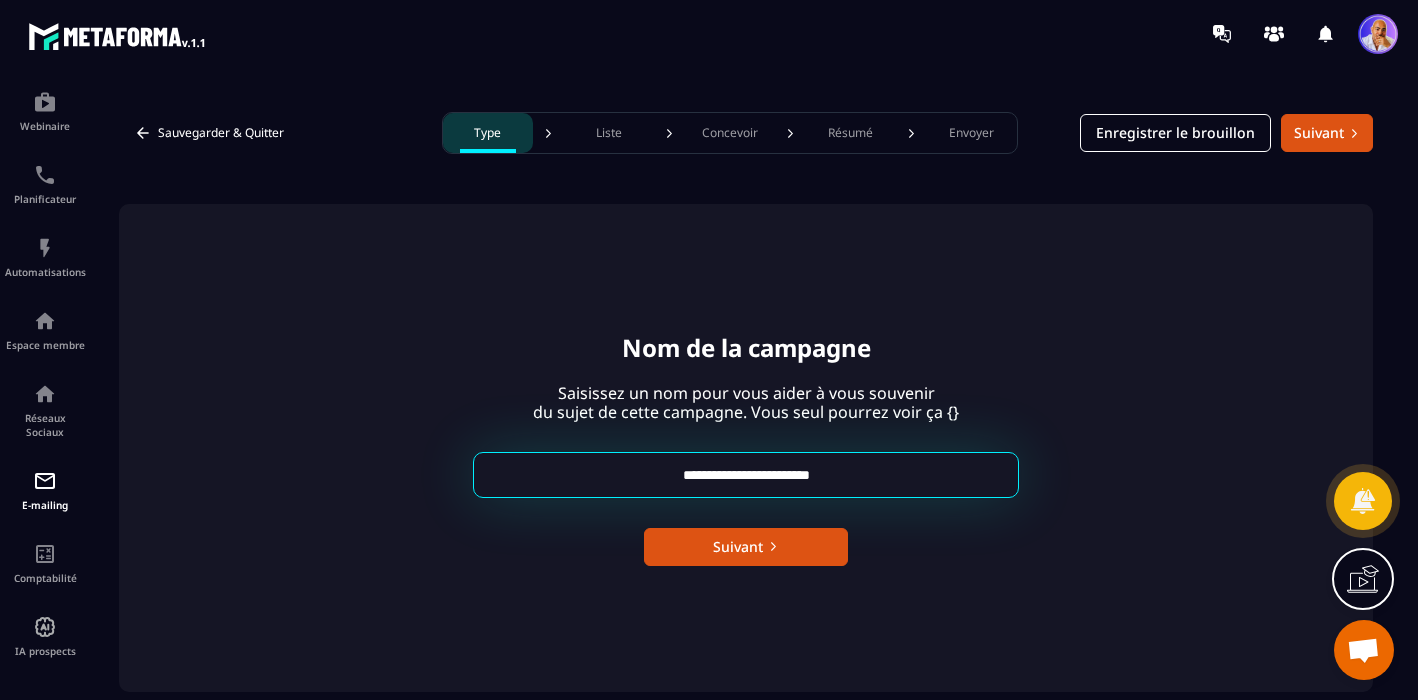 click on "**********" at bounding box center (746, 475) 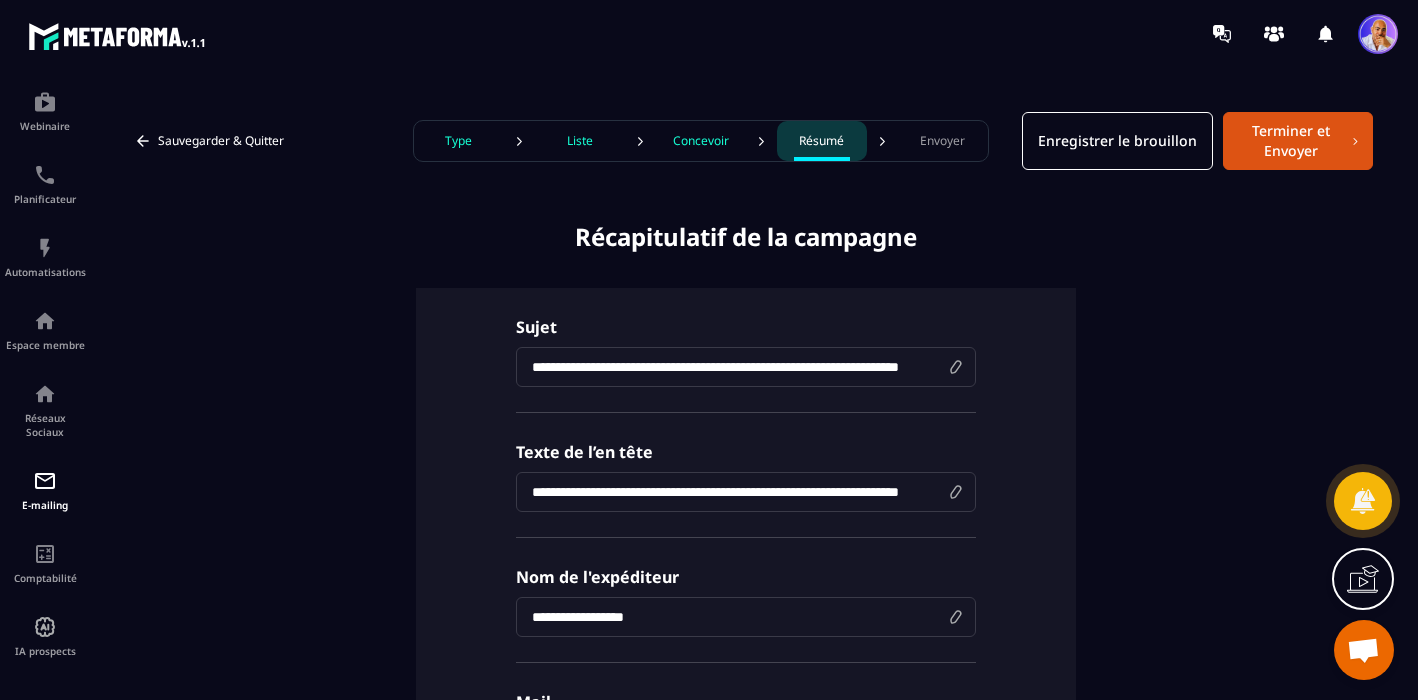 click on "**********" at bounding box center (746, 367) 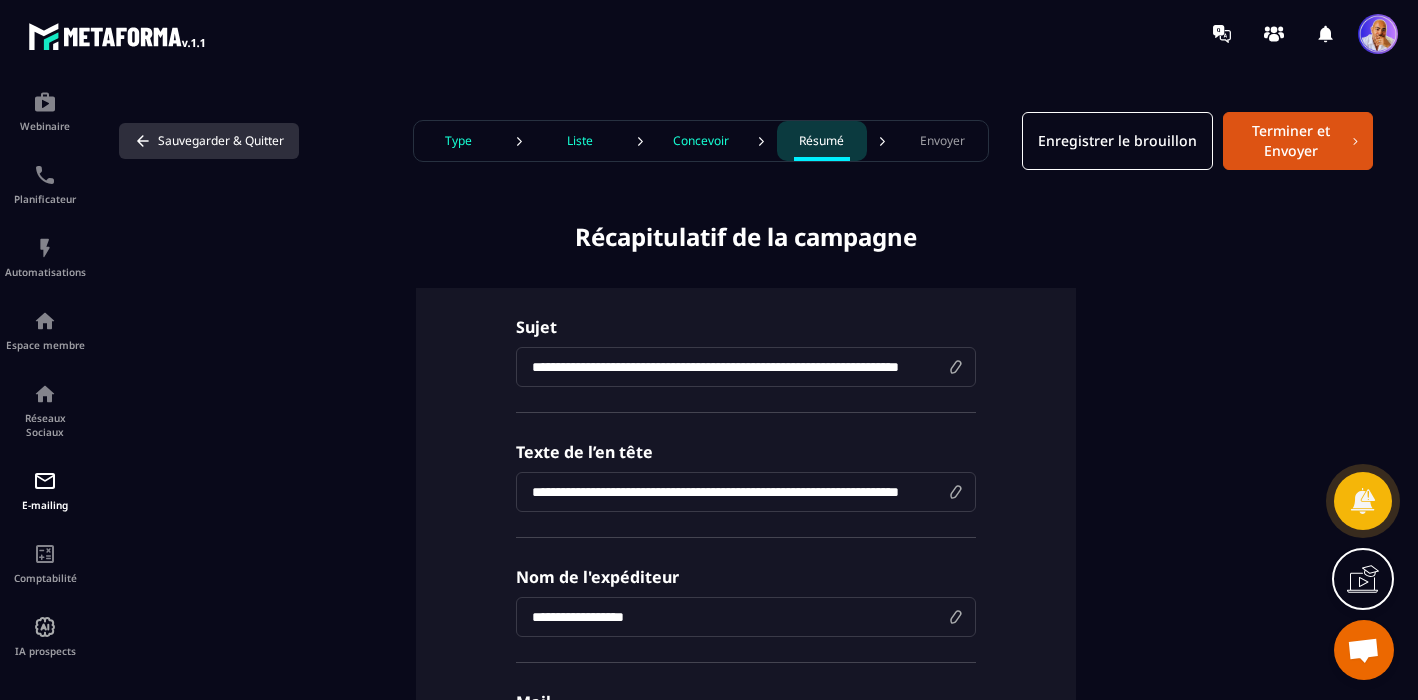 click 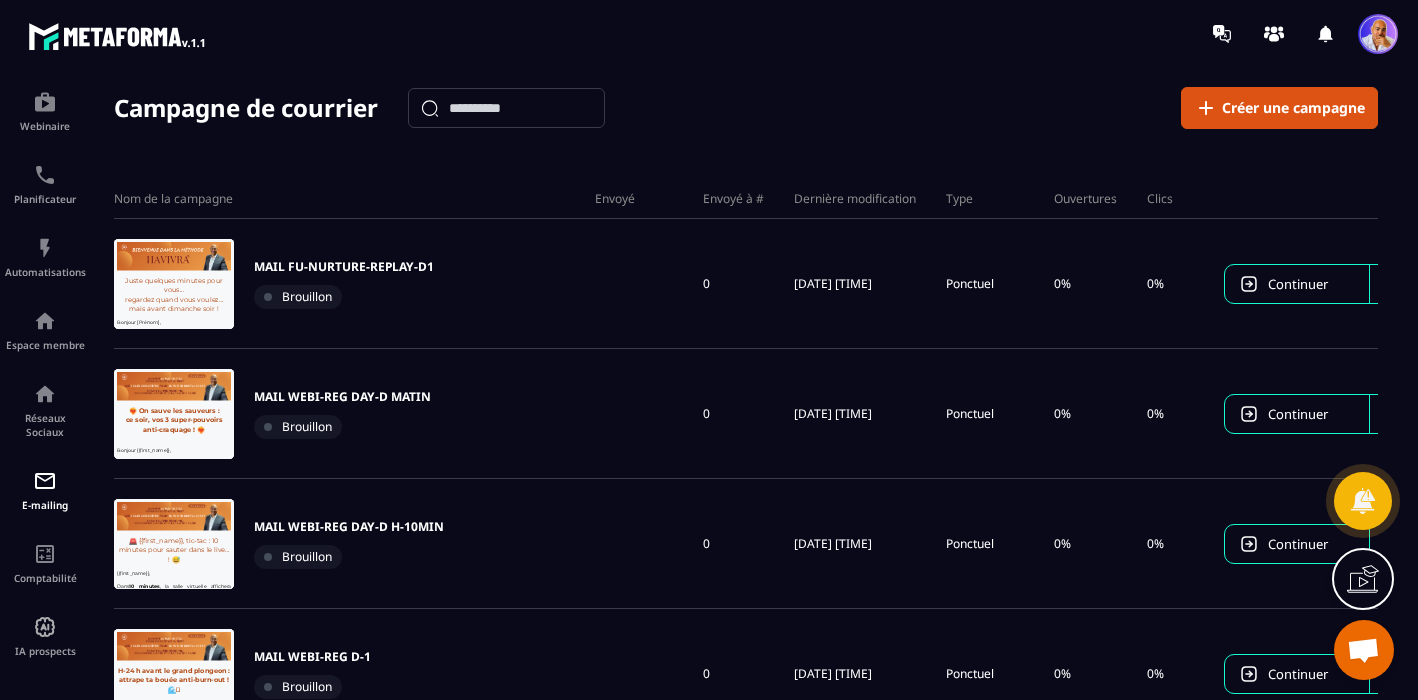 scroll, scrollTop: 0, scrollLeft: 0, axis: both 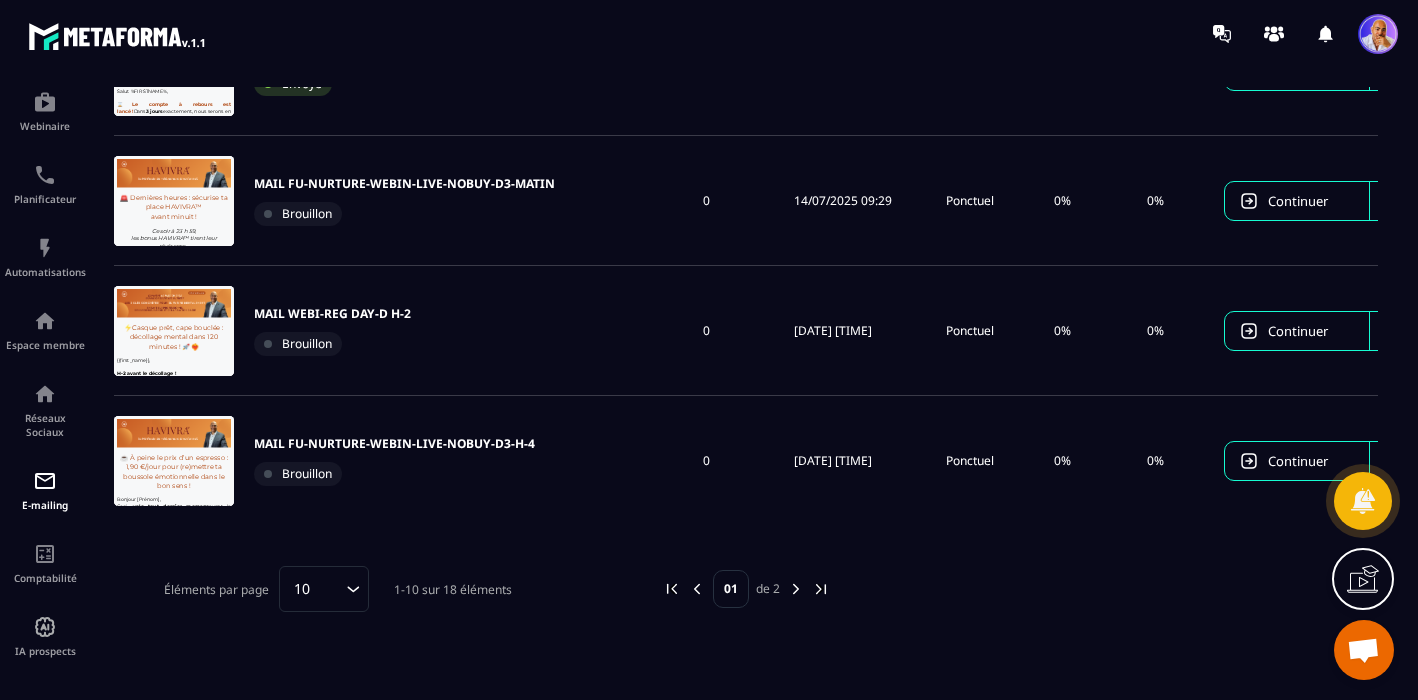click at bounding box center (796, 589) 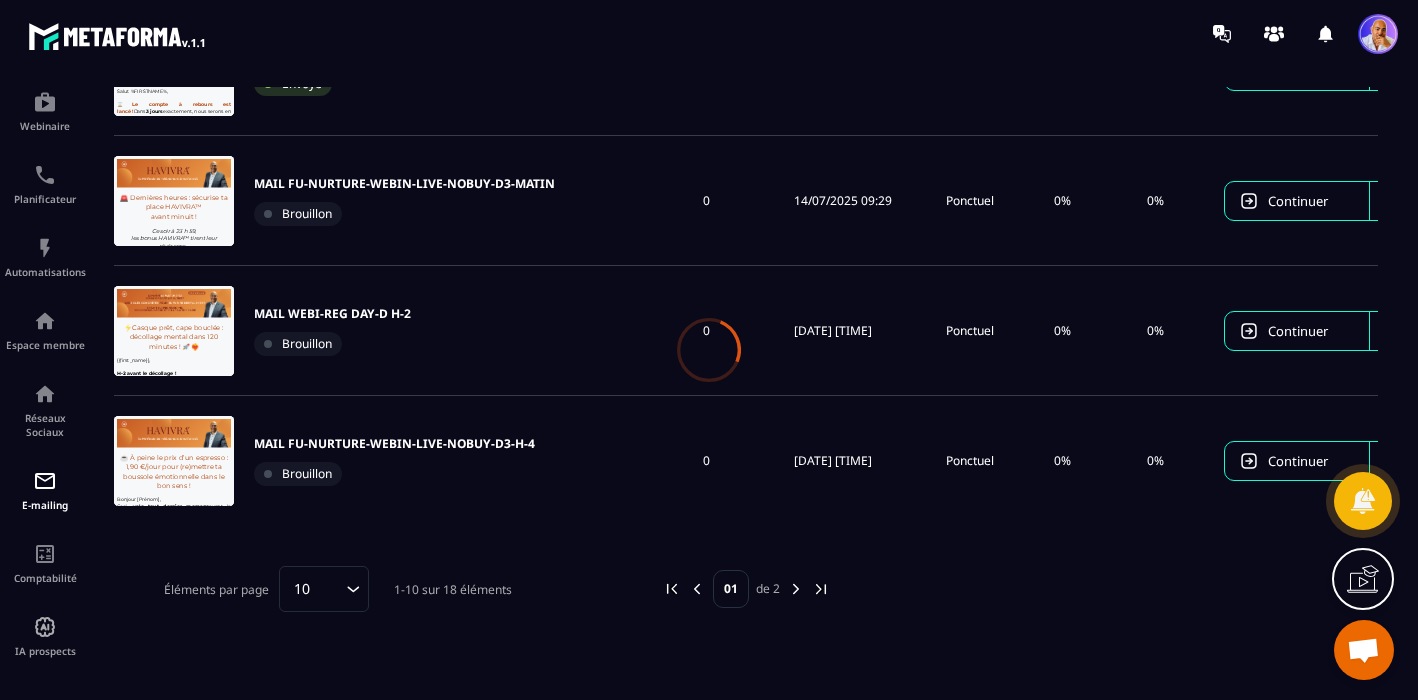 scroll, scrollTop: 778, scrollLeft: 0, axis: vertical 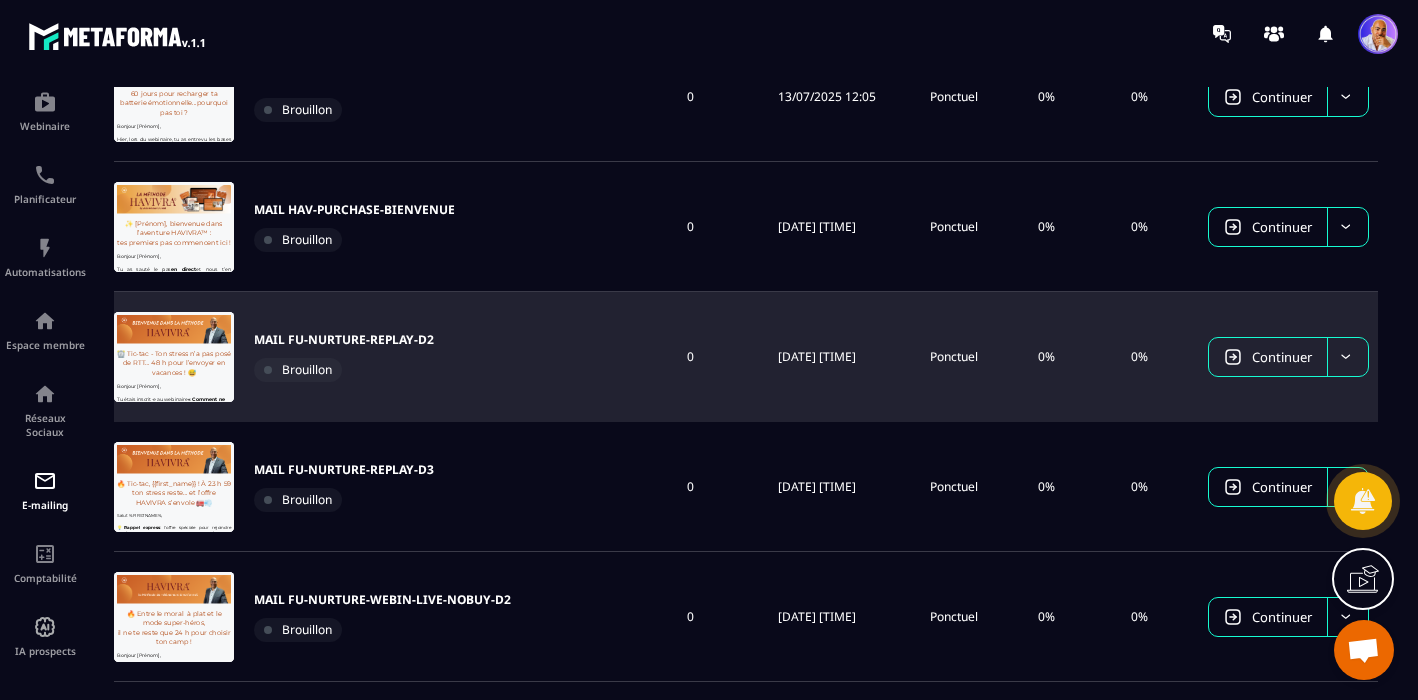 click on "MAIL FU-NURTURE-REPLAY-D2" at bounding box center [344, 340] 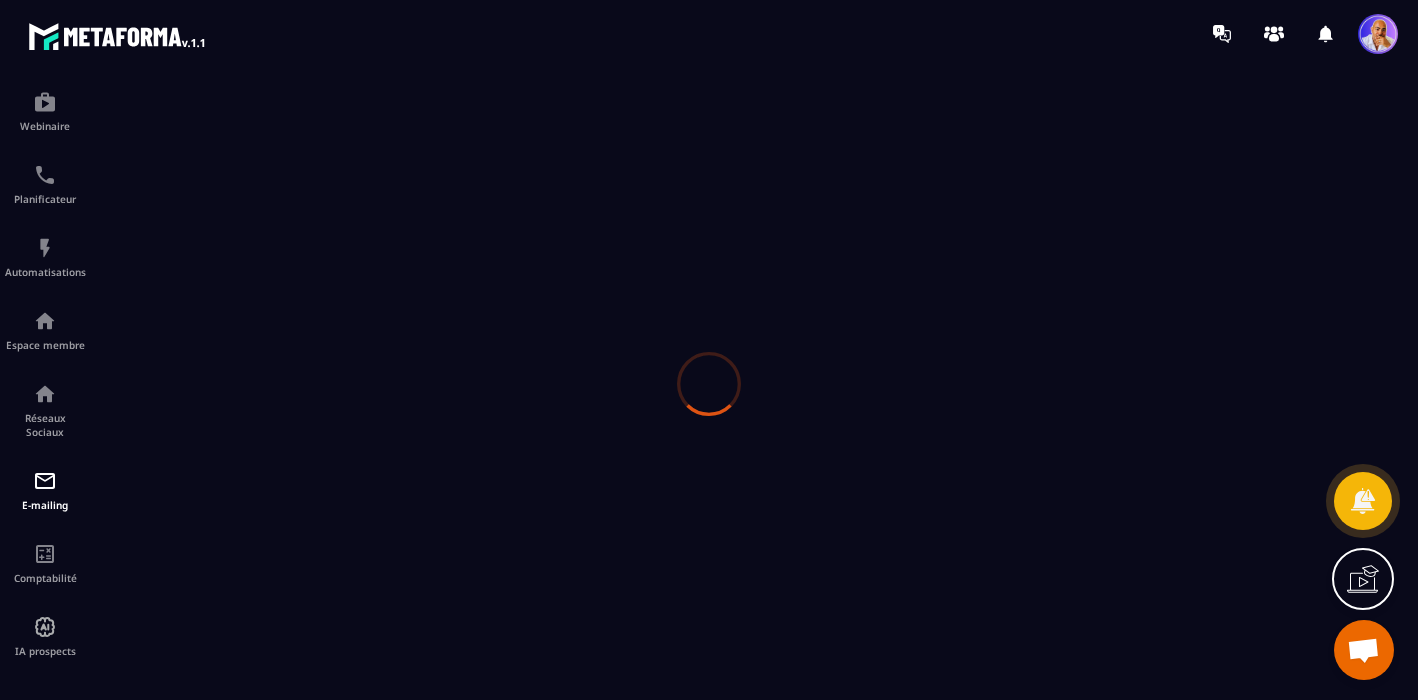 scroll, scrollTop: 0, scrollLeft: 0, axis: both 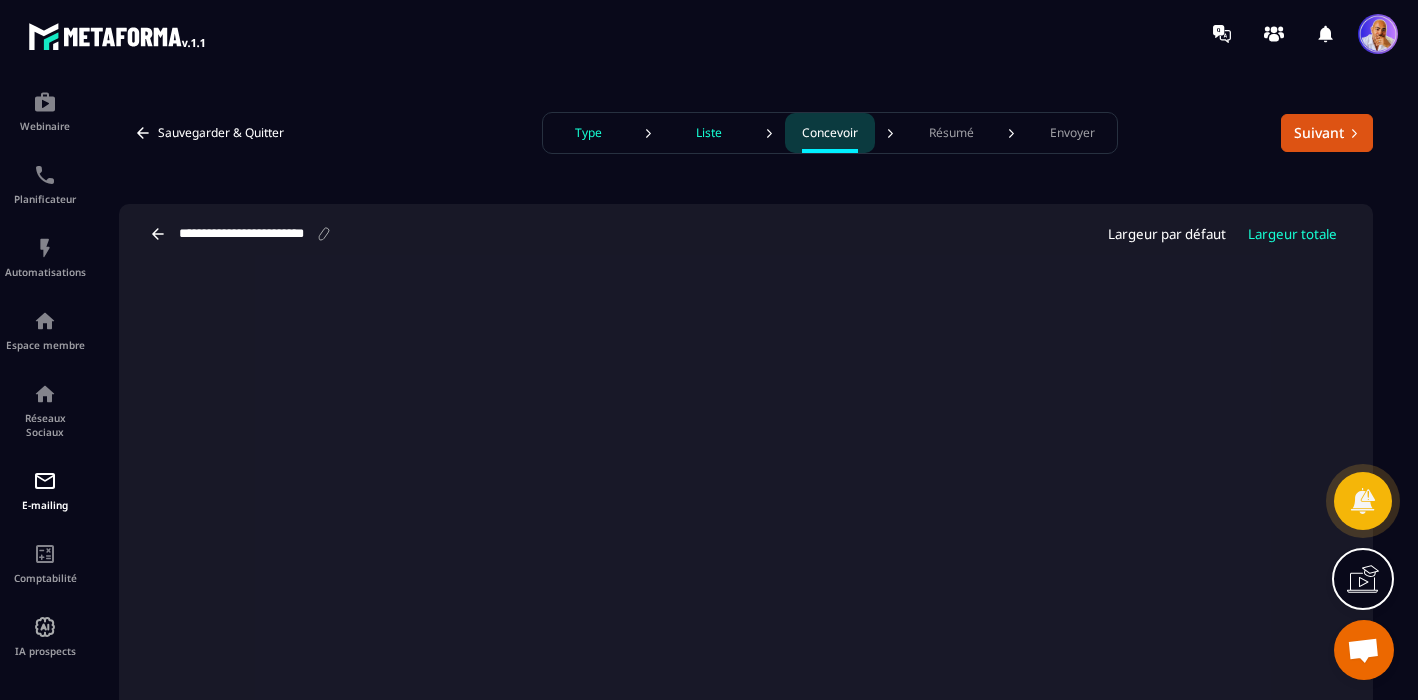click on "Type" at bounding box center [588, 133] 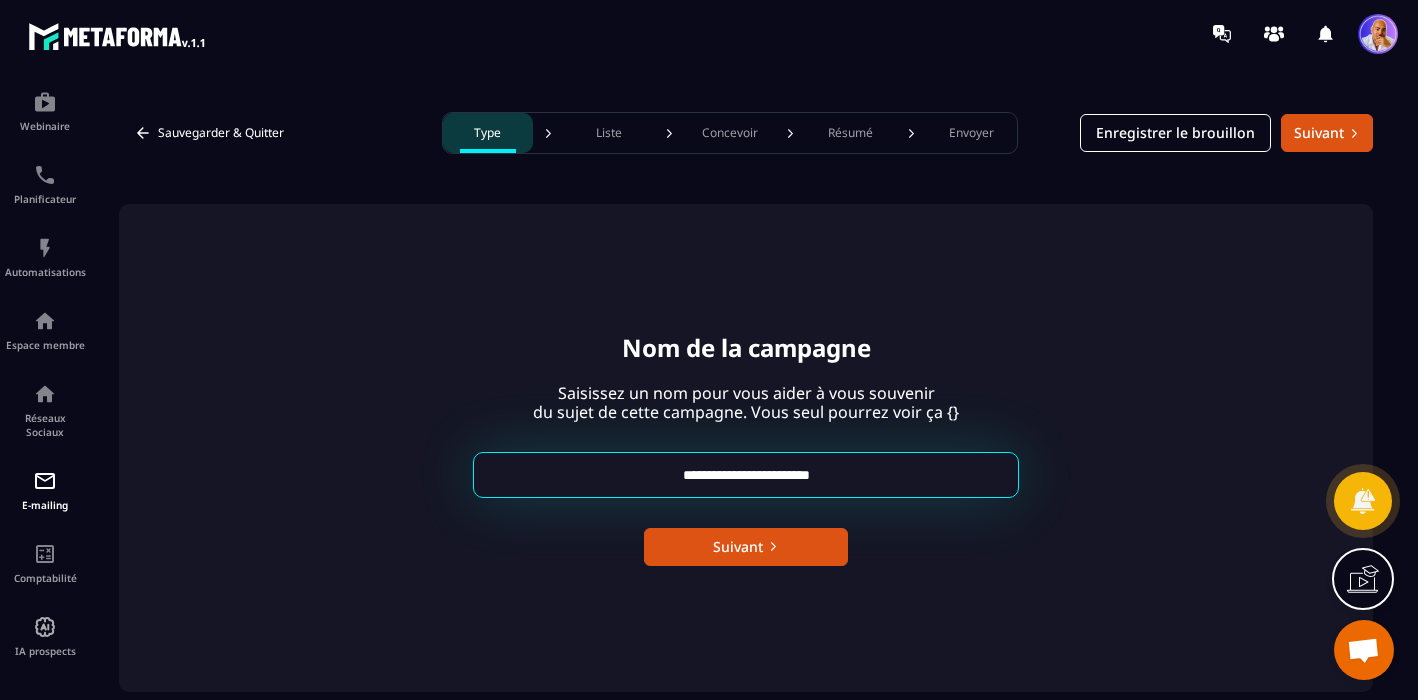 click on "**********" at bounding box center (746, 475) 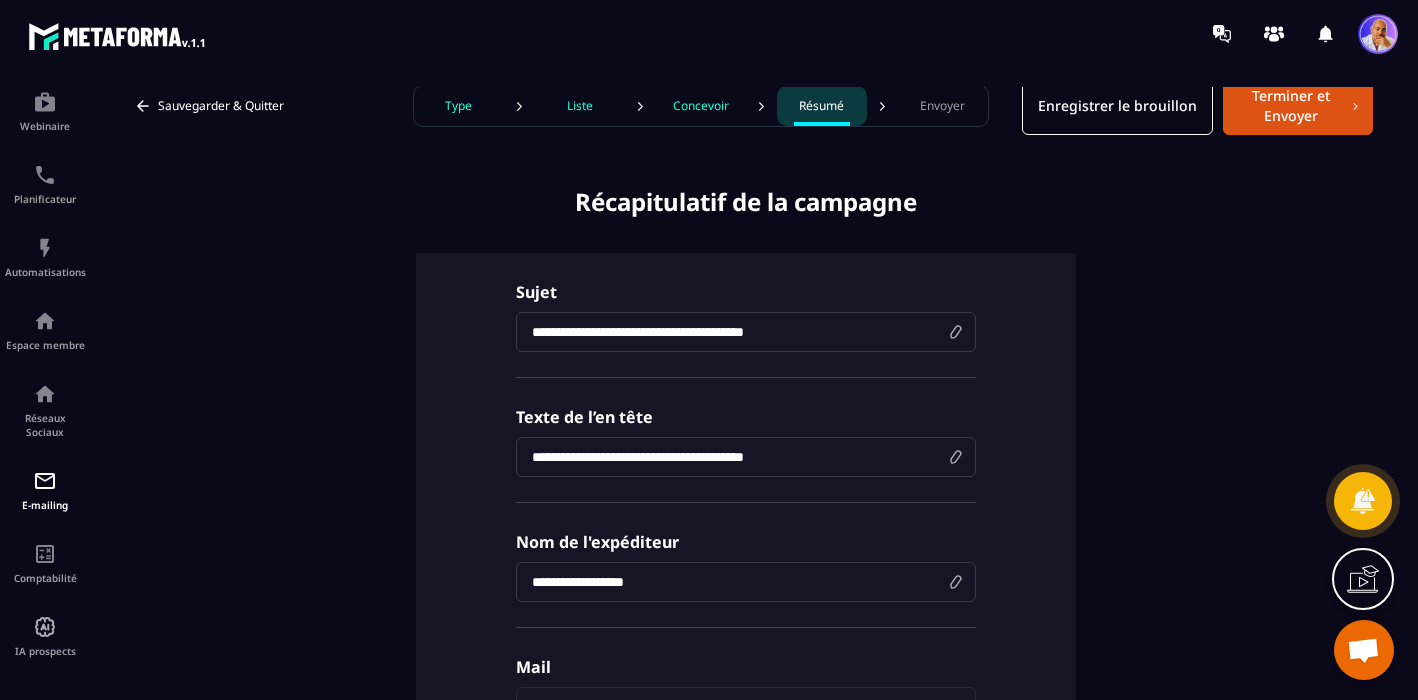 click on "**********" at bounding box center (746, 332) 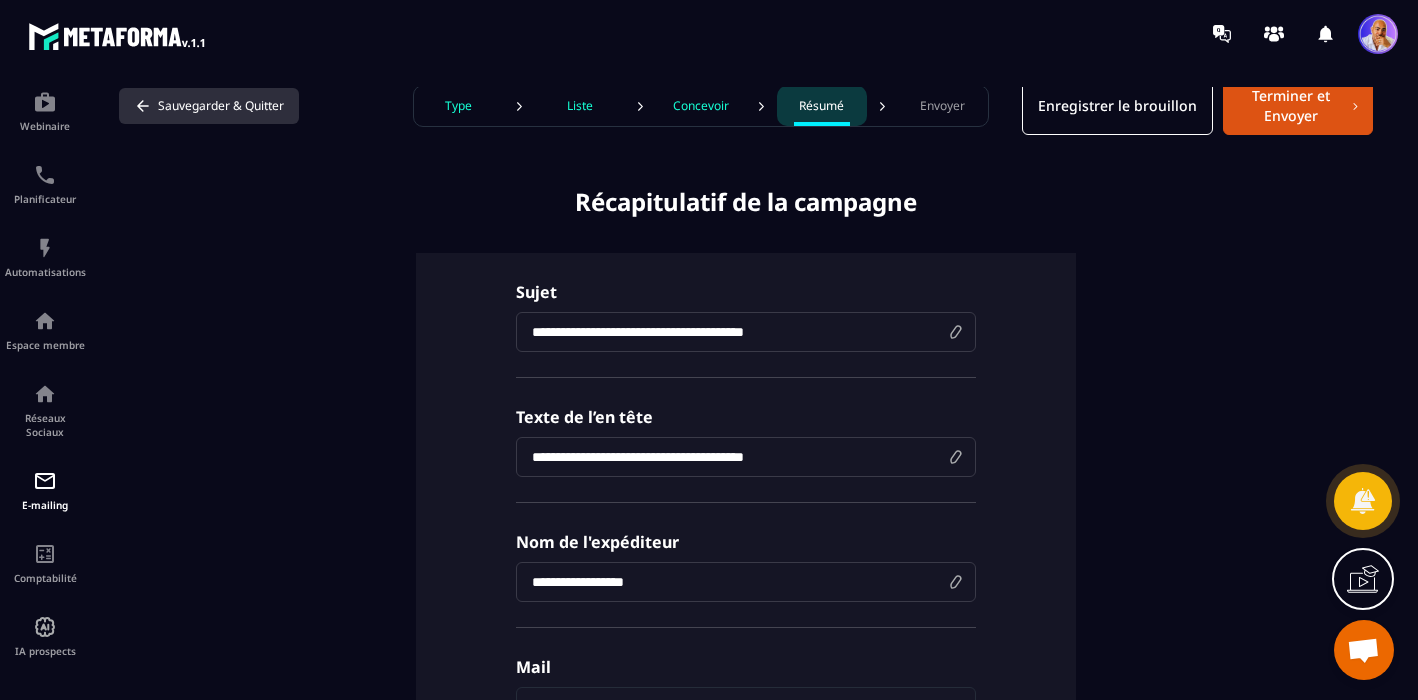 click 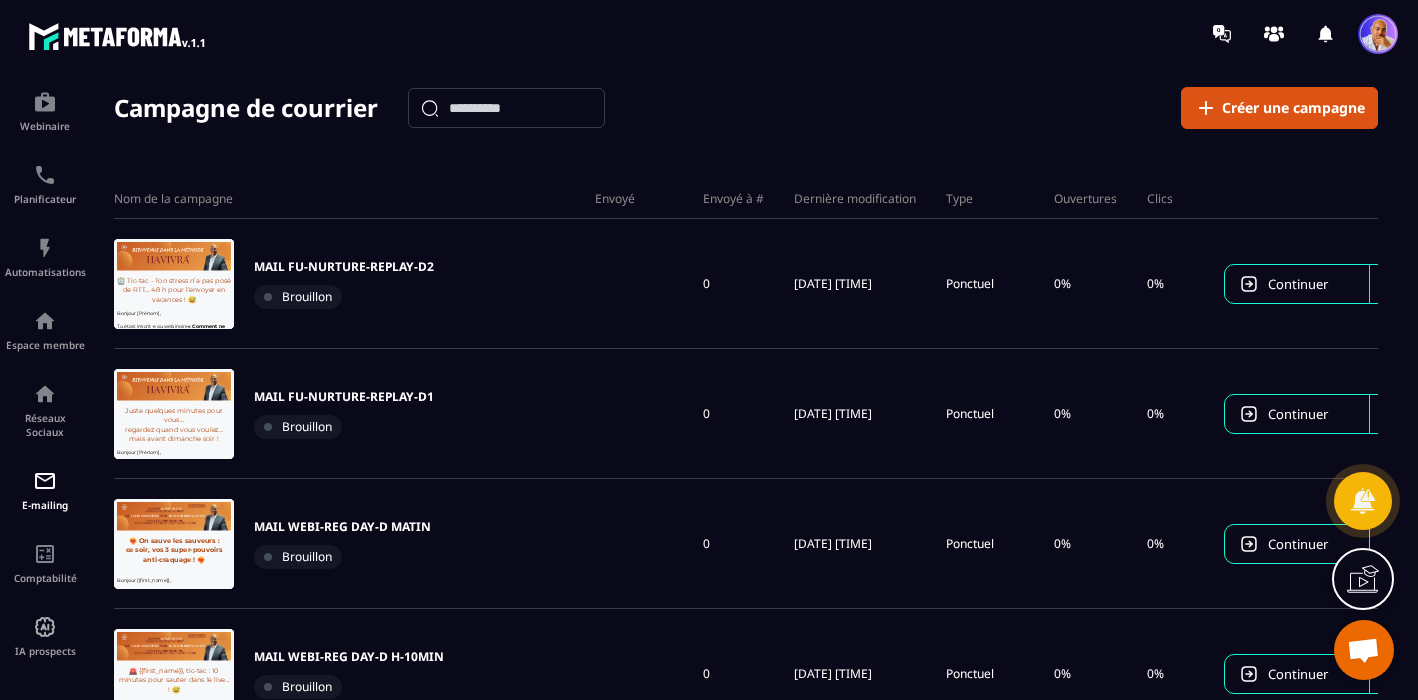 scroll, scrollTop: 0, scrollLeft: 0, axis: both 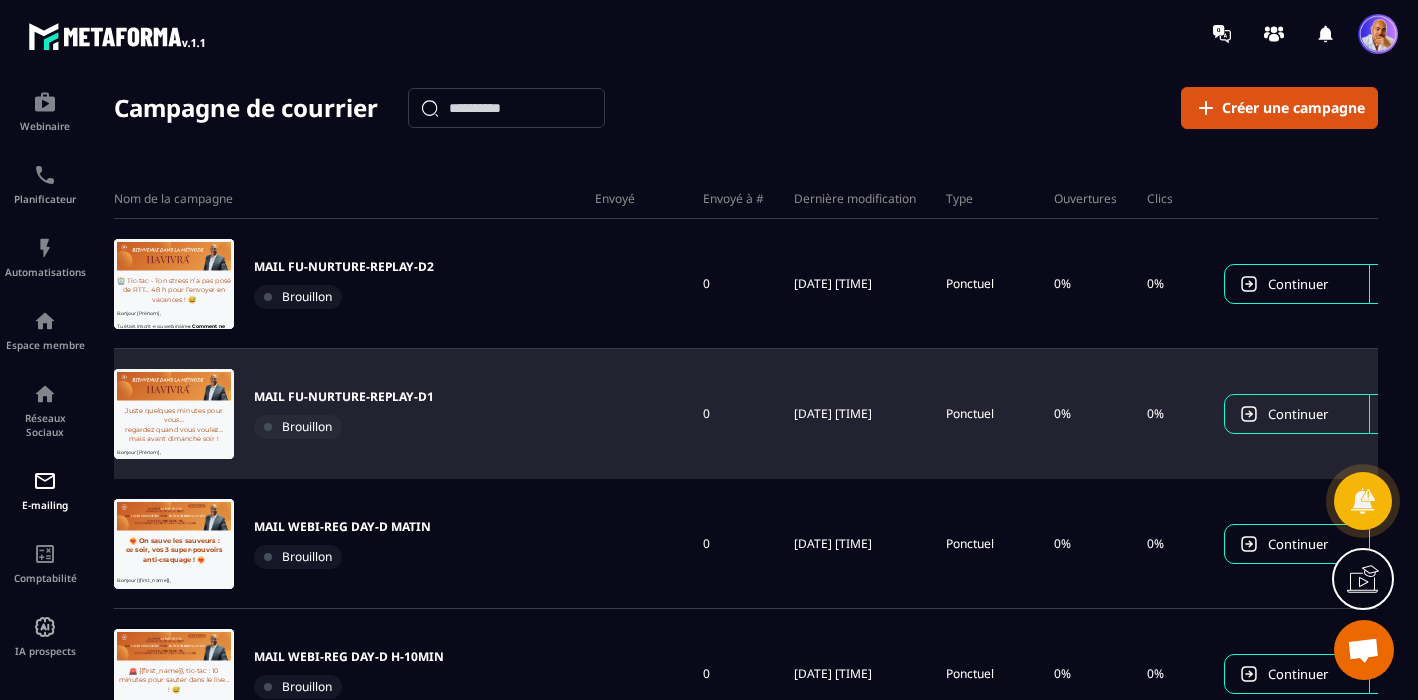click on "MAIL FU-NURTURE-REPLAY-D1" at bounding box center (344, 397) 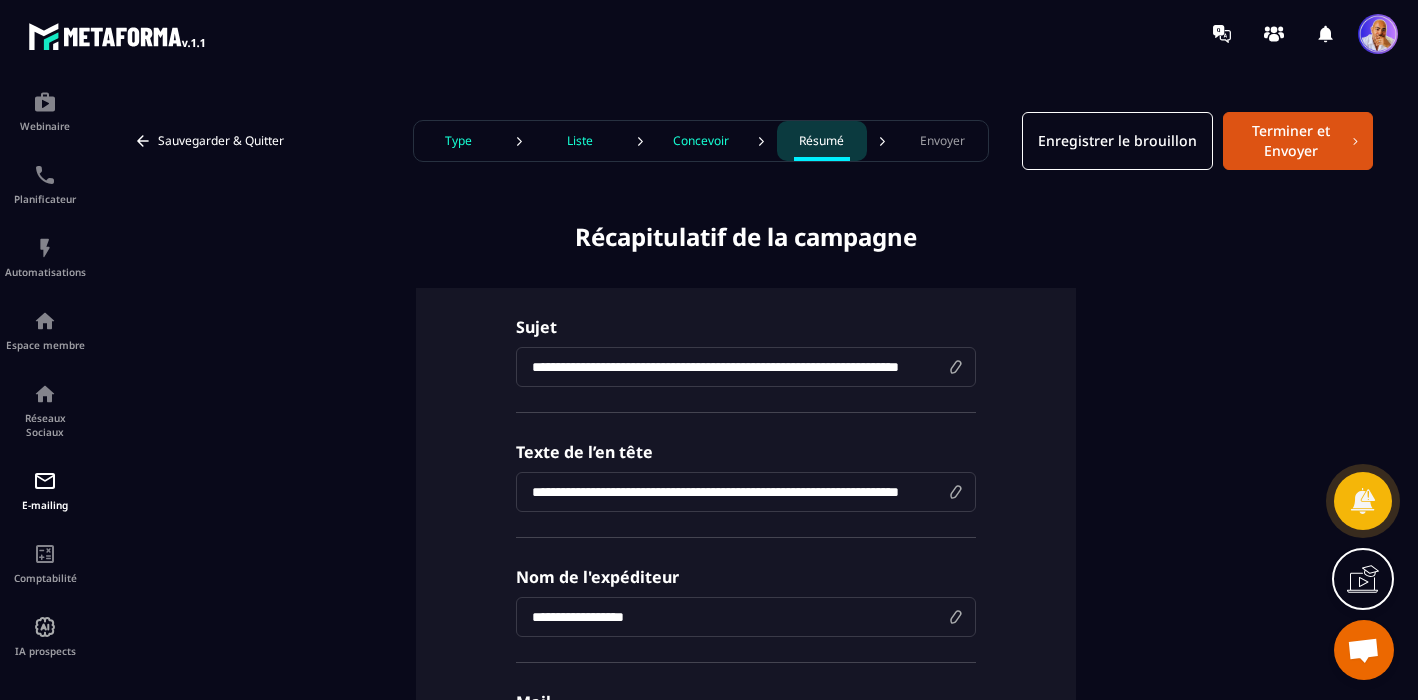 click on "**********" at bounding box center (746, 367) 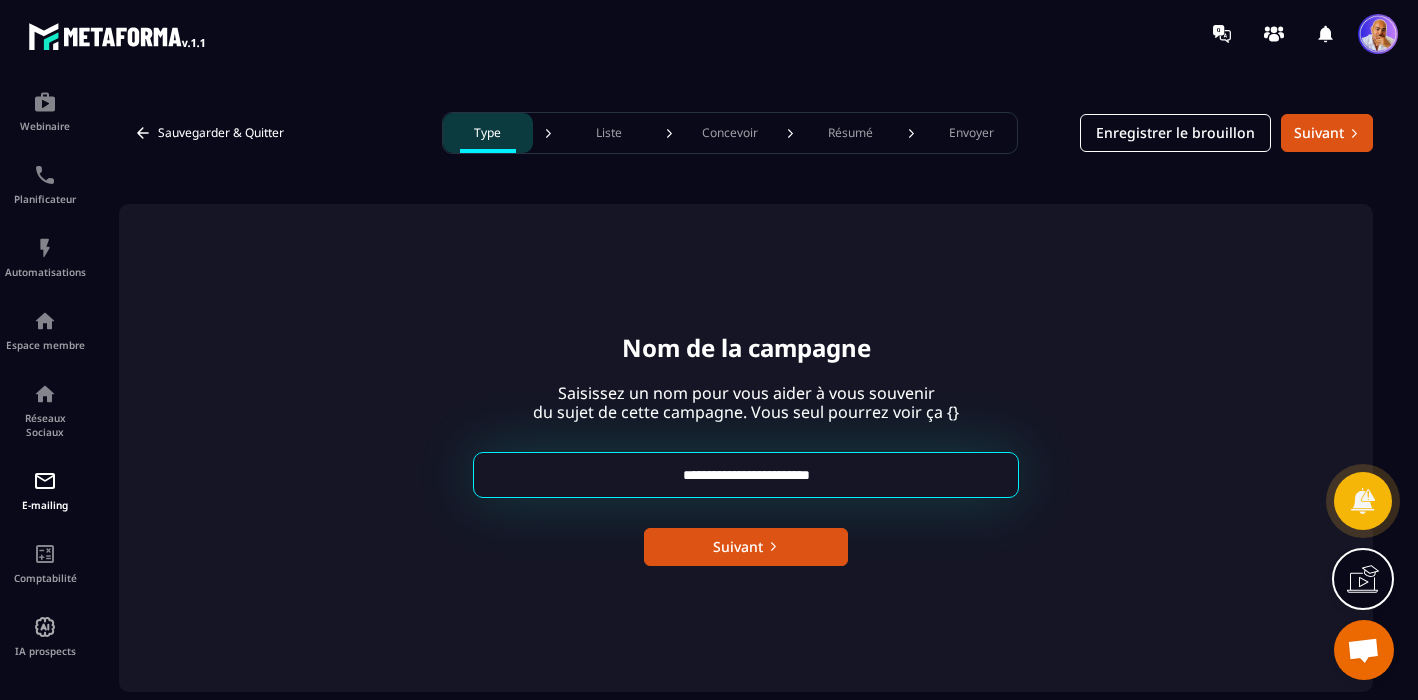 click on "**********" at bounding box center (746, 475) 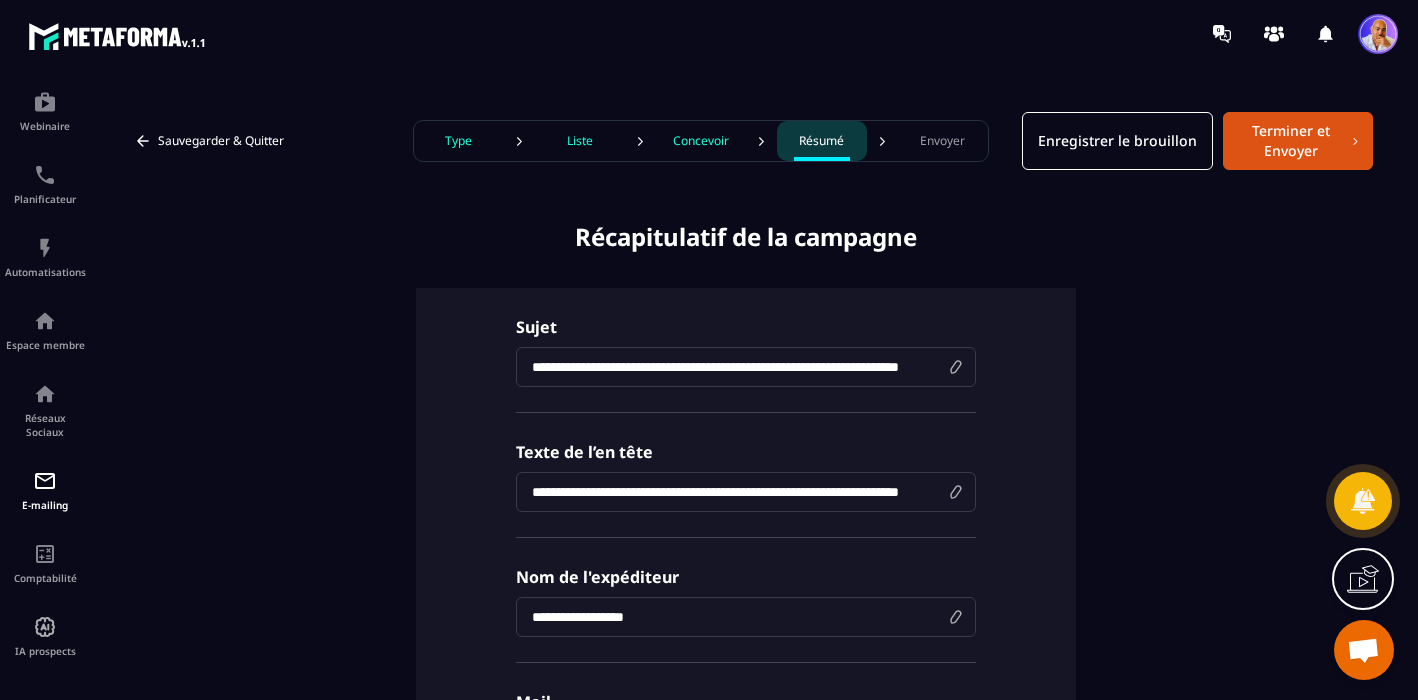 click on "Type" at bounding box center [458, 141] 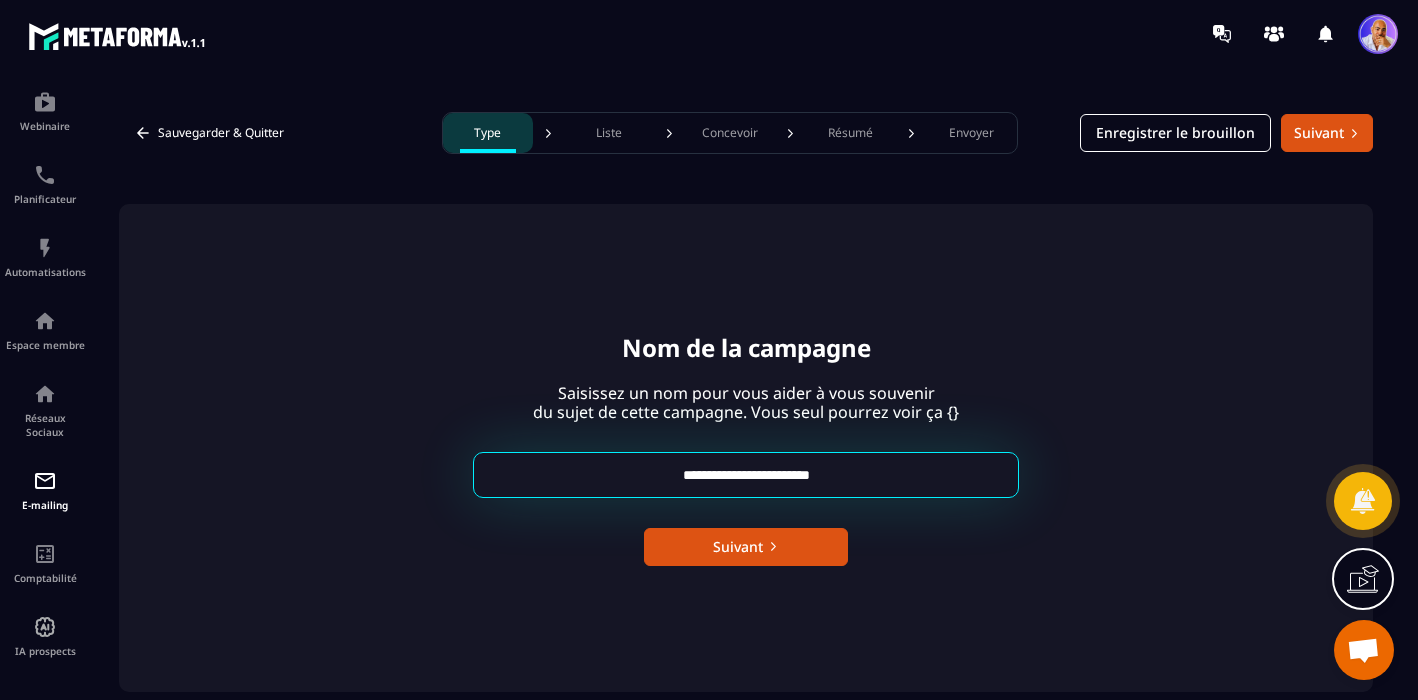 click on "Résumé" at bounding box center [850, 133] 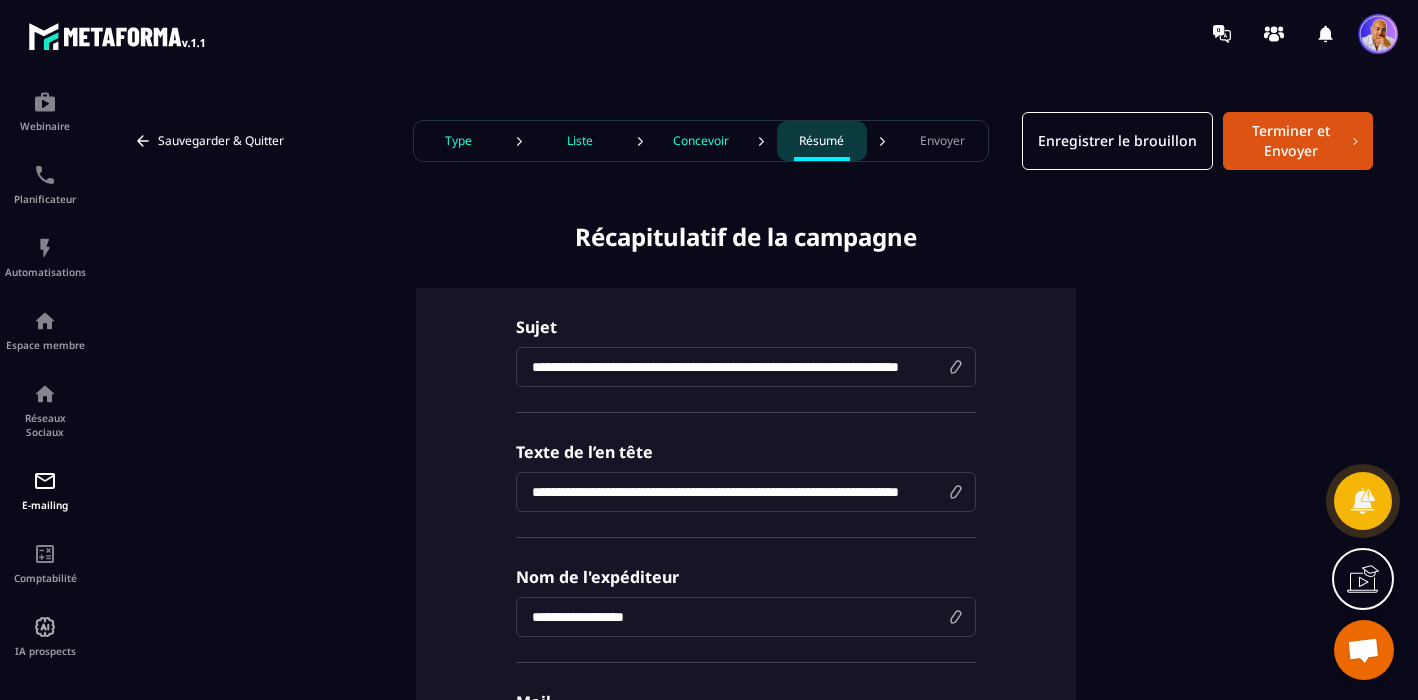 click on "**********" at bounding box center (746, 367) 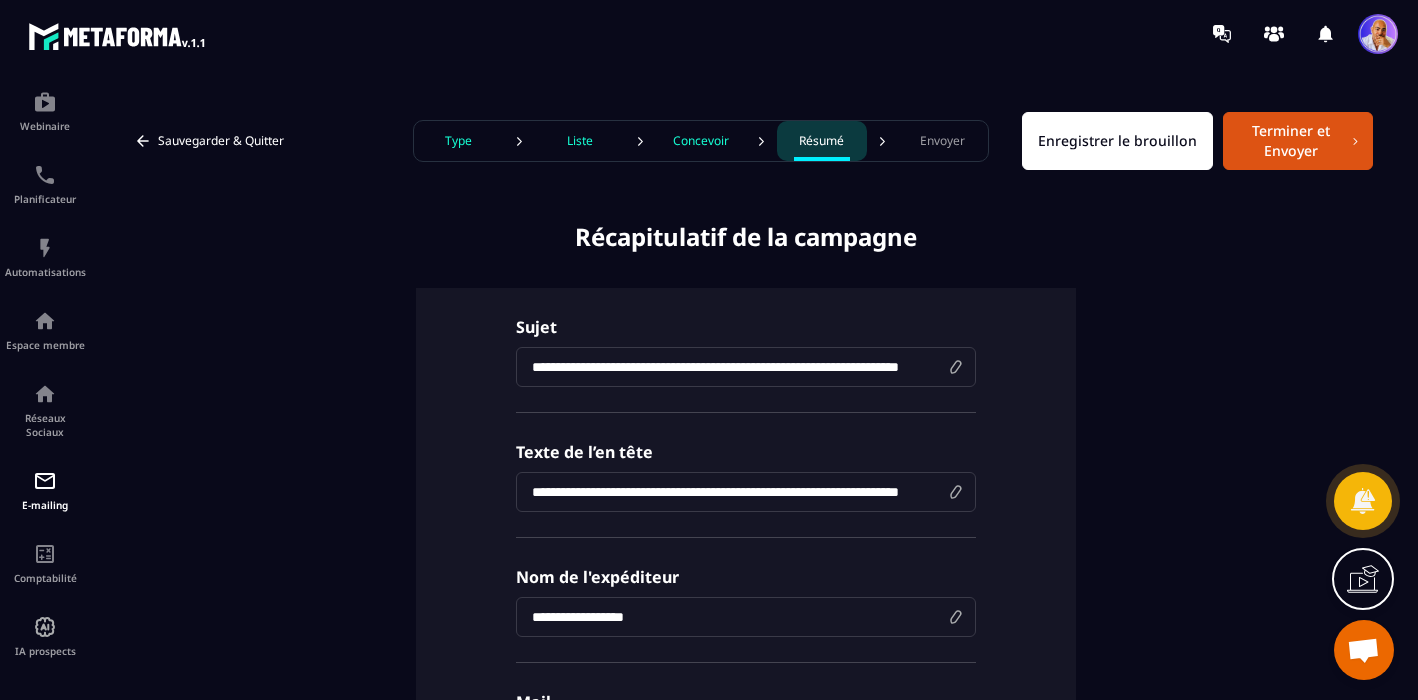 type on "**********" 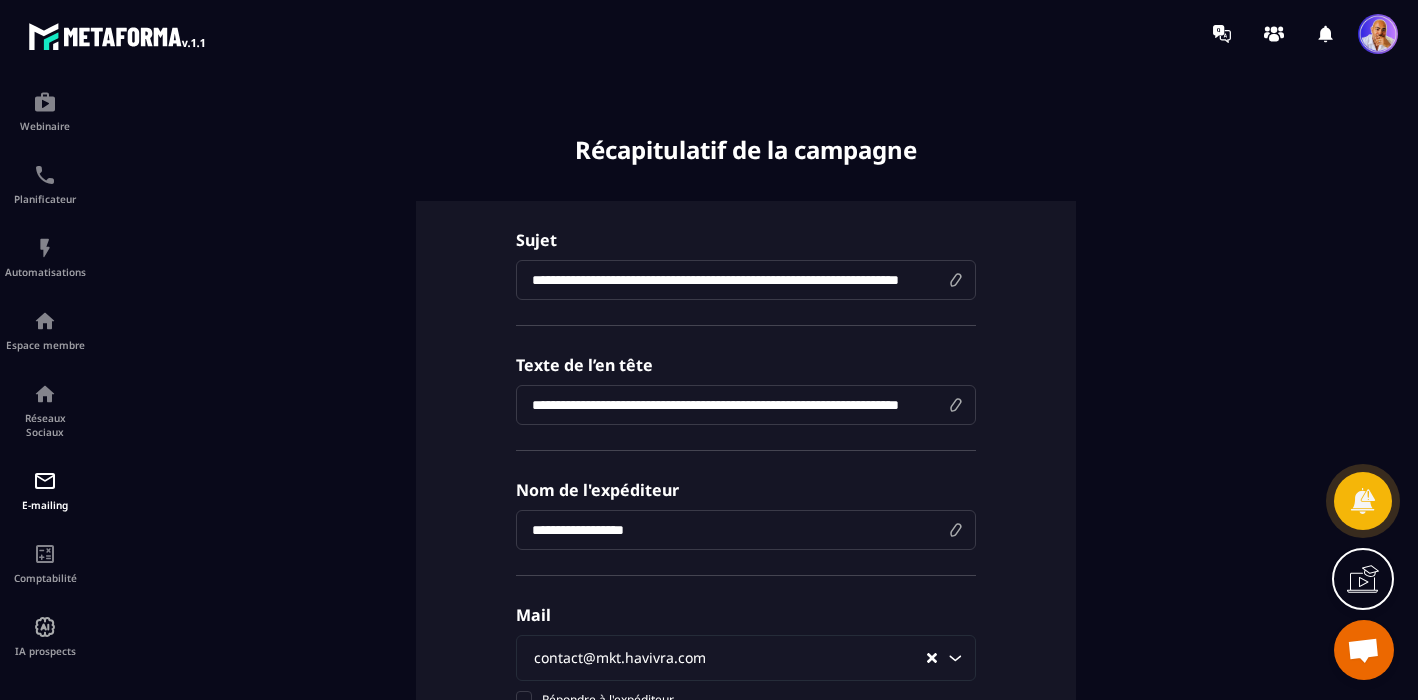 scroll, scrollTop: 83, scrollLeft: 0, axis: vertical 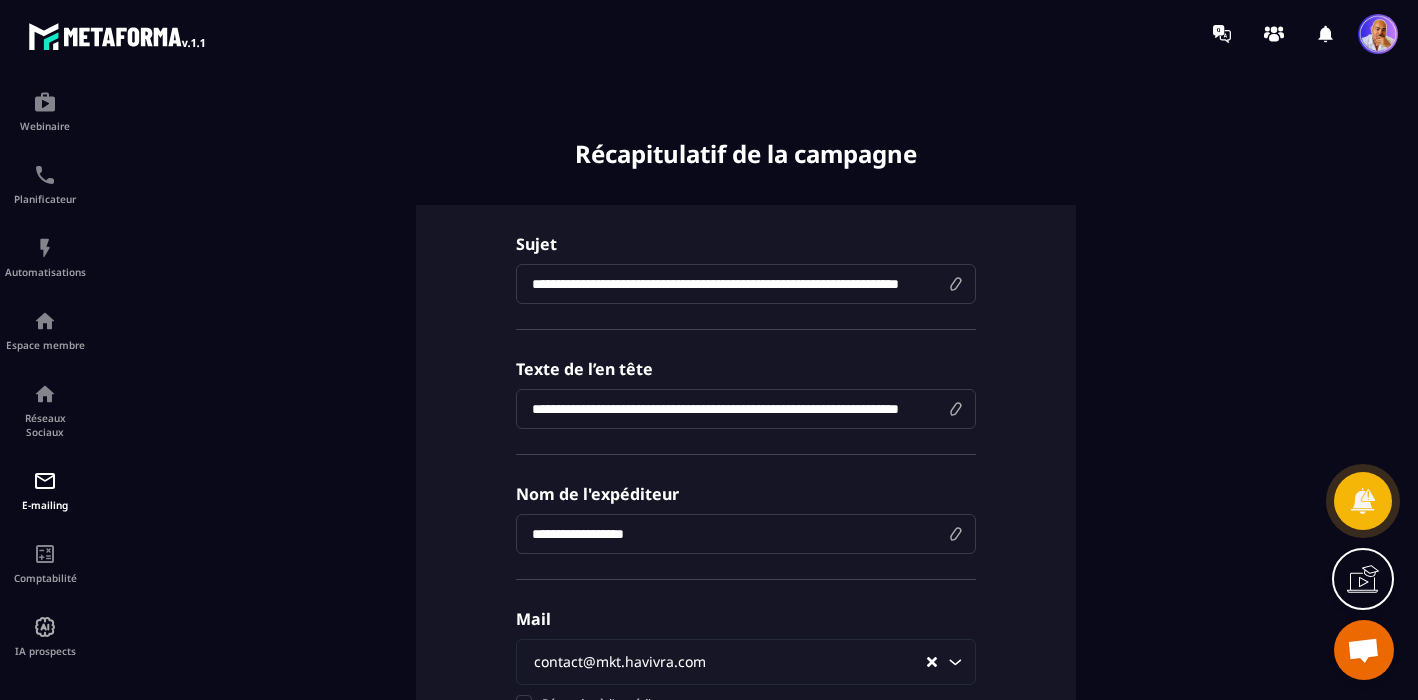 click on "**********" at bounding box center [746, 284] 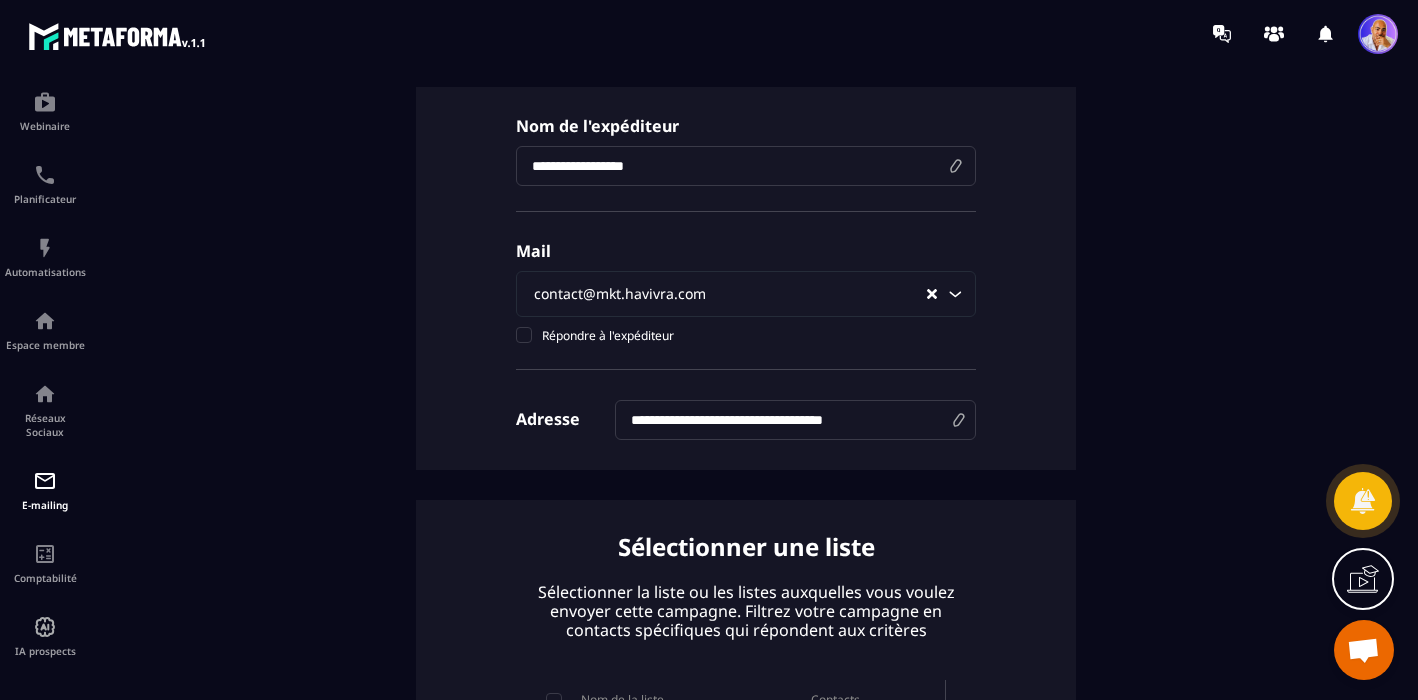 scroll, scrollTop: 0, scrollLeft: 0, axis: both 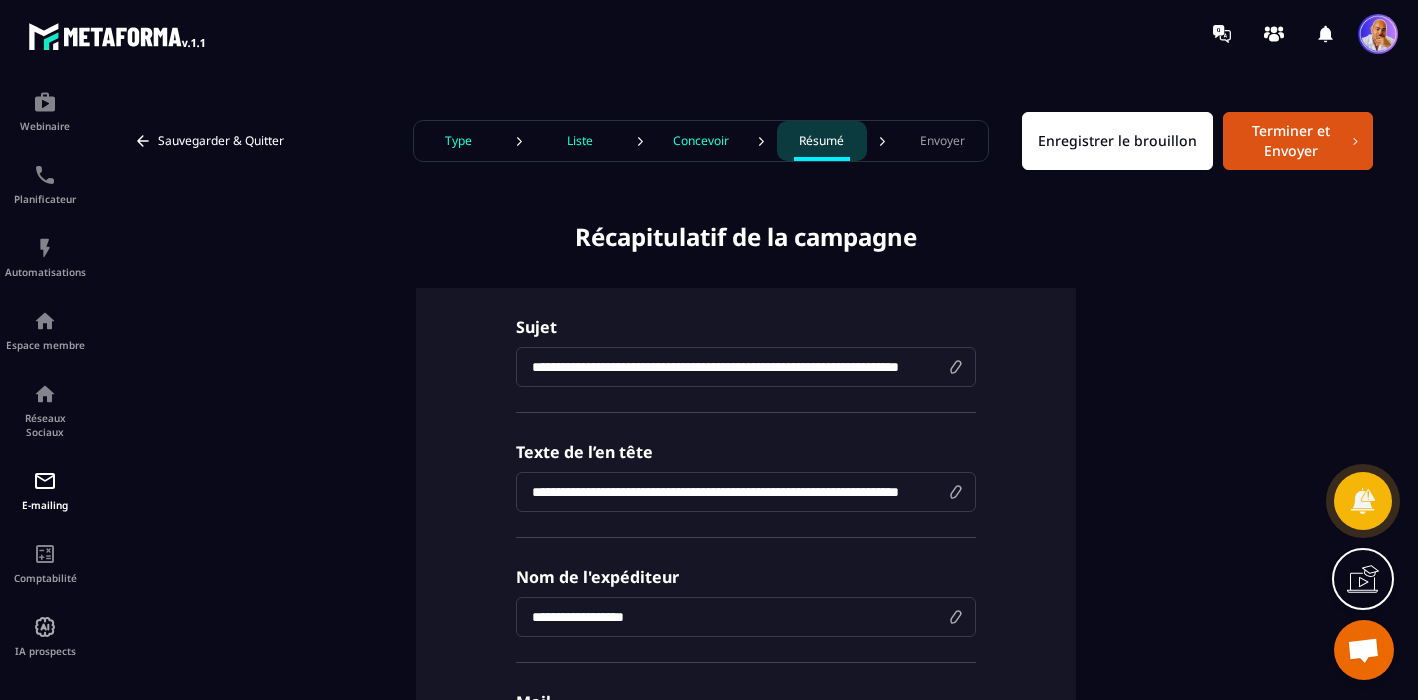 click on "Enregistrer le brouillon" at bounding box center [1117, 141] 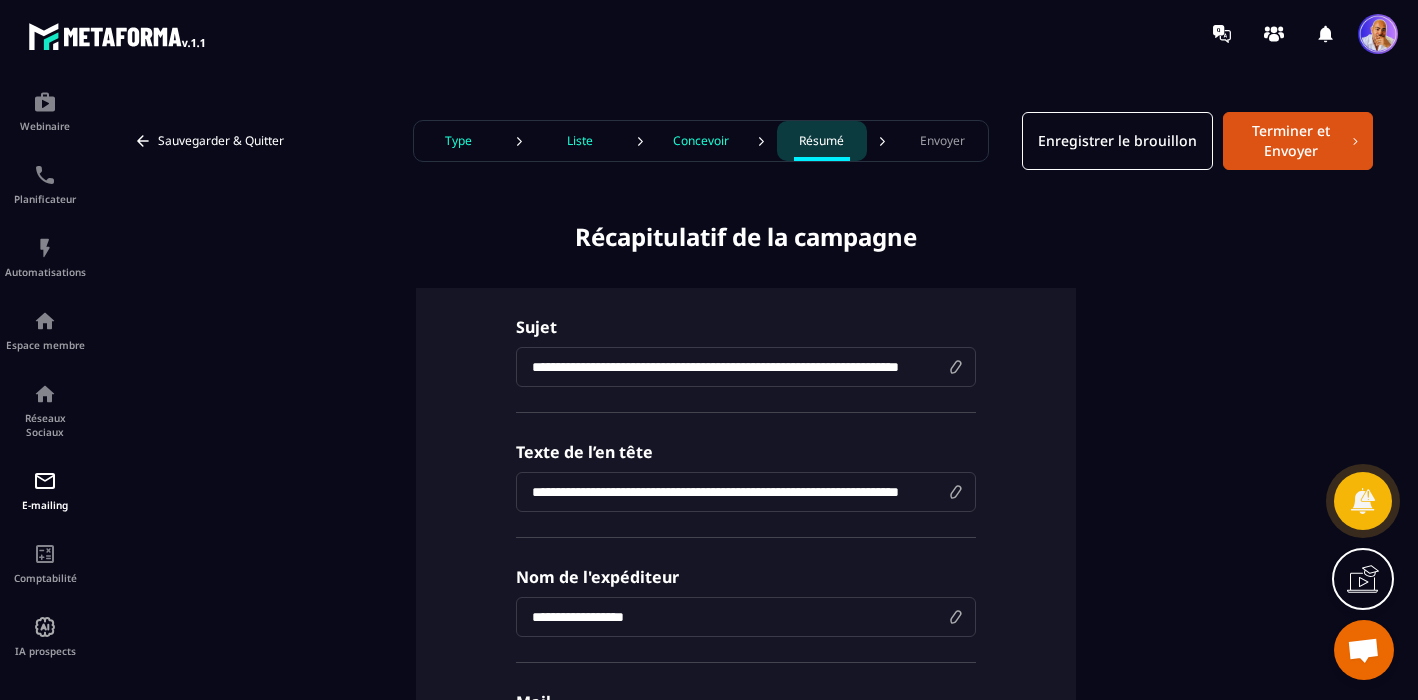 click on "Type" at bounding box center [459, 141] 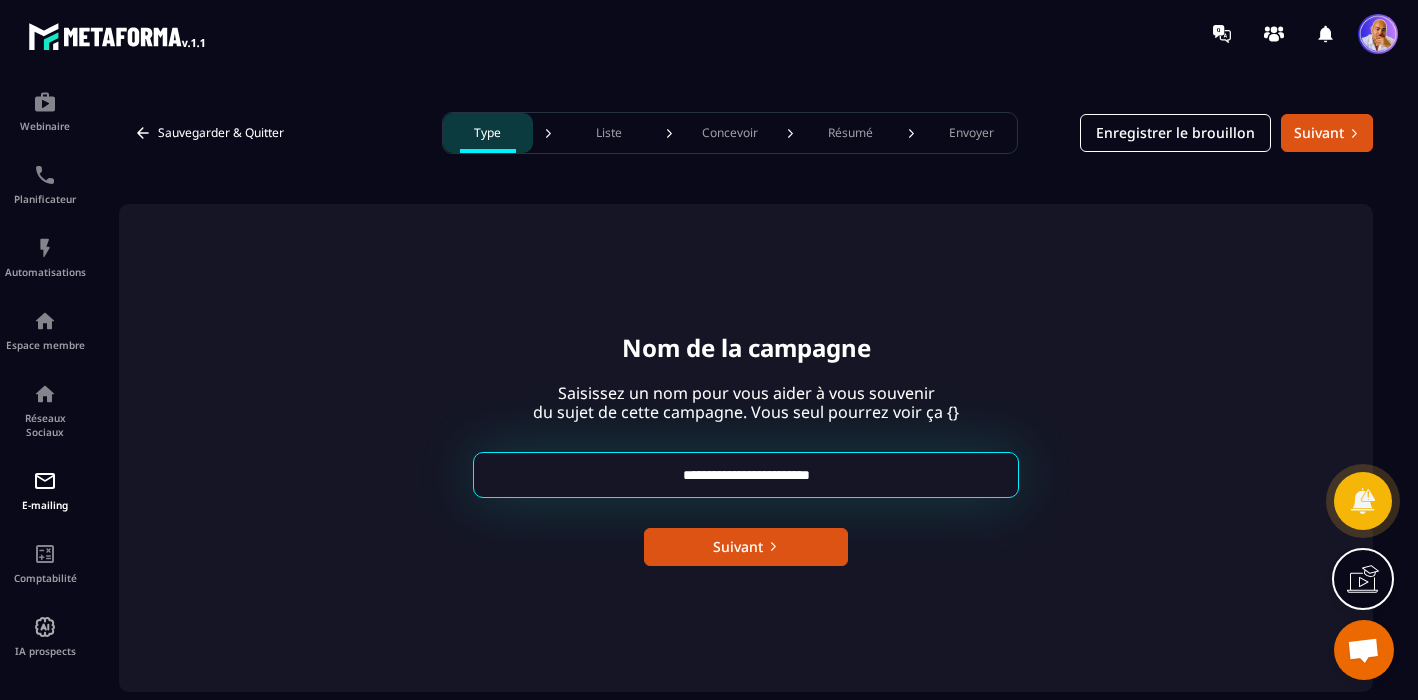click on "Concevoir" at bounding box center [730, 133] 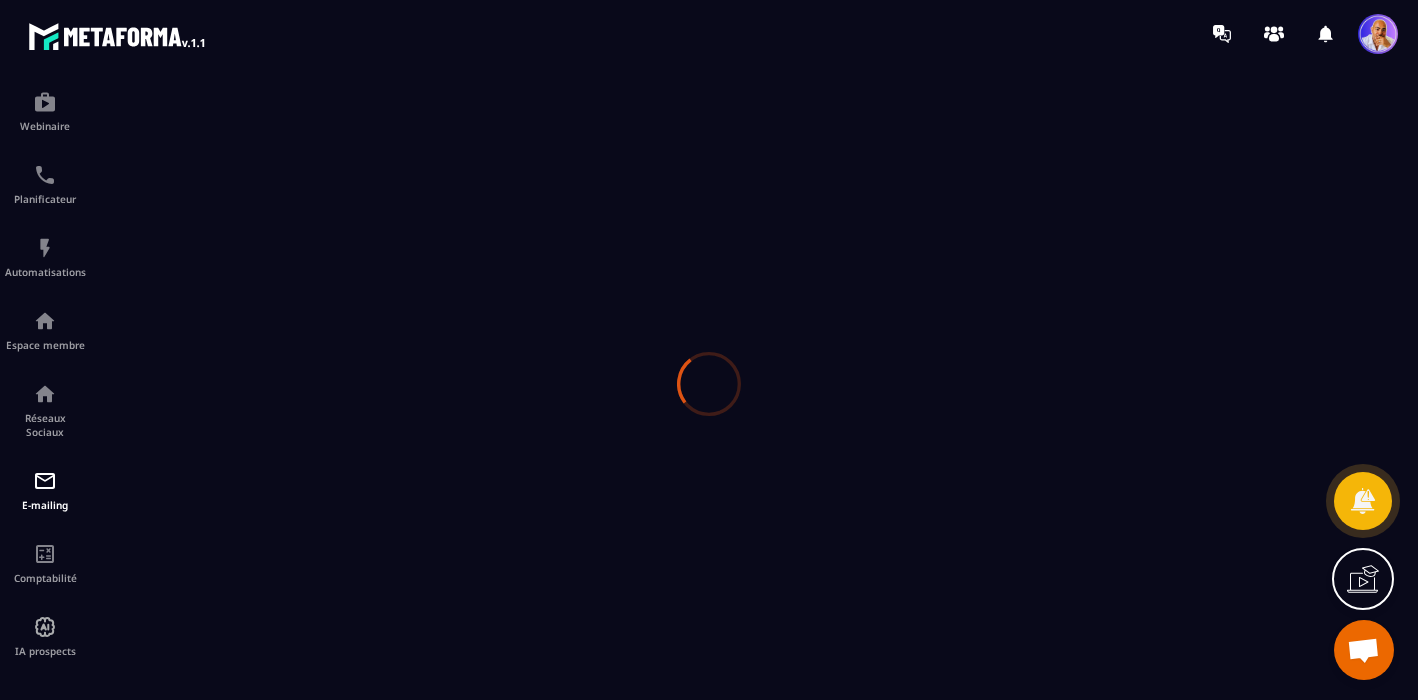 scroll, scrollTop: 0, scrollLeft: 0, axis: both 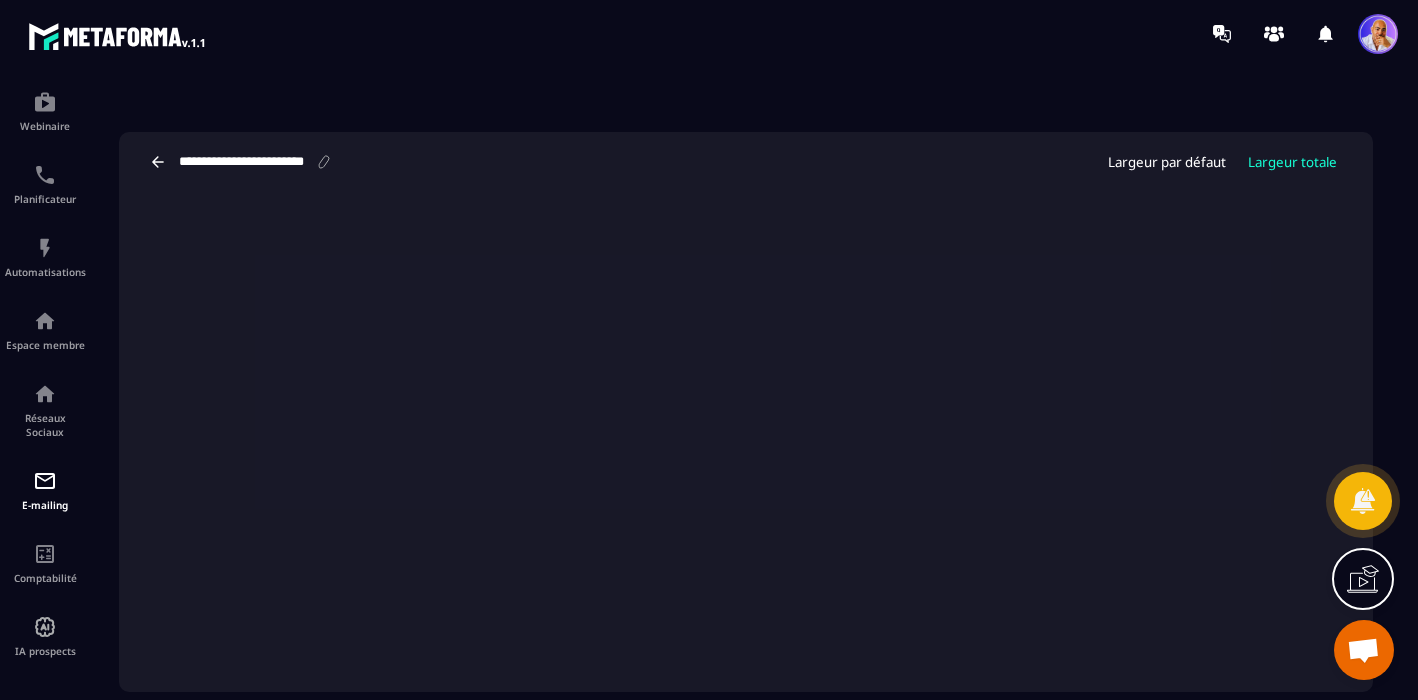 click 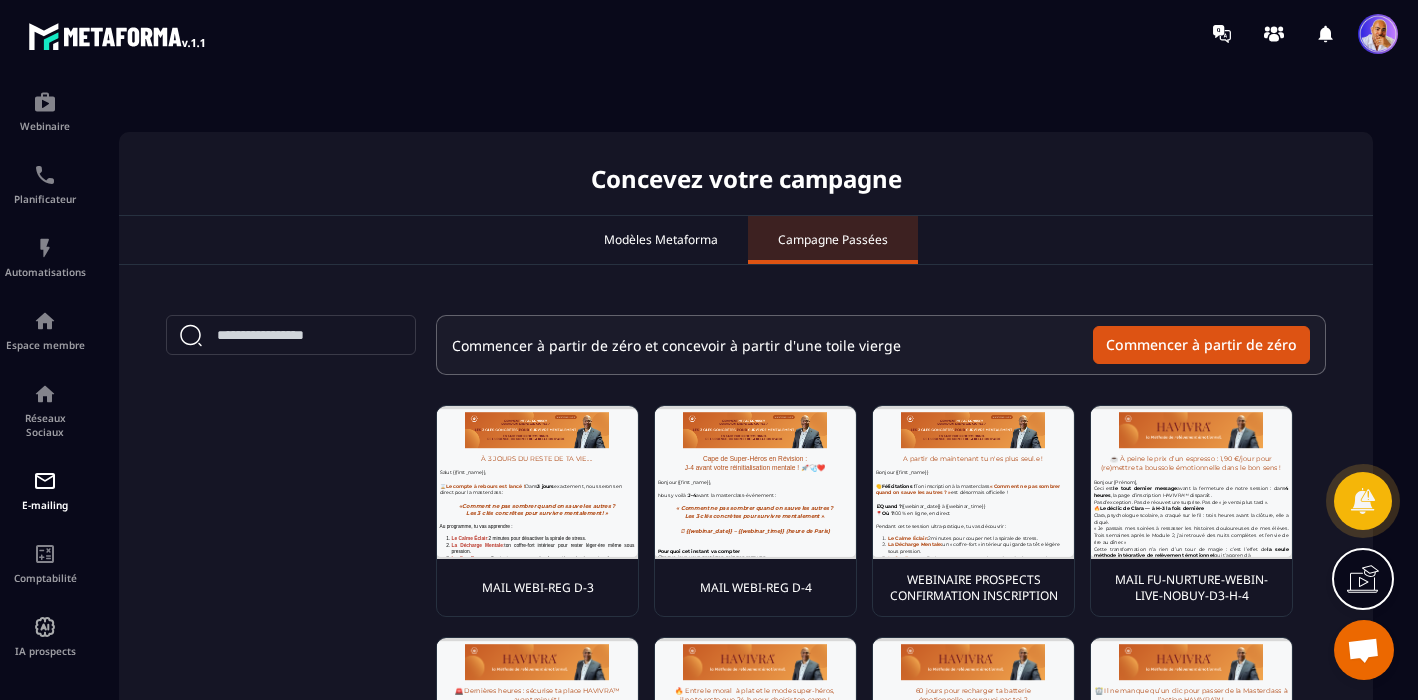scroll, scrollTop: 0, scrollLeft: 0, axis: both 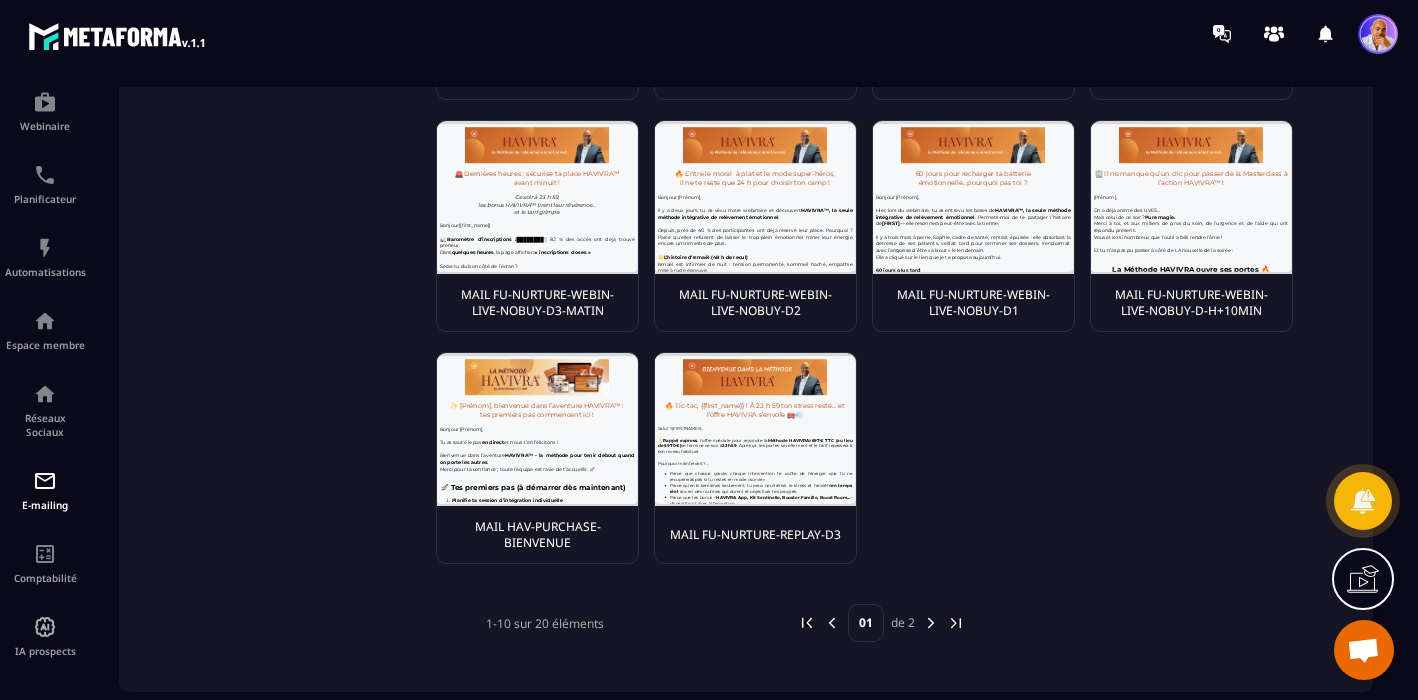 click at bounding box center (931, 623) 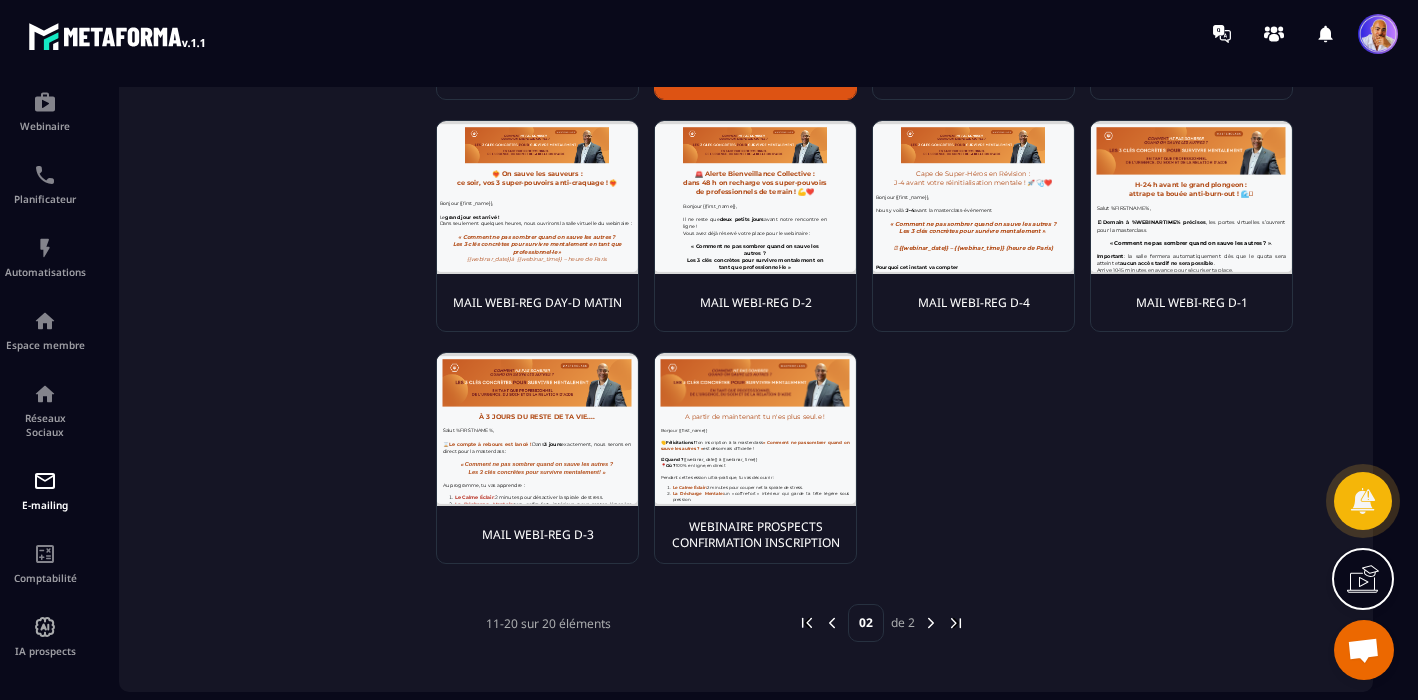scroll, scrollTop: 0, scrollLeft: 0, axis: both 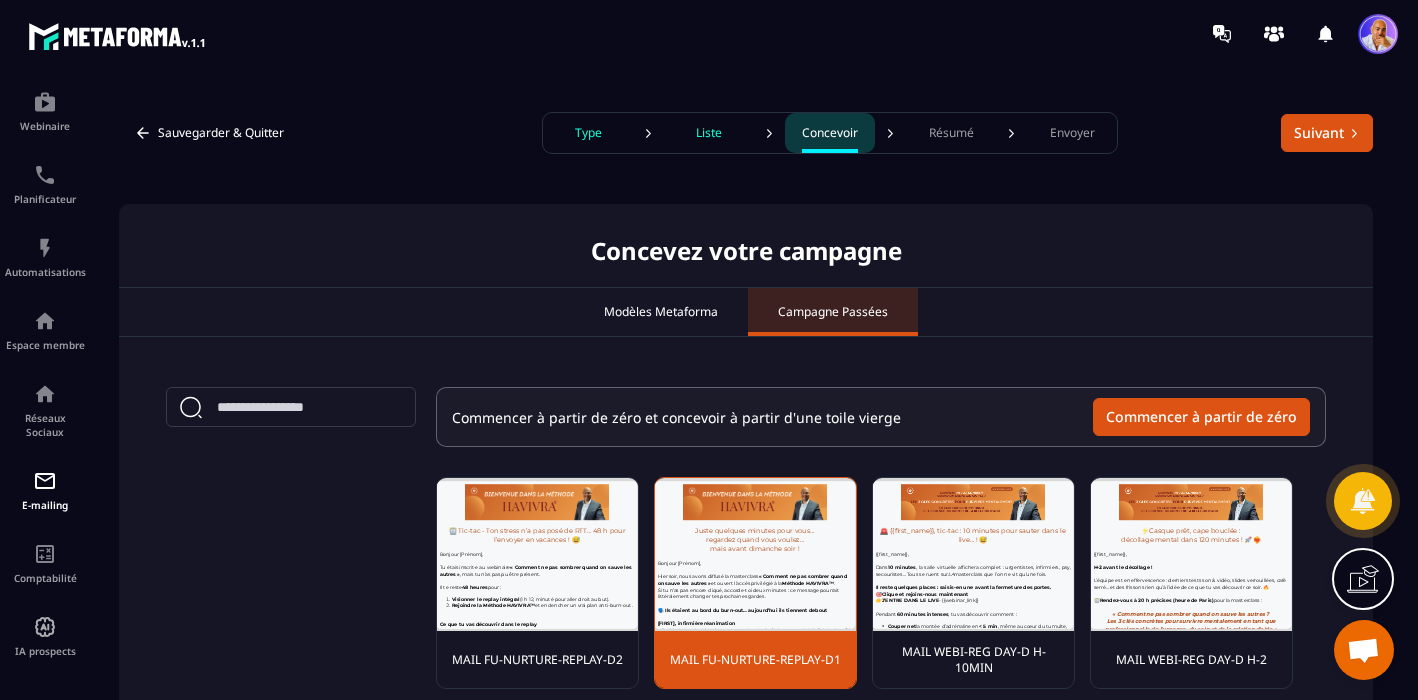 click on "Campagne Passées" at bounding box center [833, 312] 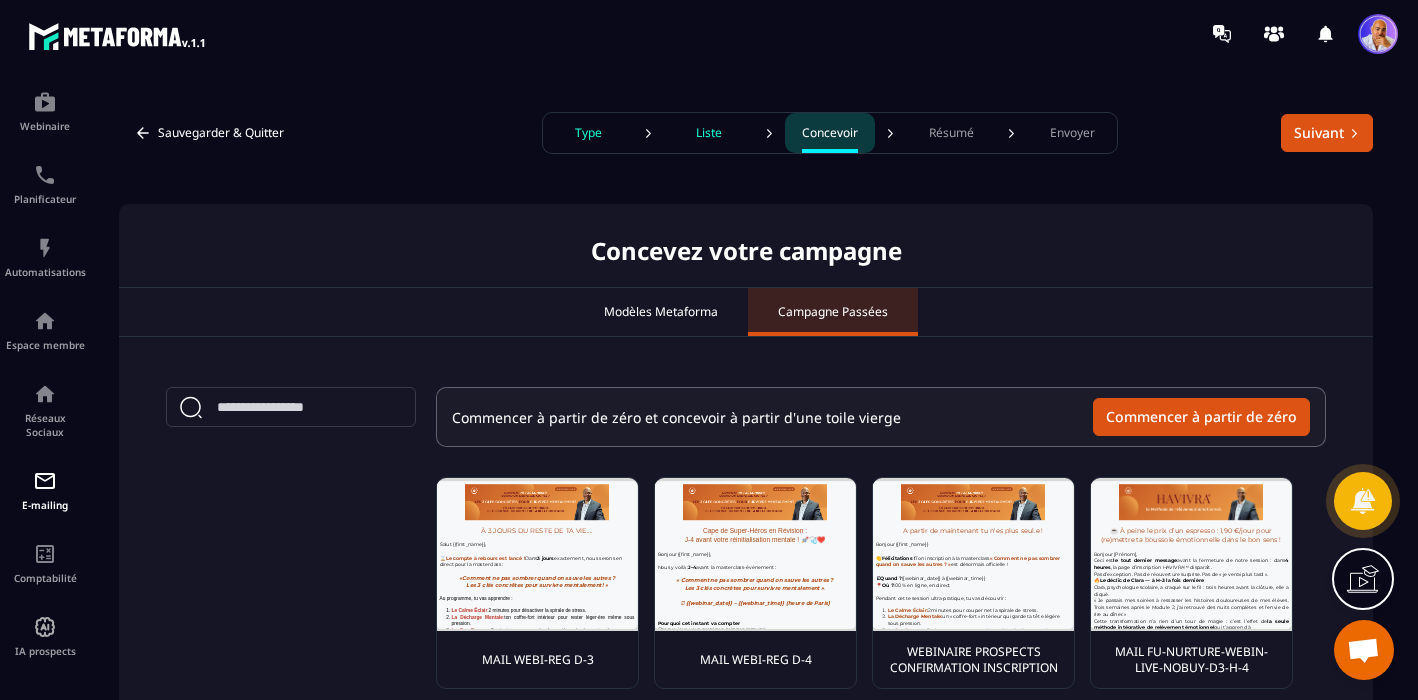 scroll, scrollTop: 0, scrollLeft: 0, axis: both 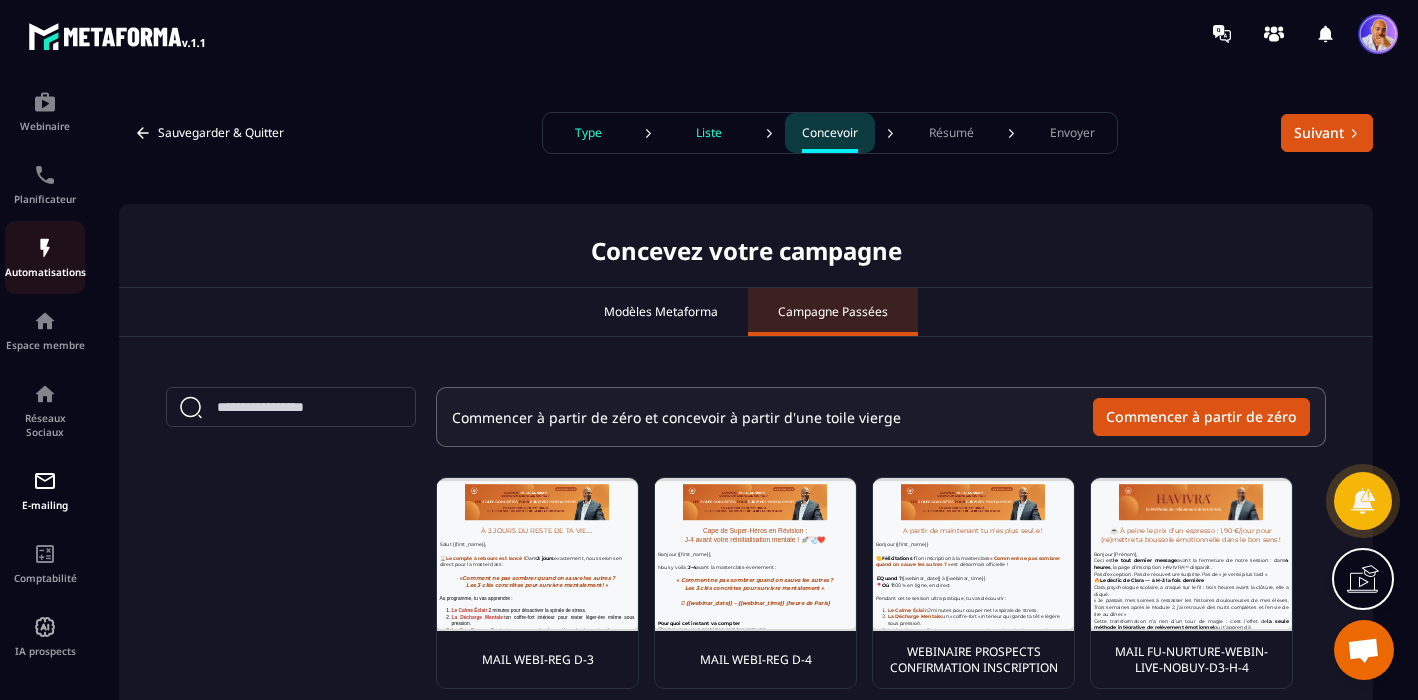 click at bounding box center (45, 248) 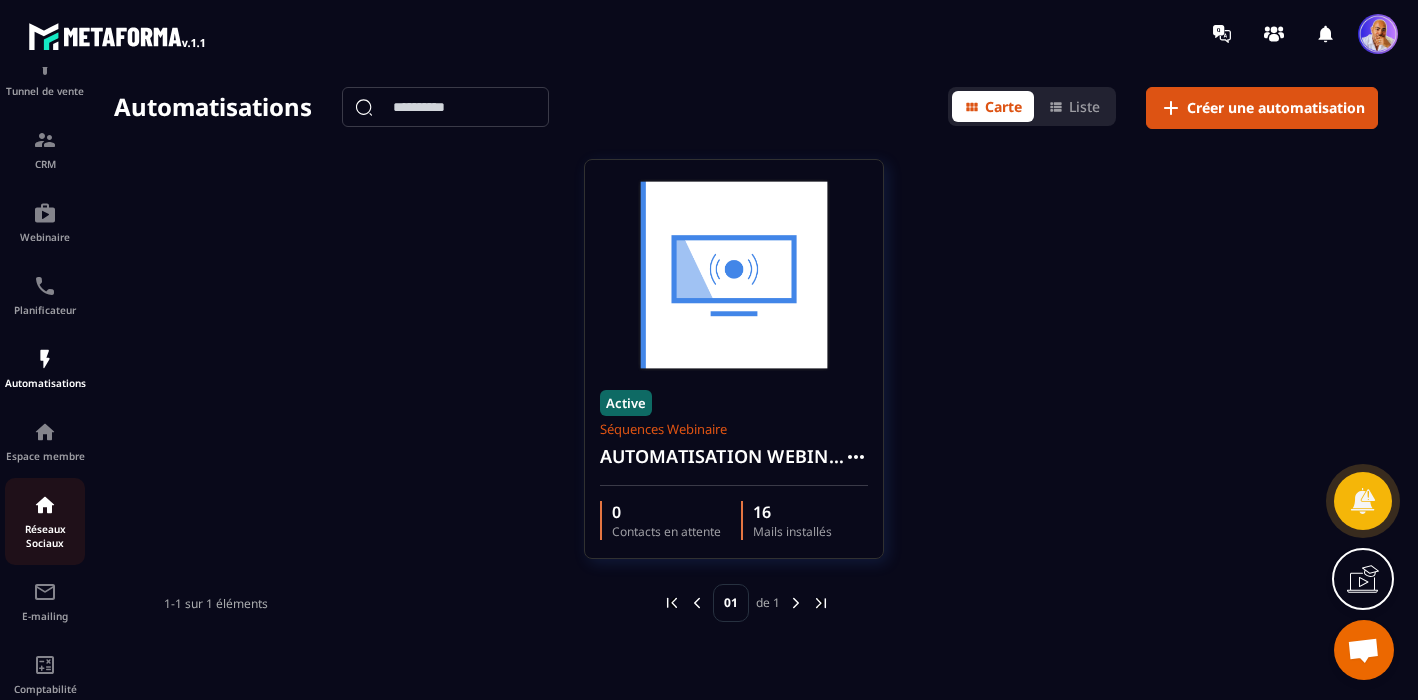 scroll, scrollTop: 226, scrollLeft: 0, axis: vertical 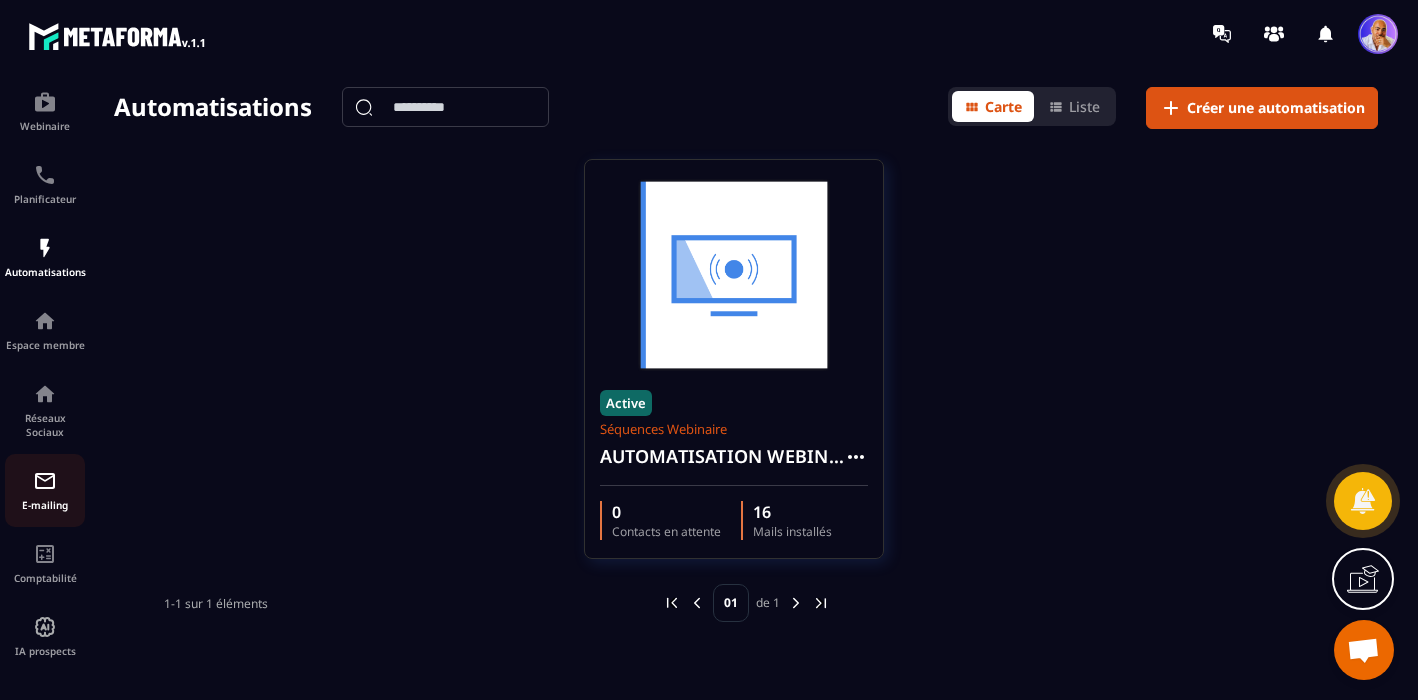 click at bounding box center (45, 481) 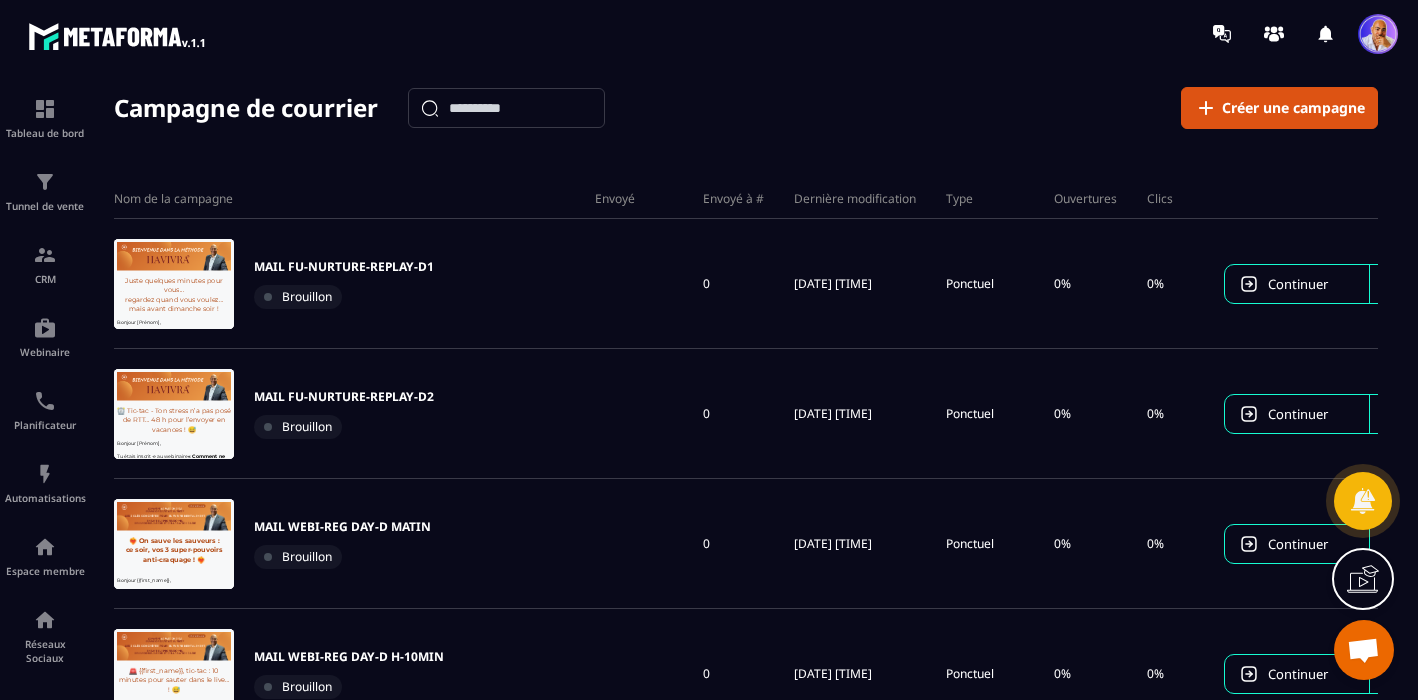 scroll, scrollTop: 0, scrollLeft: 0, axis: both 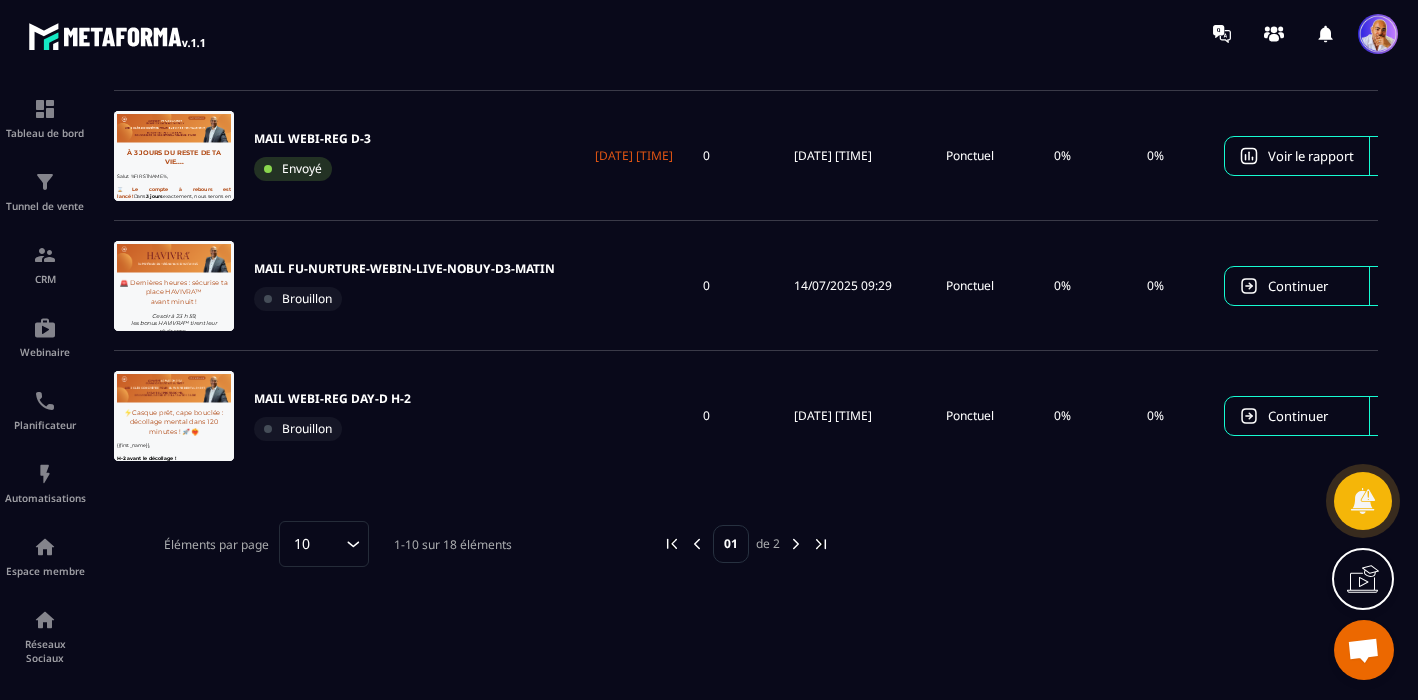 click at bounding box center [796, 544] 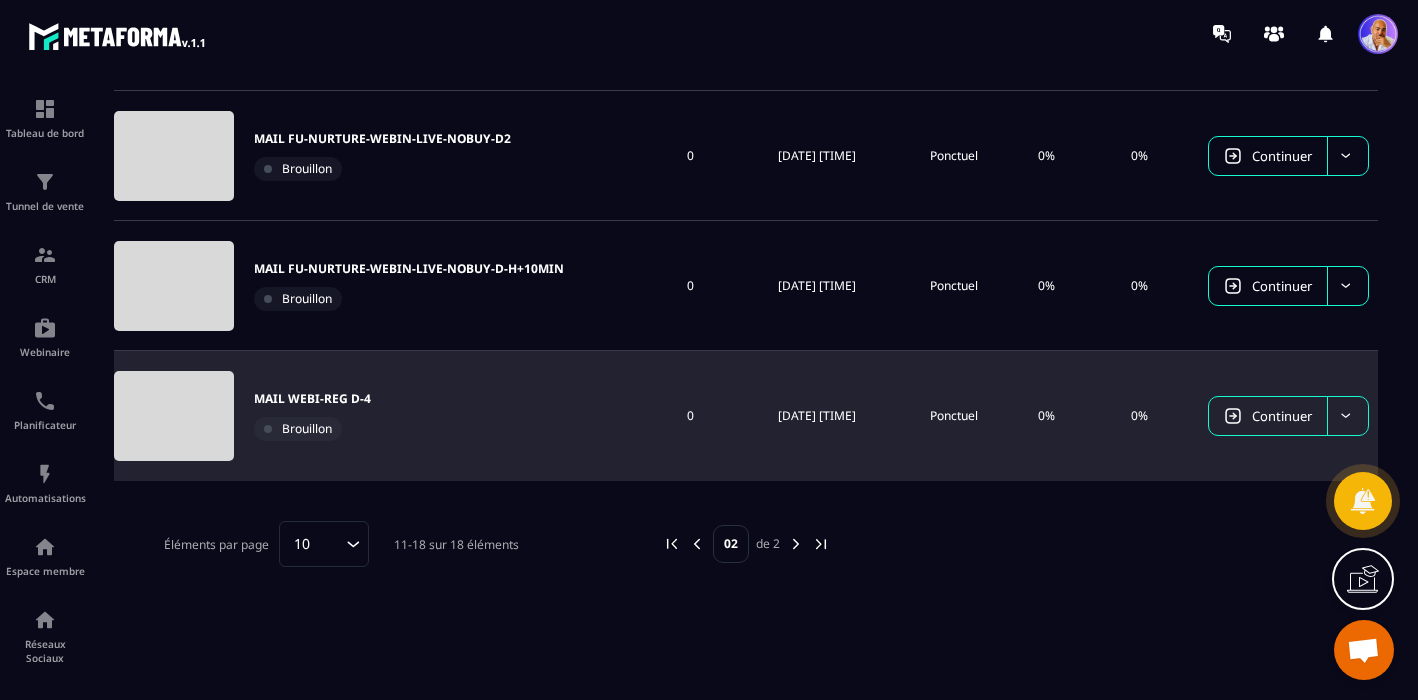 scroll, scrollTop: 452, scrollLeft: 0, axis: vertical 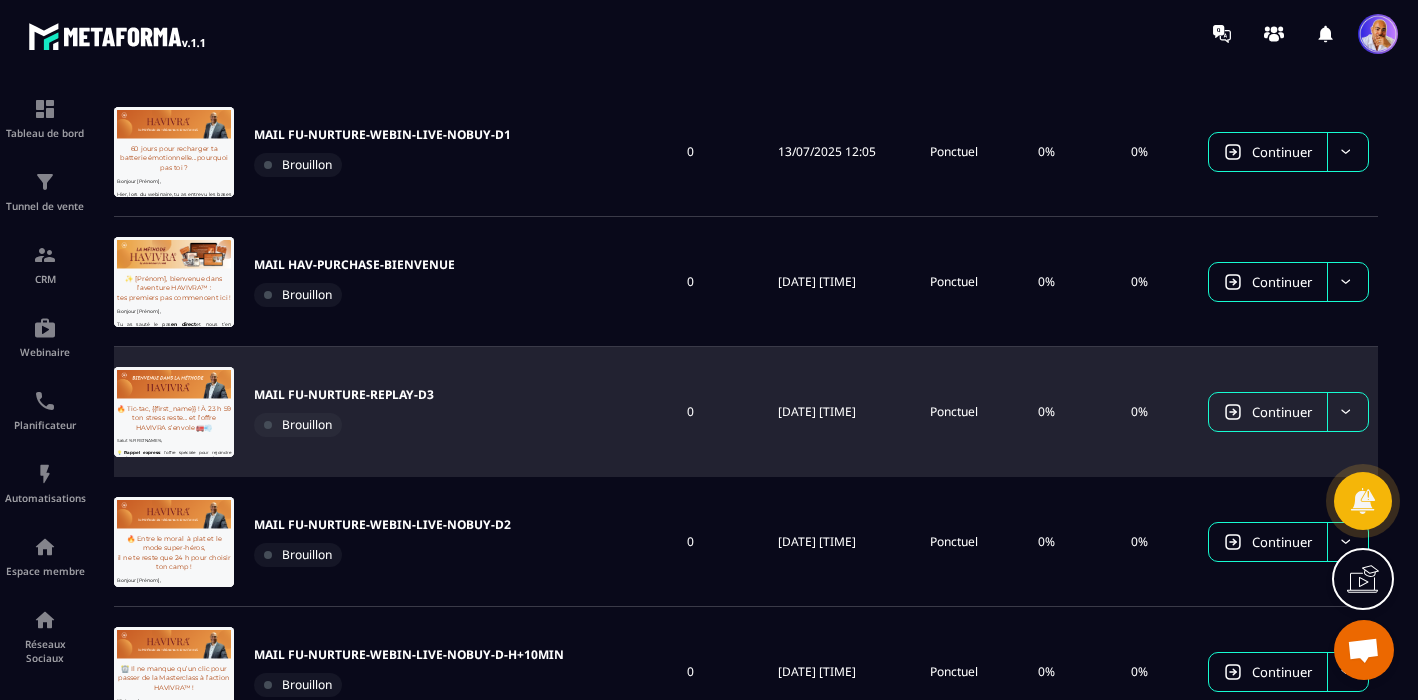 click on "MAIL FU-NURTURE-REPLAY-D3" at bounding box center [344, 395] 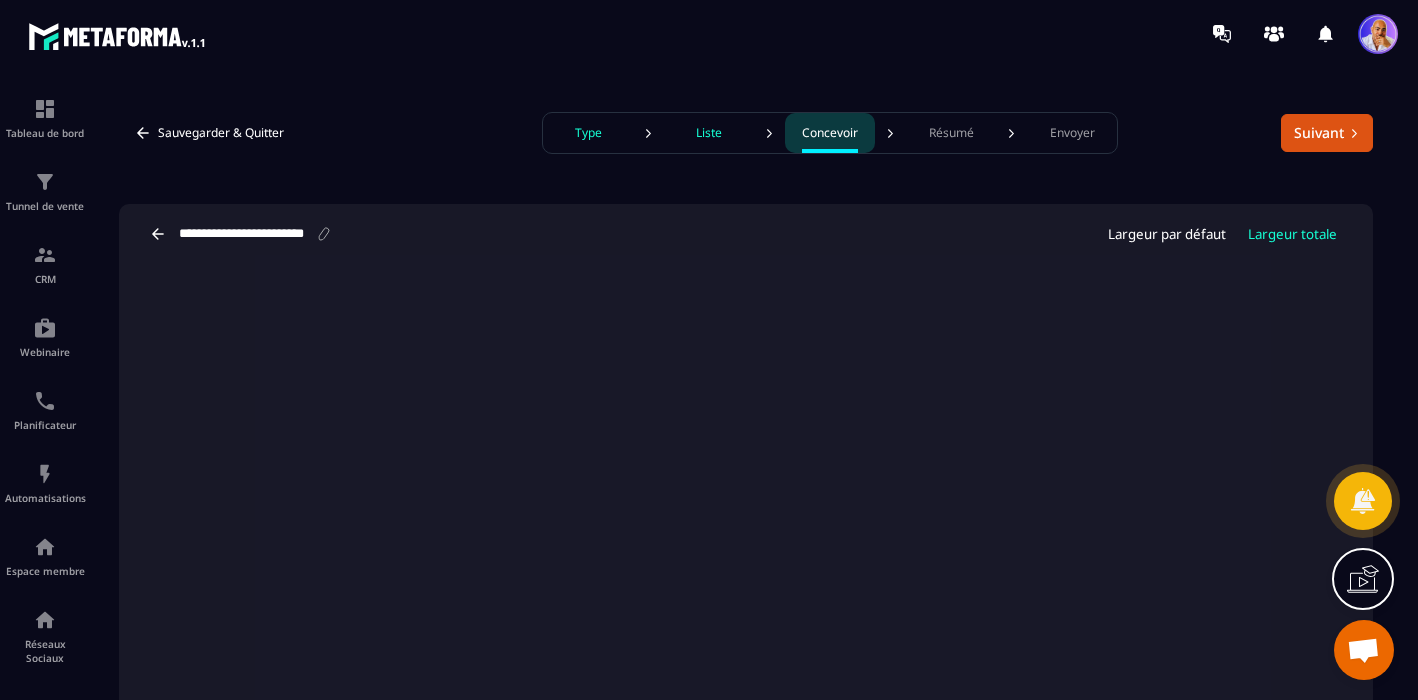click on "Type" at bounding box center [588, 133] 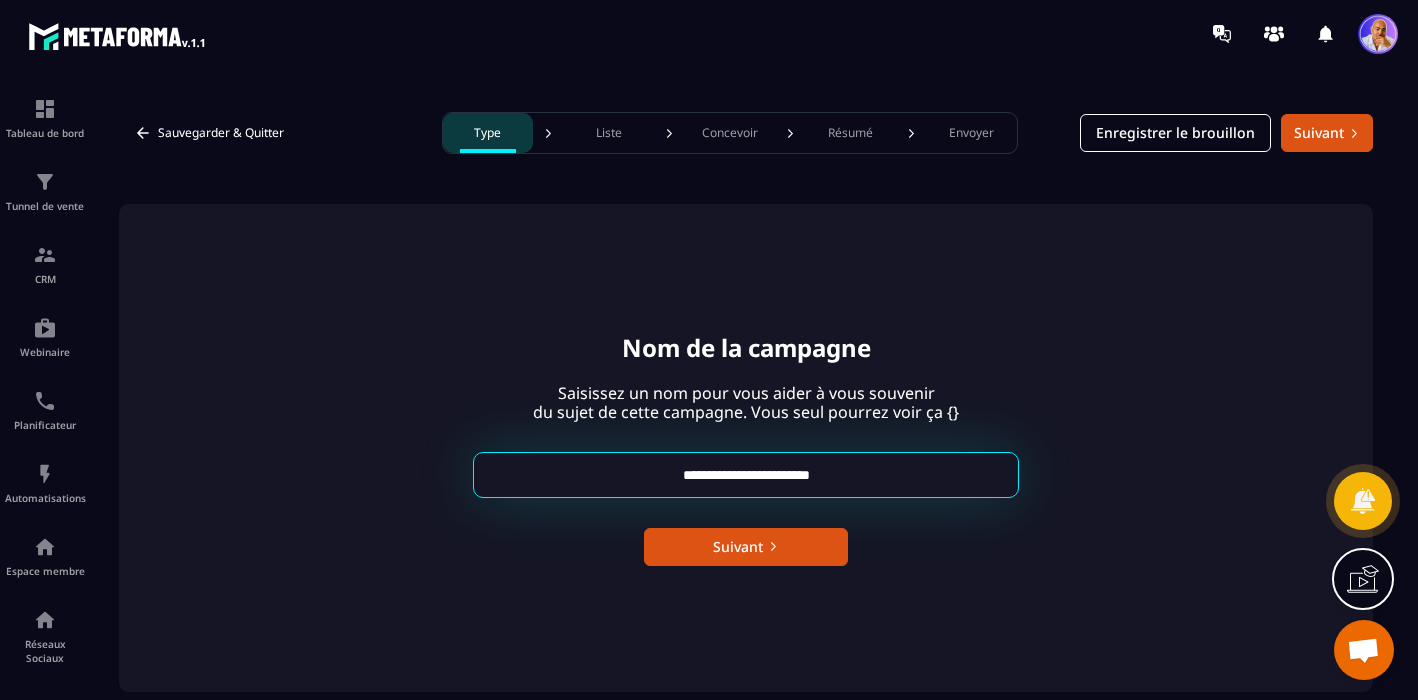 click on "Résumé" at bounding box center [850, 133] 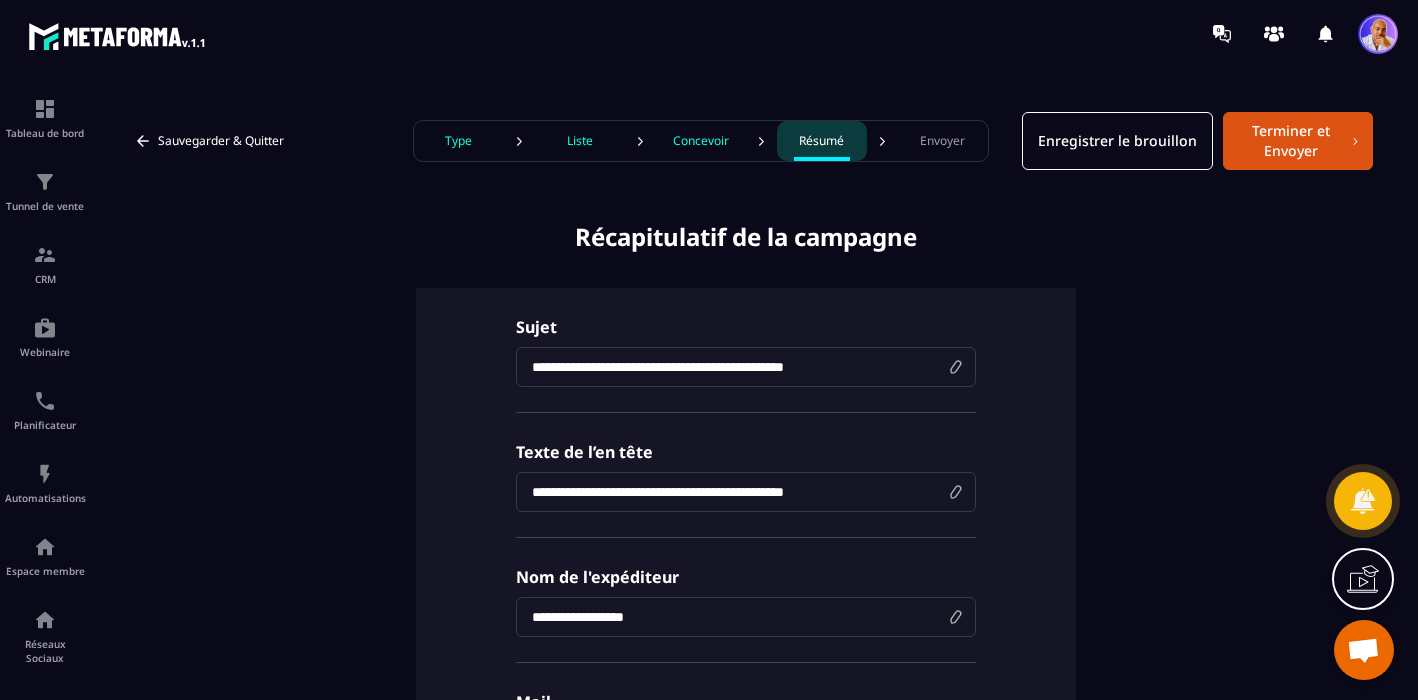 click on "**********" at bounding box center (746, 367) 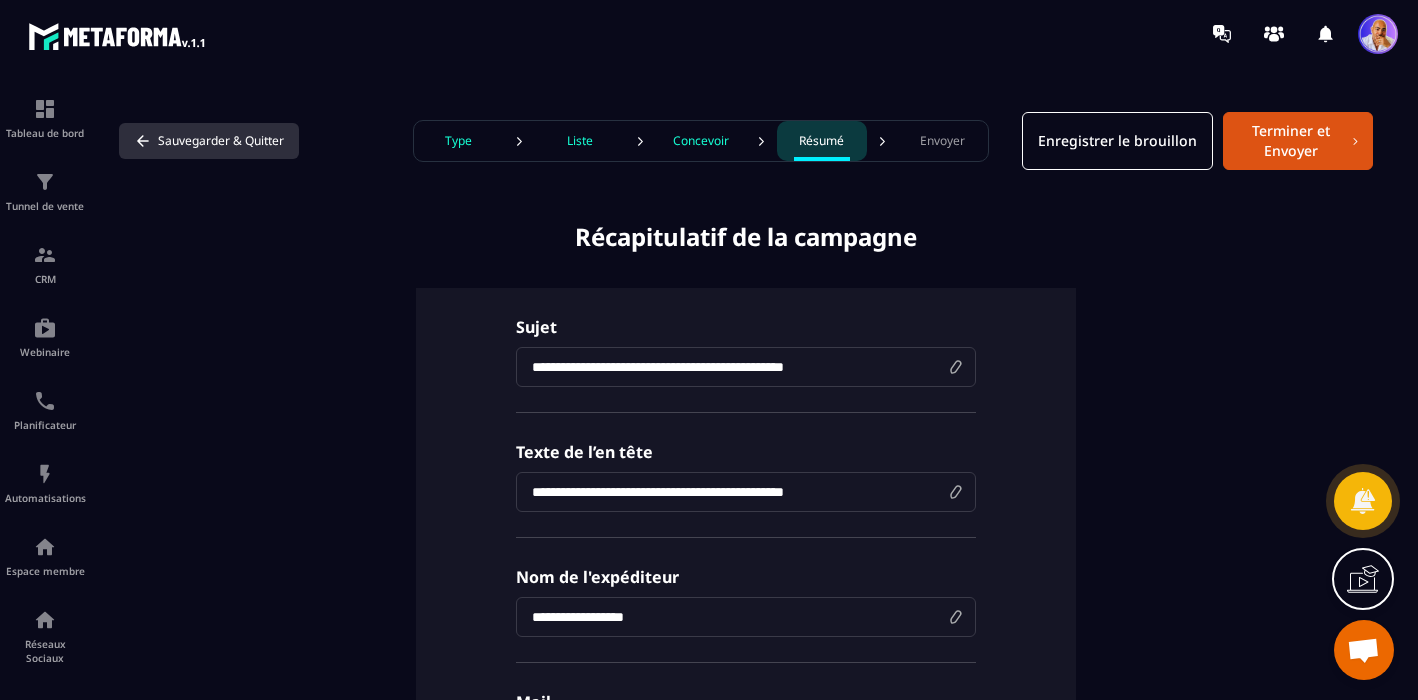 click 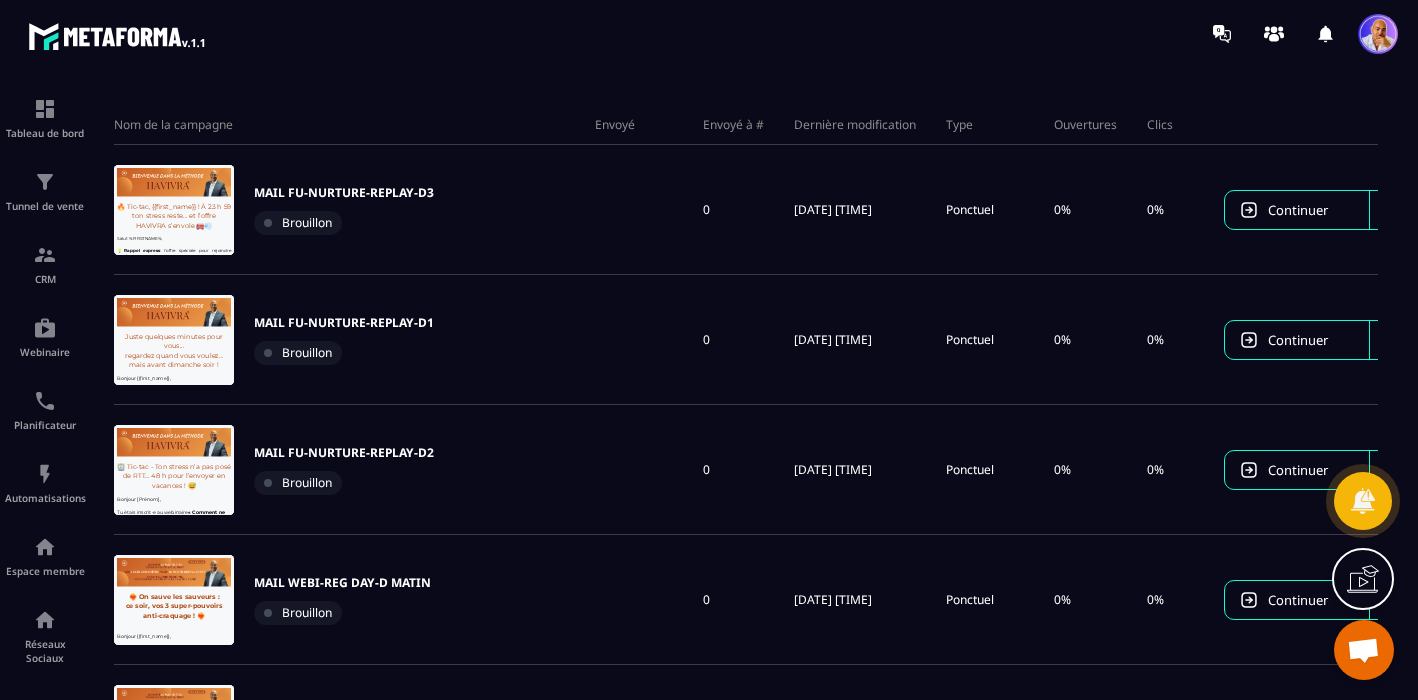 scroll, scrollTop: 0, scrollLeft: 0, axis: both 